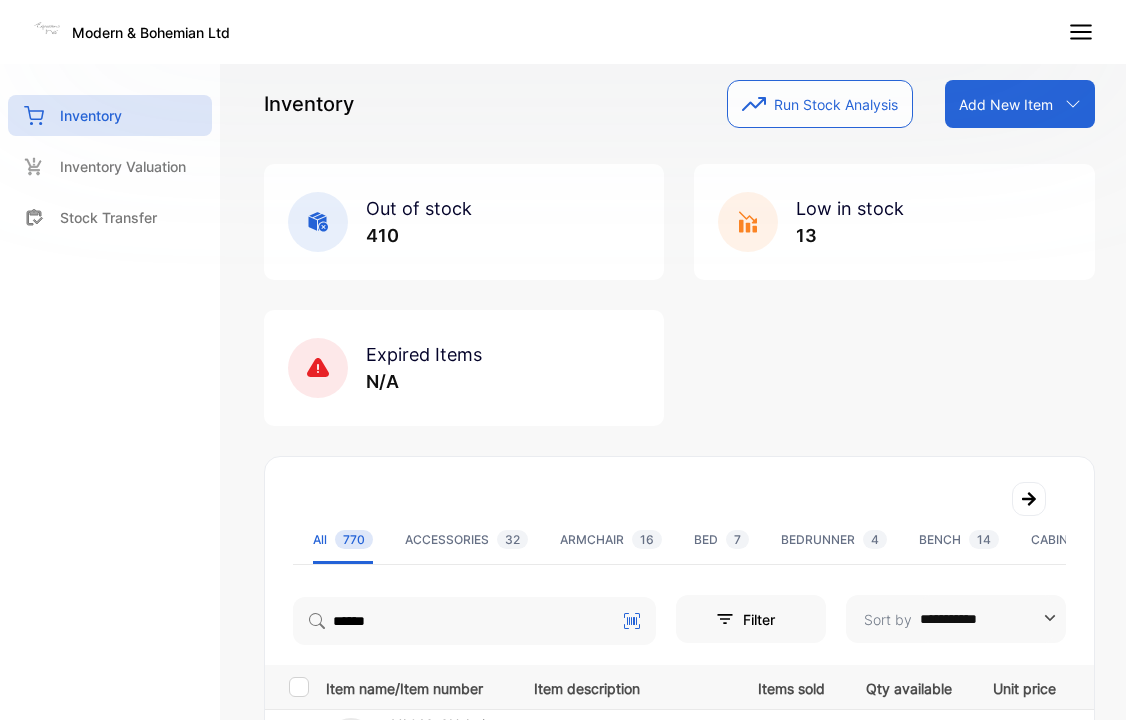 scroll, scrollTop: 0, scrollLeft: 0, axis: both 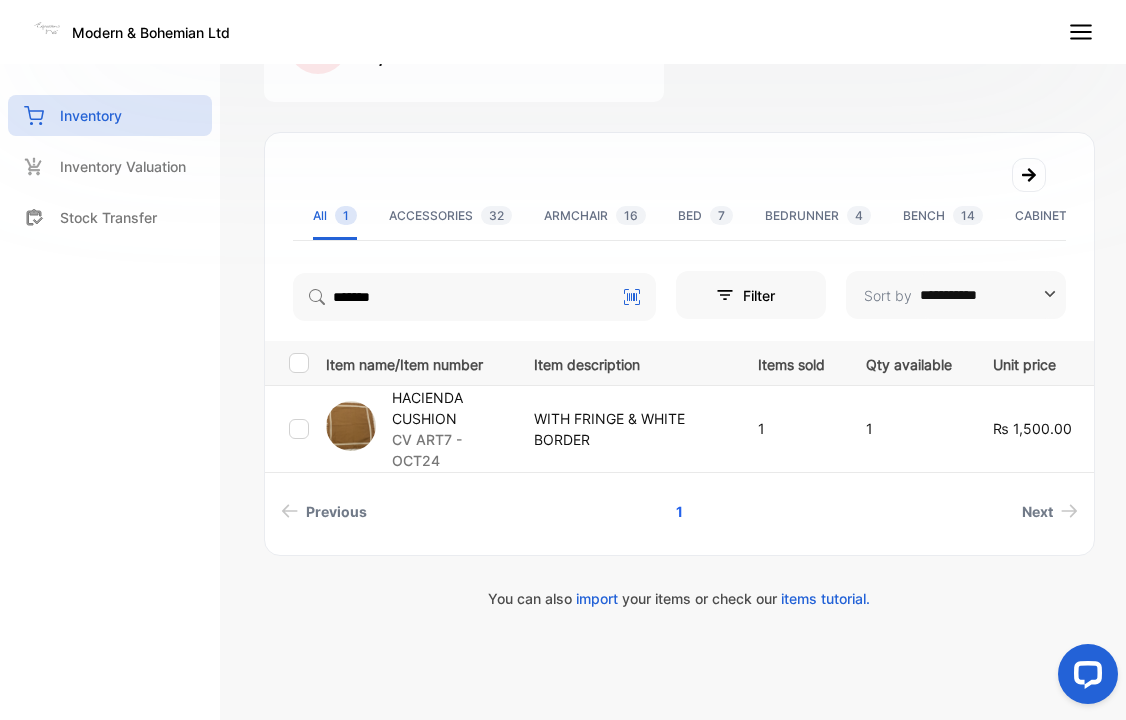 type on "*******" 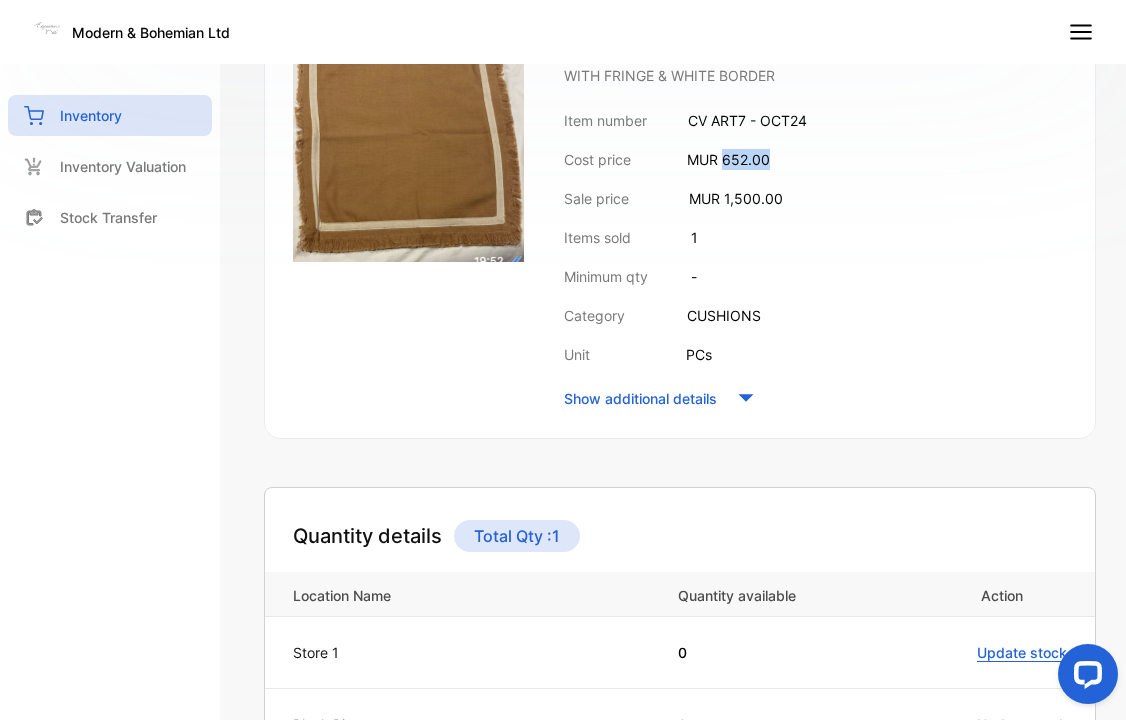 drag, startPoint x: 725, startPoint y: 160, endPoint x: 815, endPoint y: 157, distance: 90.04999 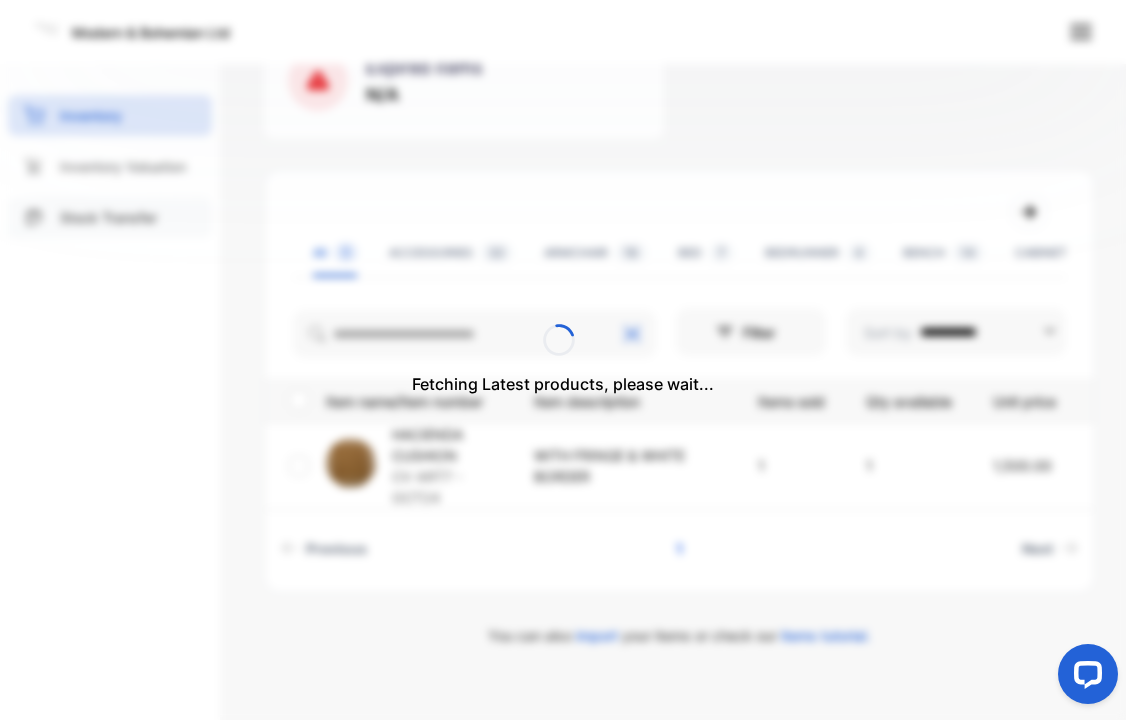 scroll, scrollTop: 324, scrollLeft: 0, axis: vertical 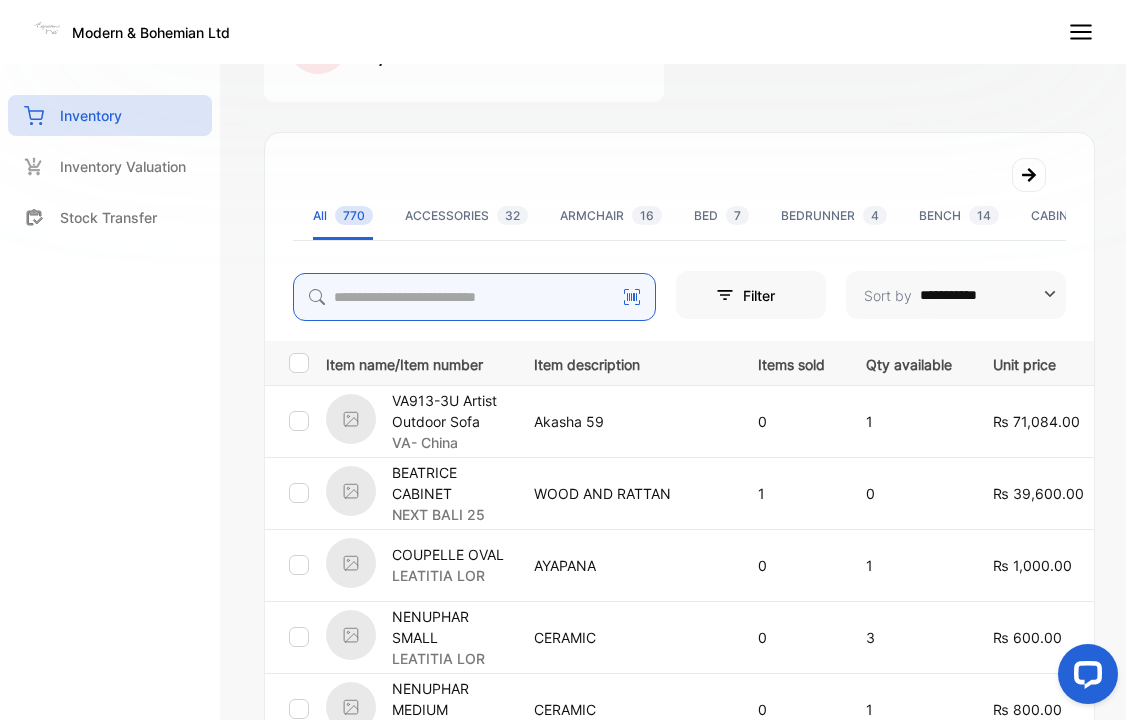 click at bounding box center [474, 297] 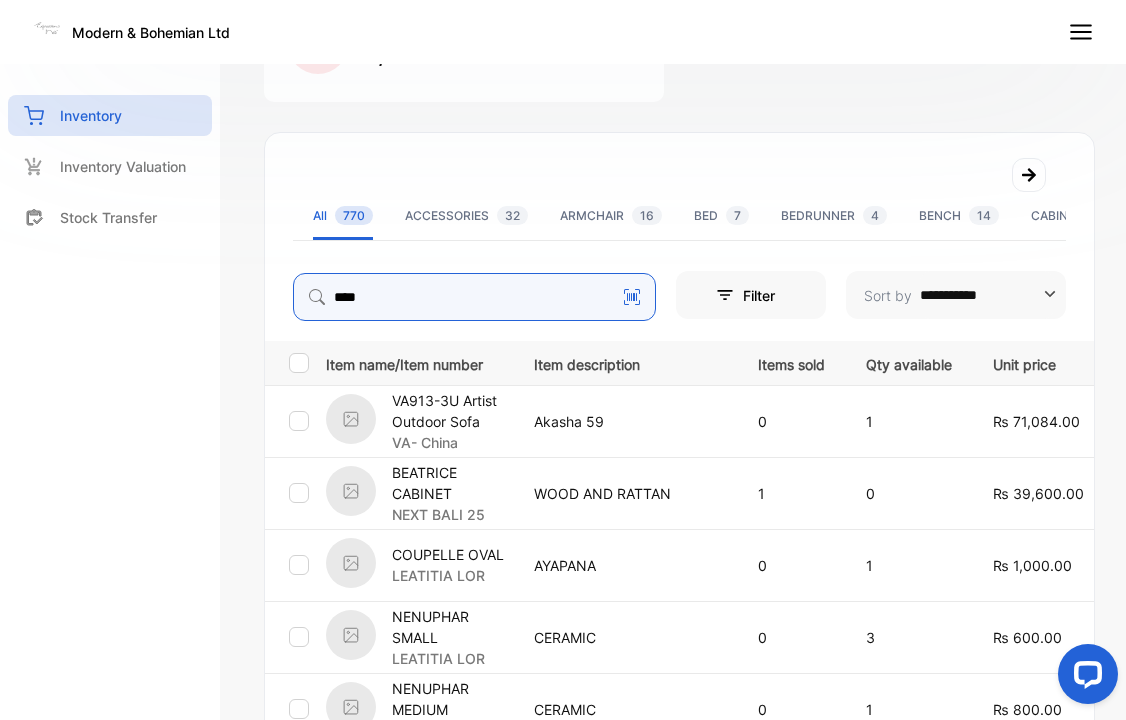 type on "****" 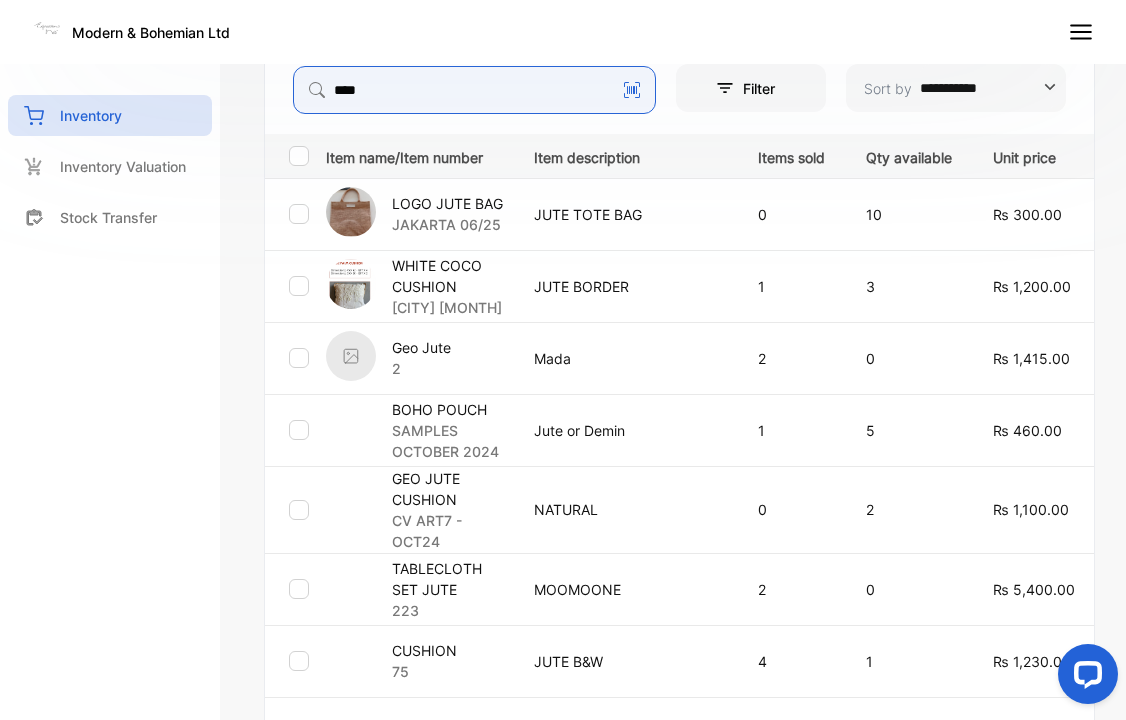 scroll, scrollTop: 532, scrollLeft: 0, axis: vertical 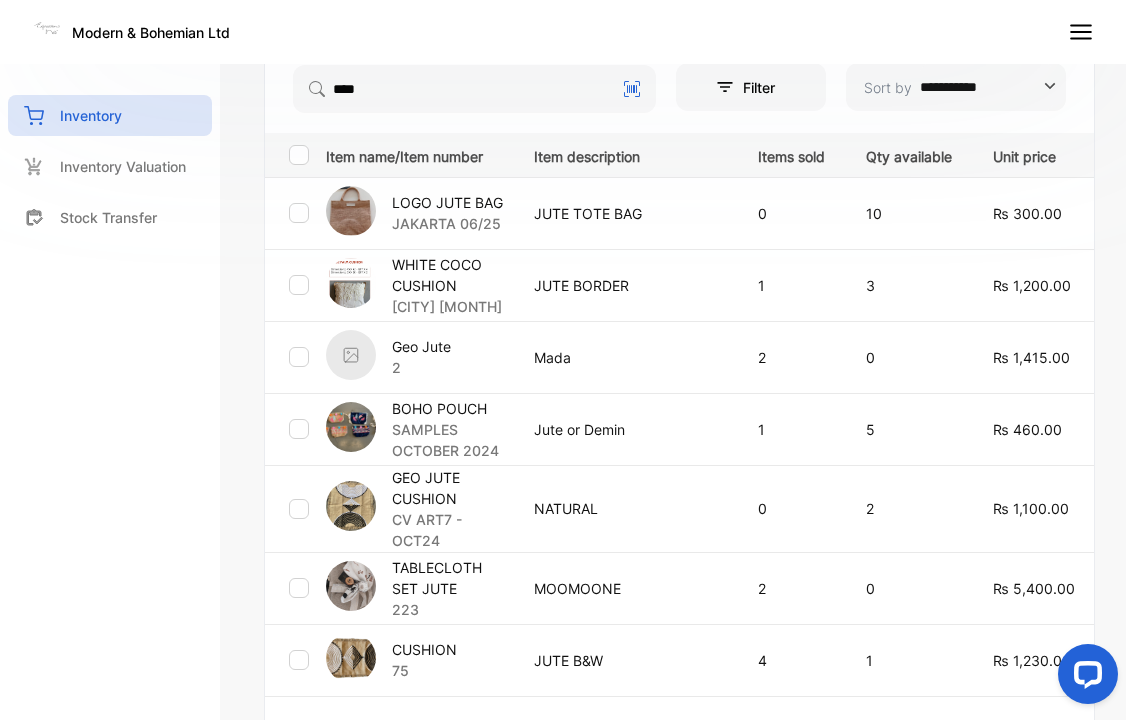click on "CUSHION" at bounding box center (424, 649) 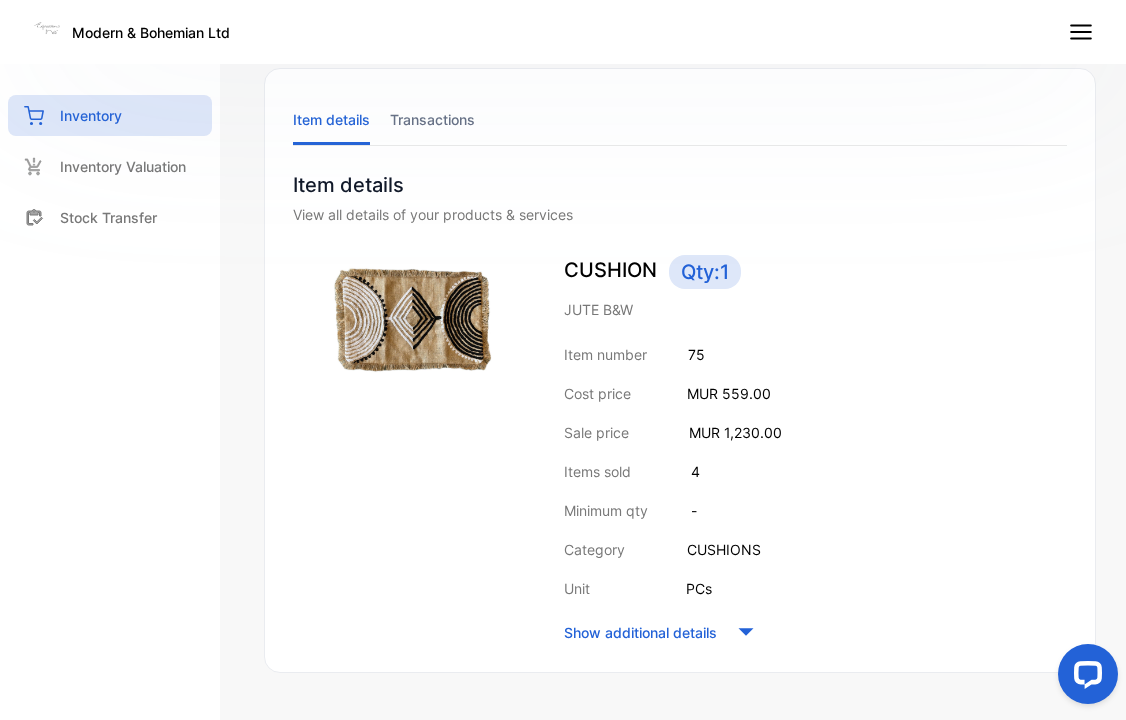 scroll, scrollTop: 0, scrollLeft: 0, axis: both 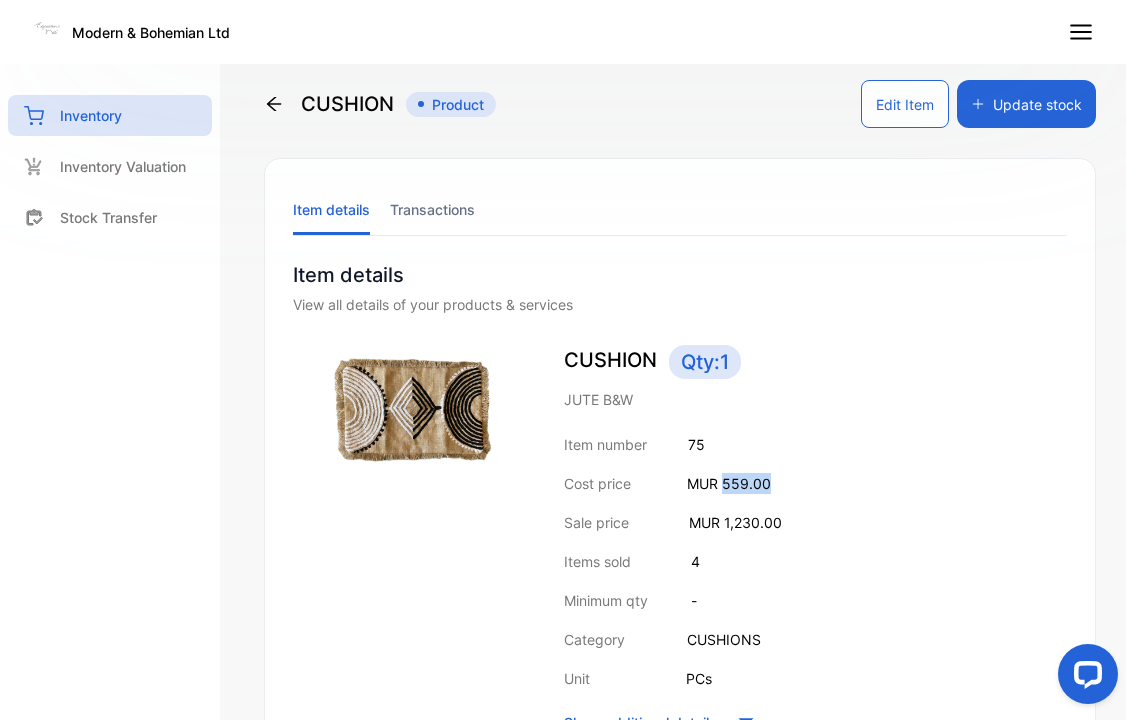 drag, startPoint x: 724, startPoint y: 484, endPoint x: 774, endPoint y: 482, distance: 50.039986 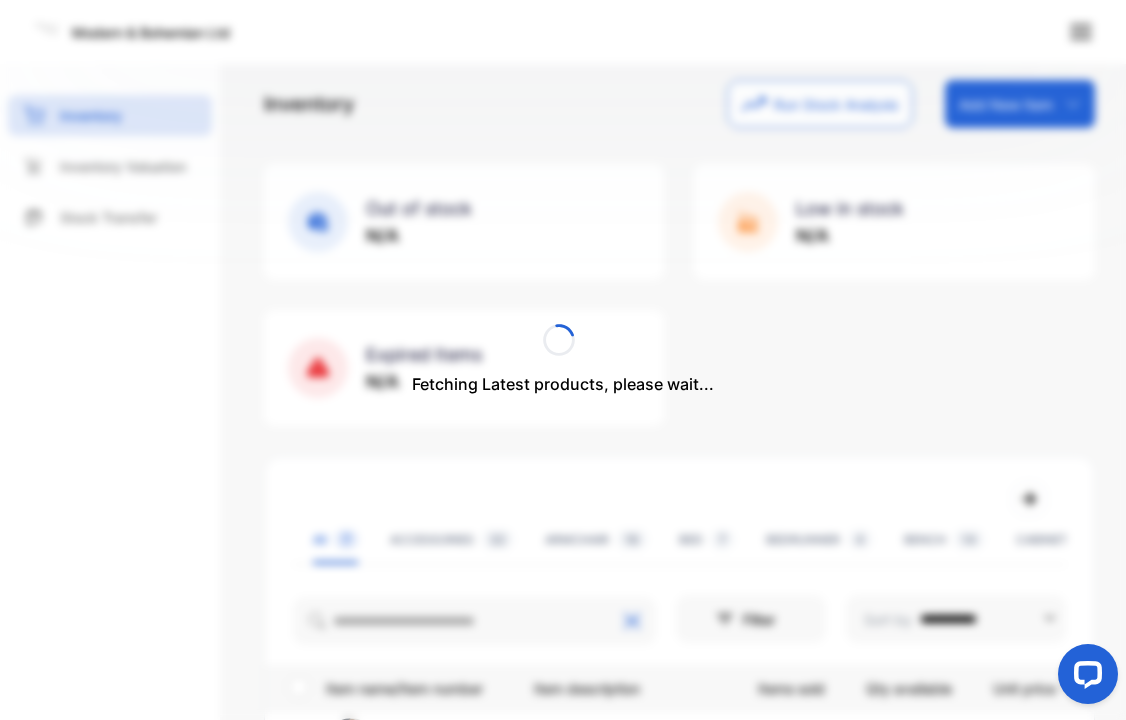 click on "Fetching Latest products, please wait..." at bounding box center [563, 360] 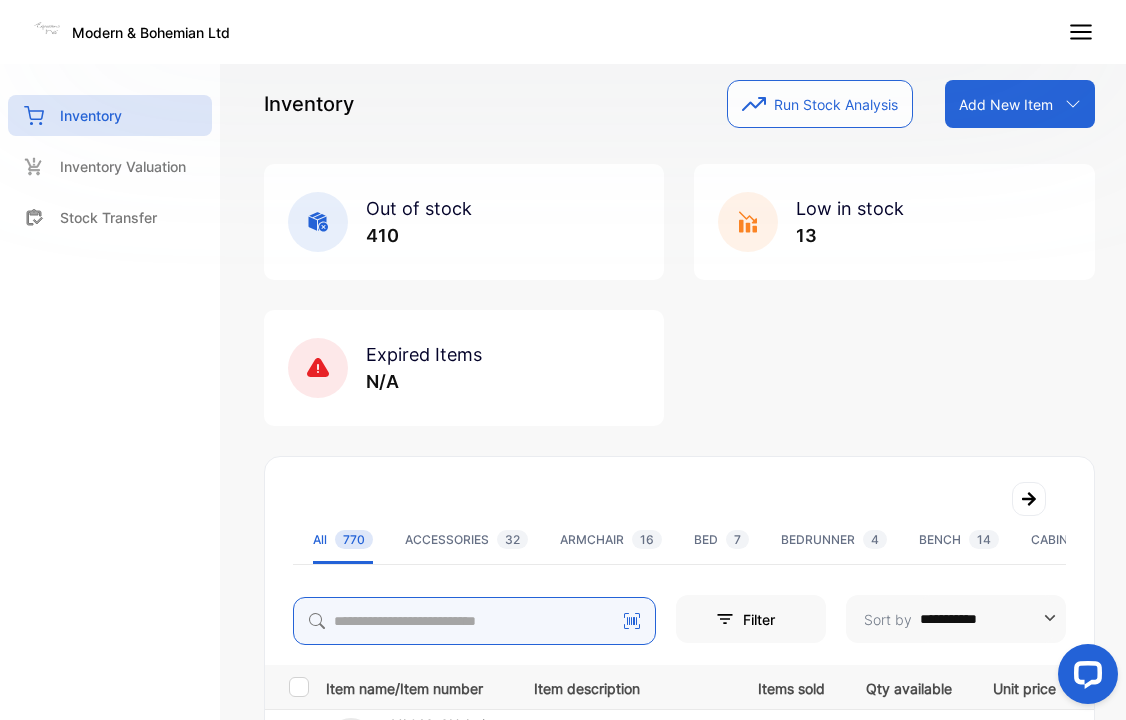 click at bounding box center [474, 621] 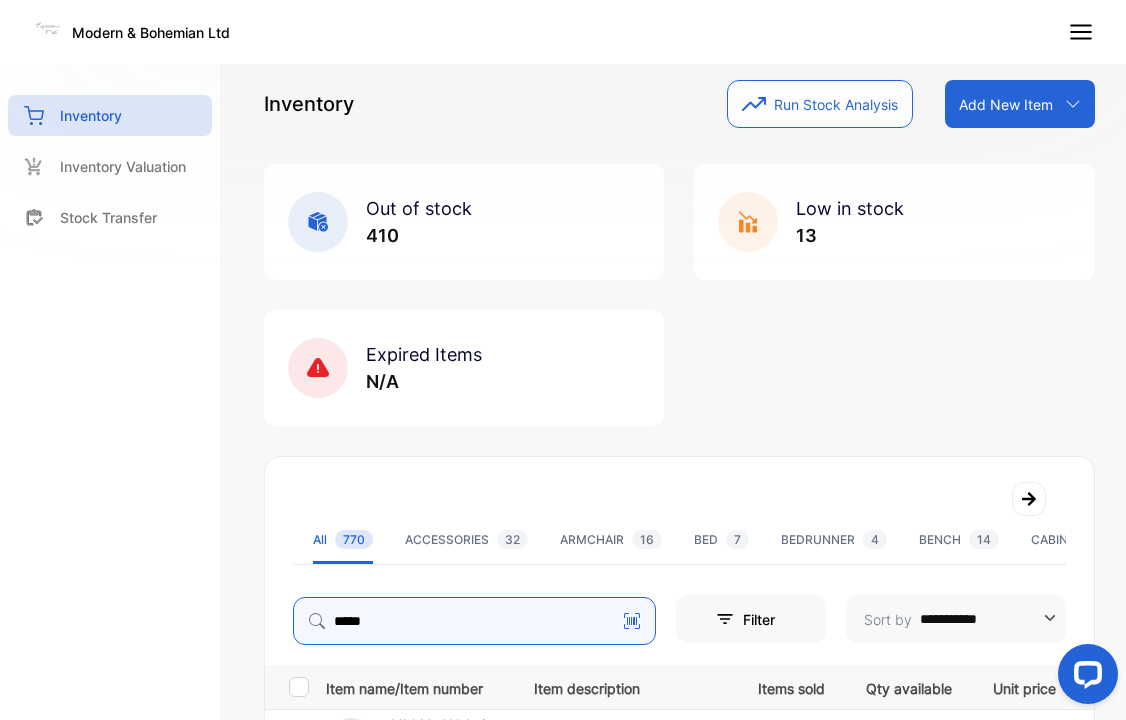 type on "*****" 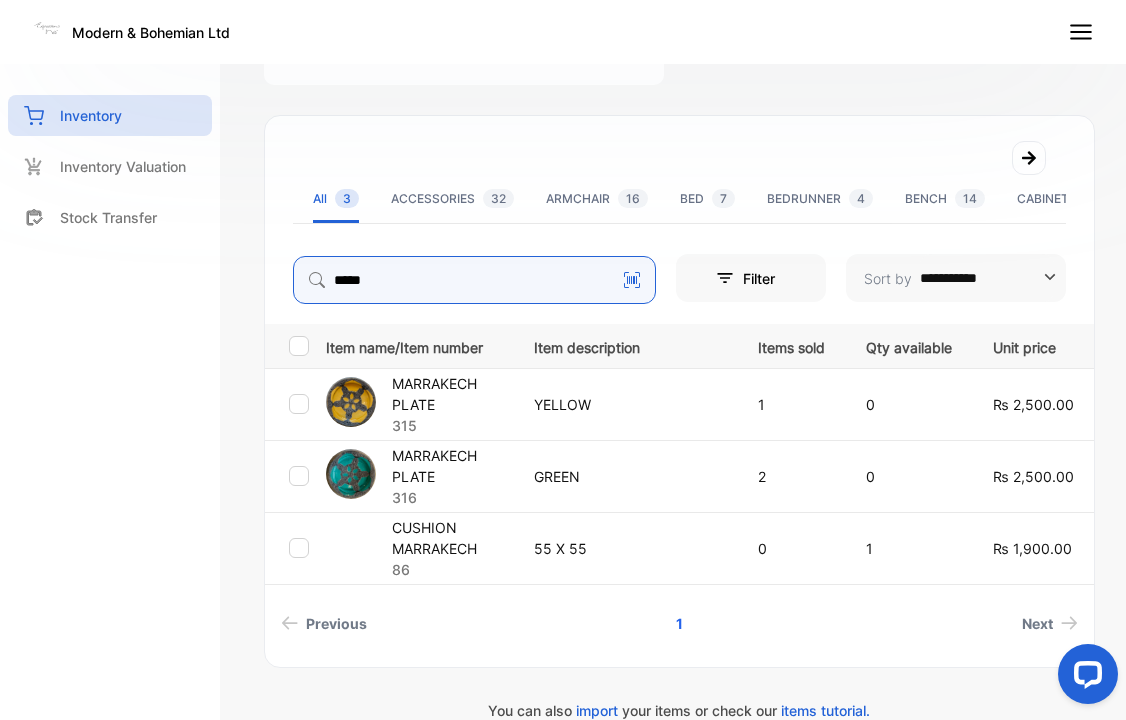 scroll, scrollTop: 354, scrollLeft: 0, axis: vertical 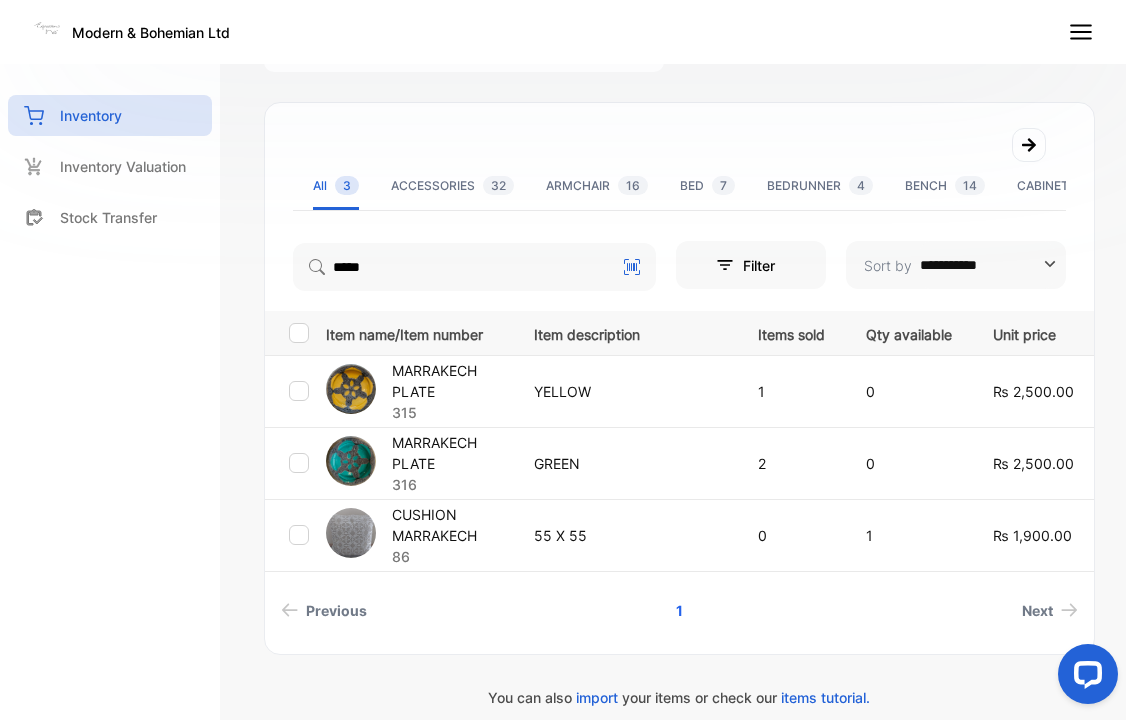 click on "CUSHION MARRAKECH" at bounding box center [450, 525] 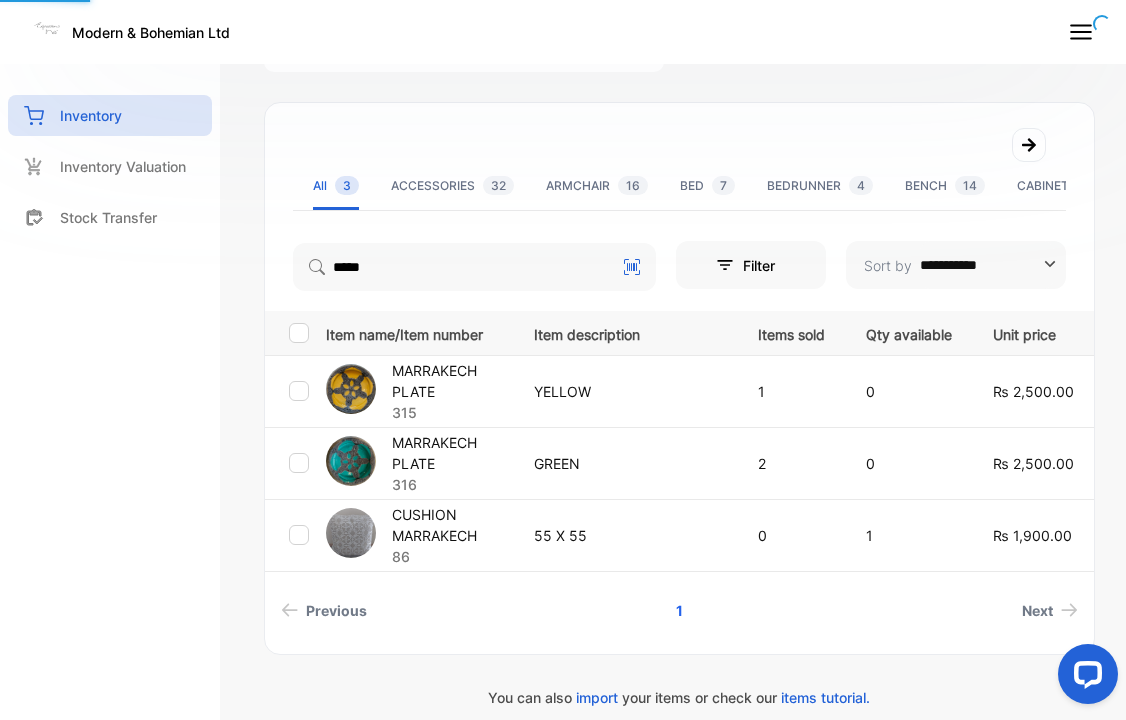 click on "CUSHION MARRAKECH" at bounding box center [450, 525] 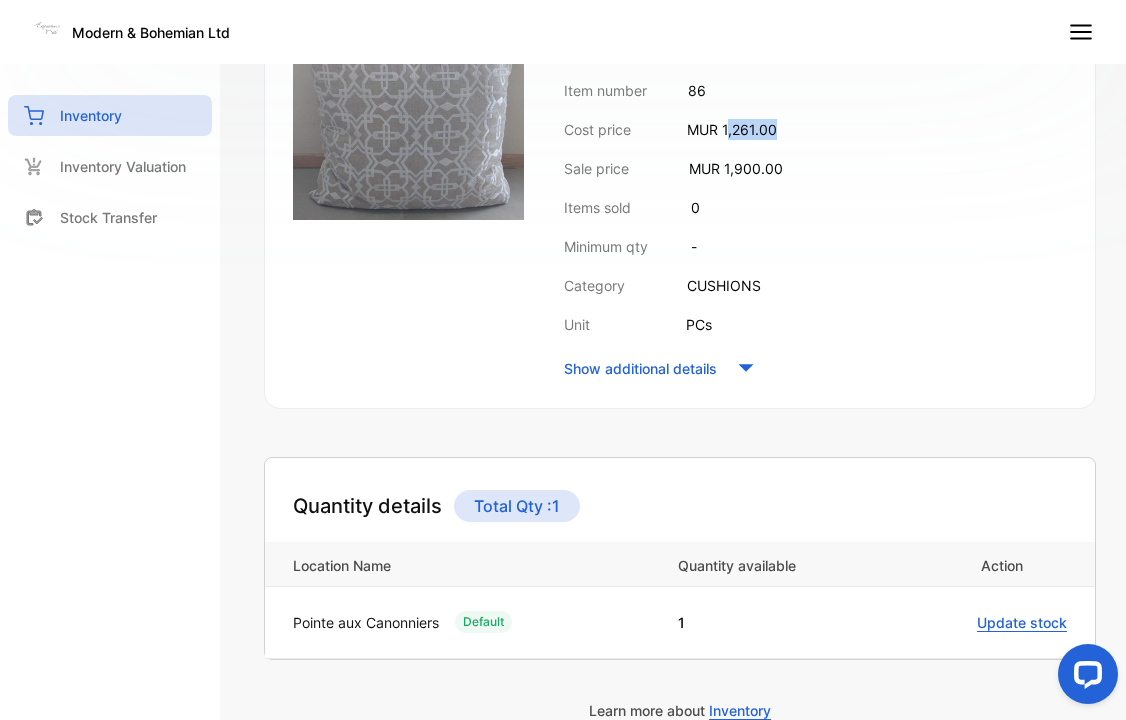 drag, startPoint x: 751, startPoint y: 132, endPoint x: 799, endPoint y: 132, distance: 48 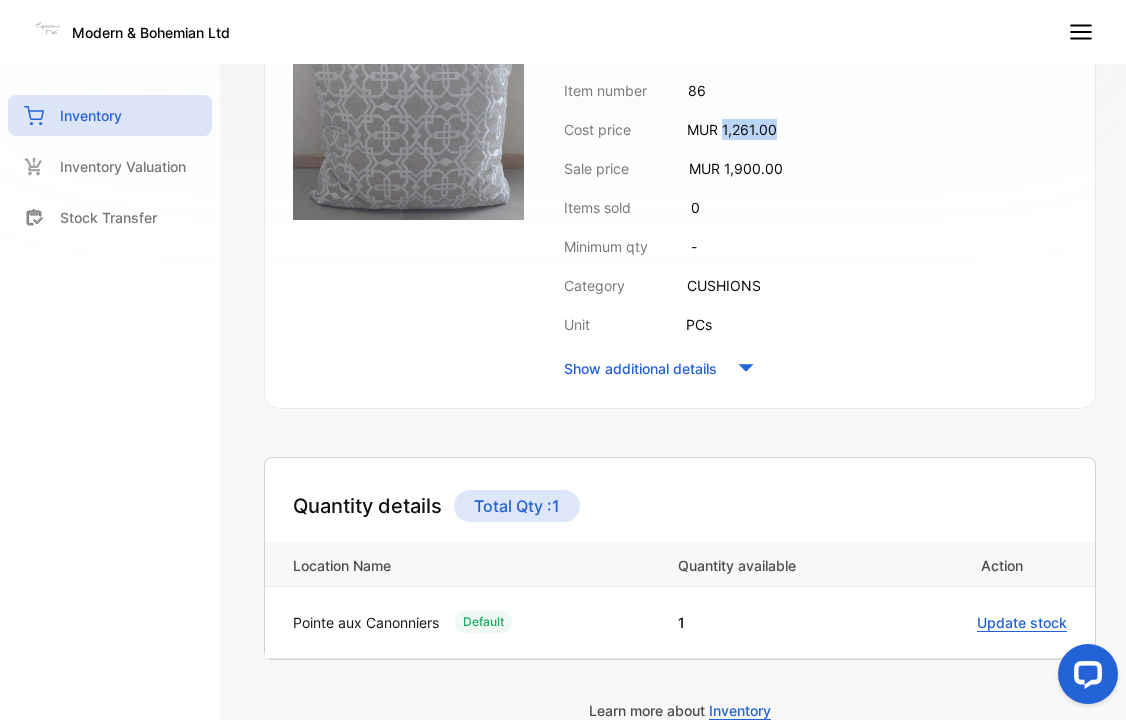click on "Modern & Bohemian Ltd" at bounding box center [563, 32] 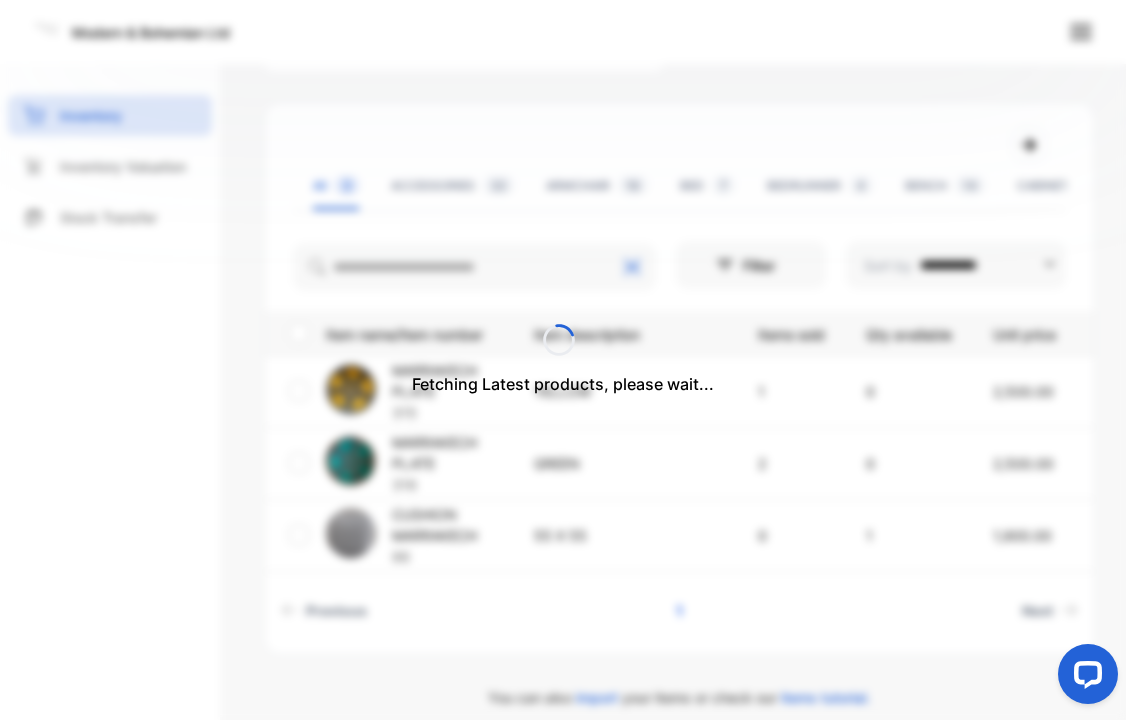 click on "Fetching Latest products, please wait..." at bounding box center (563, 360) 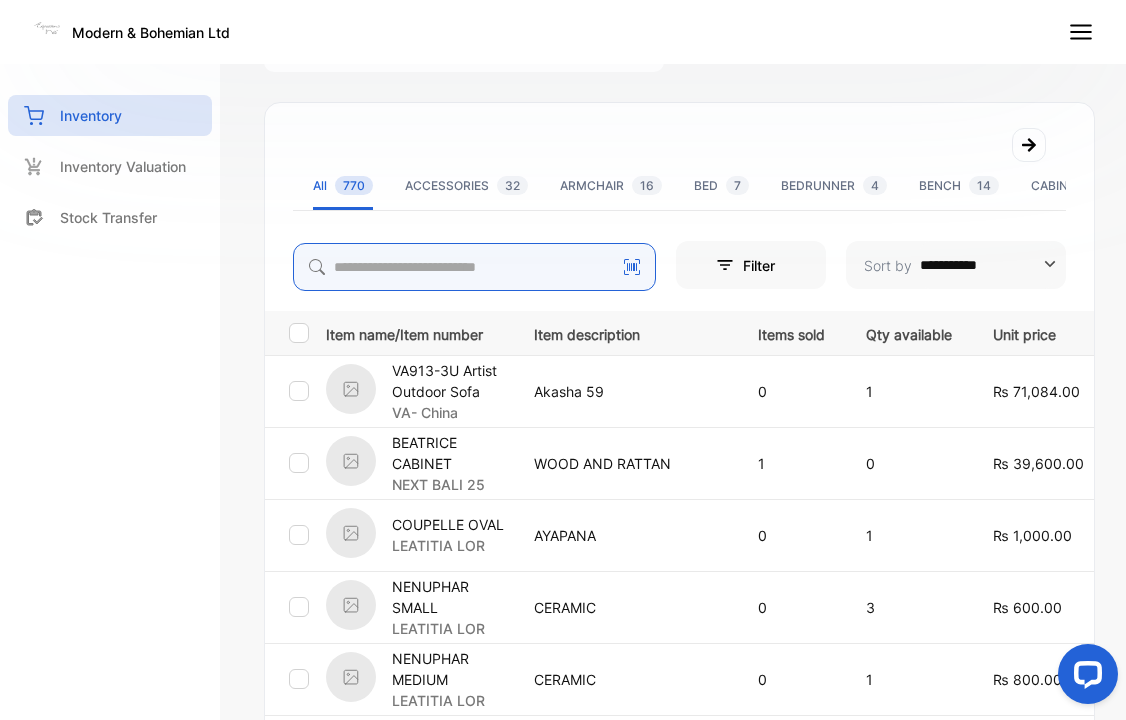click at bounding box center (474, 267) 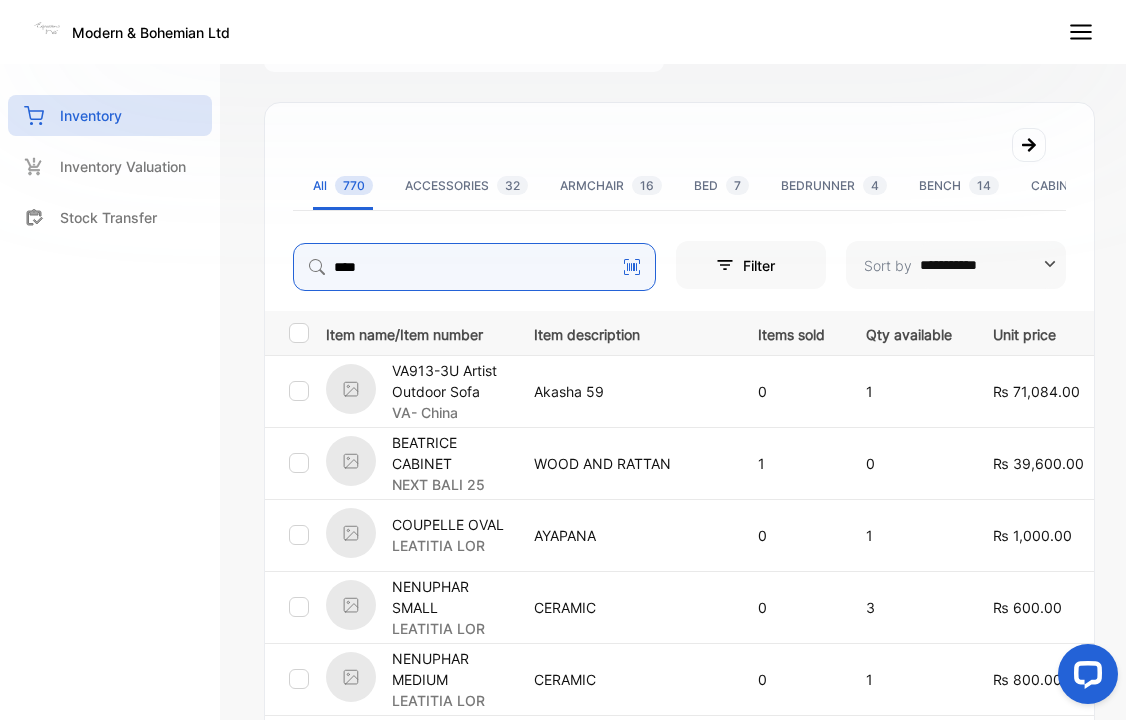 type on "****" 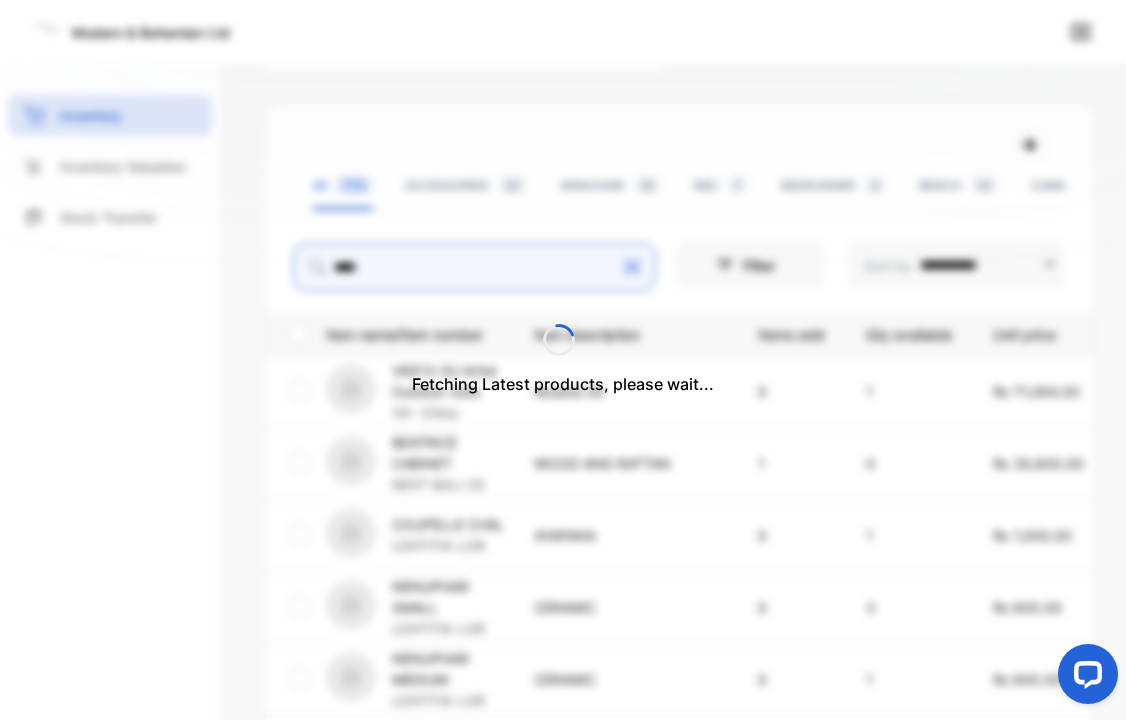 scroll, scrollTop: 324, scrollLeft: 0, axis: vertical 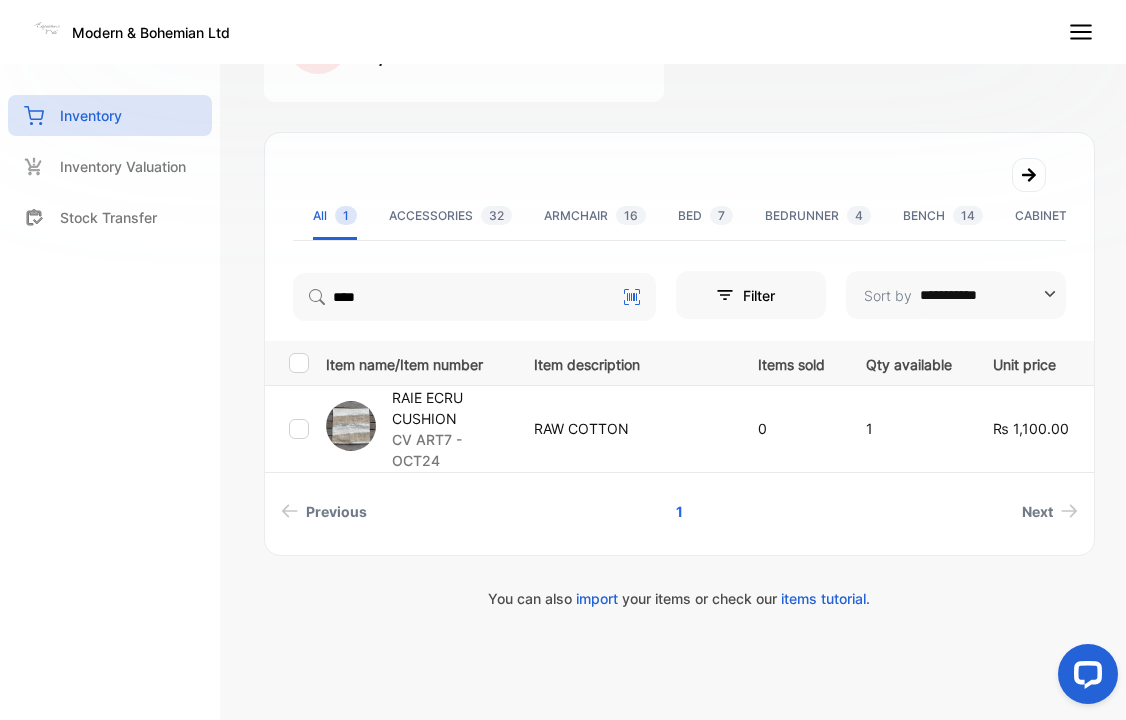 click on "RAIE ECRU CUSHION" at bounding box center [450, 408] 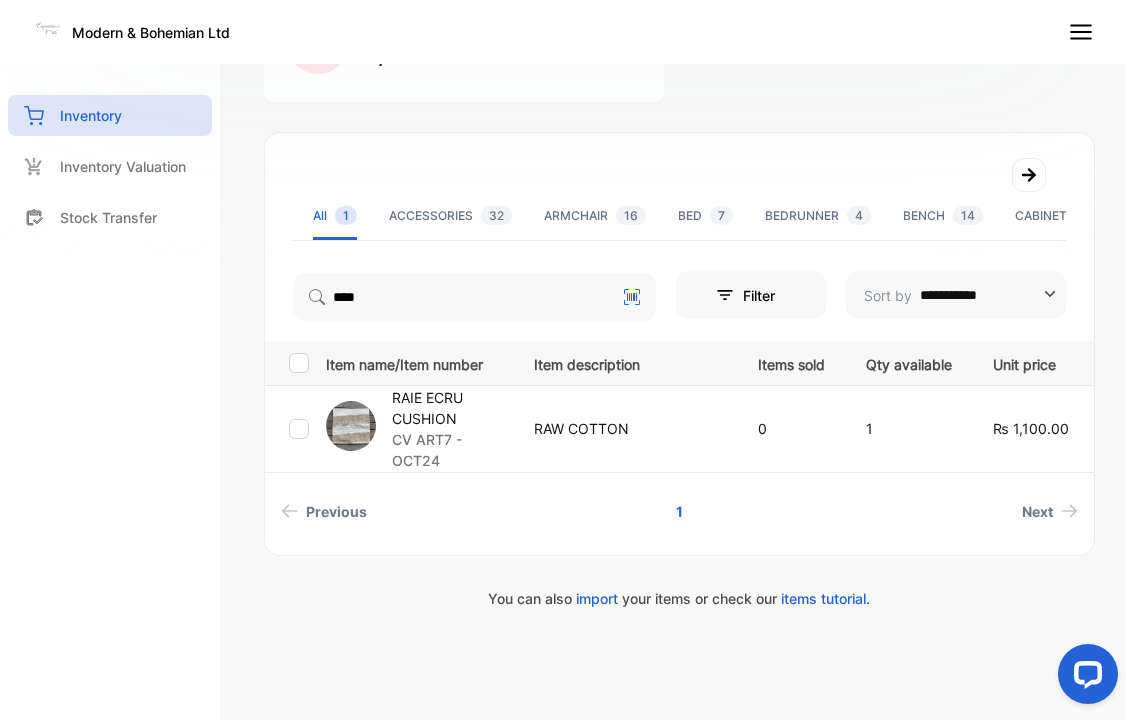 click on "RAIE ECRU CUSHION" at bounding box center (450, 408) 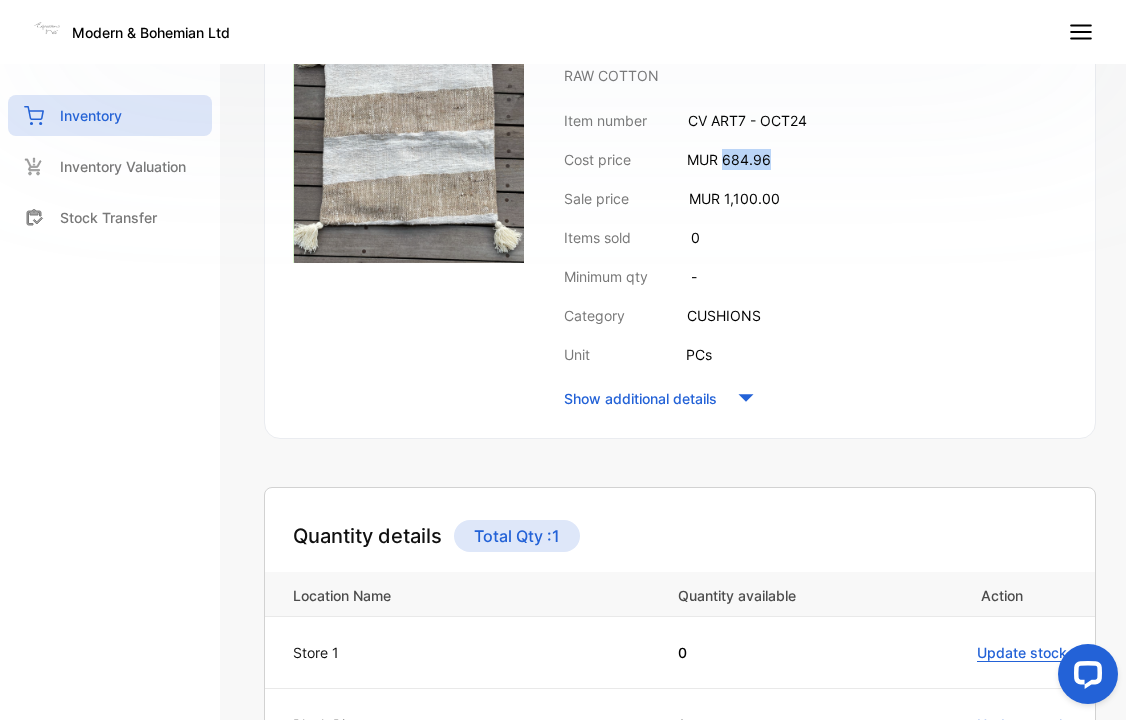 drag, startPoint x: 724, startPoint y: 161, endPoint x: 849, endPoint y: 153, distance: 125.25574 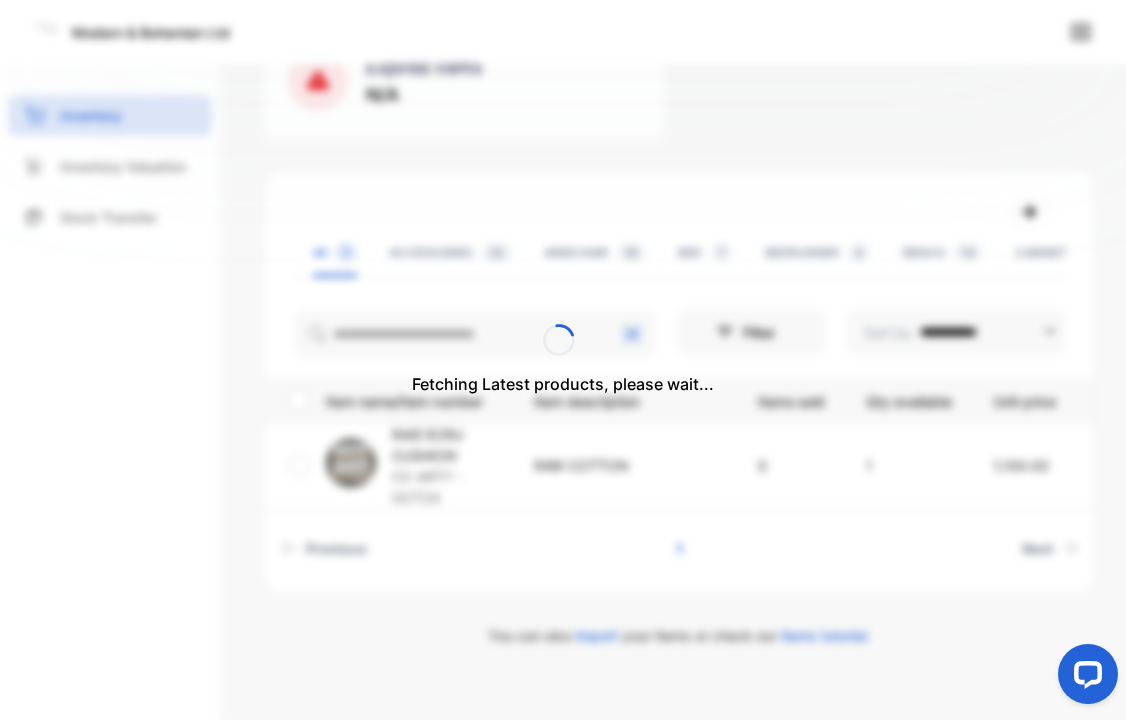 scroll, scrollTop: 324, scrollLeft: 0, axis: vertical 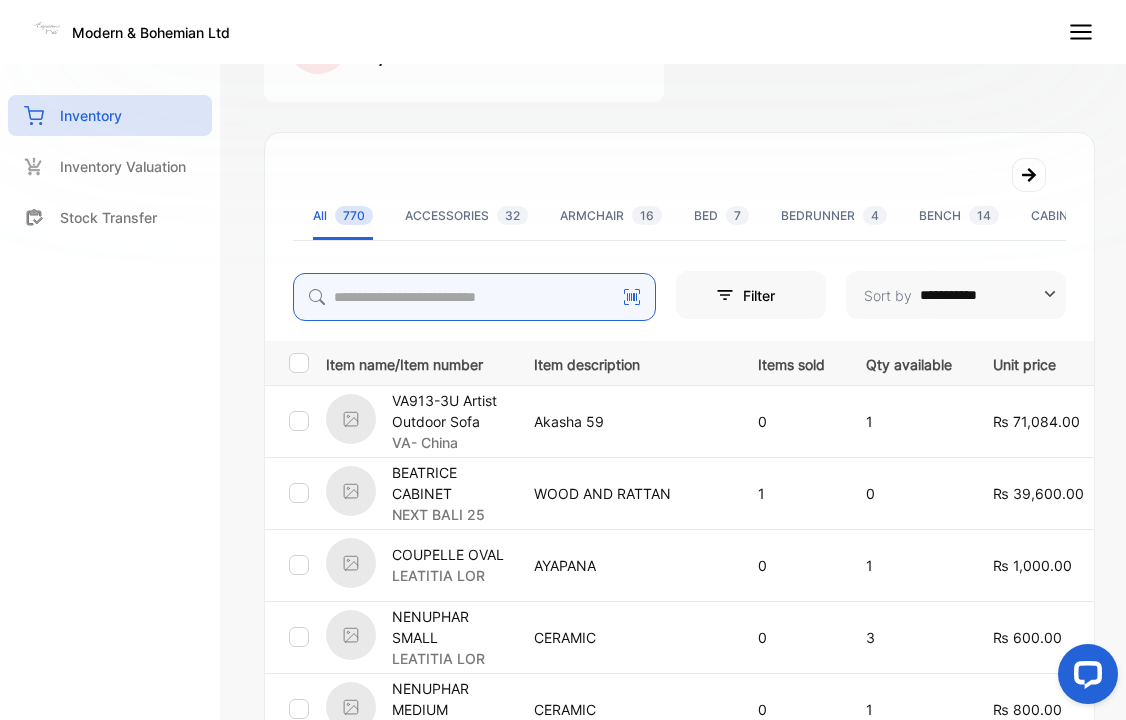 click at bounding box center [474, 297] 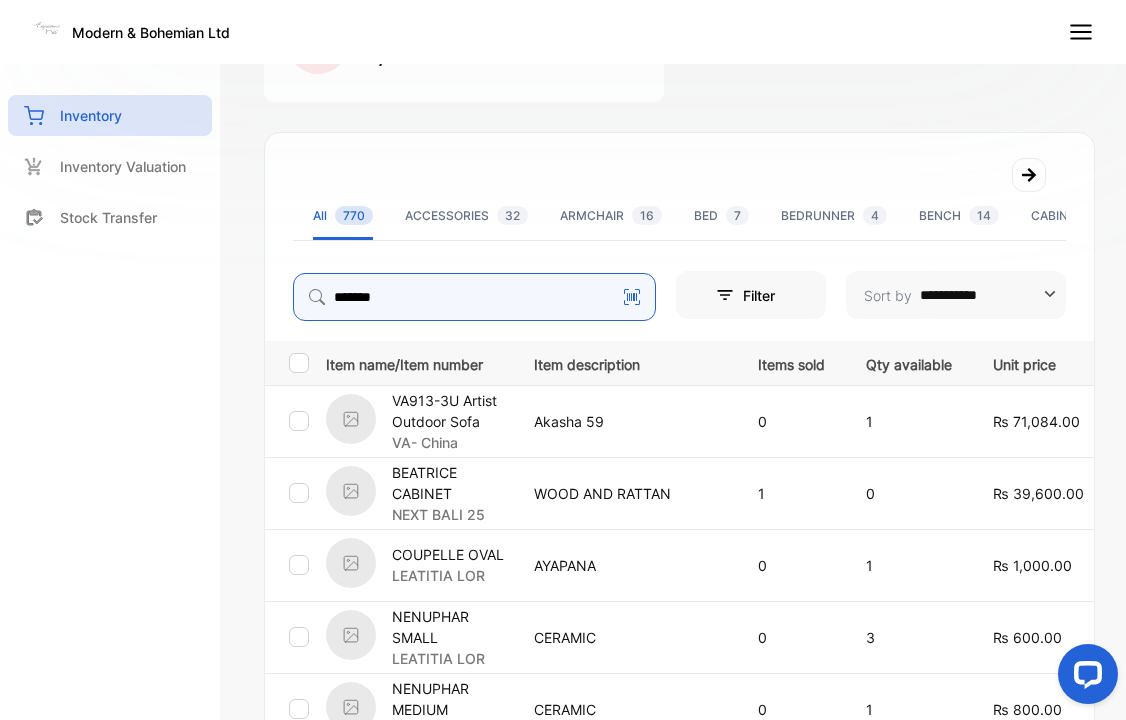 type on "*******" 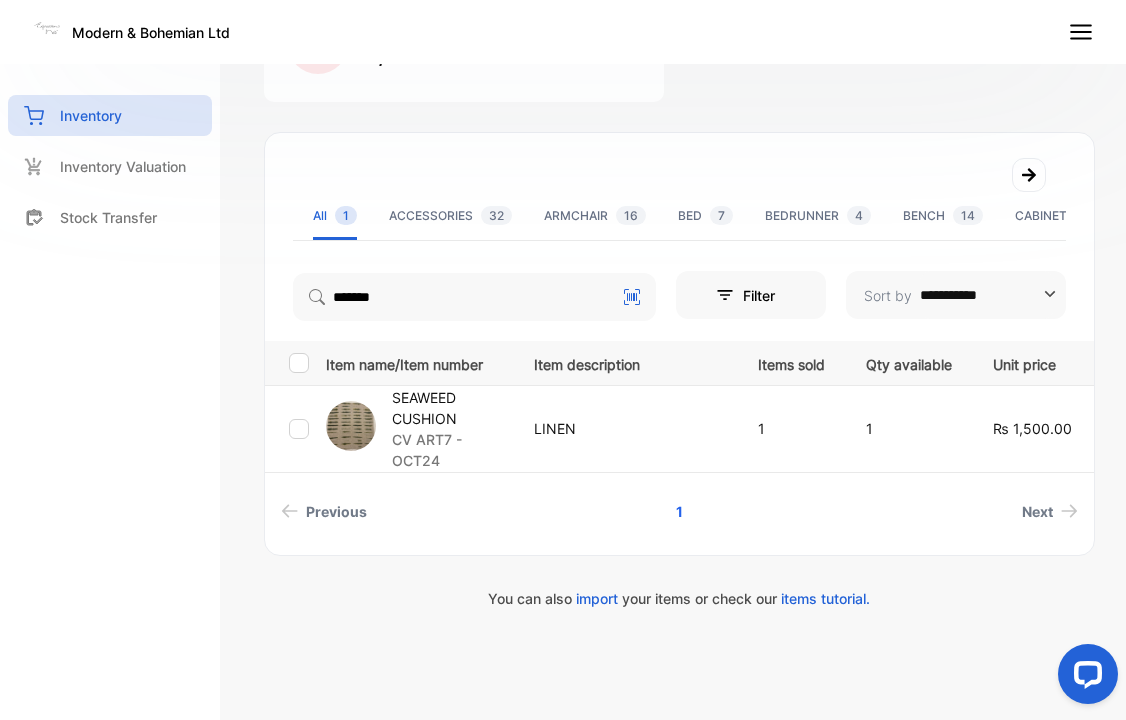 click on "SEAWEED CUSHION" at bounding box center (450, 408) 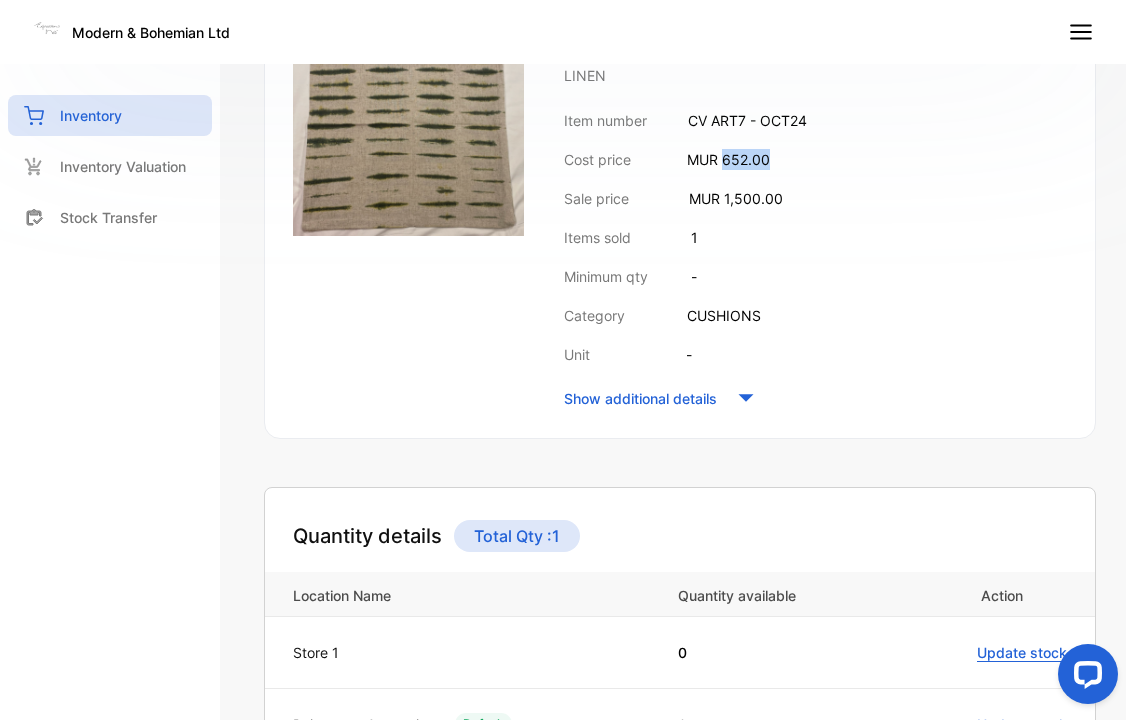 drag, startPoint x: 722, startPoint y: 160, endPoint x: 816, endPoint y: 158, distance: 94.02127 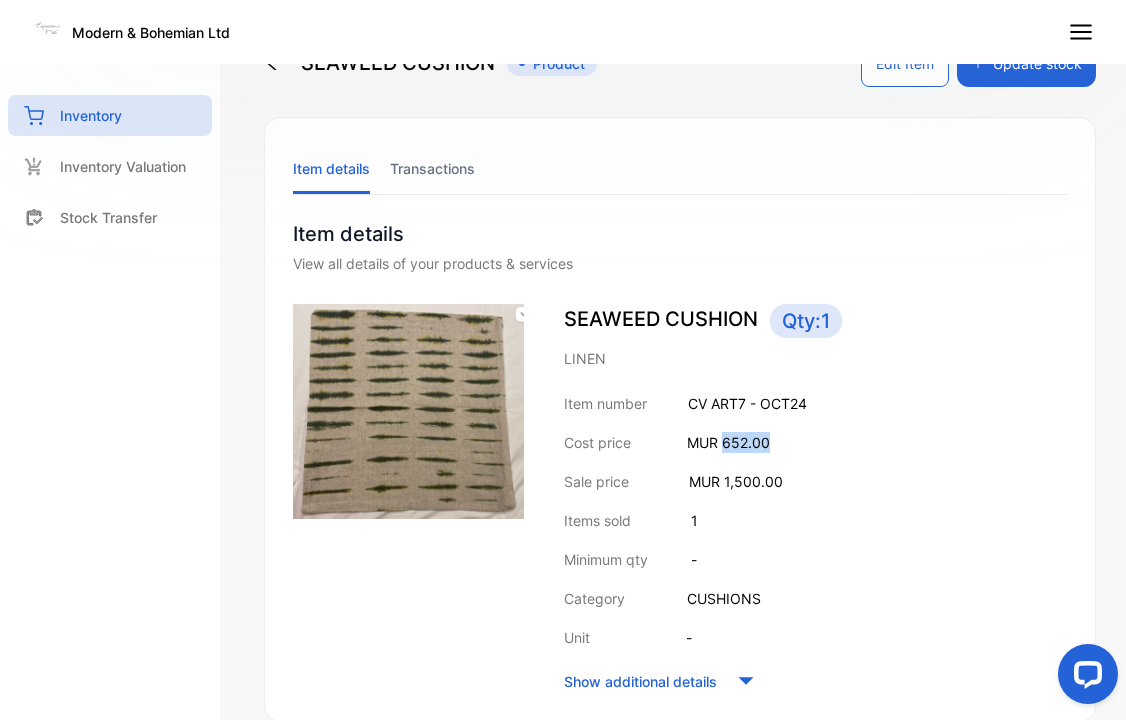 scroll, scrollTop: 0, scrollLeft: 0, axis: both 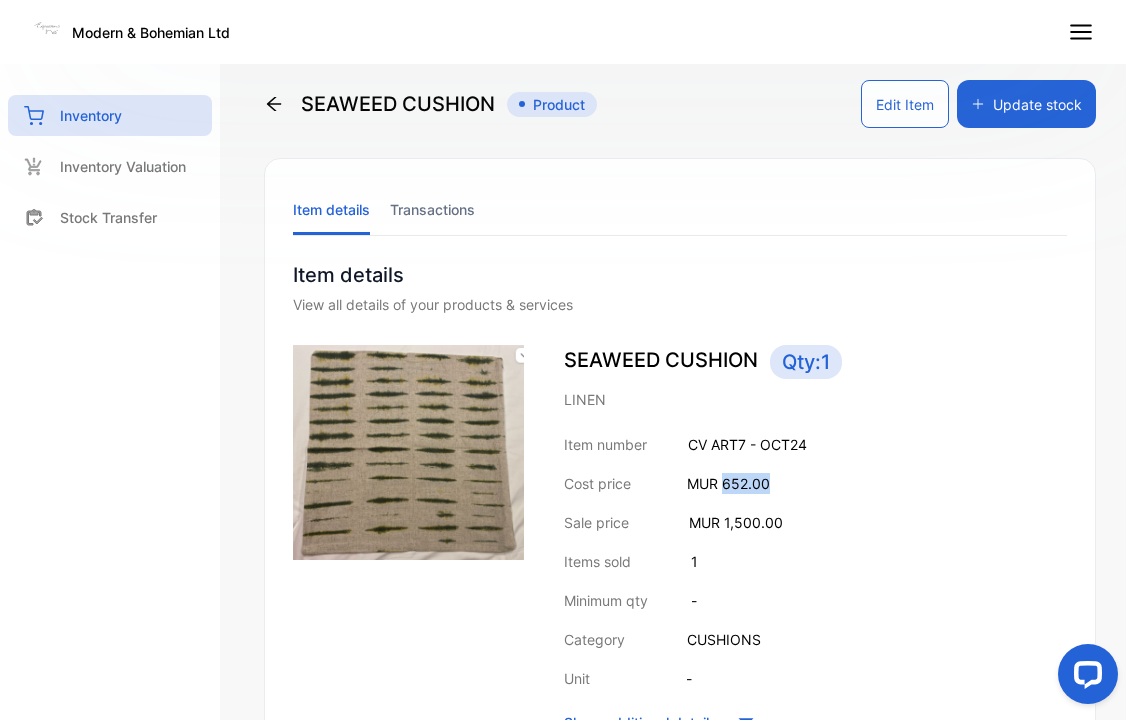 click 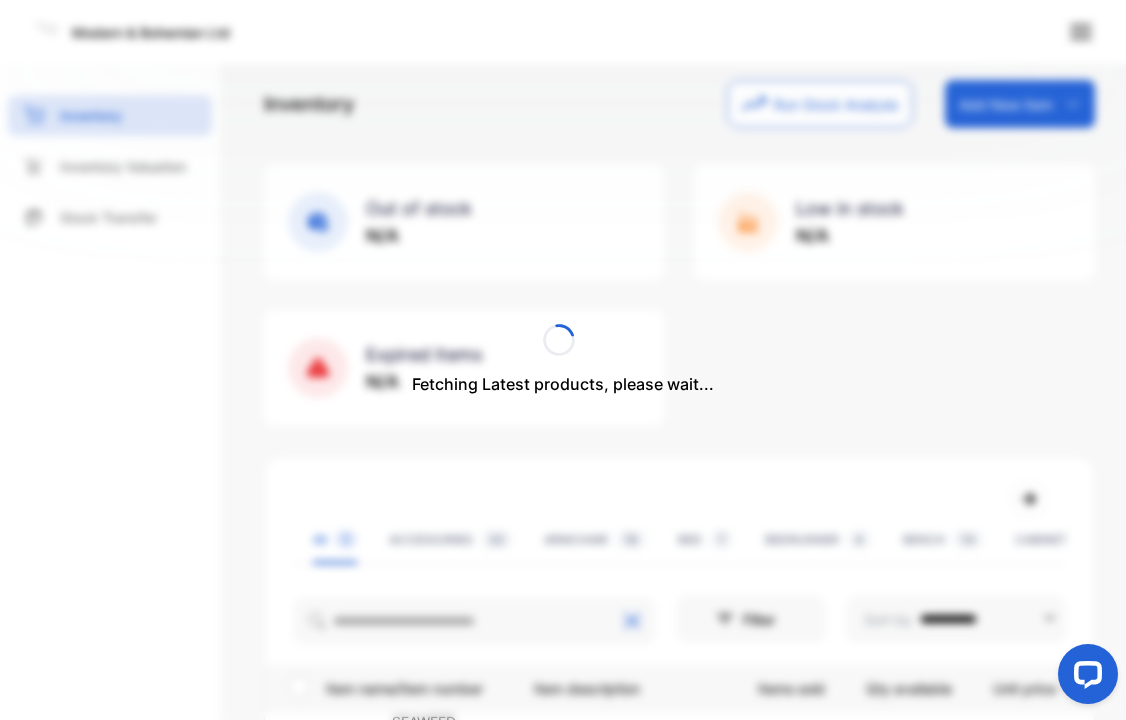 click on "Fetching Latest products, please wait..." at bounding box center [563, 360] 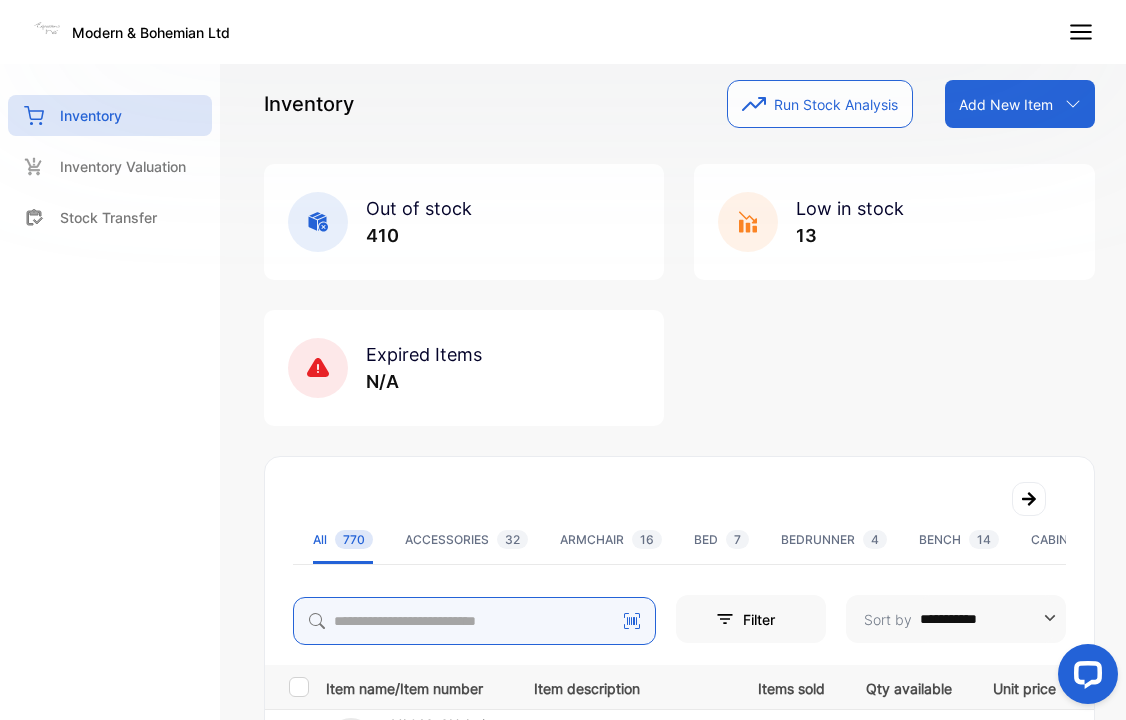 click at bounding box center [474, 621] 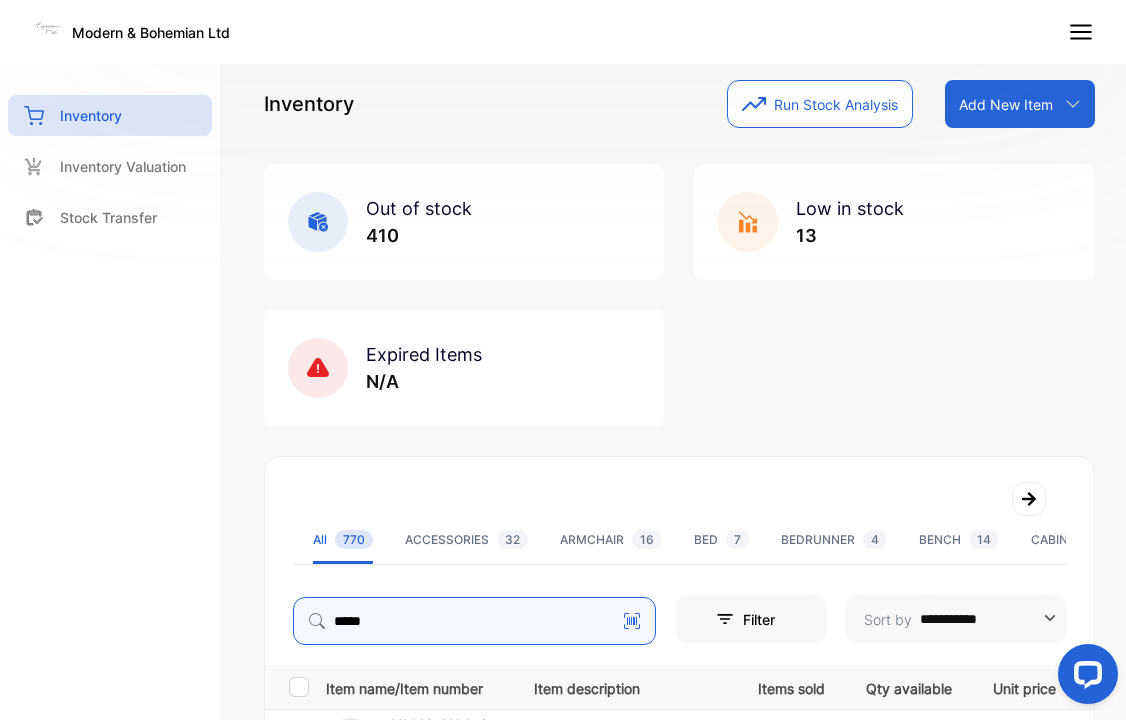 type on "*****" 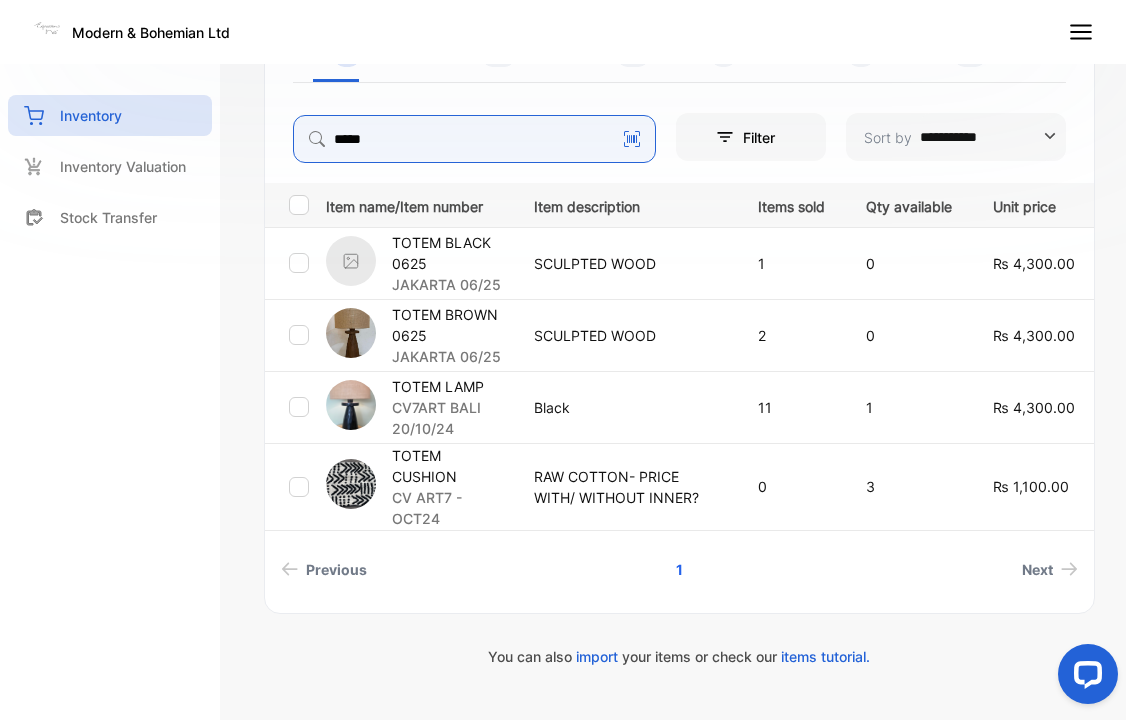 scroll, scrollTop: 540, scrollLeft: 0, axis: vertical 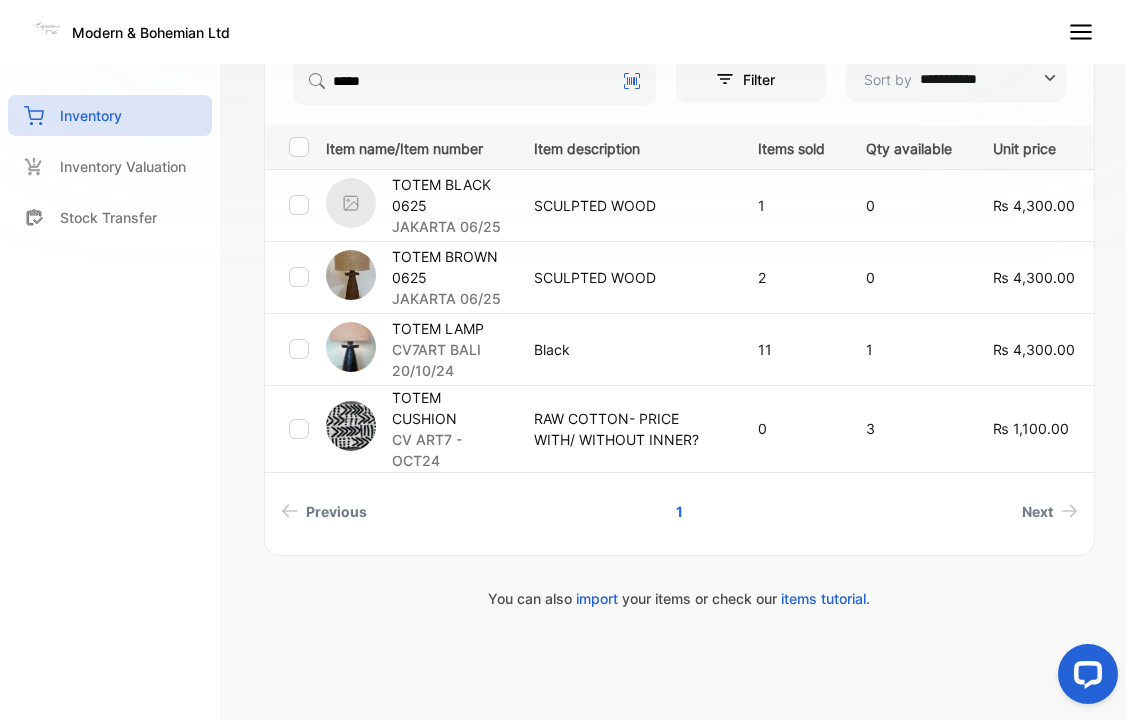 click on "TOTEM CUSHION" at bounding box center (450, 408) 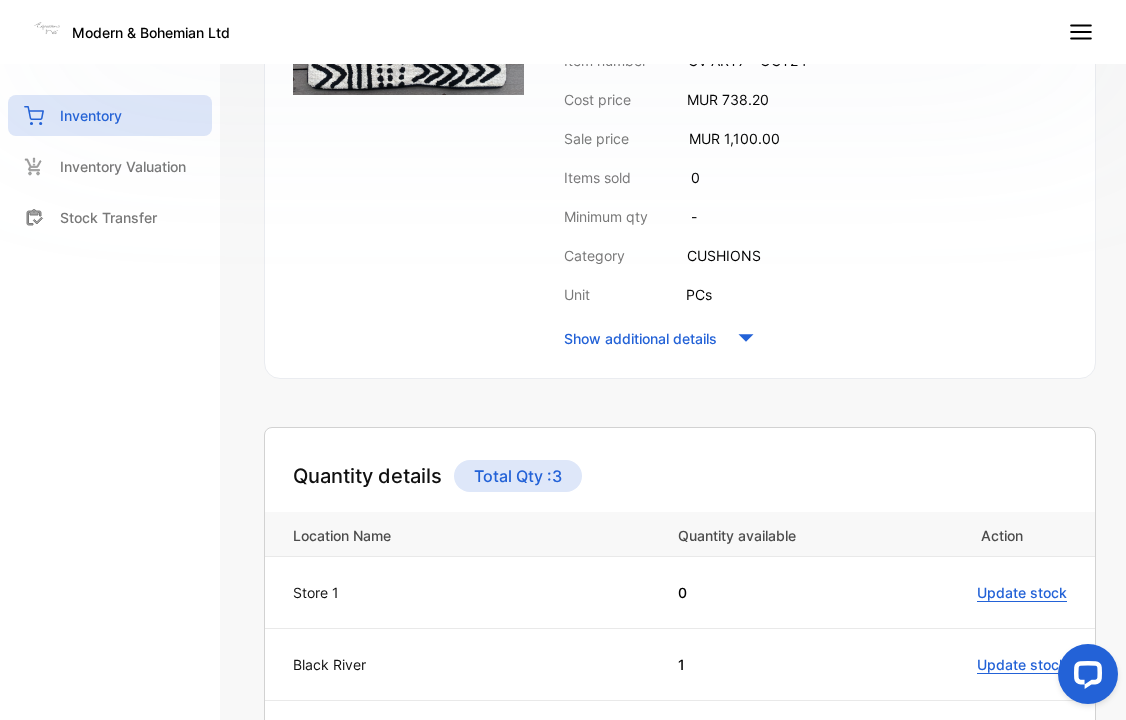 scroll, scrollTop: 0, scrollLeft: 0, axis: both 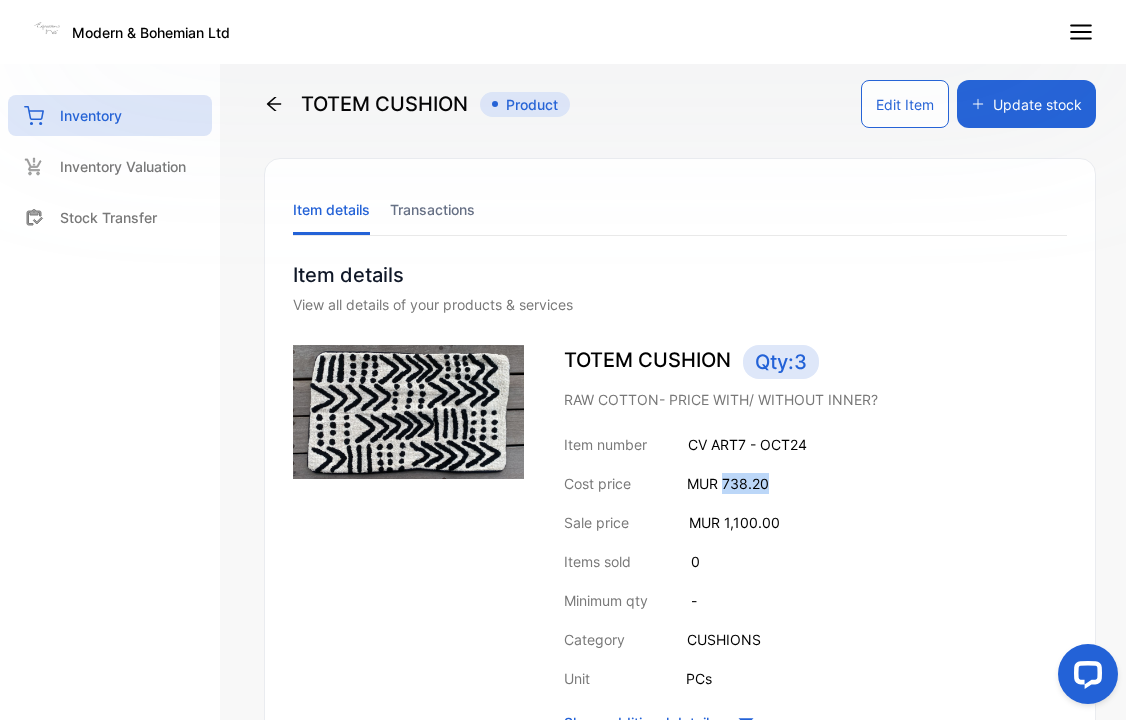 drag, startPoint x: 726, startPoint y: 482, endPoint x: 809, endPoint y: 476, distance: 83.21658 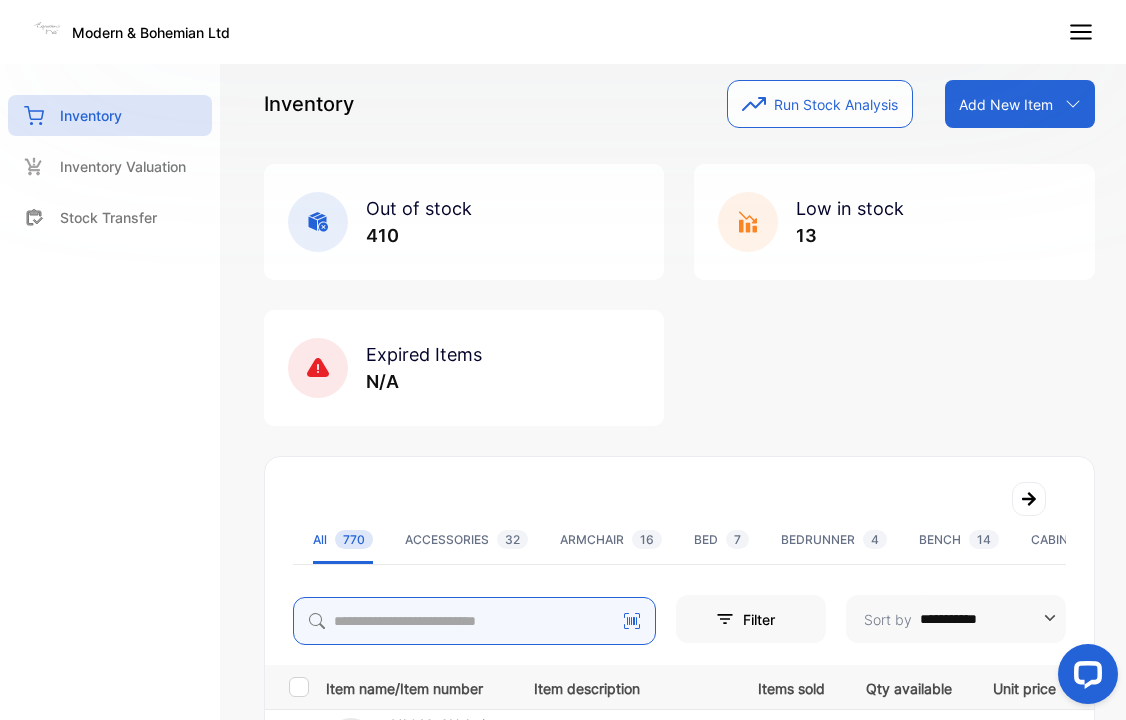 click at bounding box center [474, 621] 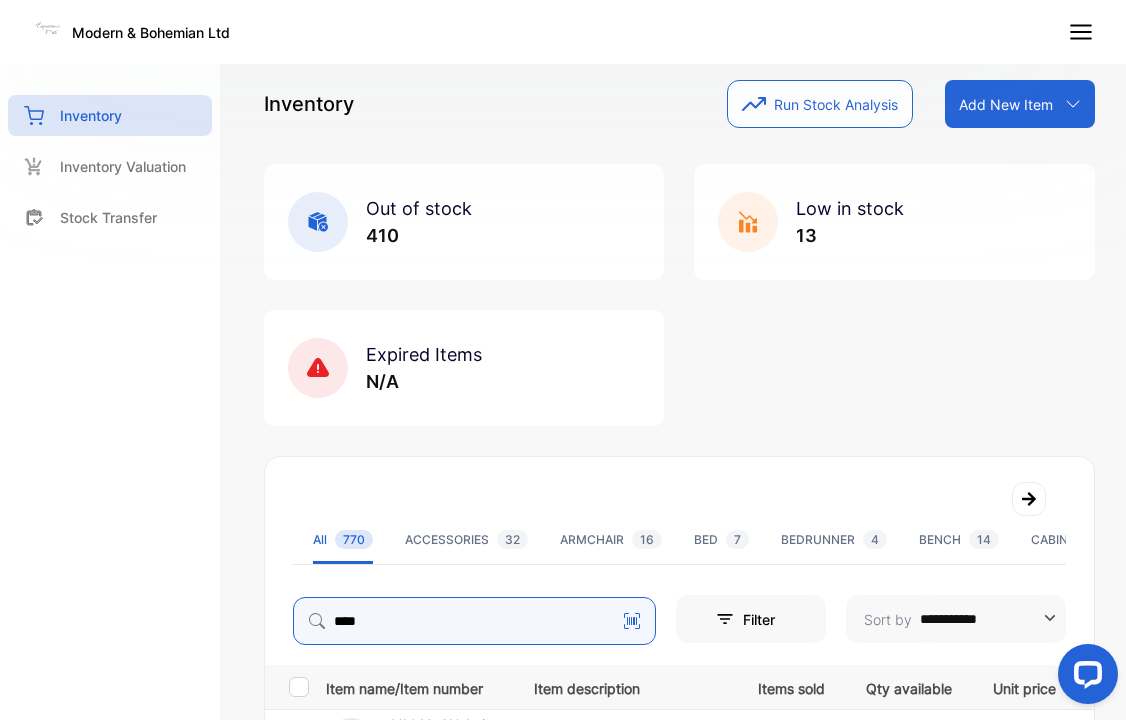 type on "****" 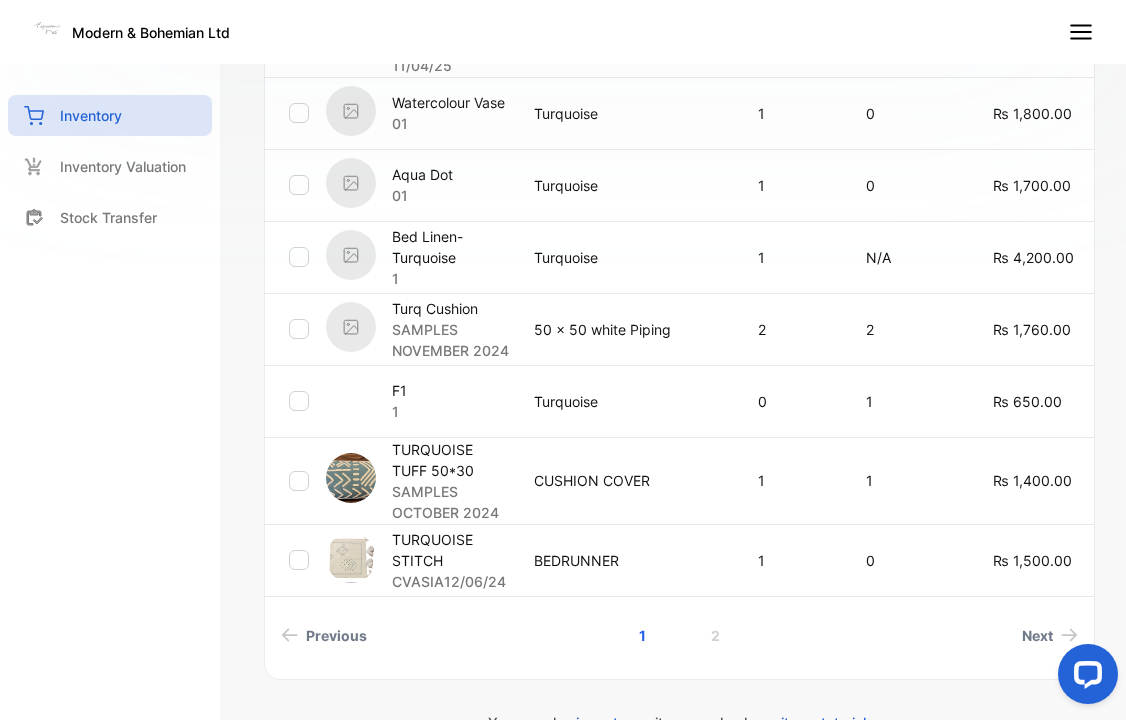 scroll, scrollTop: 957, scrollLeft: 0, axis: vertical 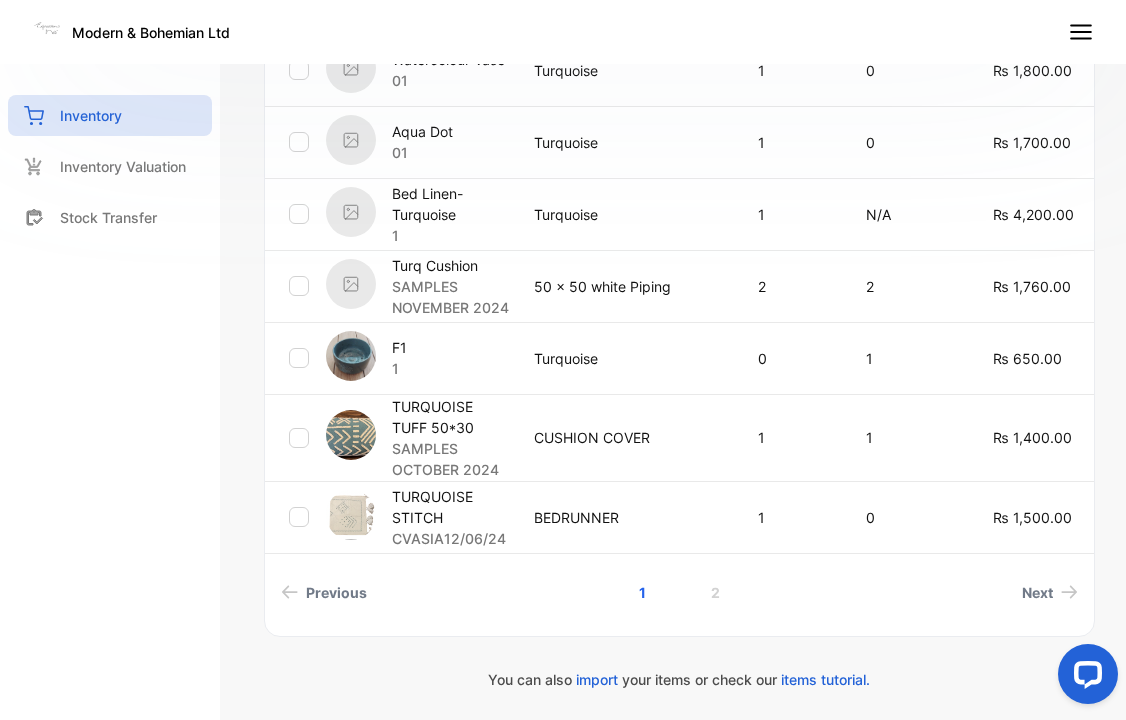 click on "SAMPLES NOVEMBER 2024" at bounding box center (450, 297) 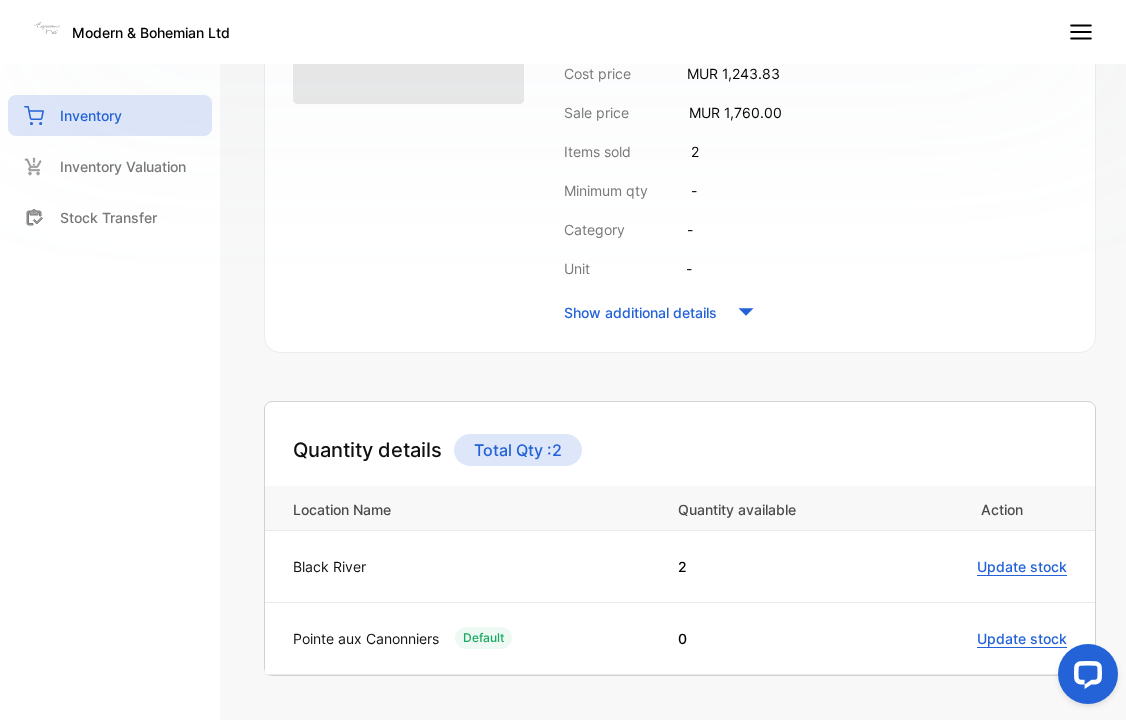 scroll, scrollTop: 0, scrollLeft: 0, axis: both 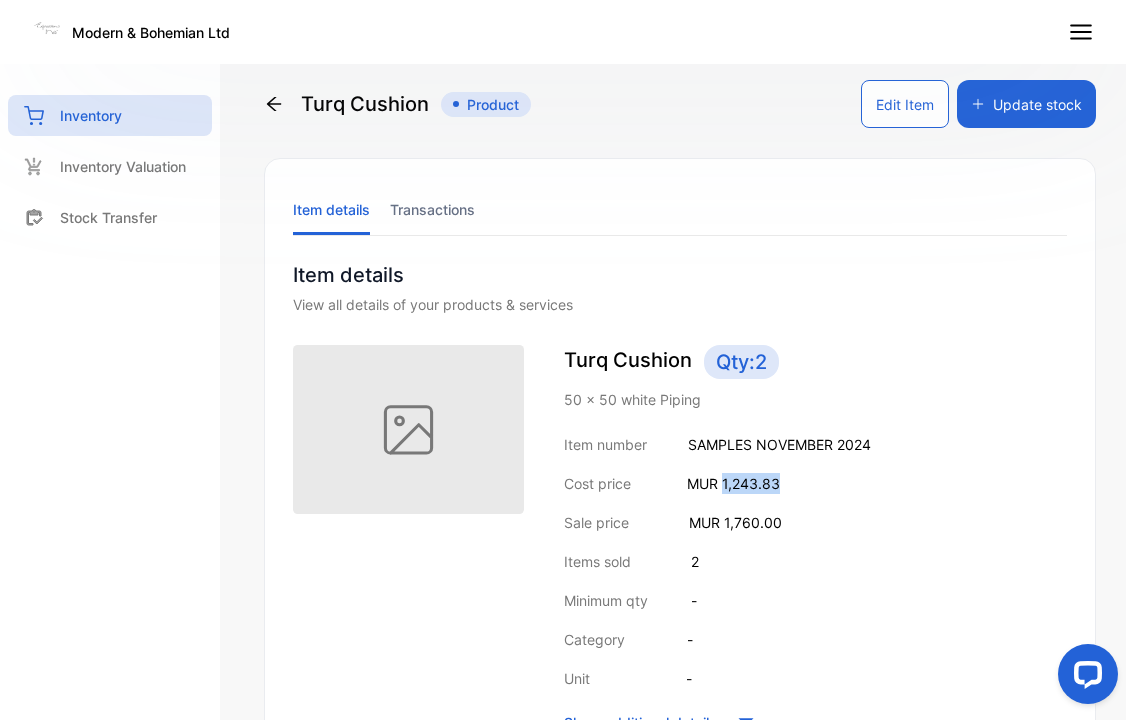 drag, startPoint x: 725, startPoint y: 484, endPoint x: 797, endPoint y: 476, distance: 72.443085 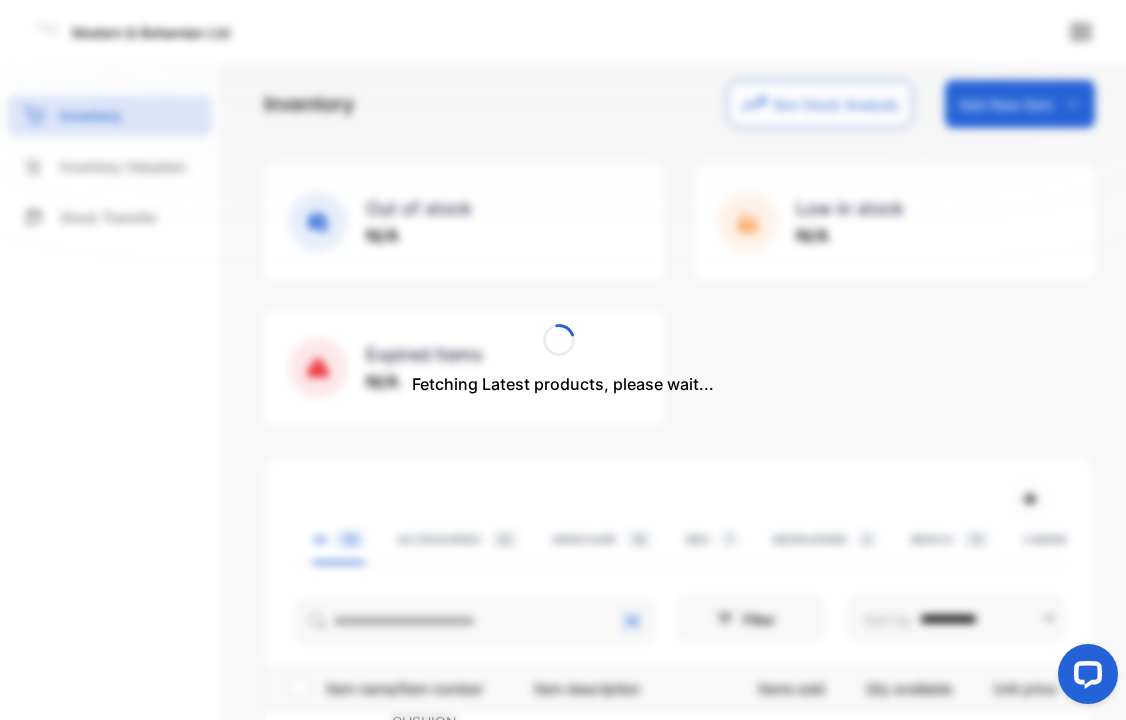click on "Fetching Latest products, please wait..." at bounding box center (563, 360) 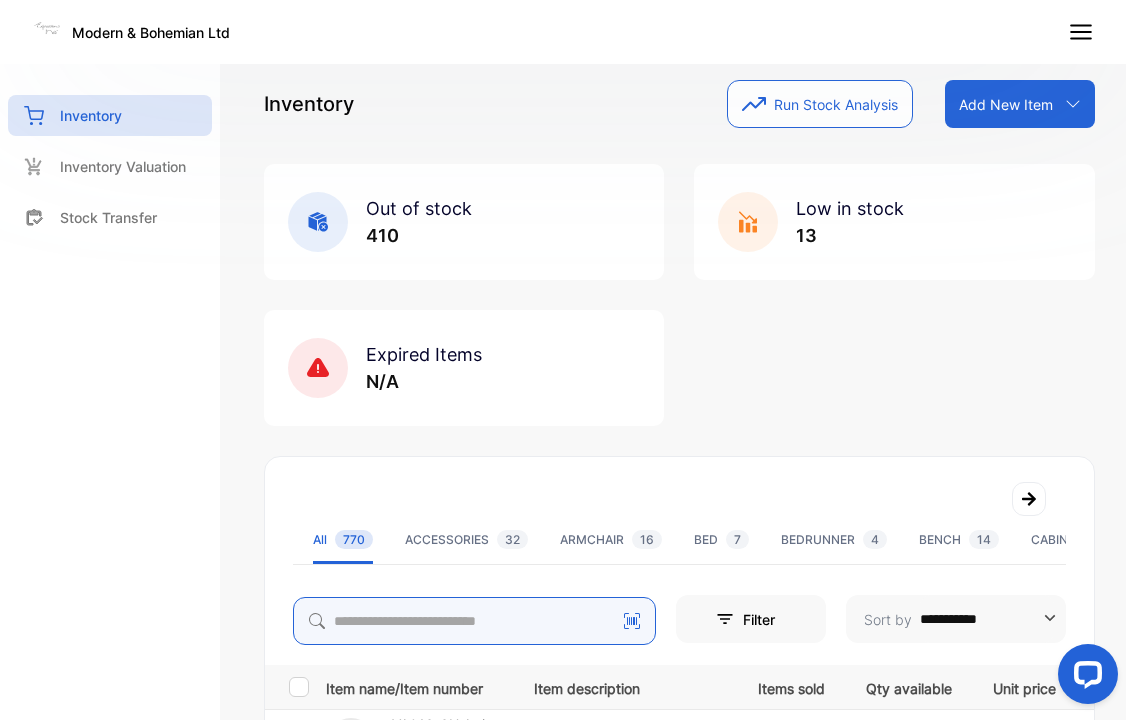 click at bounding box center (474, 621) 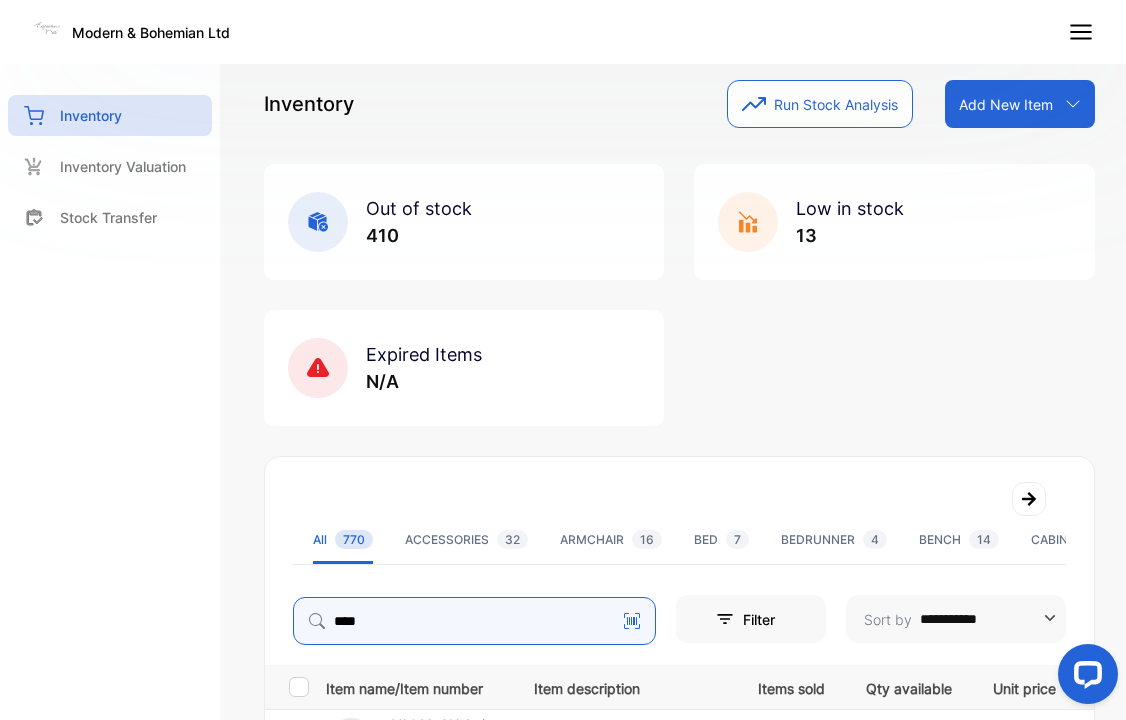 type on "****" 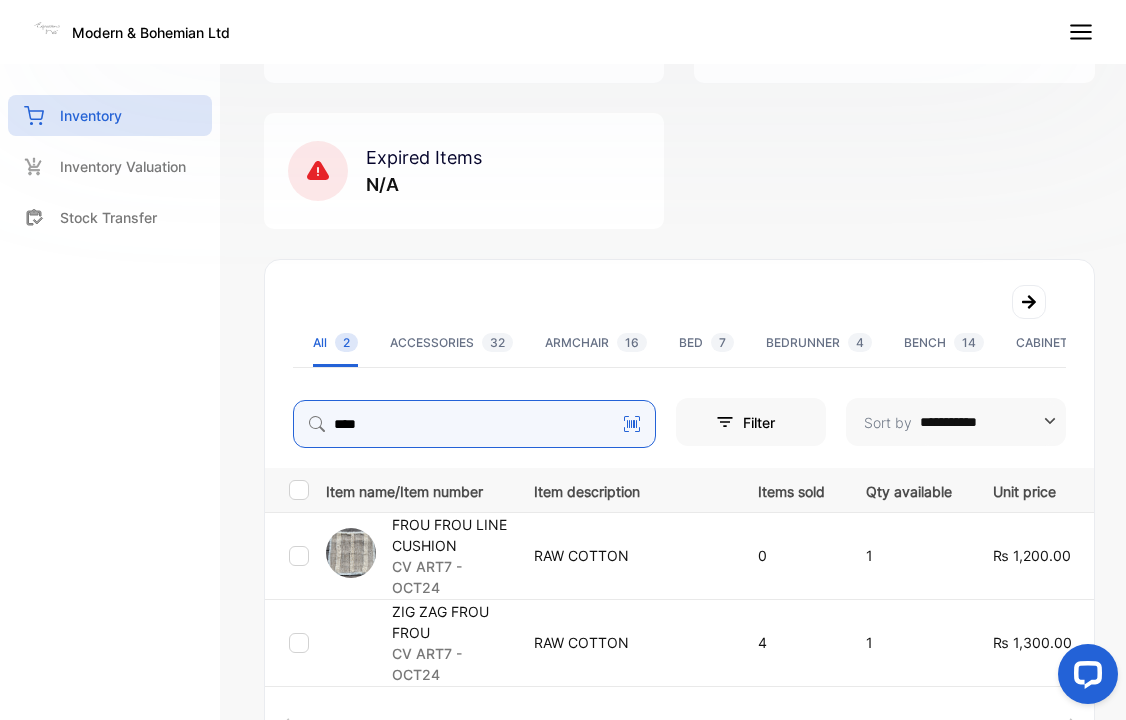 scroll, scrollTop: 211, scrollLeft: 0, axis: vertical 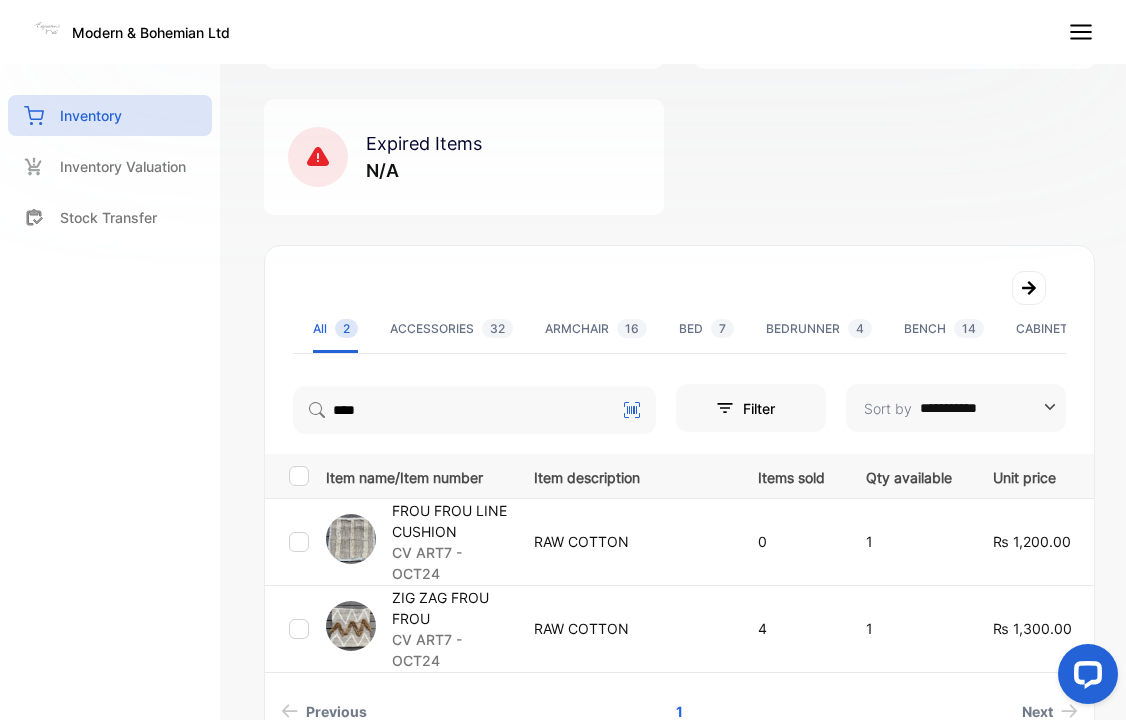 click on "FROU FROU LINE CUSHION" at bounding box center (450, 521) 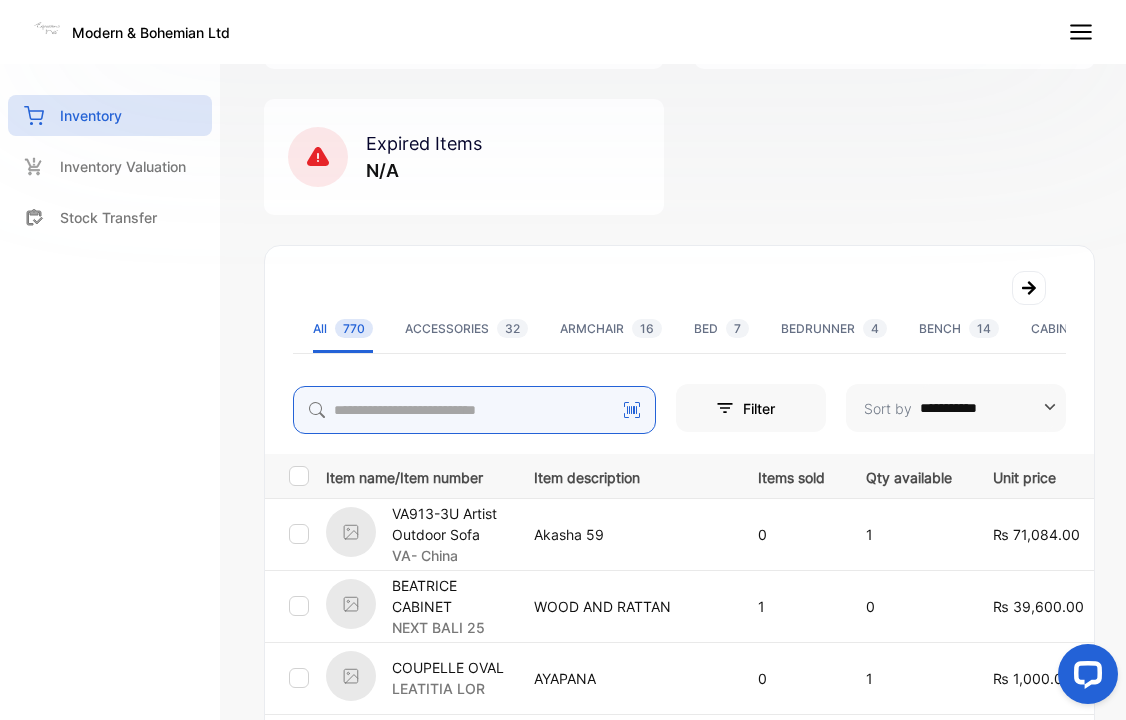 click at bounding box center (474, 410) 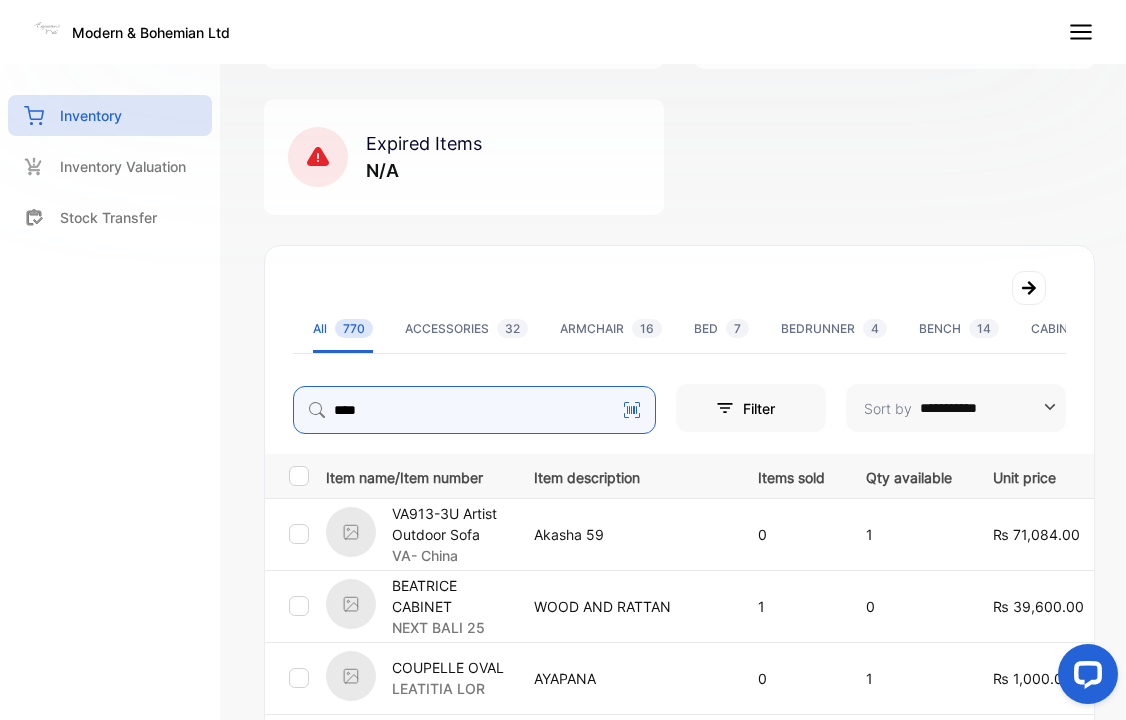 type on "****" 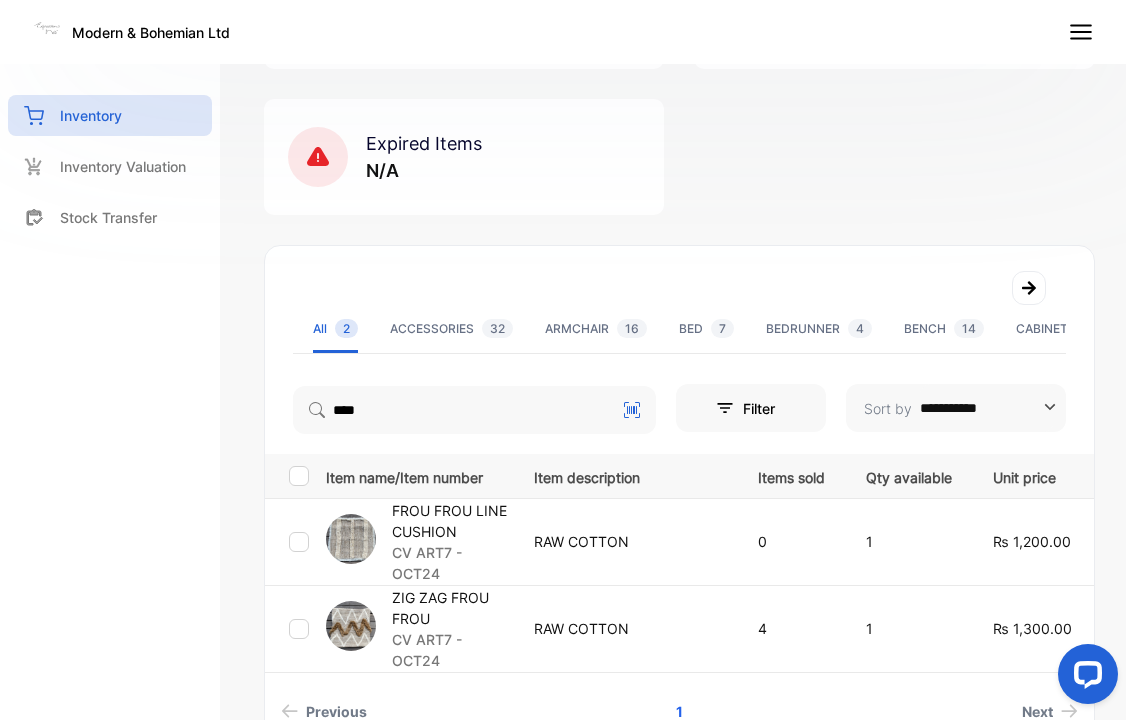 click on "ZIG ZAG FROU FROU" at bounding box center (450, 608) 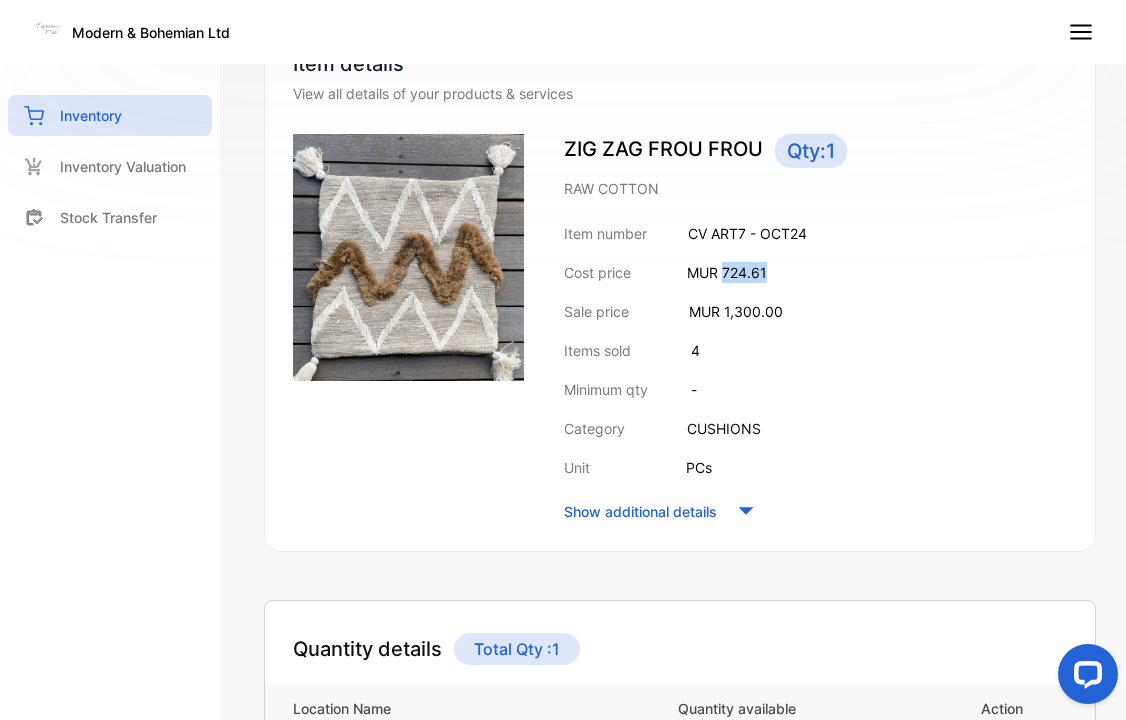 drag, startPoint x: 724, startPoint y: 275, endPoint x: 788, endPoint y: 270, distance: 64.195015 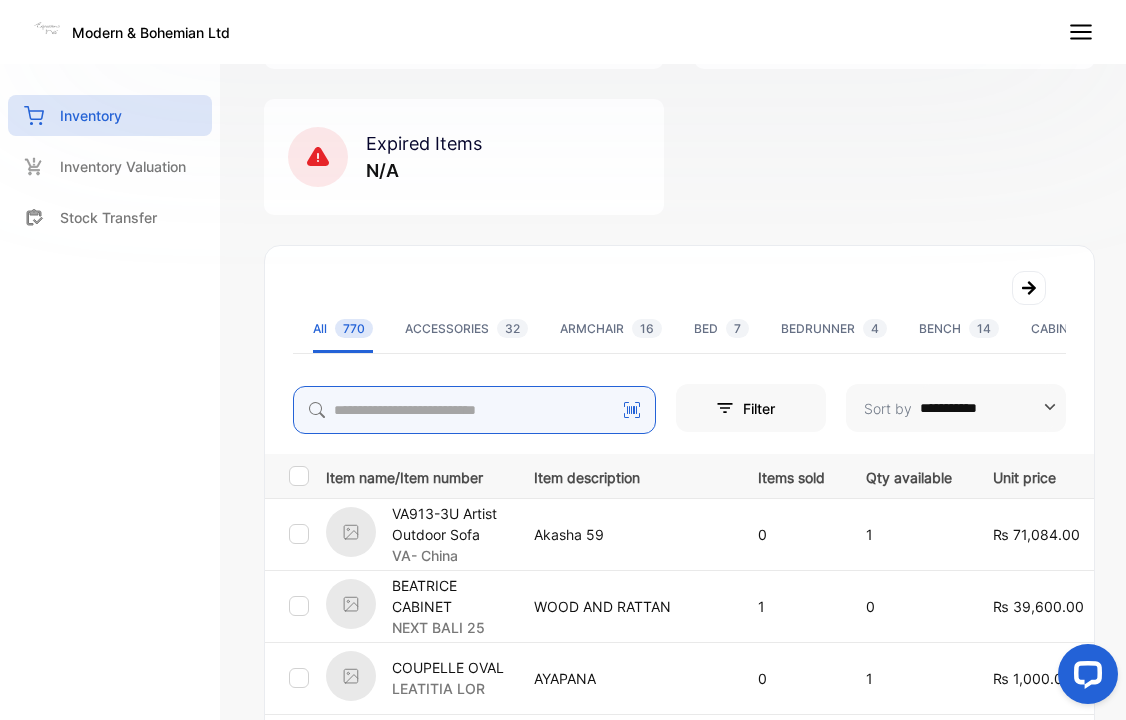 click at bounding box center (474, 410) 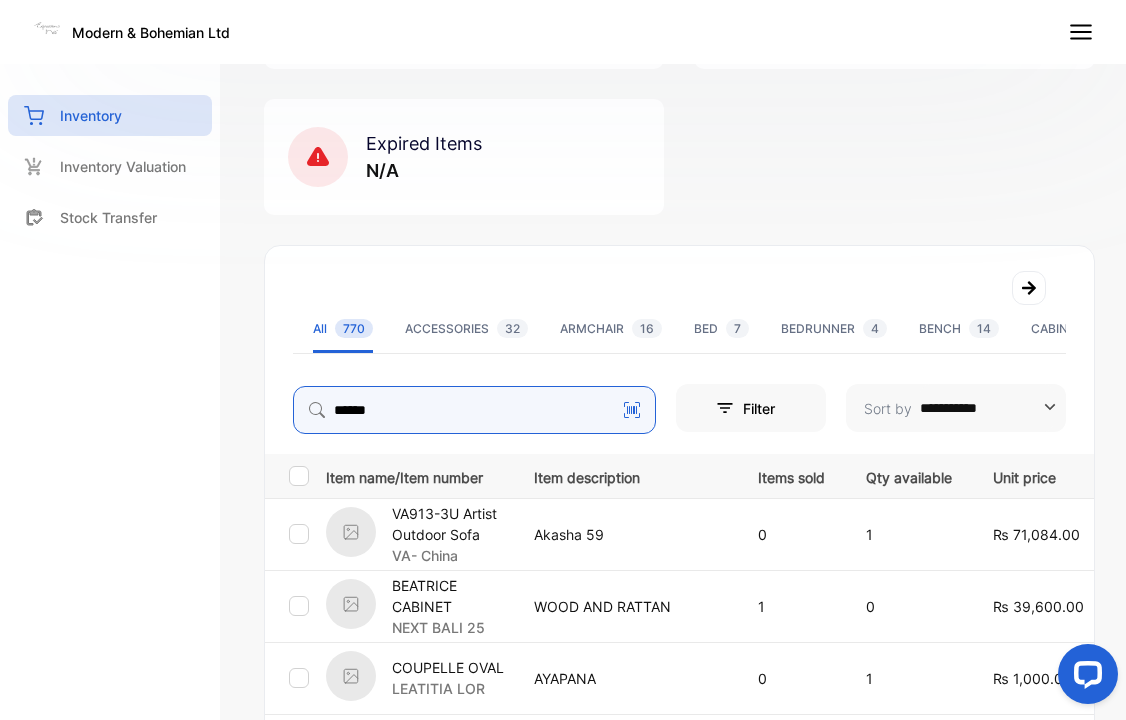 type on "******" 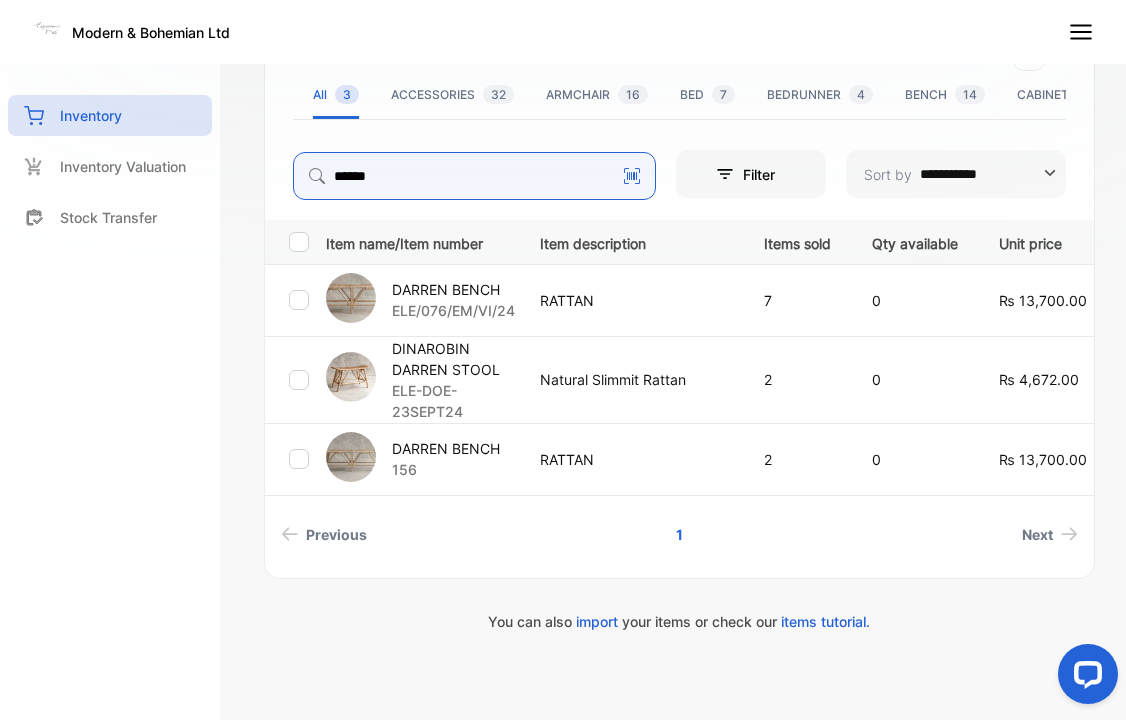 scroll, scrollTop: 468, scrollLeft: 0, axis: vertical 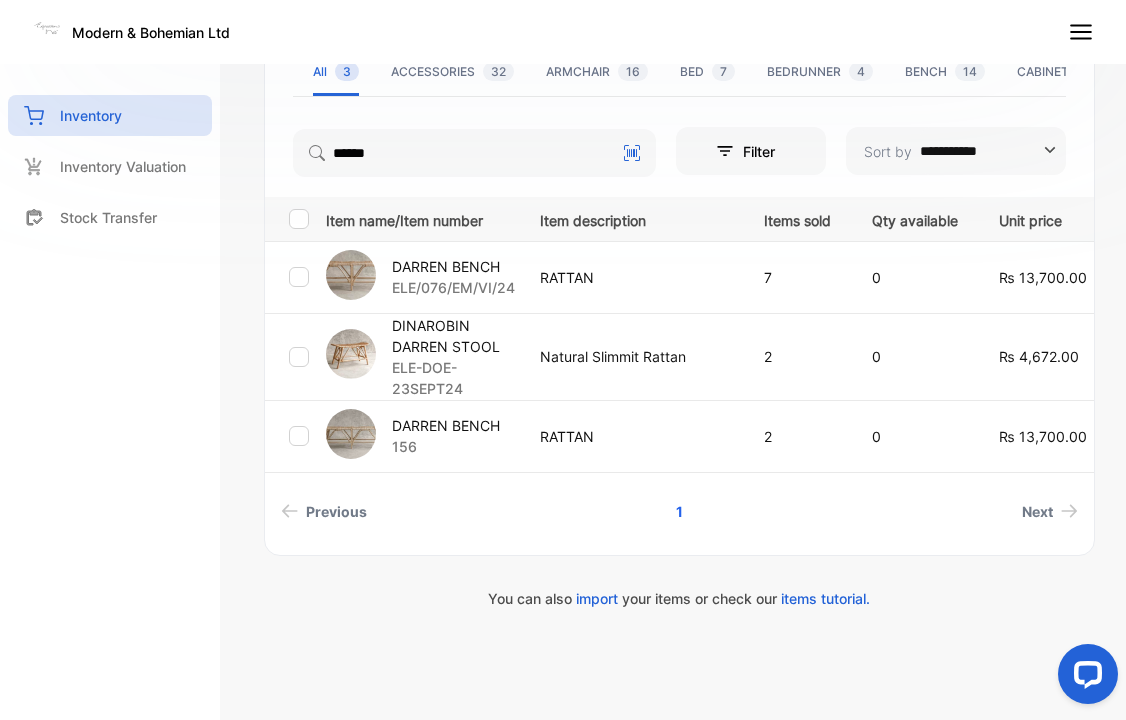 click on "ELE/076/EM/VI/24" at bounding box center [453, 287] 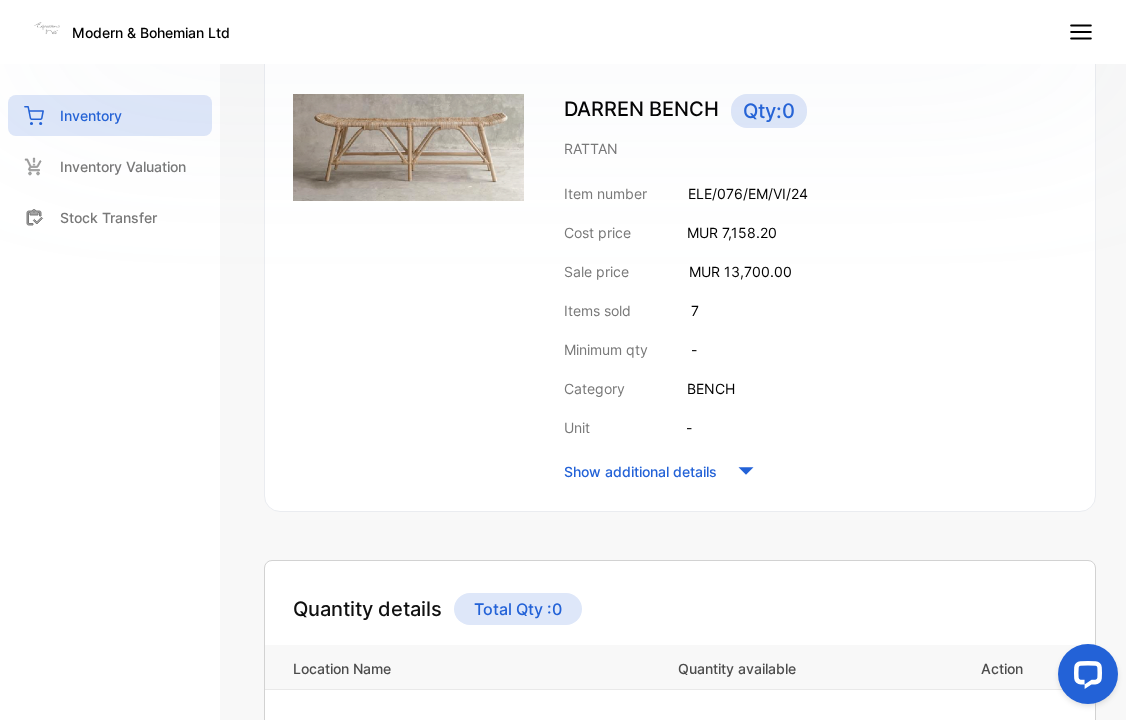 scroll, scrollTop: 231, scrollLeft: 0, axis: vertical 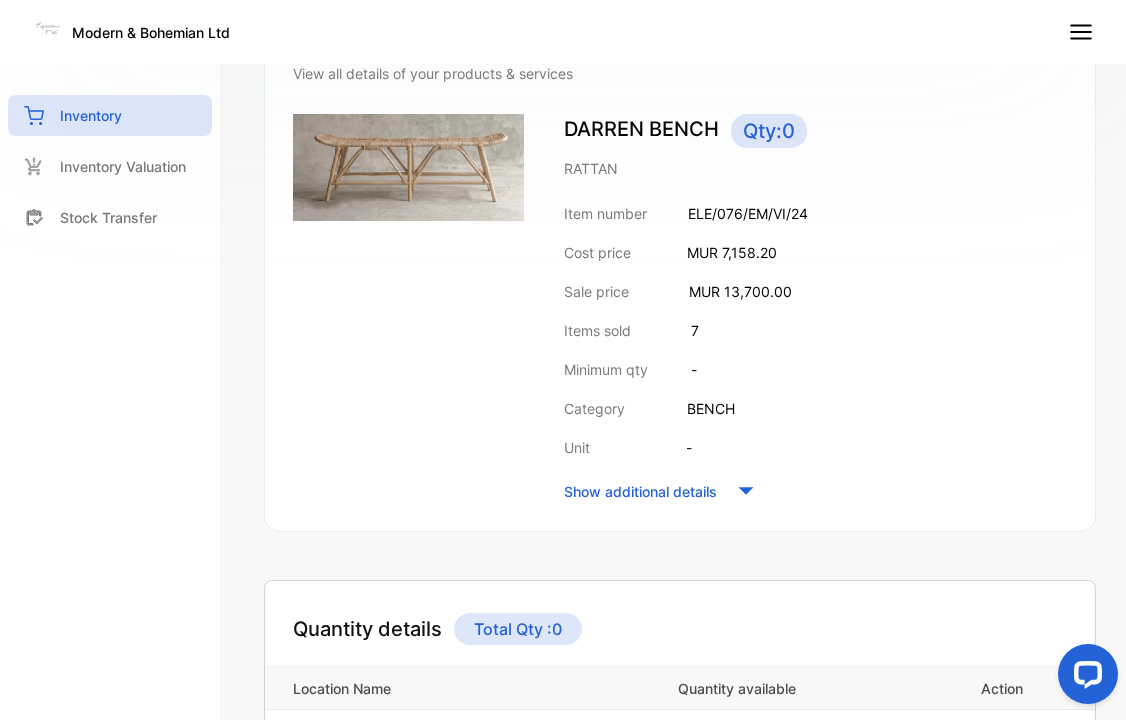 drag, startPoint x: 727, startPoint y: 244, endPoint x: 737, endPoint y: 256, distance: 15.6205 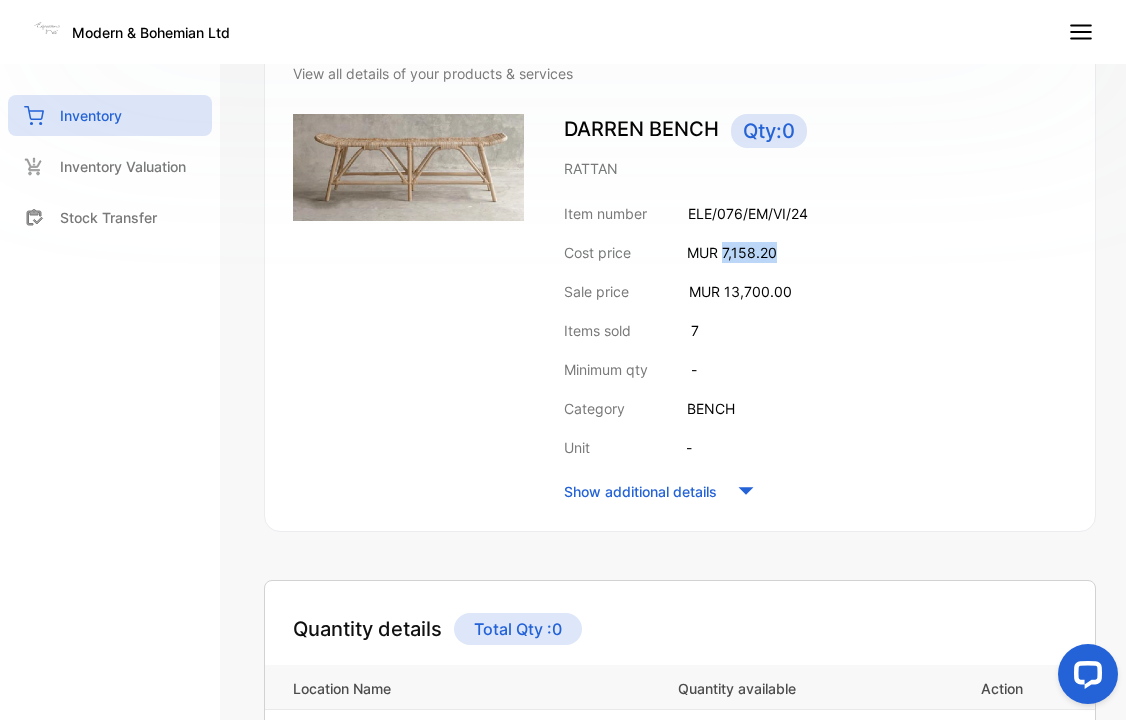 drag, startPoint x: 726, startPoint y: 253, endPoint x: 803, endPoint y: 250, distance: 77.05842 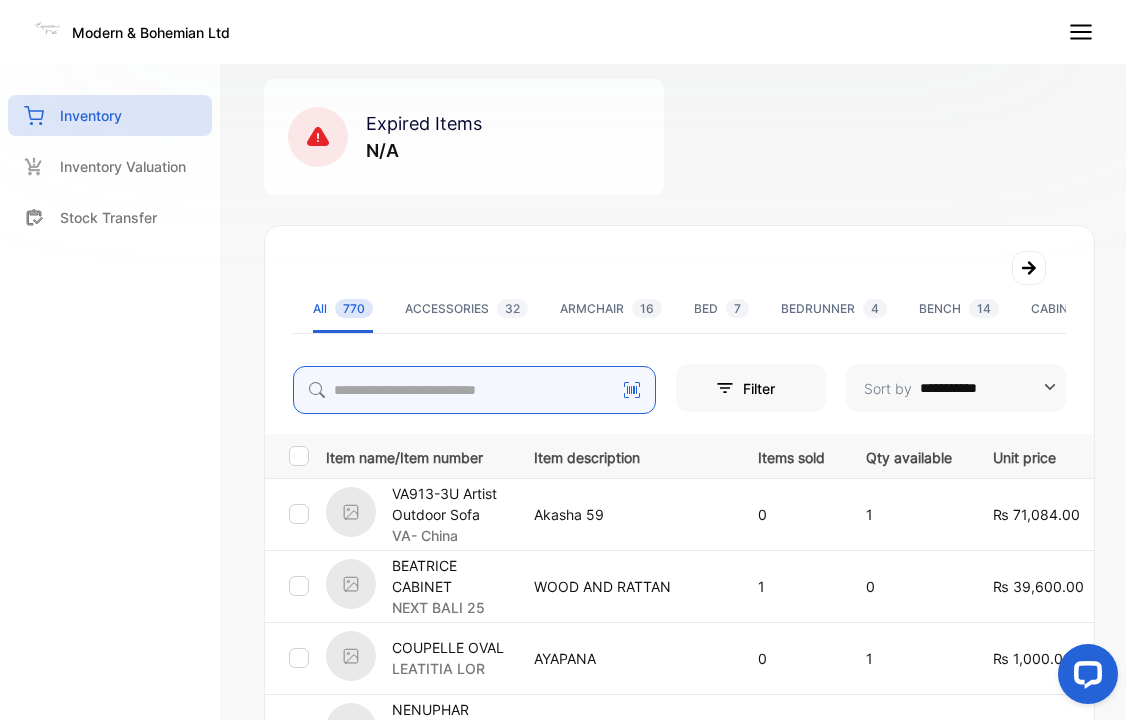 click at bounding box center (474, 390) 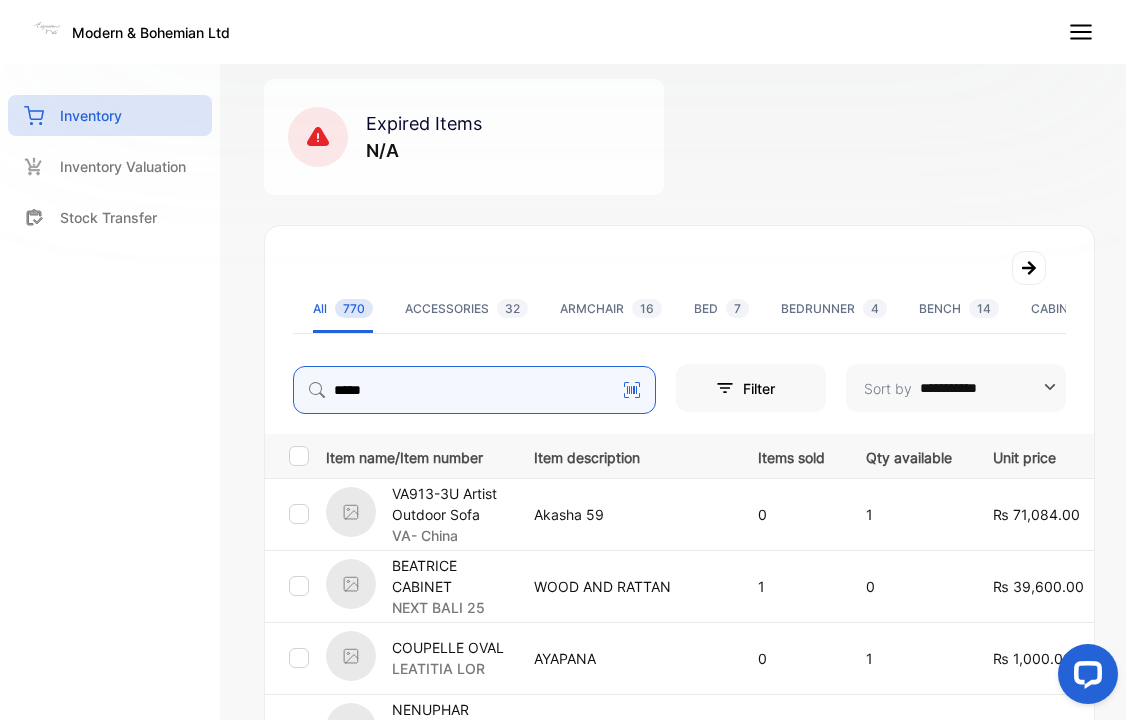 type on "*****" 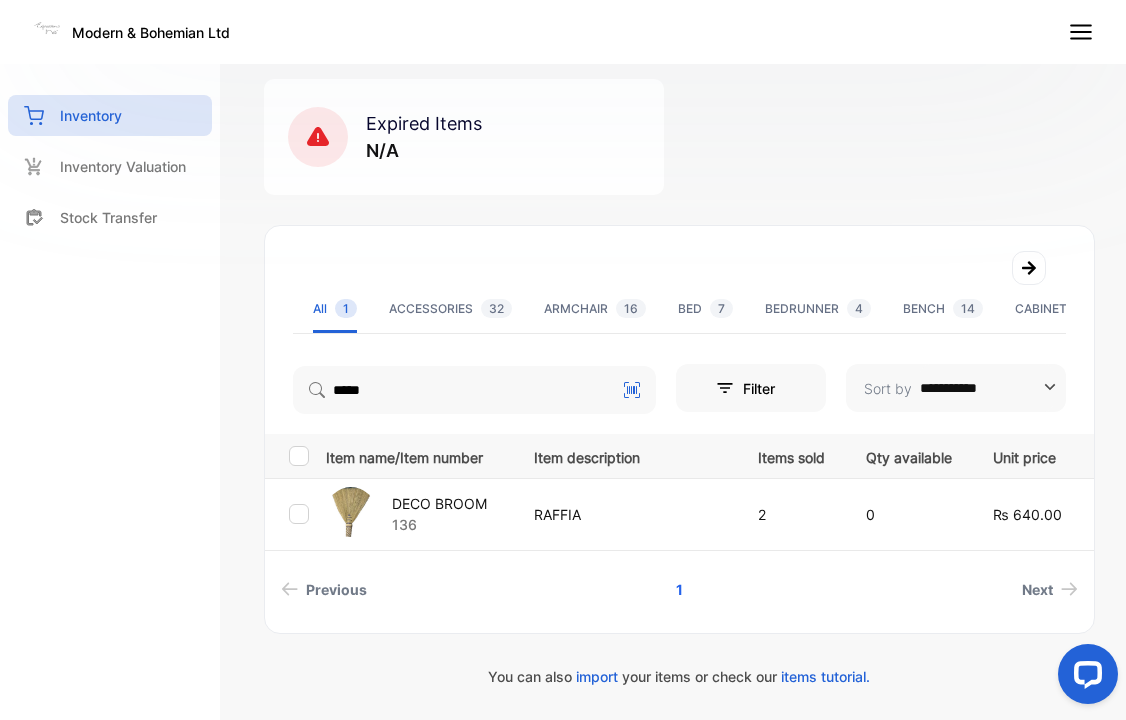 click on "DECO BROOM" at bounding box center [439, 503] 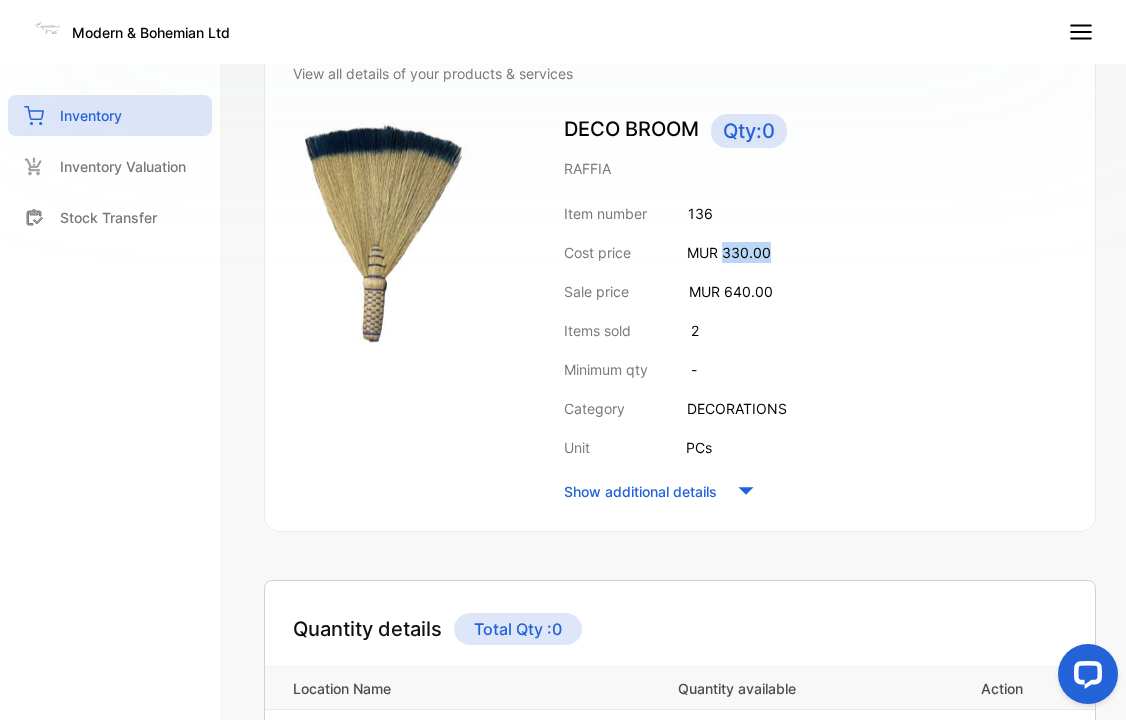 drag, startPoint x: 726, startPoint y: 249, endPoint x: 789, endPoint y: 248, distance: 63.007935 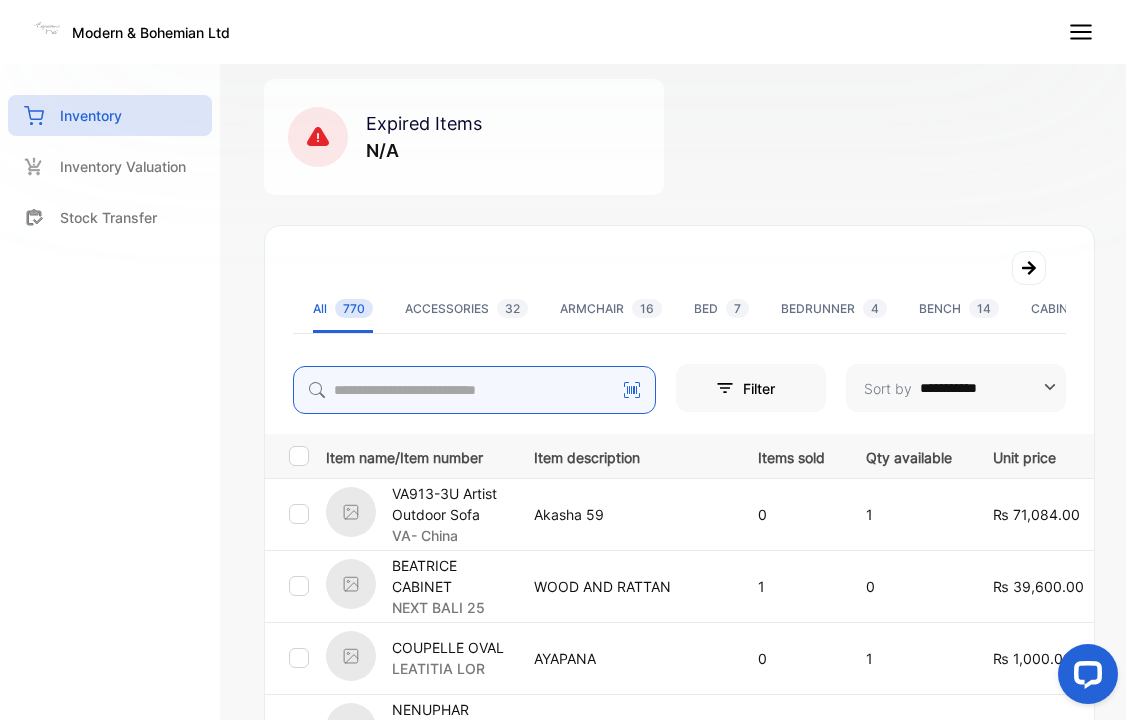 click at bounding box center (474, 390) 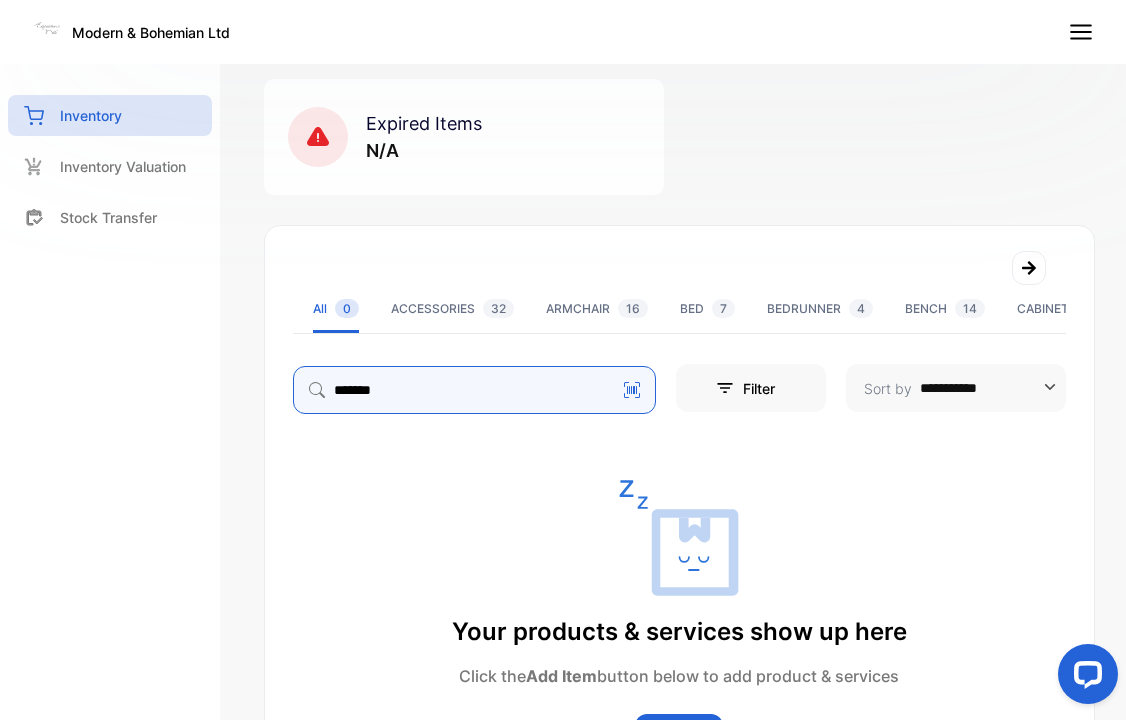 click on "*******" at bounding box center [474, 390] 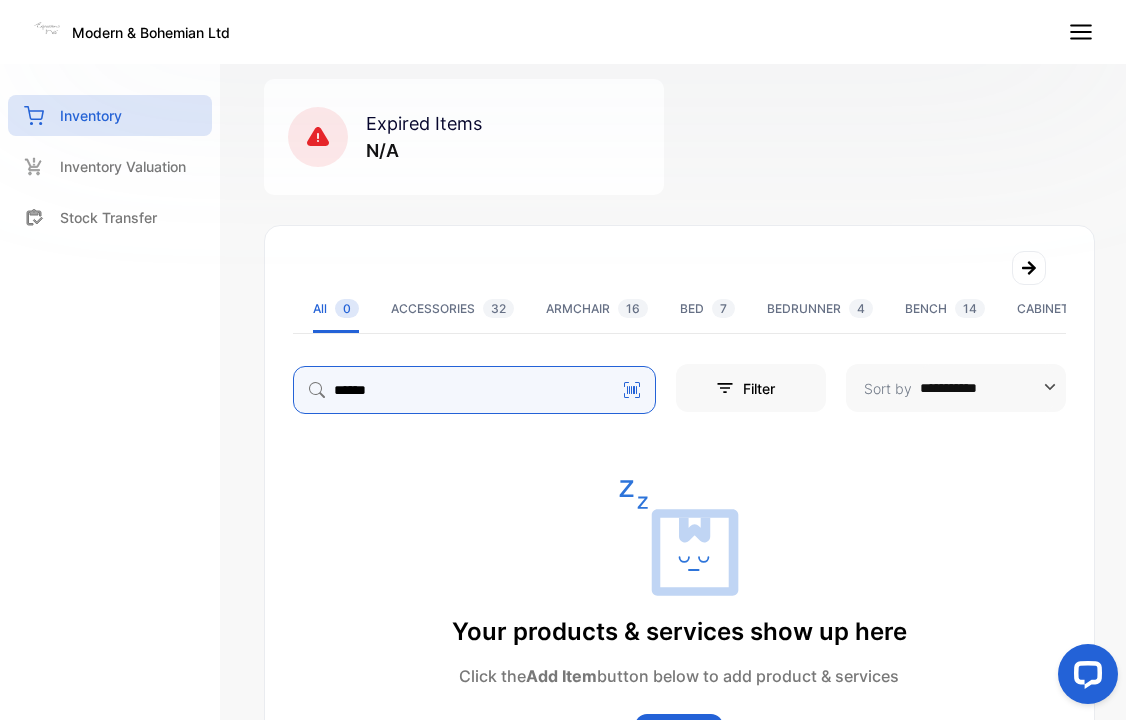 type on "******" 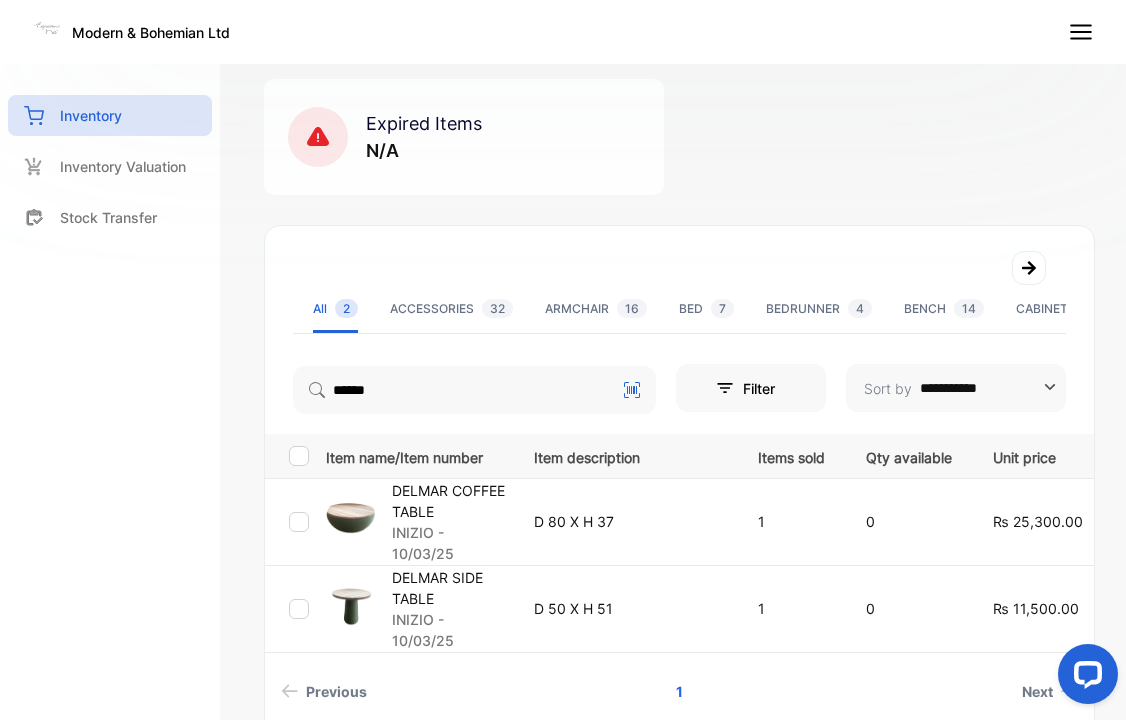 click on "DELMAR COFFEE TABLE" at bounding box center [450, 501] 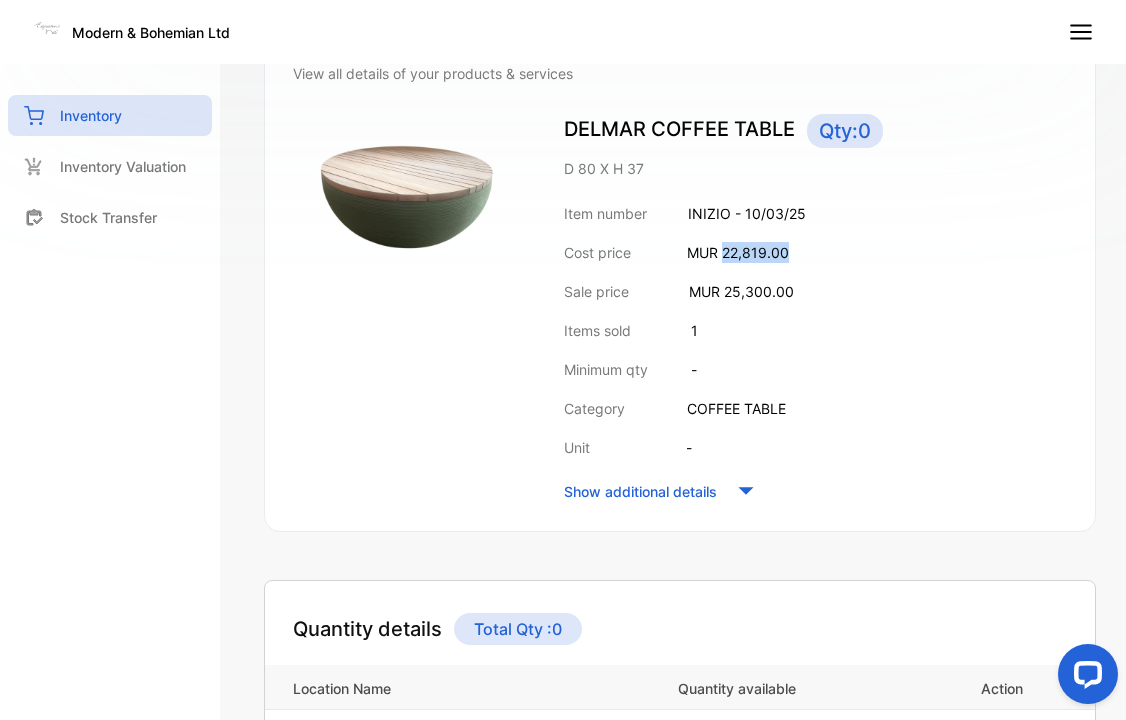 drag, startPoint x: 725, startPoint y: 251, endPoint x: 795, endPoint y: 243, distance: 70.45566 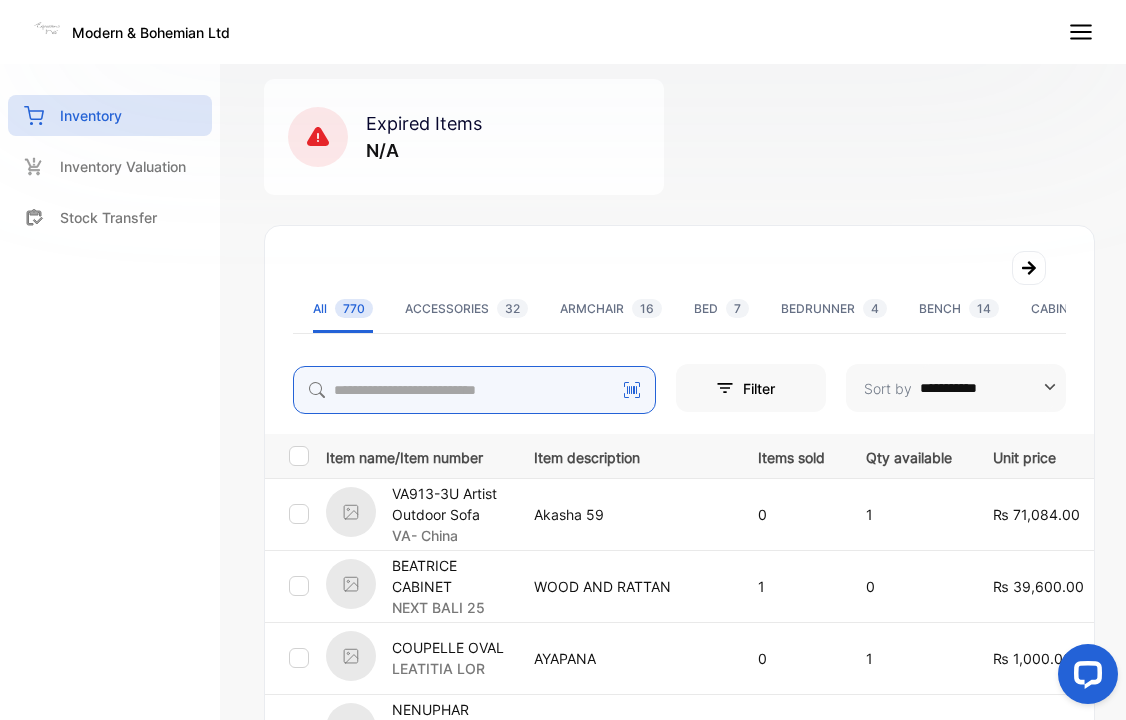 click at bounding box center [474, 390] 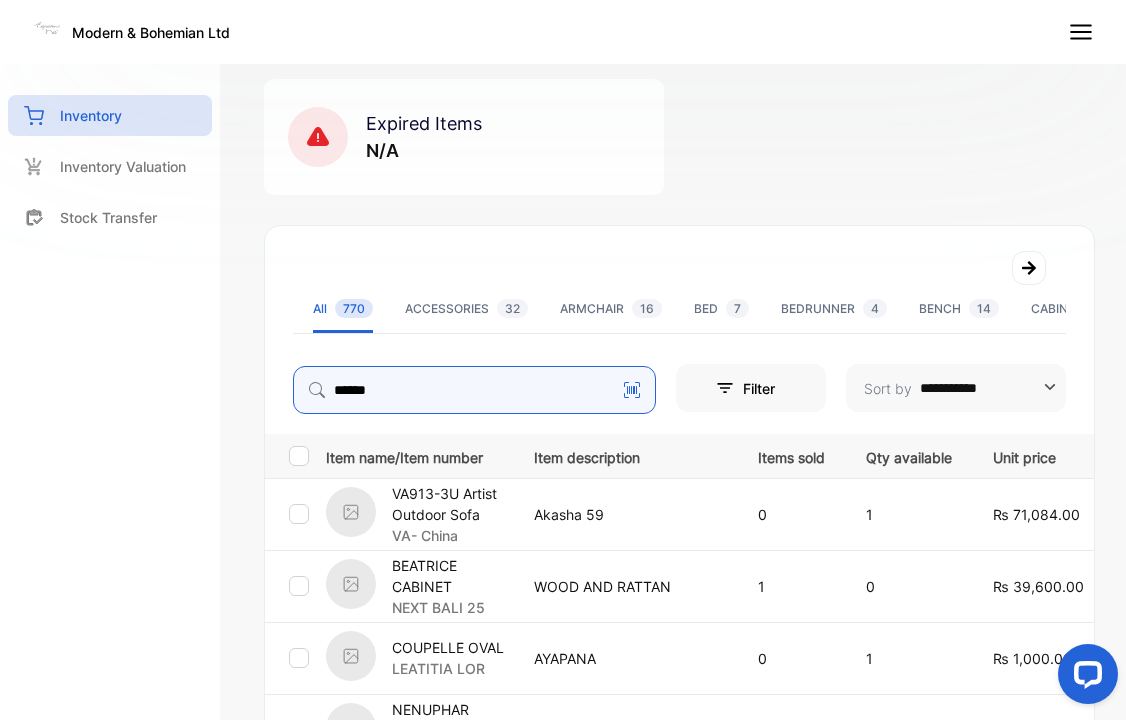 type on "******" 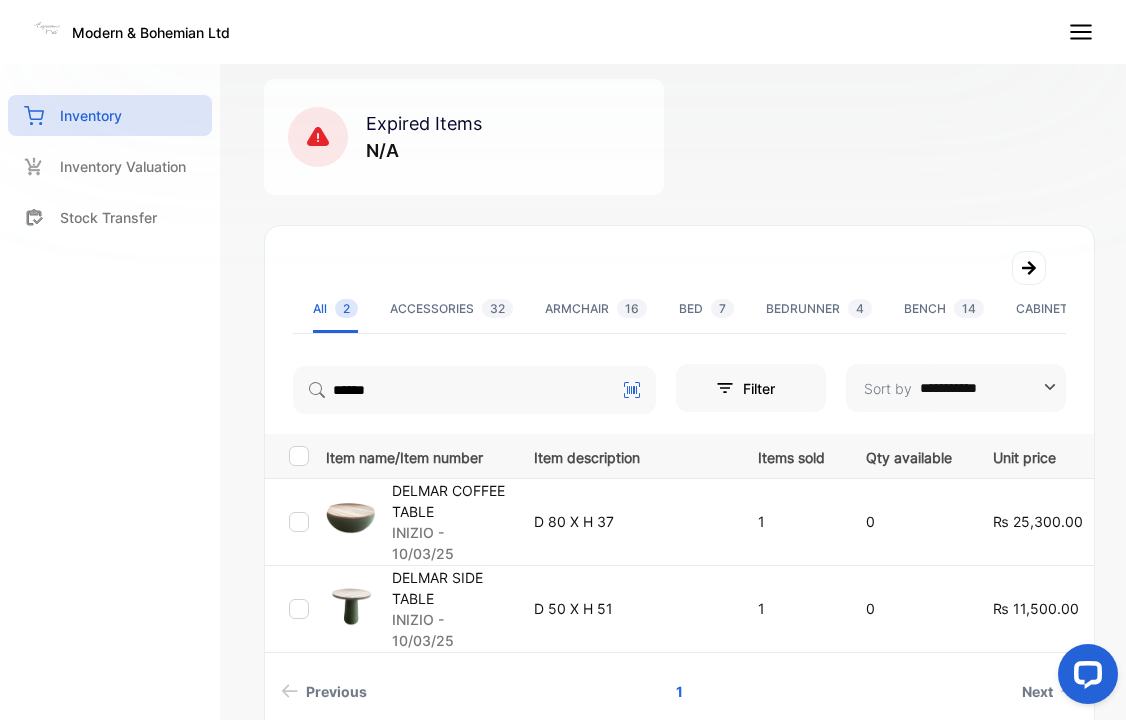 click on "DELMAR SIDE TABLE" at bounding box center (450, 588) 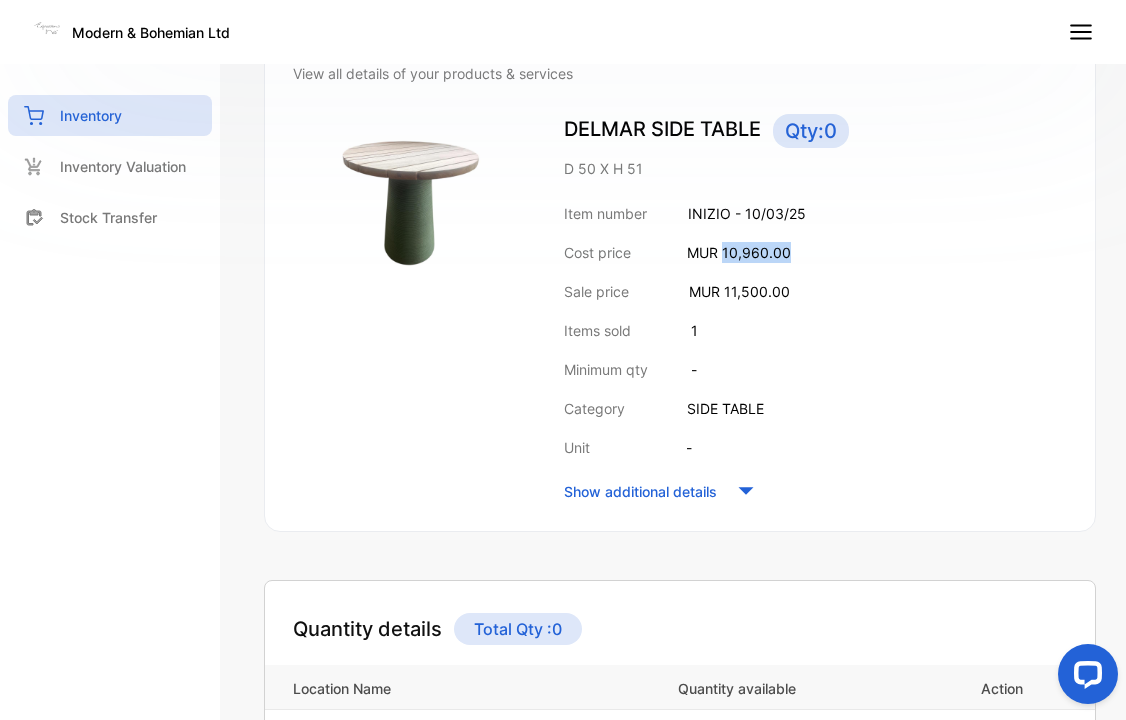 drag, startPoint x: 726, startPoint y: 250, endPoint x: 793, endPoint y: 241, distance: 67.601776 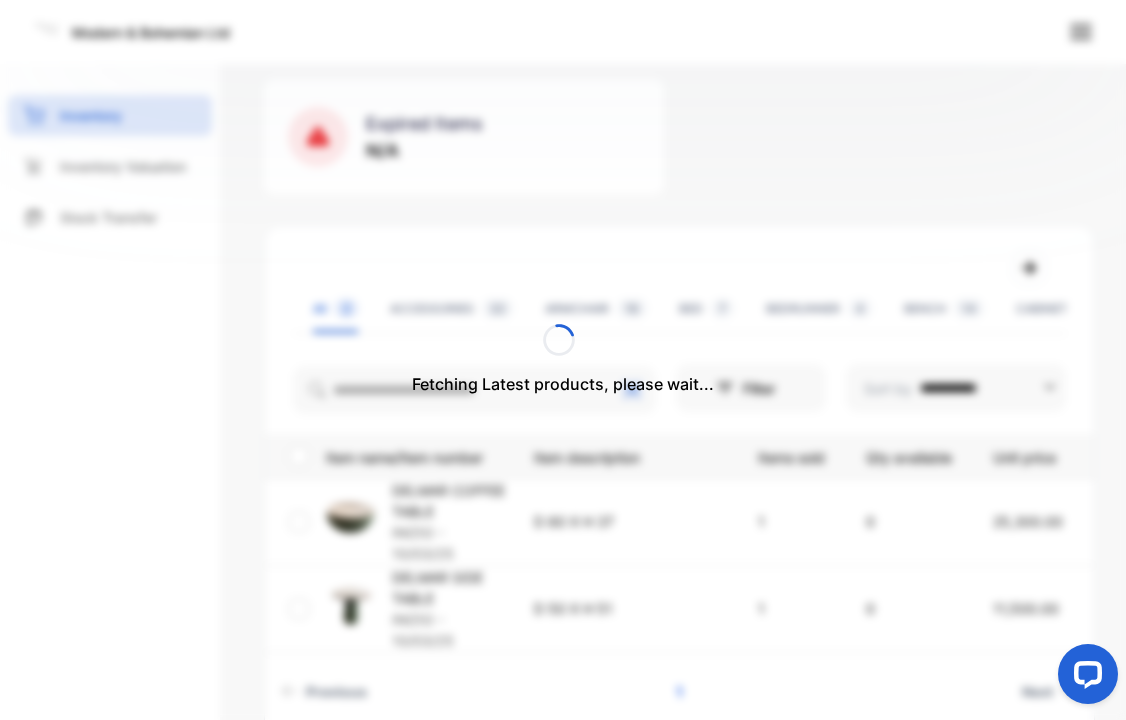 click on "Fetching Latest products, please wait..." at bounding box center [563, 360] 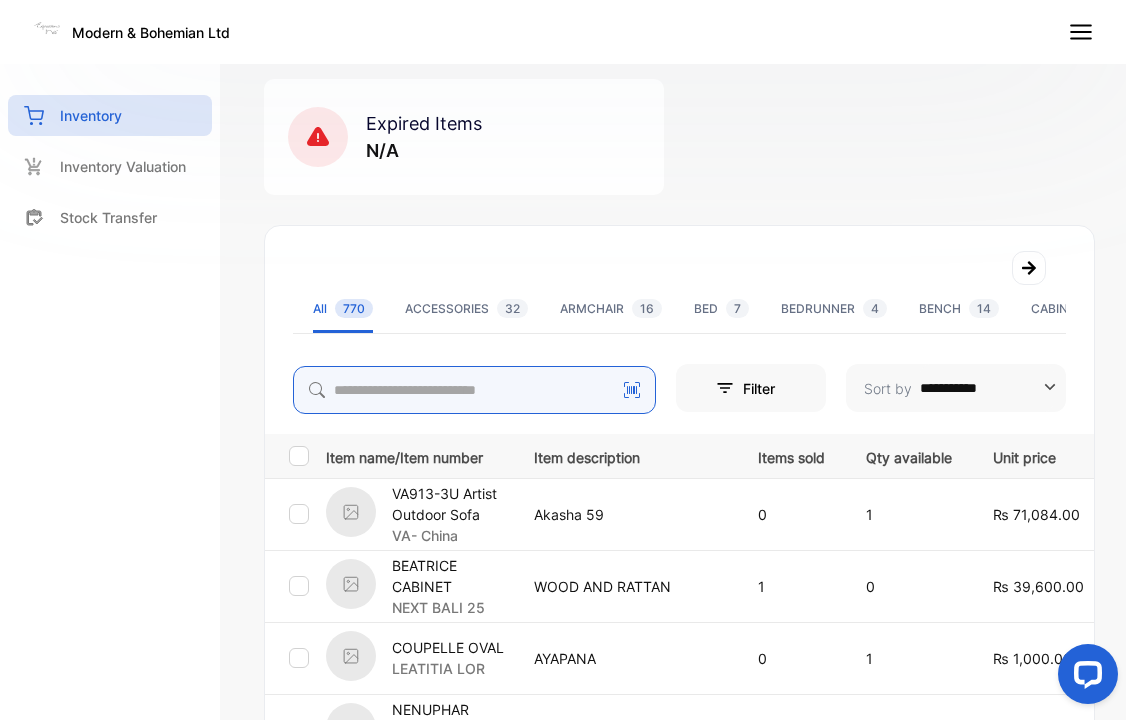 click at bounding box center [474, 390] 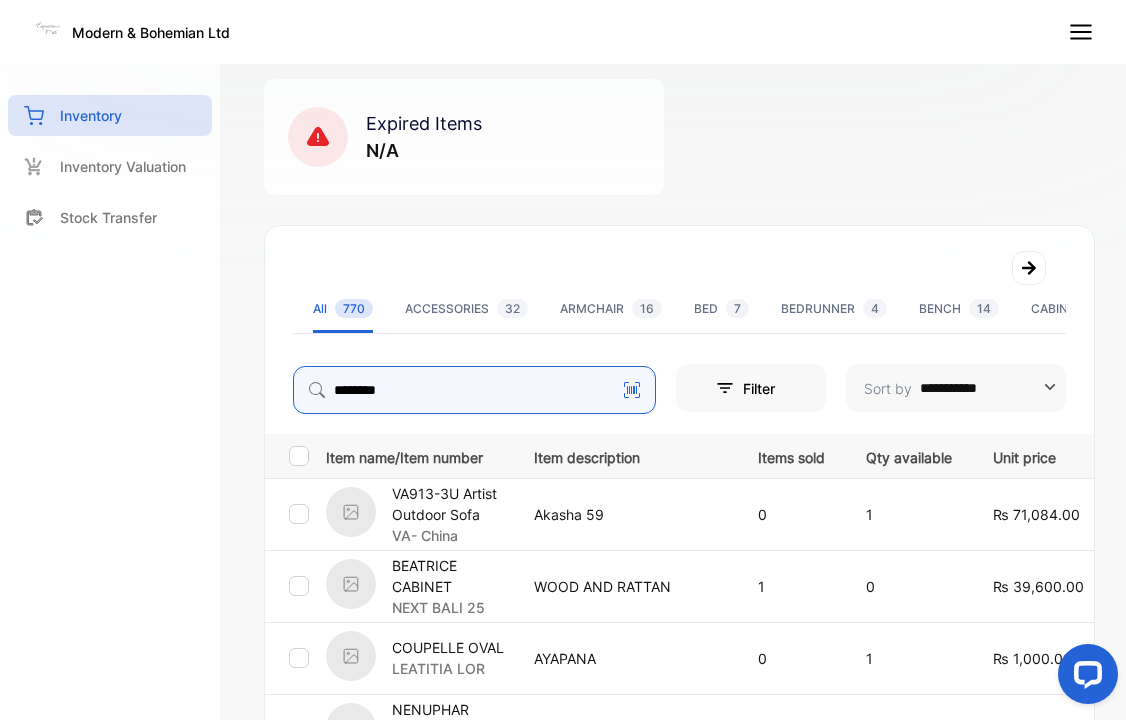 type on "********" 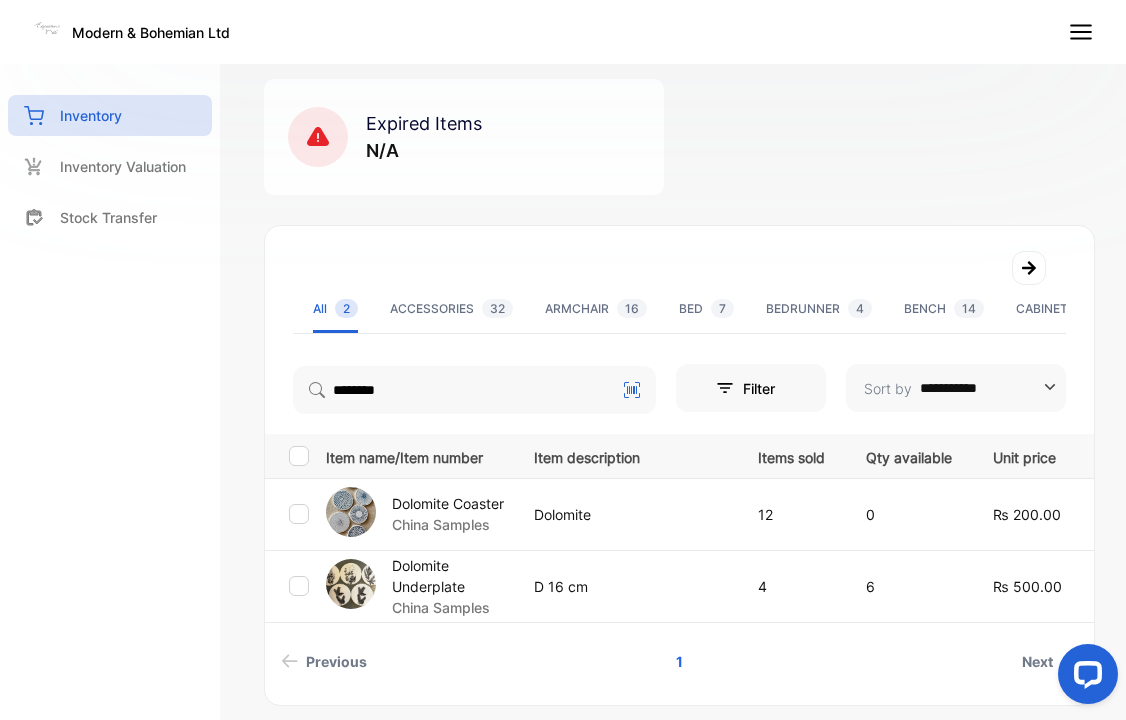 click on "Dolomite Coaster" at bounding box center (448, 503) 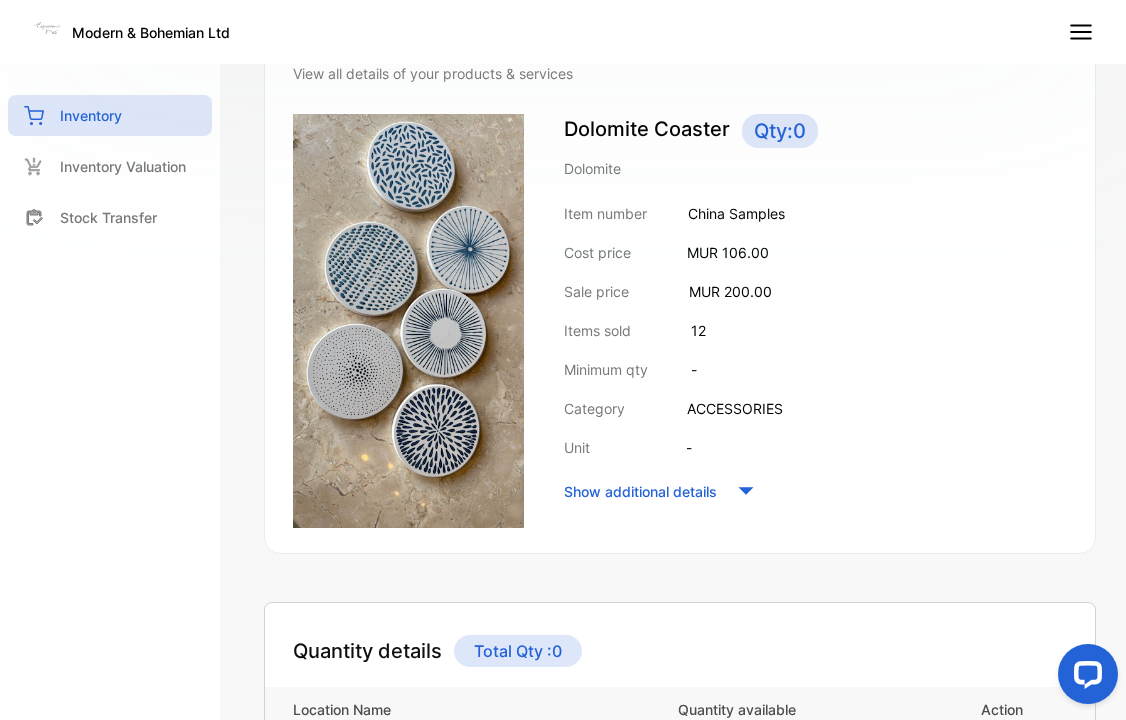 click on "Unit -" at bounding box center (815, 447) 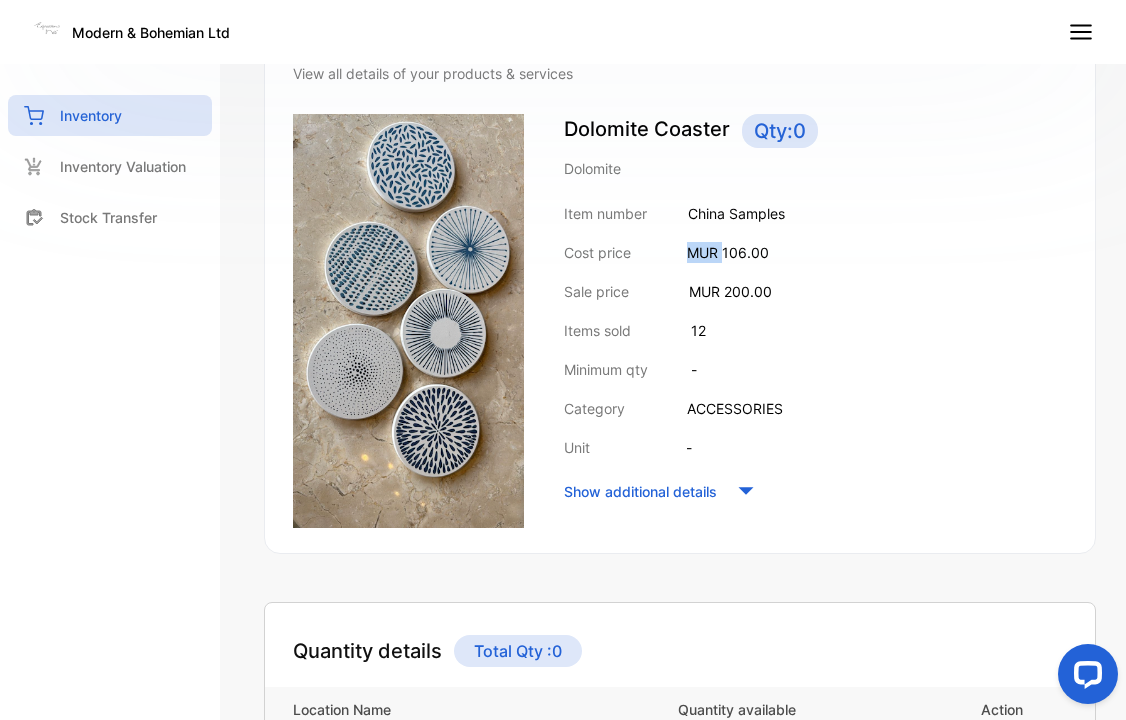 drag, startPoint x: 725, startPoint y: 245, endPoint x: 829, endPoint y: 224, distance: 106.09901 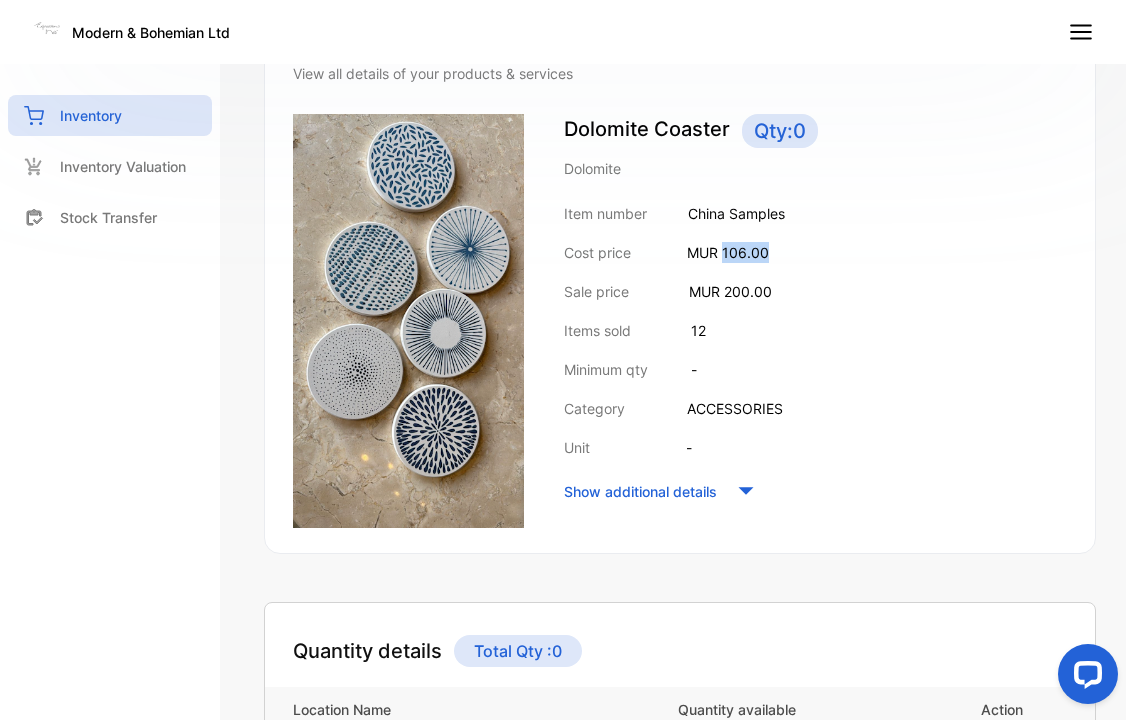 drag, startPoint x: 726, startPoint y: 253, endPoint x: 804, endPoint y: 241, distance: 78.91768 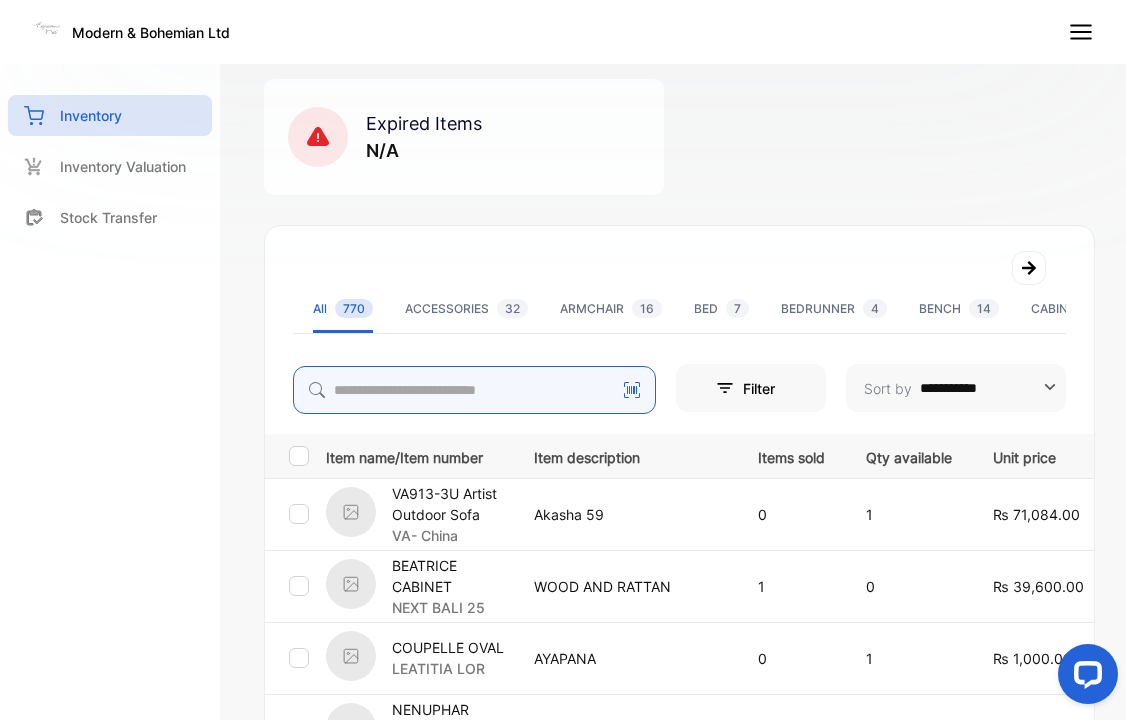 click at bounding box center (474, 390) 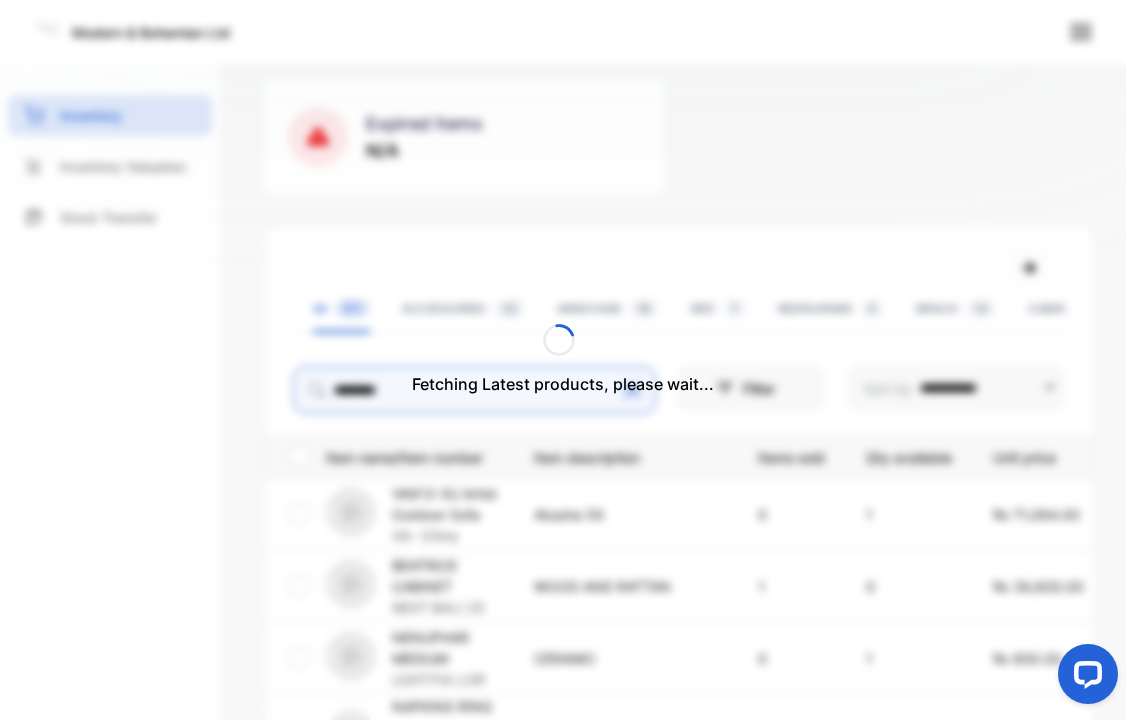 type on "********" 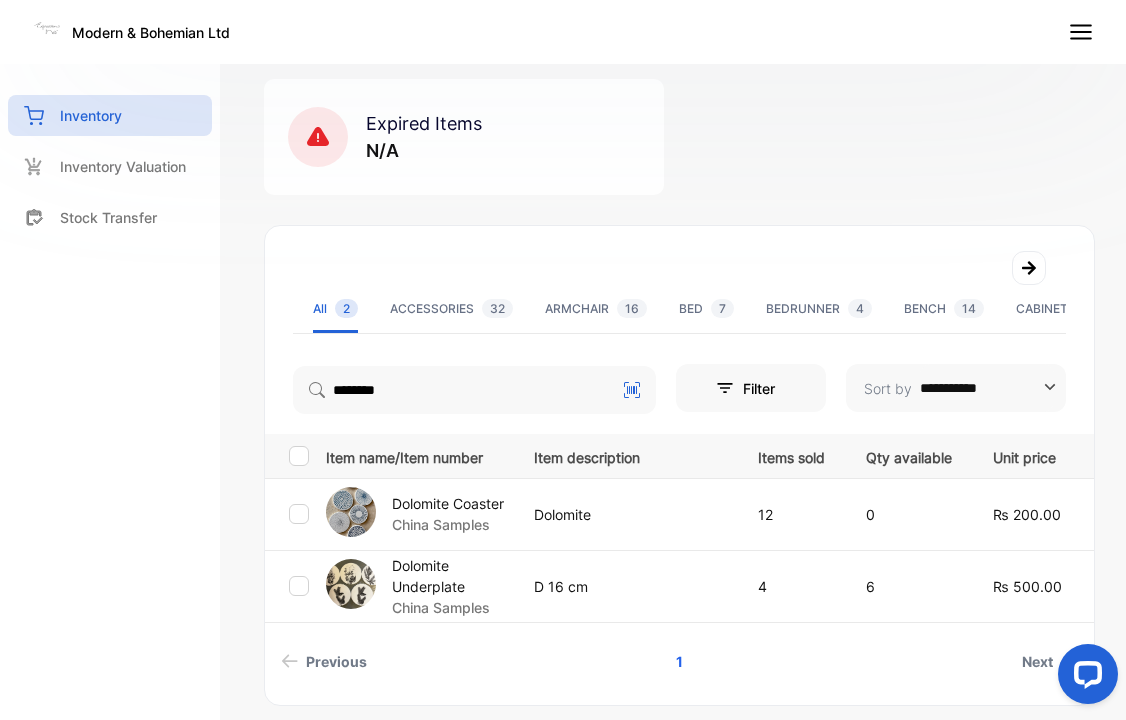 click on "Dolomite Underplate" at bounding box center [450, 576] 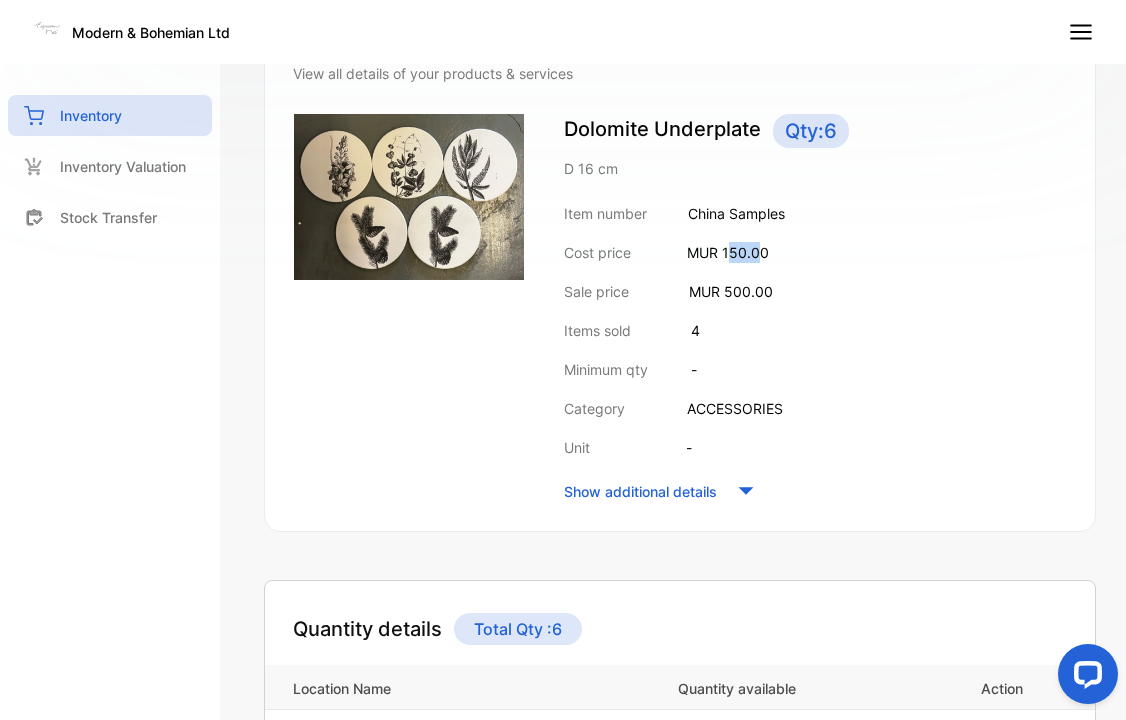 drag, startPoint x: 728, startPoint y: 250, endPoint x: 761, endPoint y: 245, distance: 33.37664 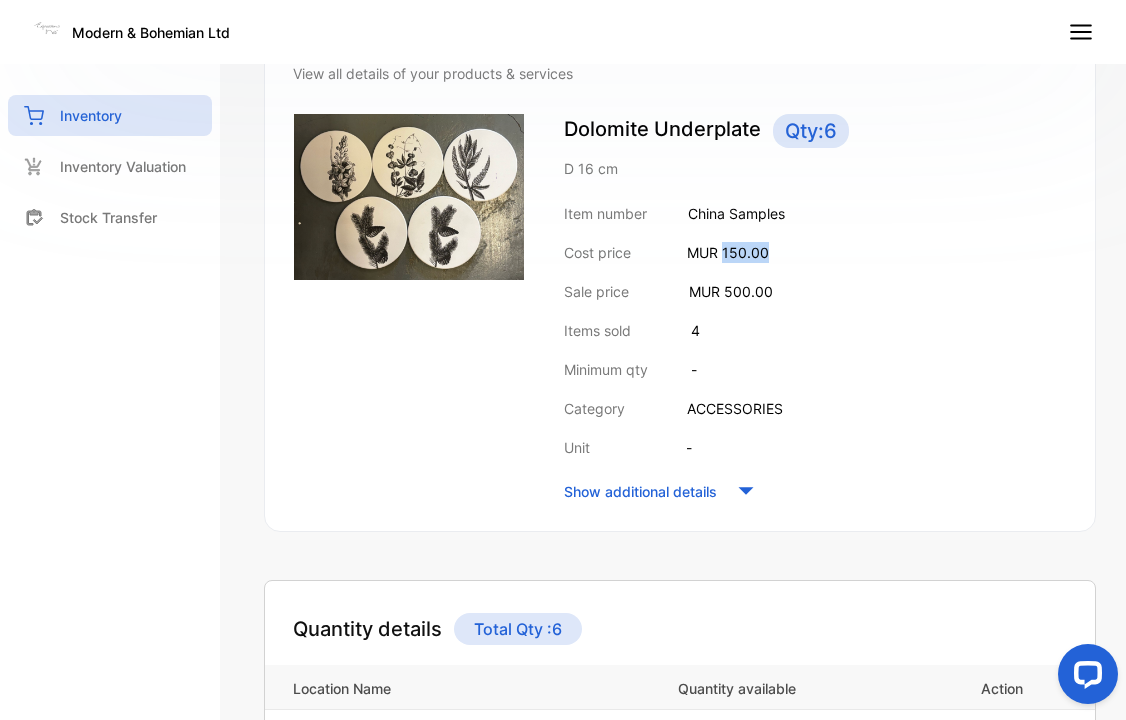 drag, startPoint x: 725, startPoint y: 251, endPoint x: 775, endPoint y: 248, distance: 50.08992 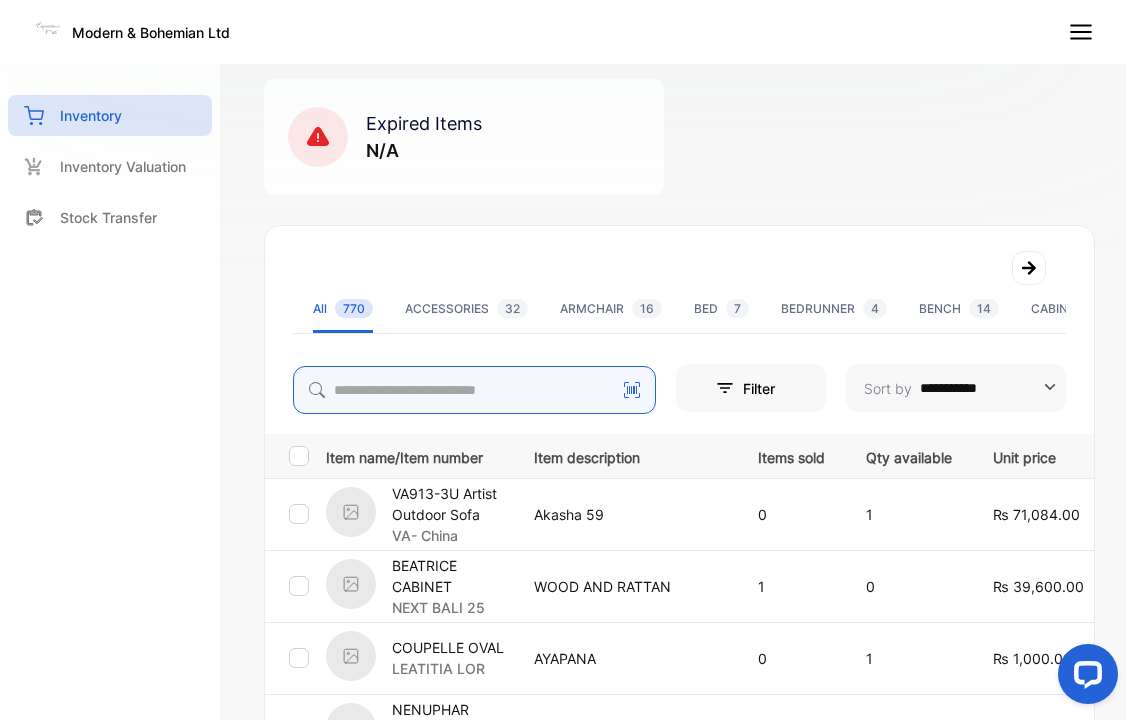 click at bounding box center (474, 390) 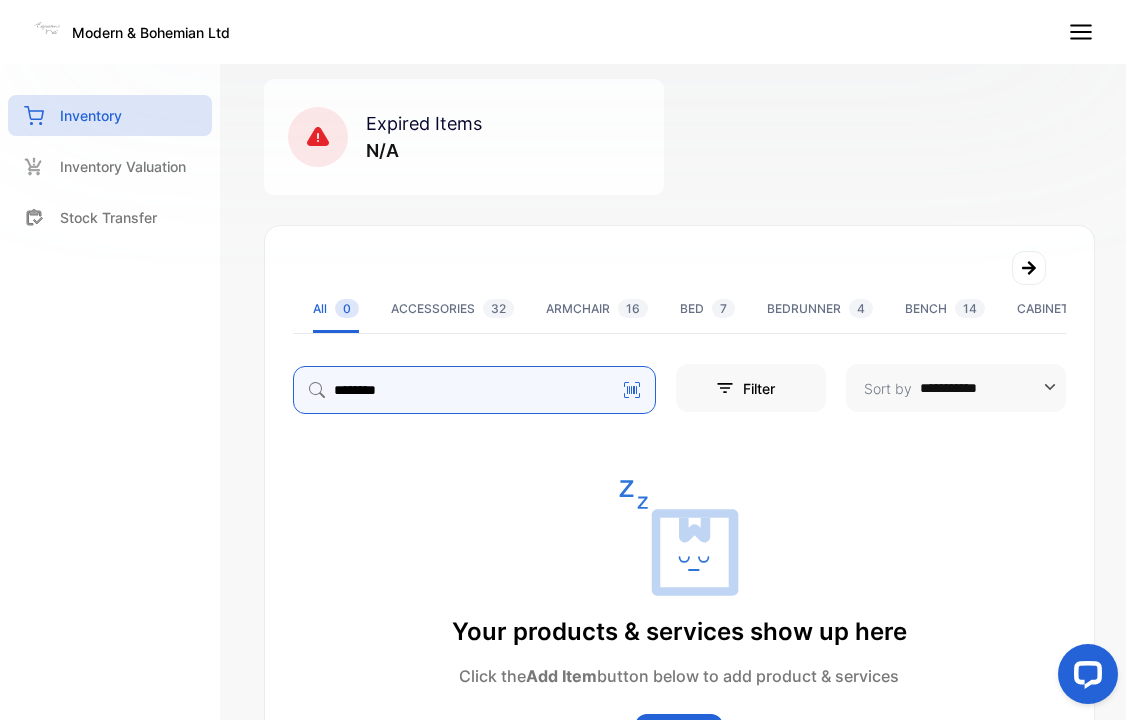 click on "********" at bounding box center (474, 390) 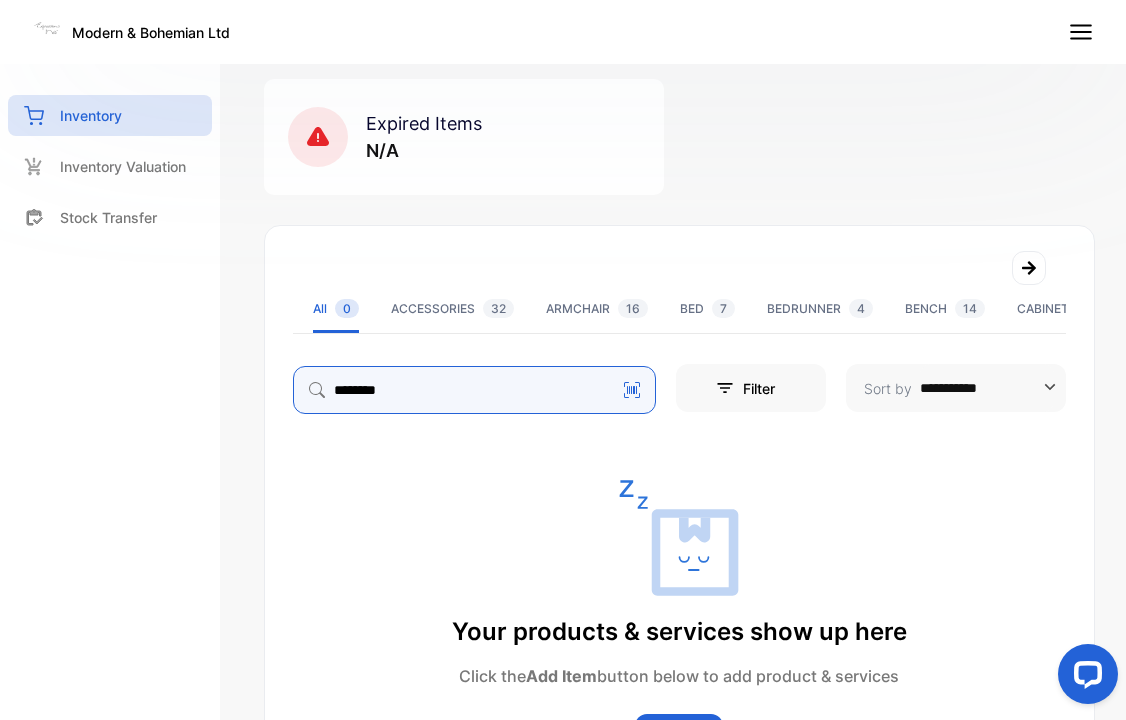 type on "********" 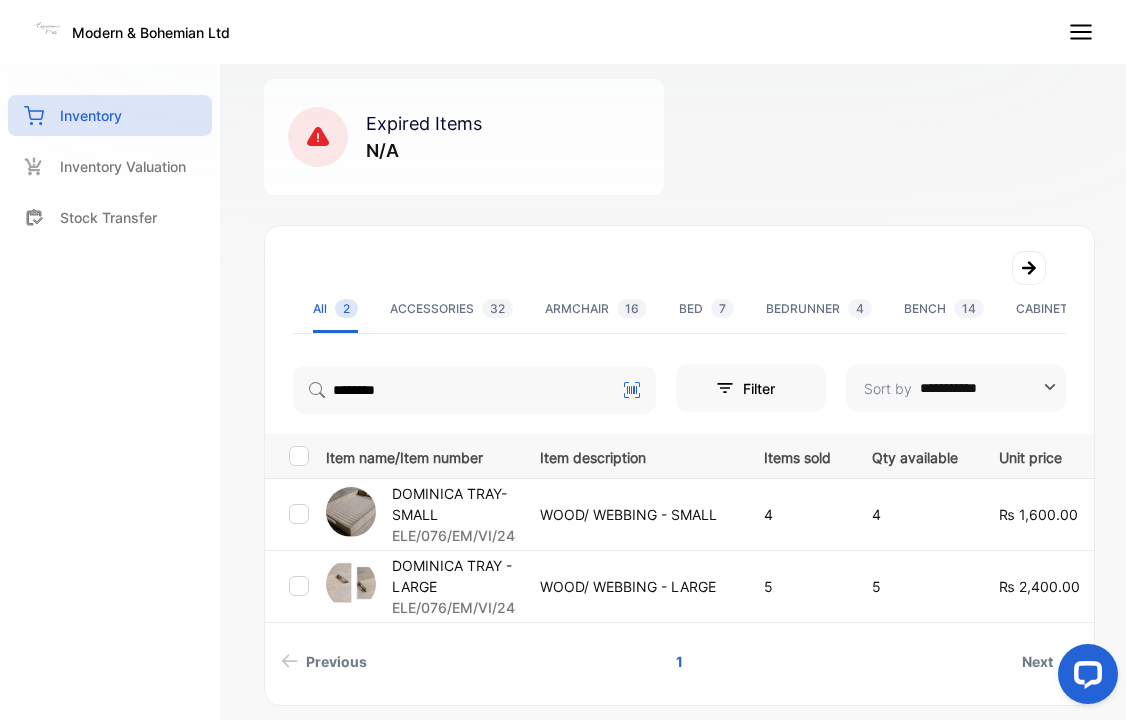 click on "DOMINICA TRAY- SMALL" at bounding box center [453, 504] 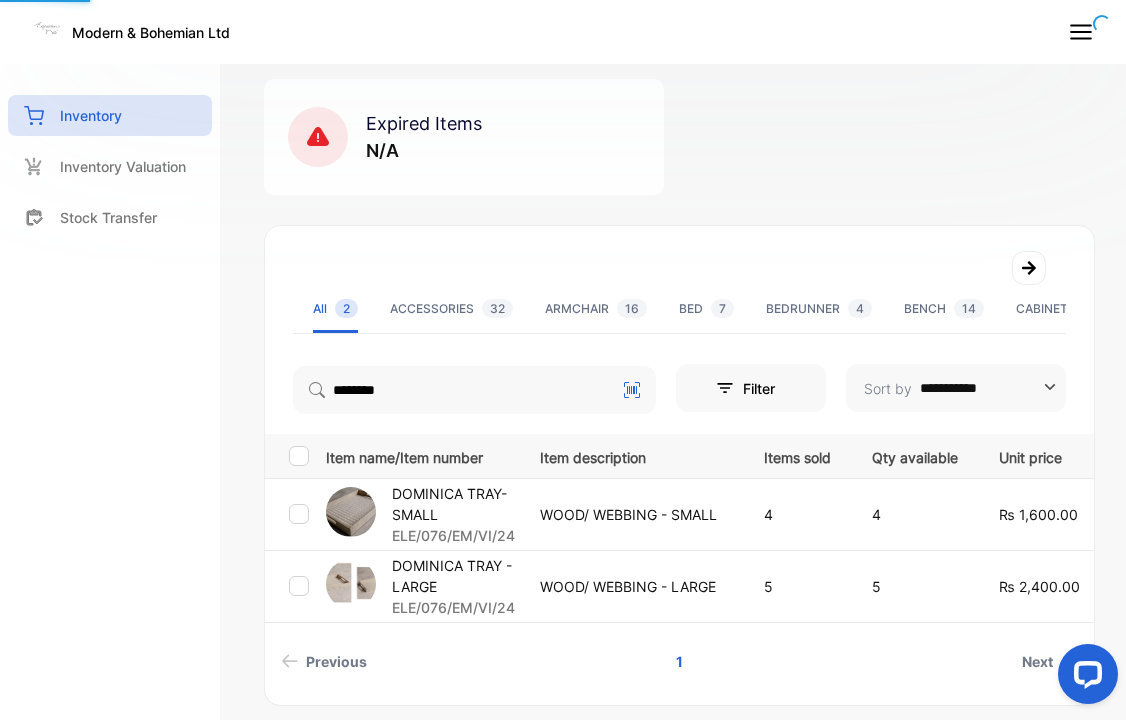click on "DOMINICA TRAY- SMALL" at bounding box center (453, 504) 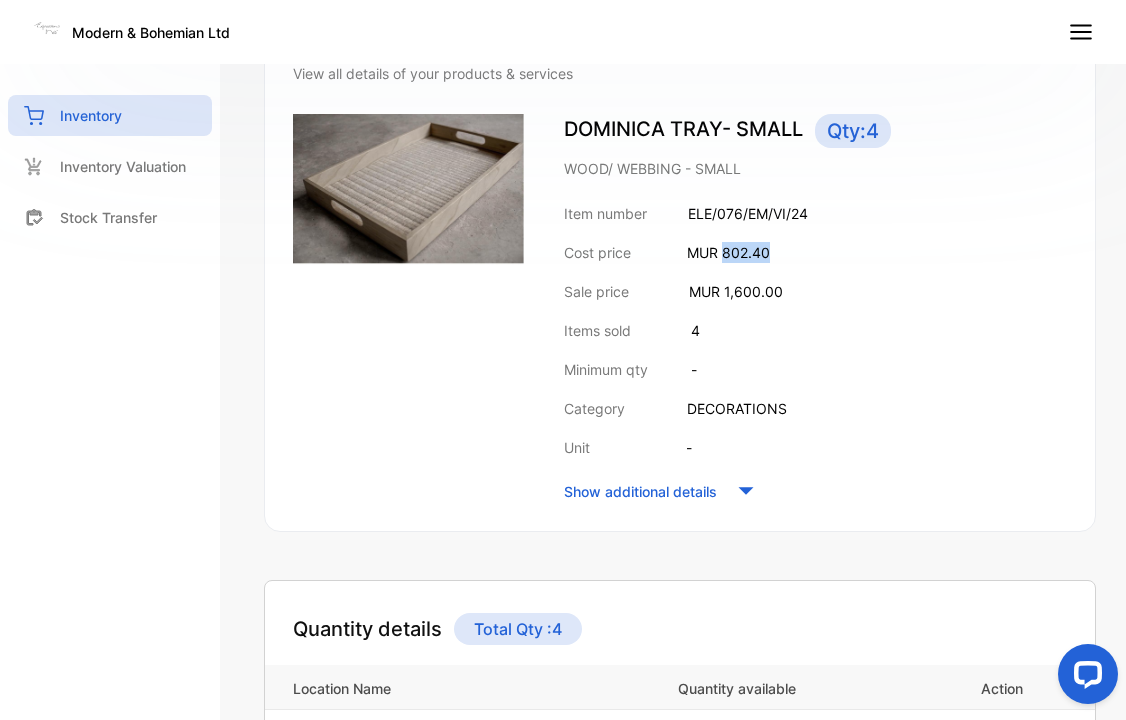drag, startPoint x: 727, startPoint y: 249, endPoint x: 795, endPoint y: 243, distance: 68.26419 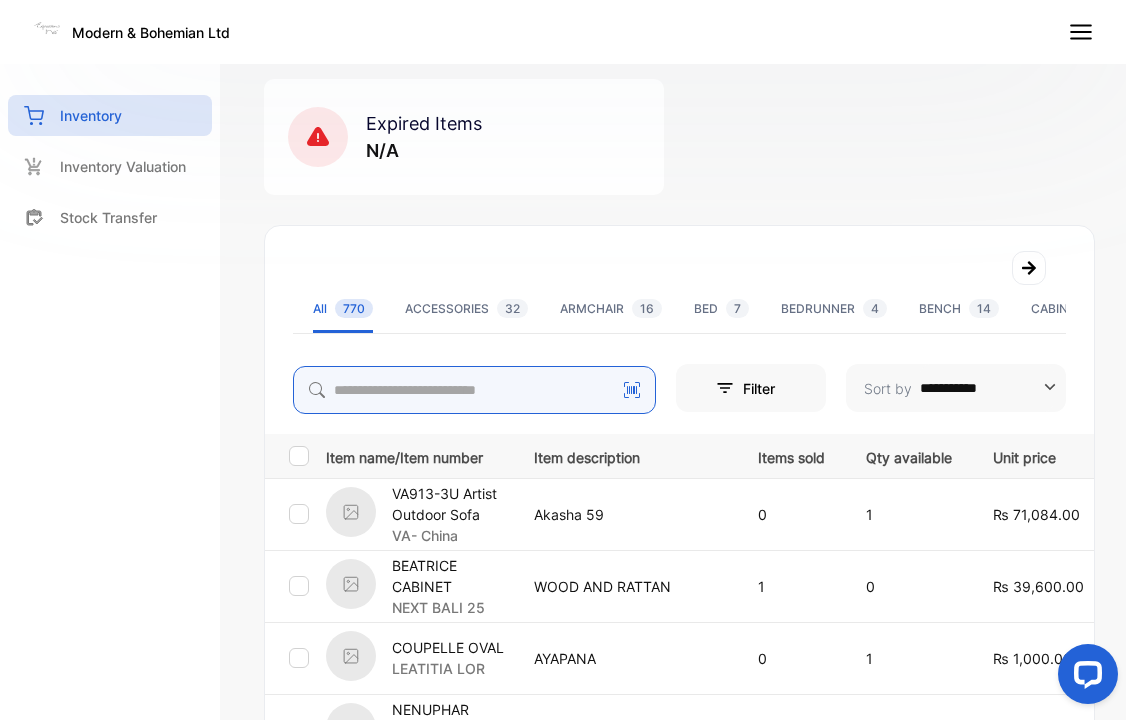 click at bounding box center [474, 390] 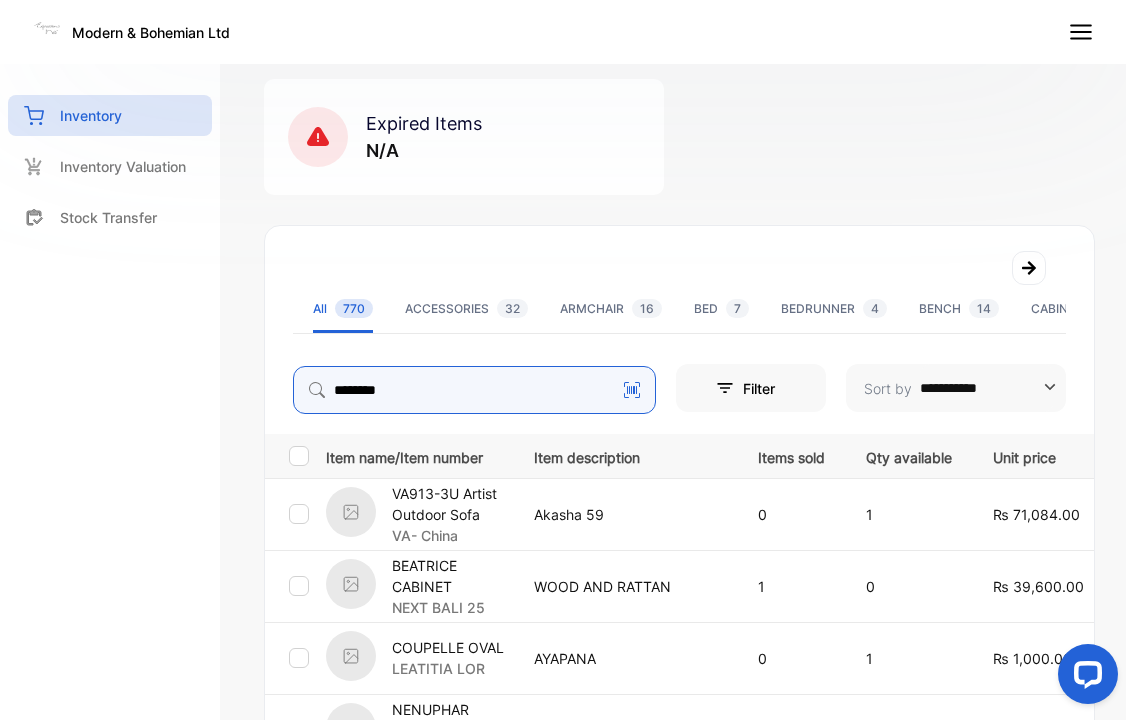 type on "********" 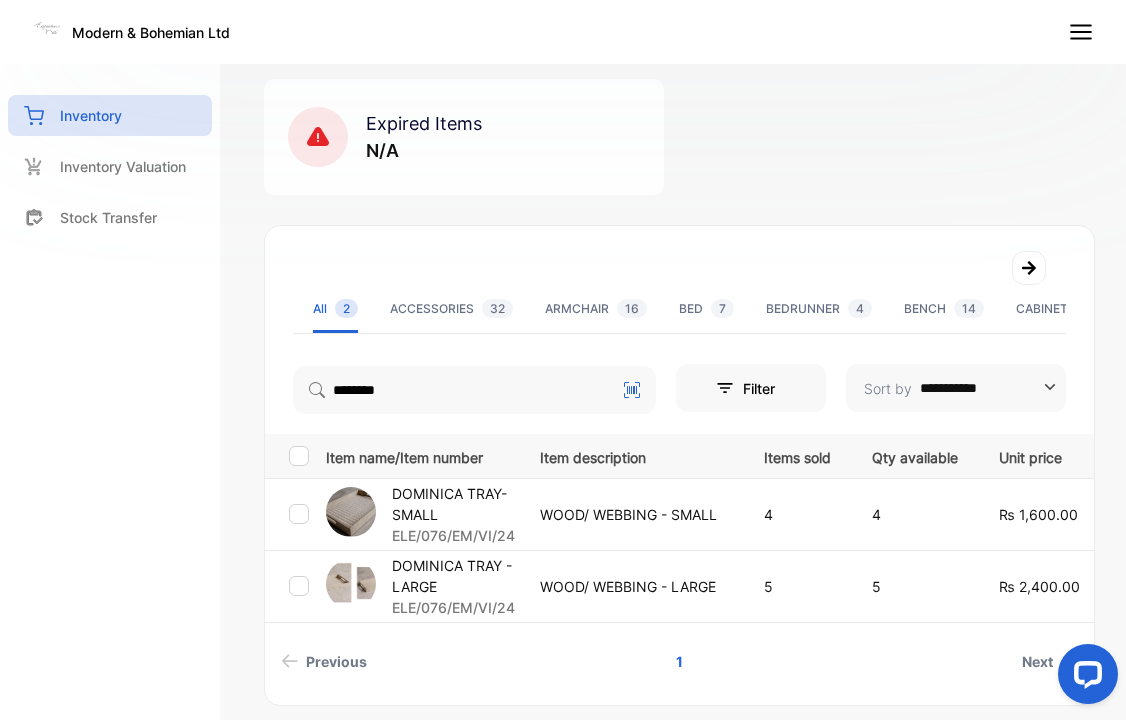 click on "DOMINICA TRAY - LARGE" at bounding box center [453, 576] 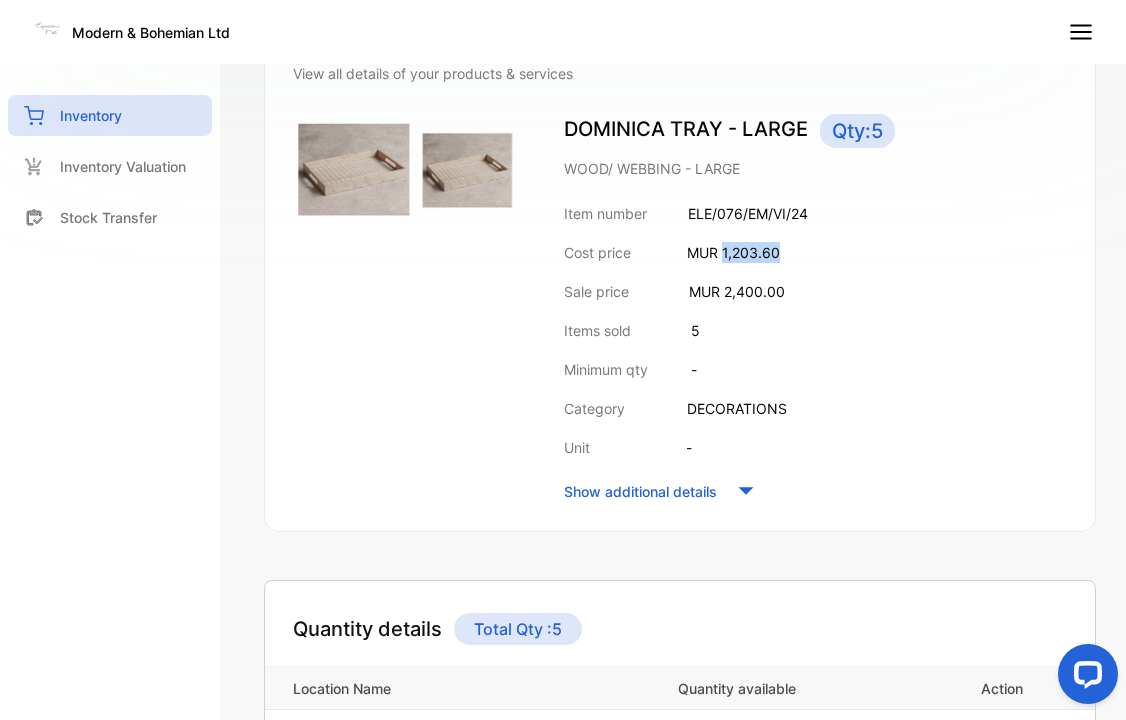 drag, startPoint x: 726, startPoint y: 254, endPoint x: 791, endPoint y: 254, distance: 65 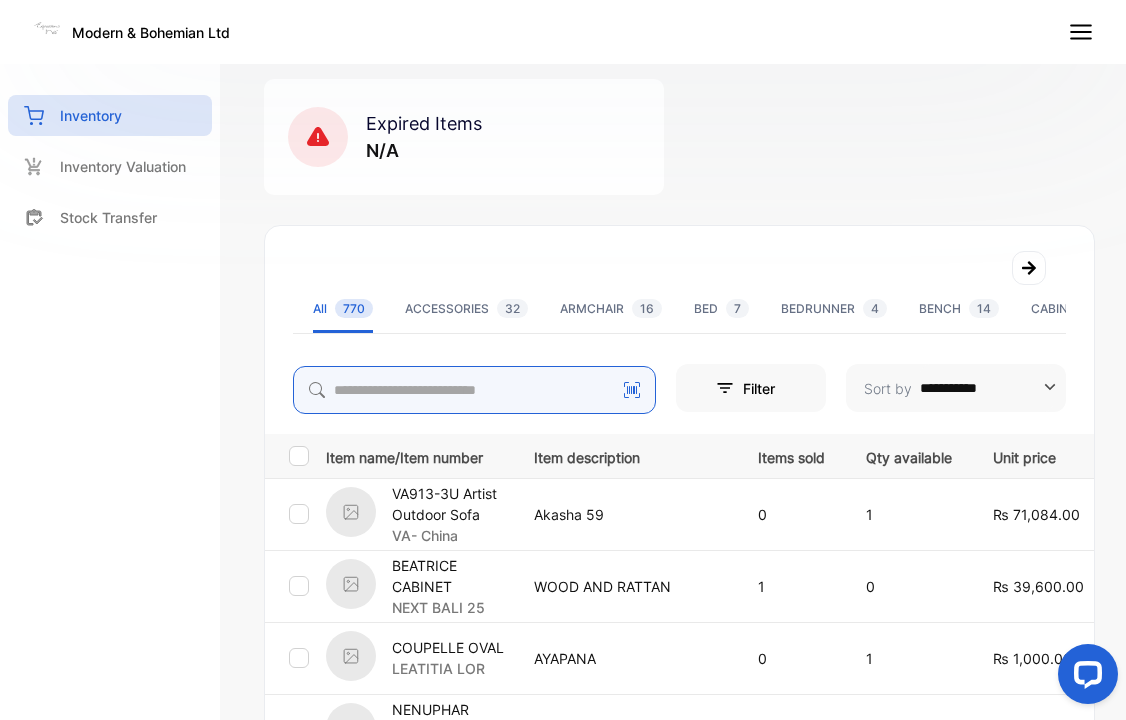 click at bounding box center [474, 390] 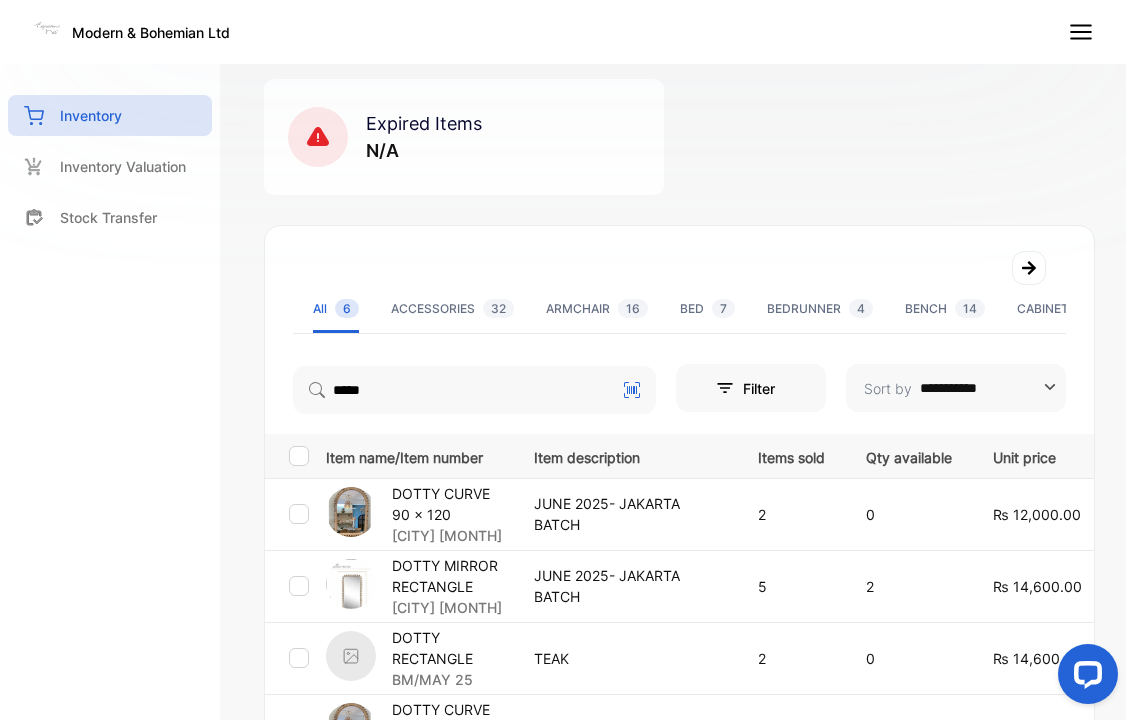 click on "**********" at bounding box center [679, 455] 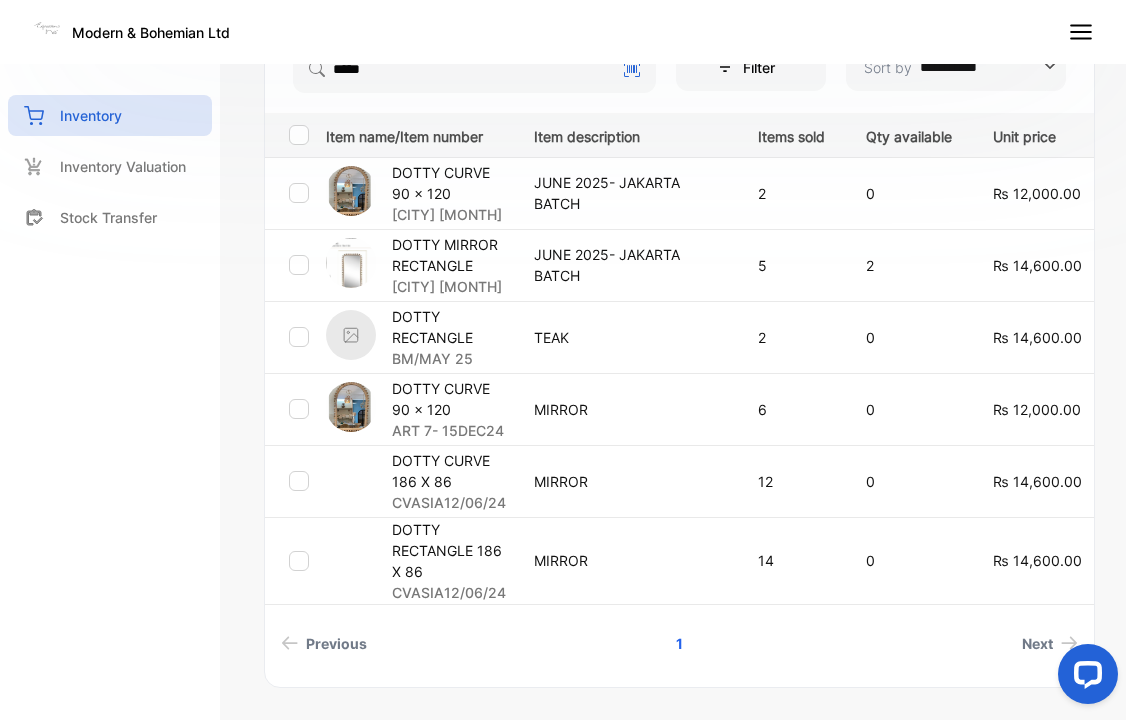 scroll, scrollTop: 534, scrollLeft: 0, axis: vertical 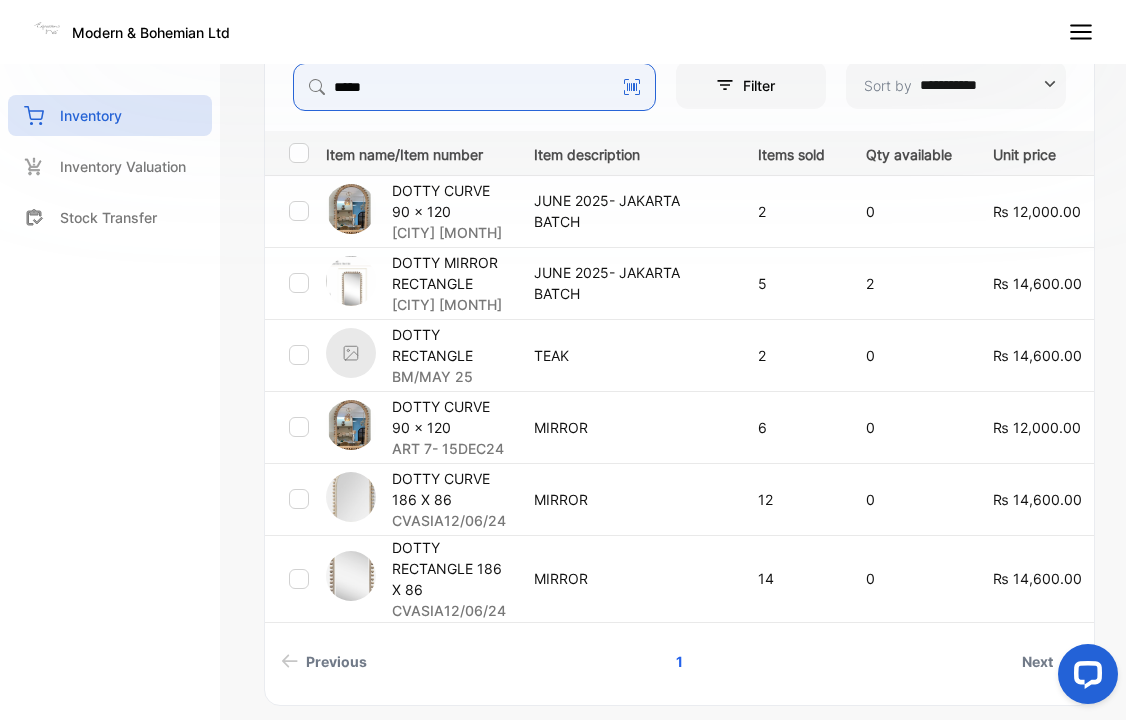 click on "*****" at bounding box center (474, 87) 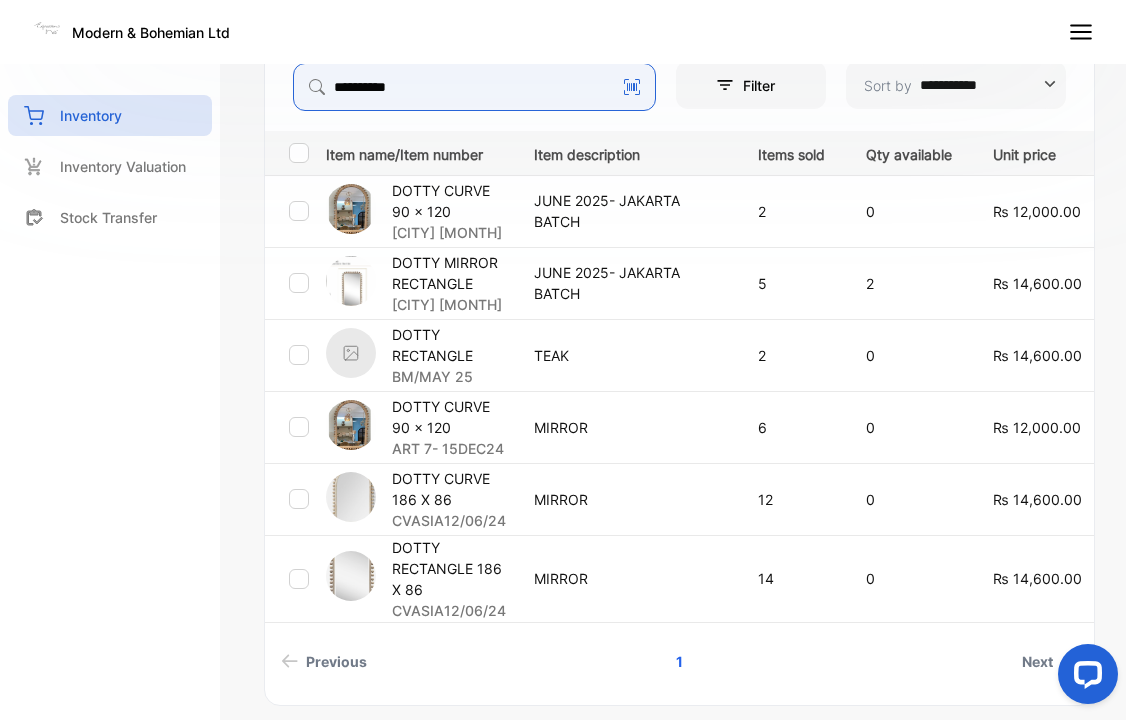 type on "**********" 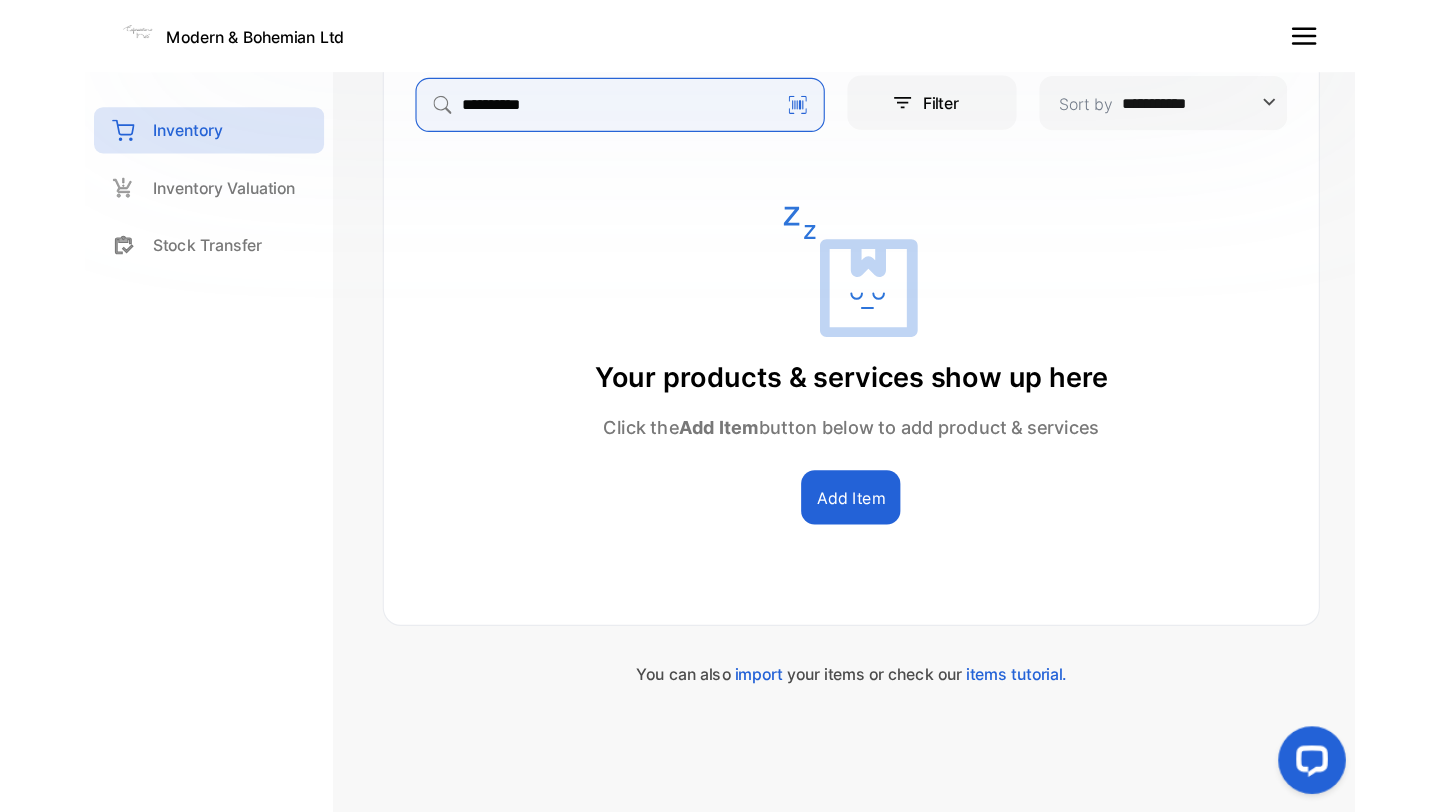 scroll, scrollTop: 528, scrollLeft: 0, axis: vertical 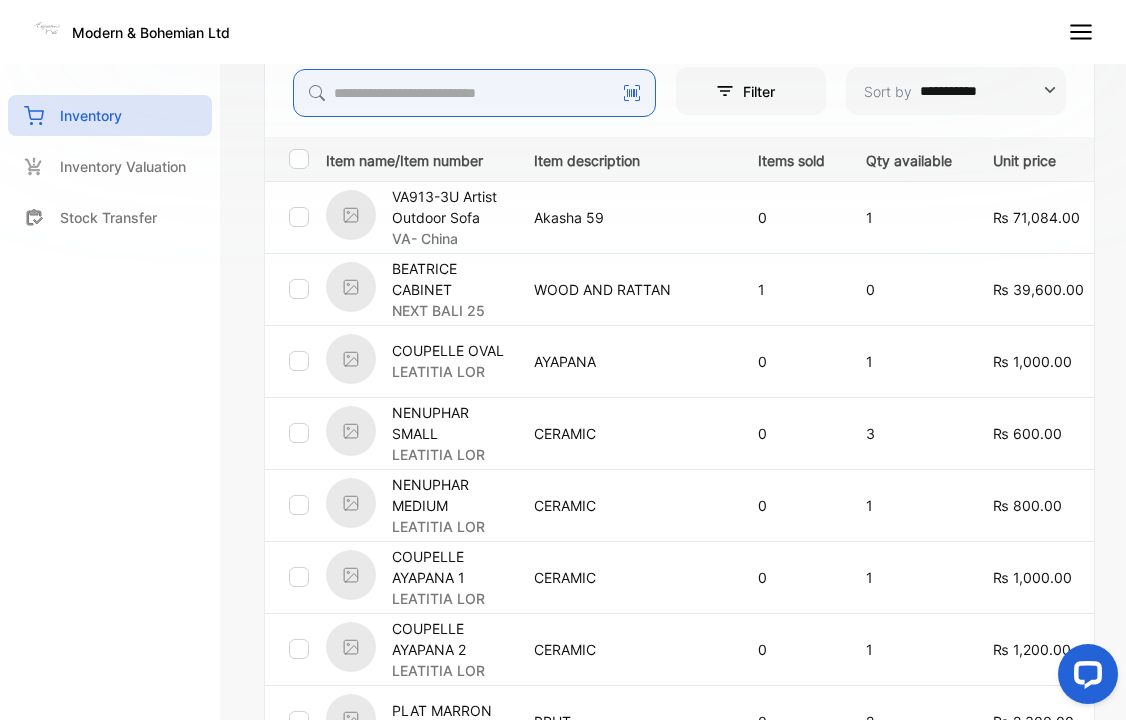 click at bounding box center (474, 93) 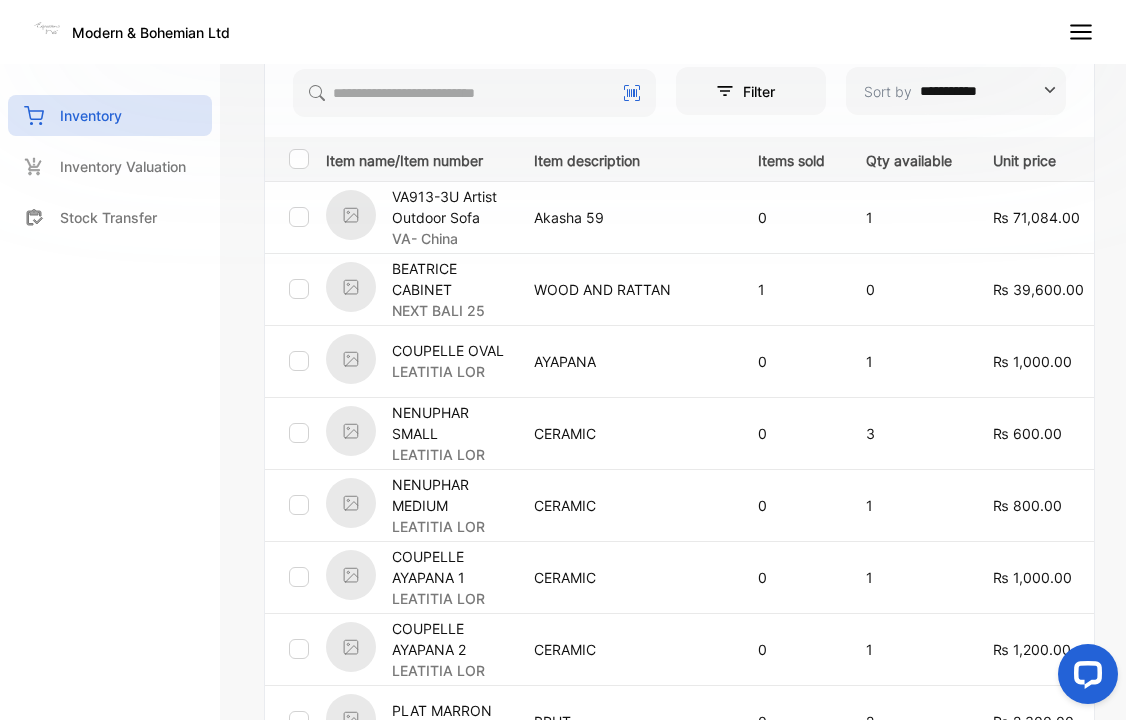 click on "Modern & Bohemian Ltd" at bounding box center [563, 32] 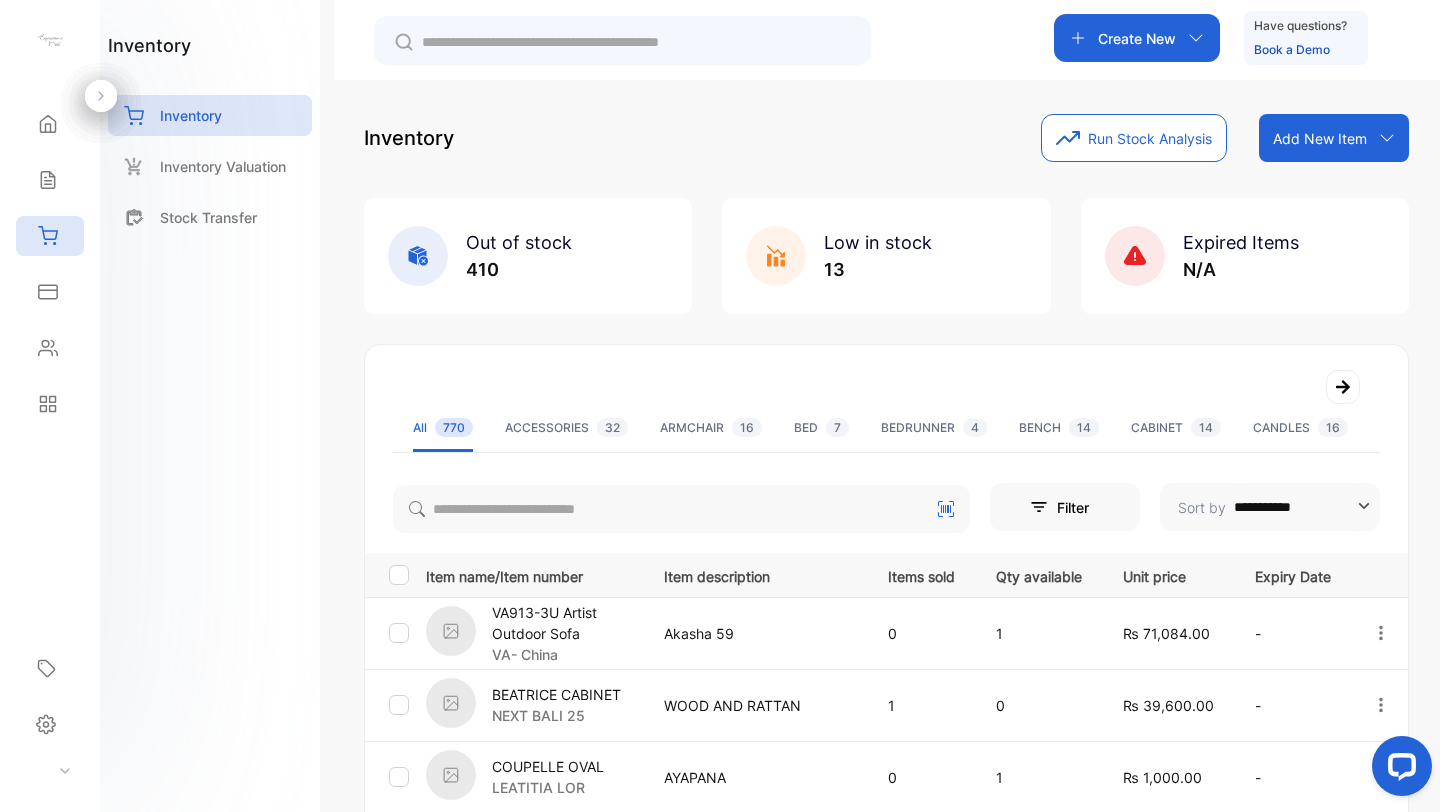 scroll, scrollTop: 0, scrollLeft: 0, axis: both 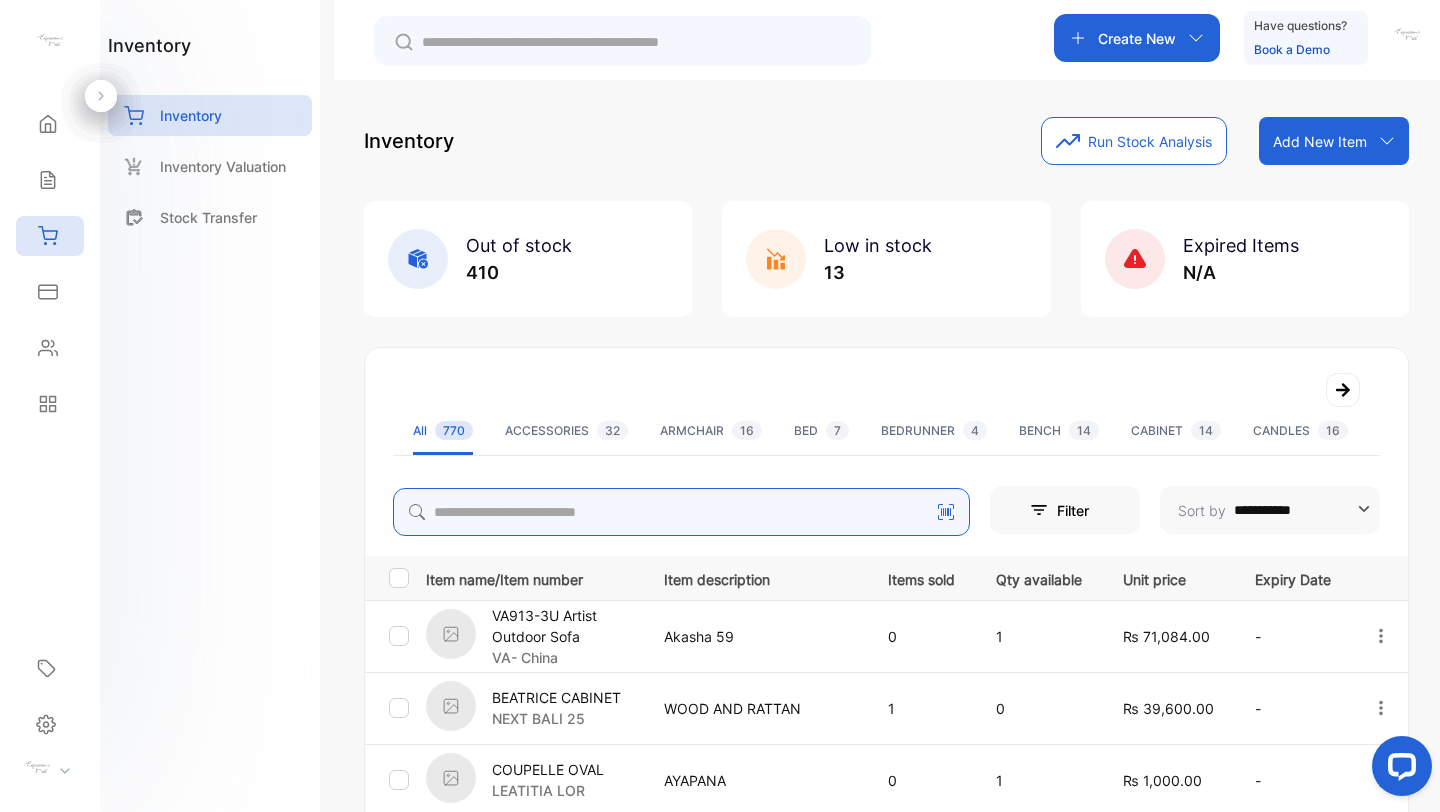 click at bounding box center [681, 512] 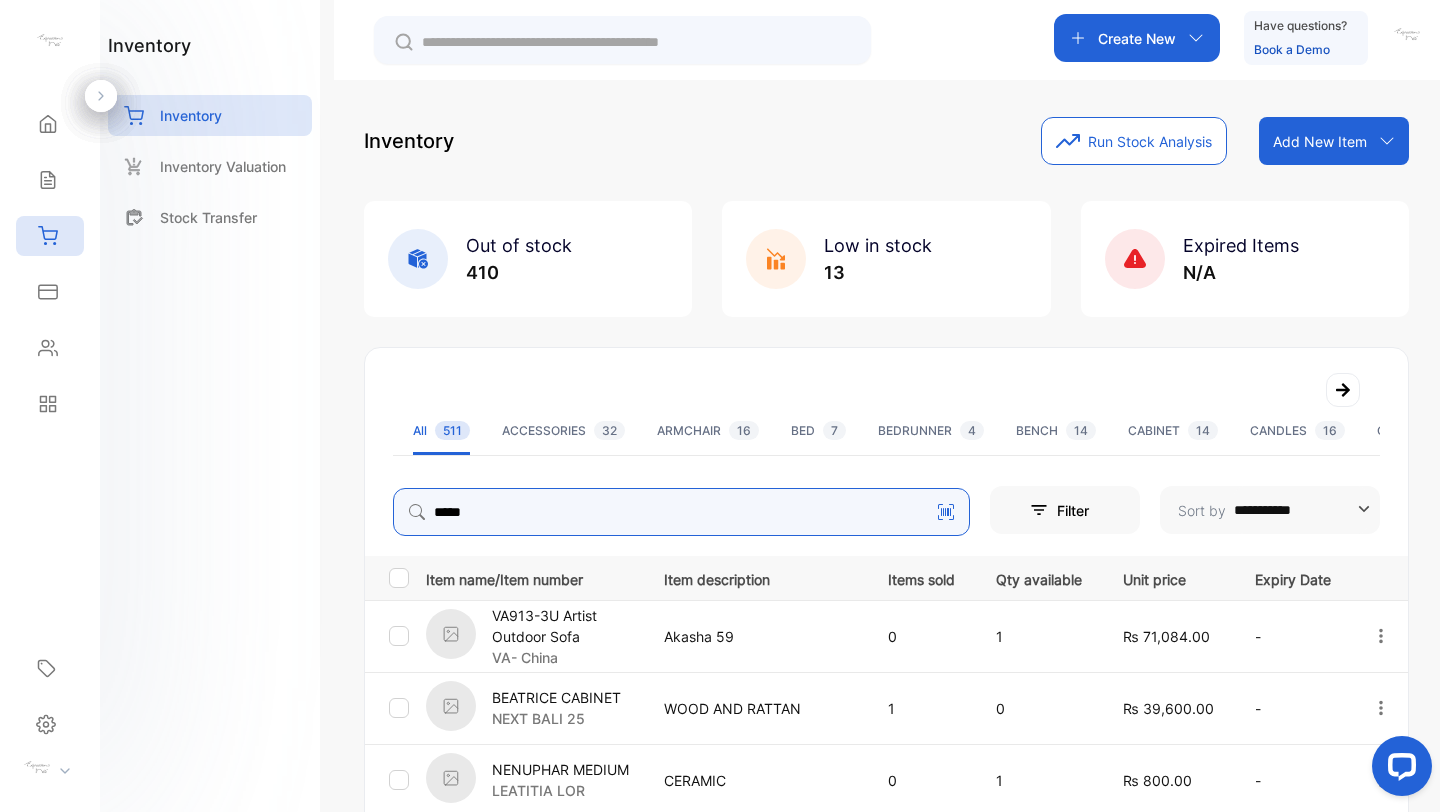 type on "*****" 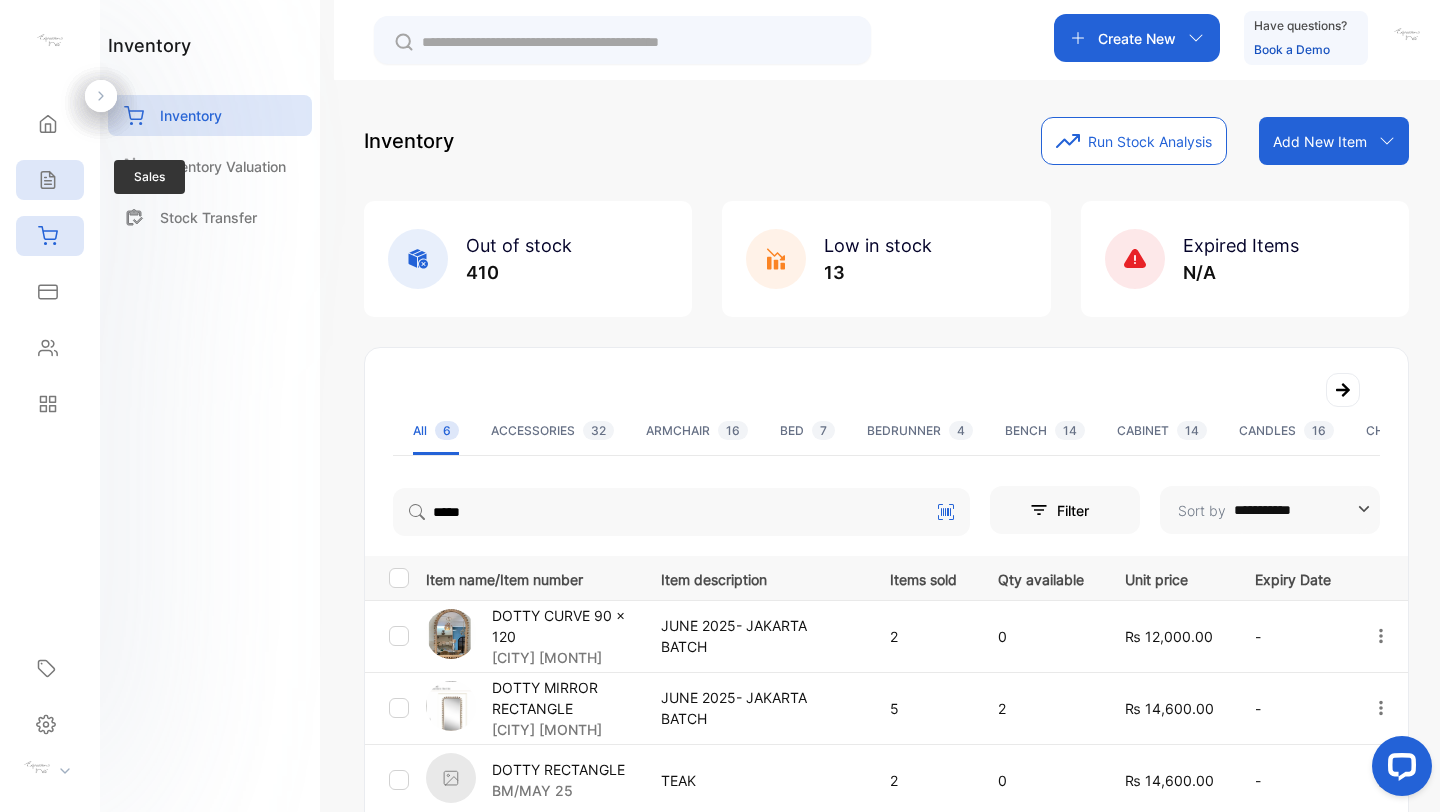 click 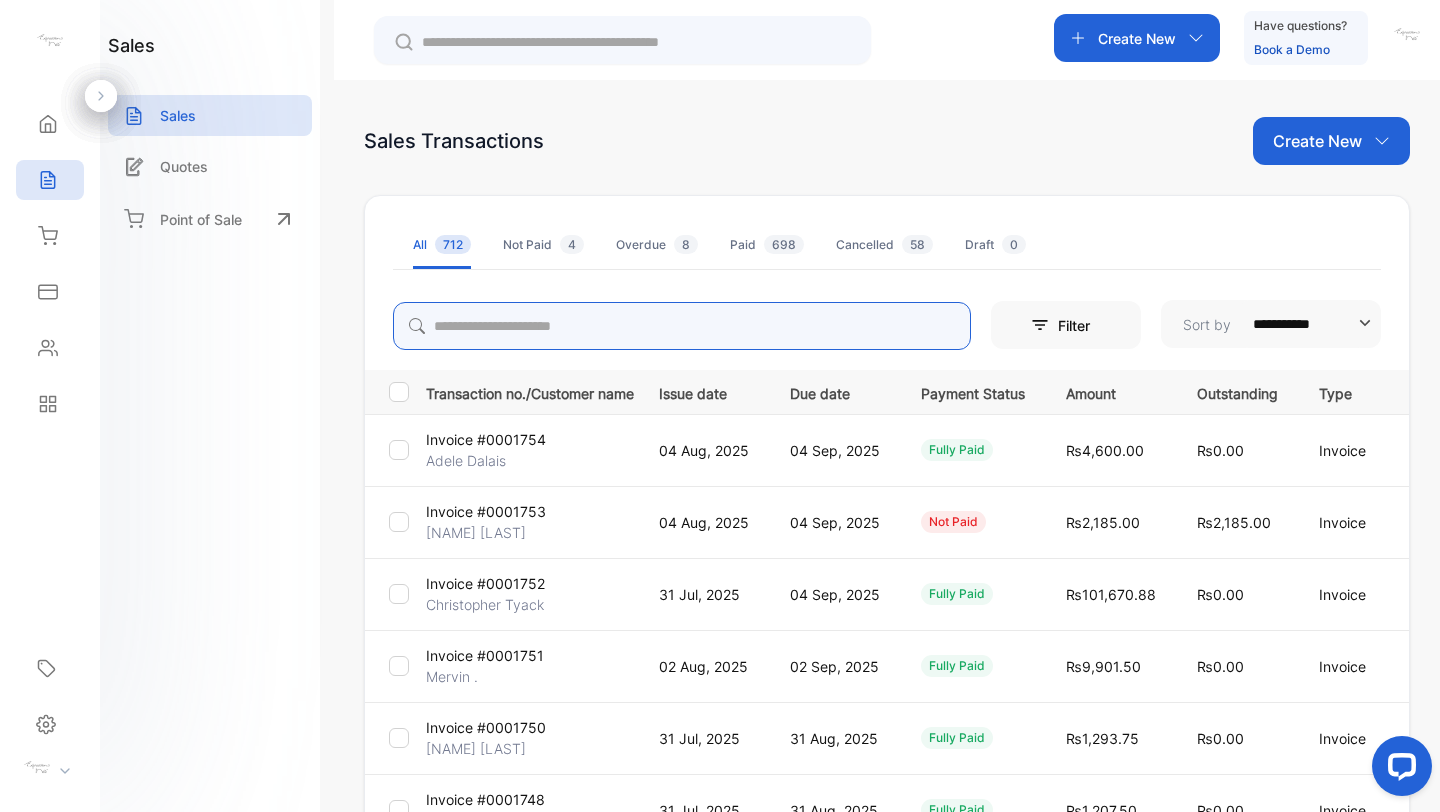 click at bounding box center (682, 326) 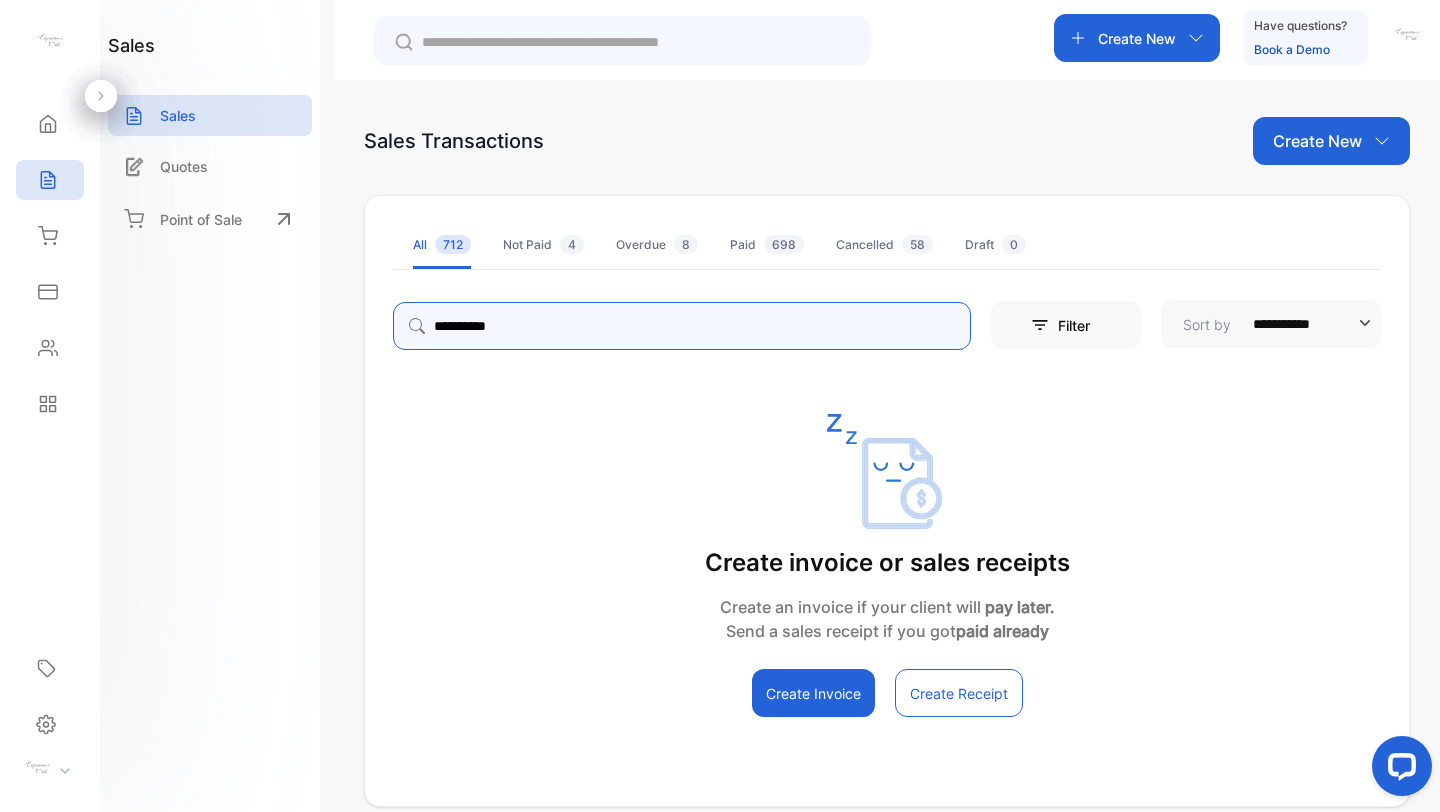 click on "**********" at bounding box center (682, 326) 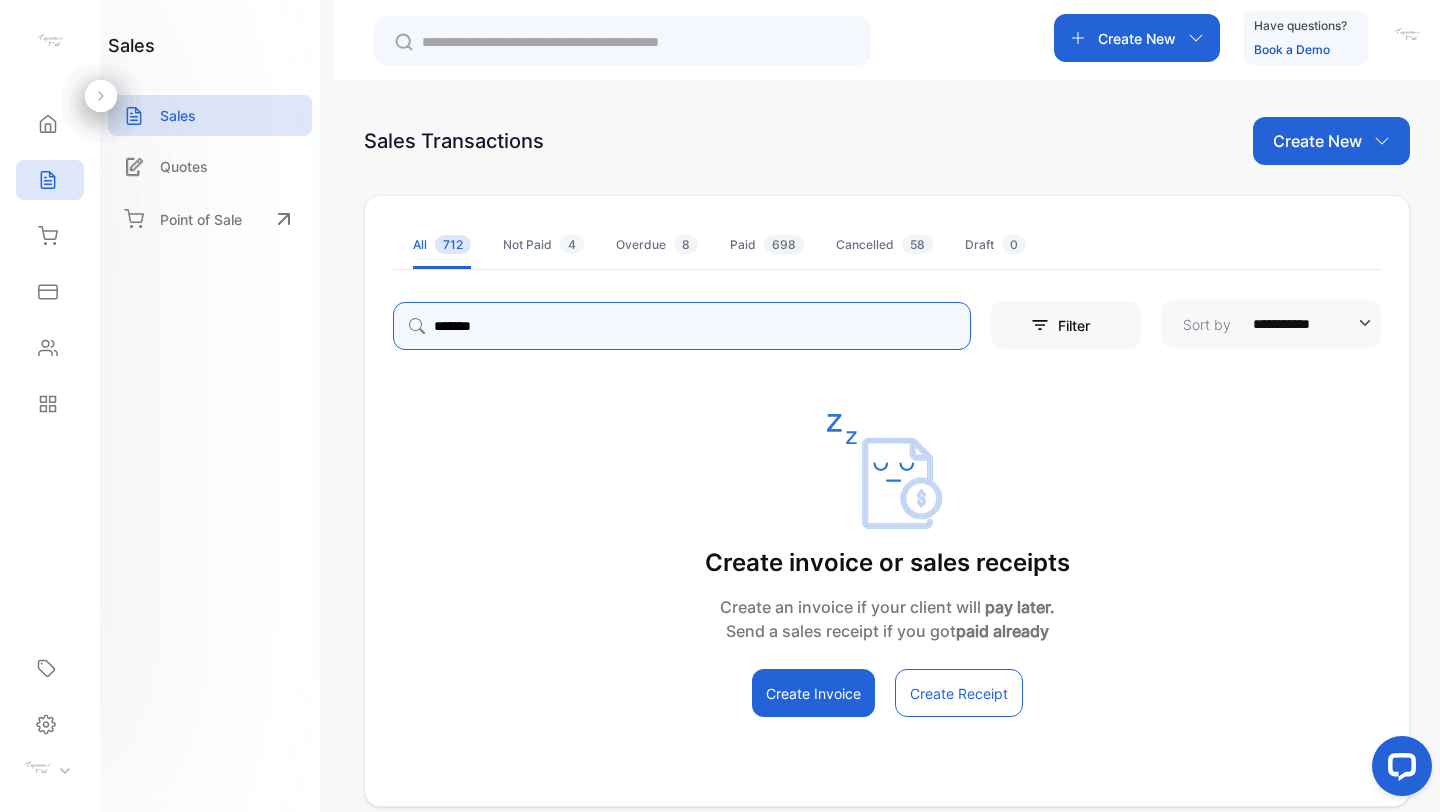 type on "*******" 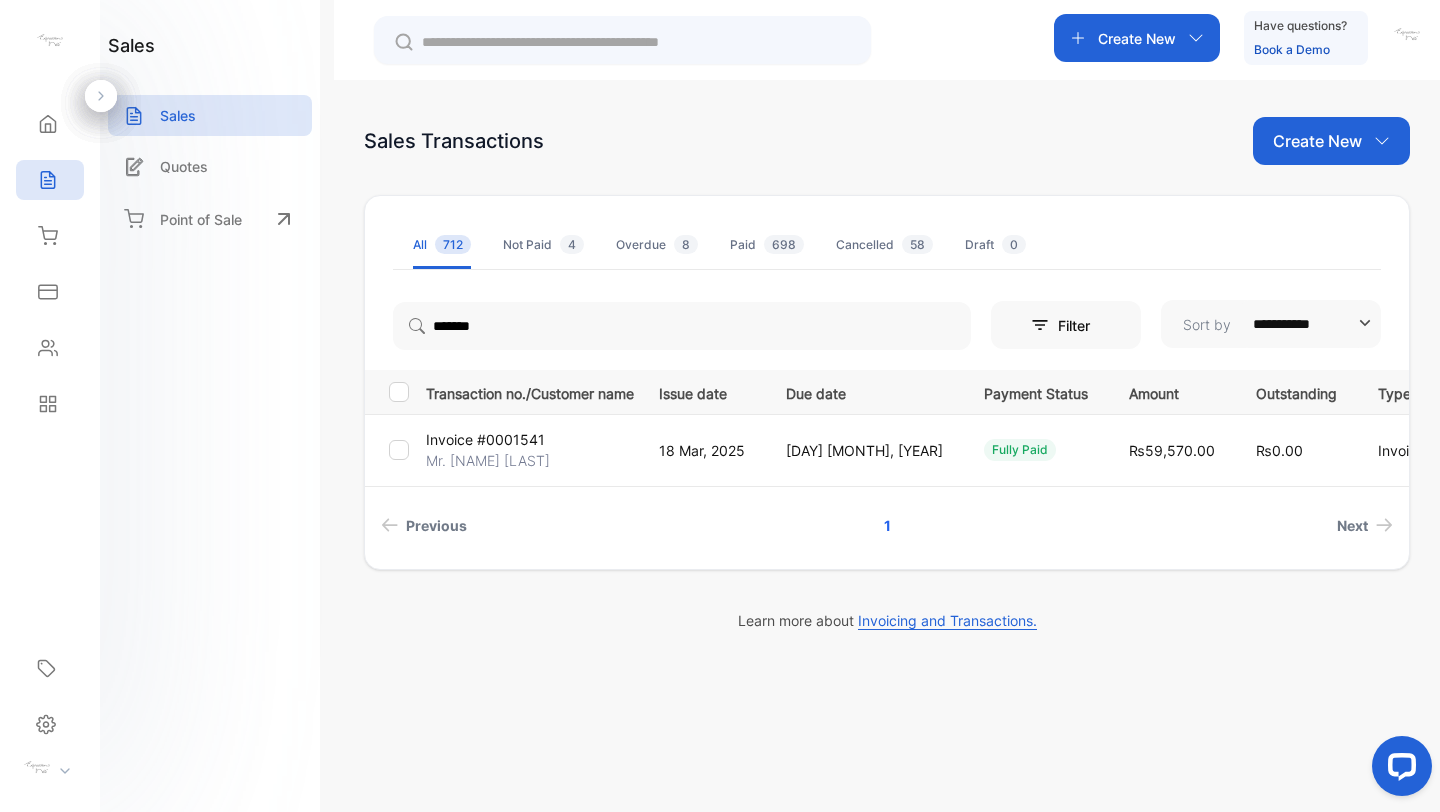 click on "Invoice #0001541" at bounding box center (485, 439) 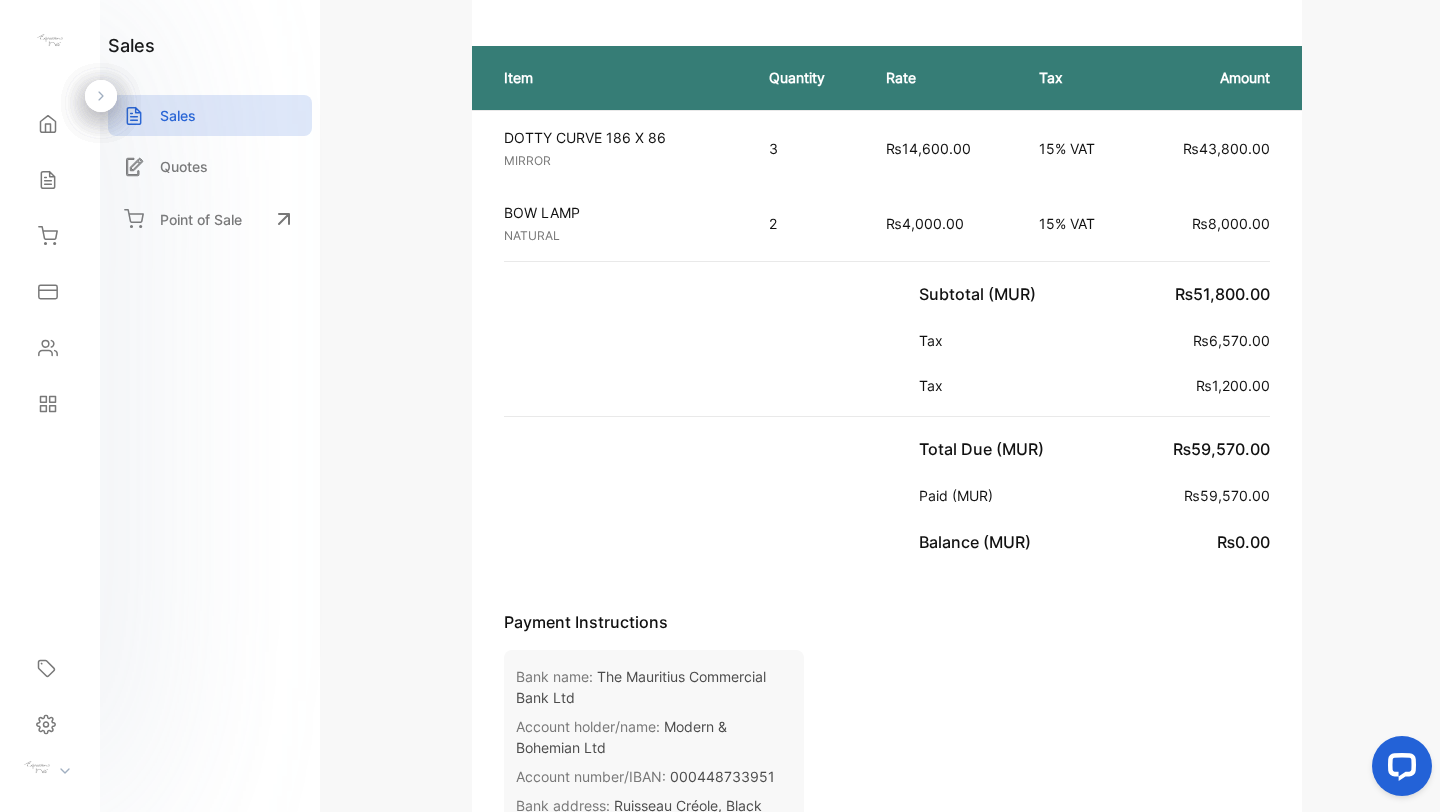 scroll, scrollTop: 275, scrollLeft: 0, axis: vertical 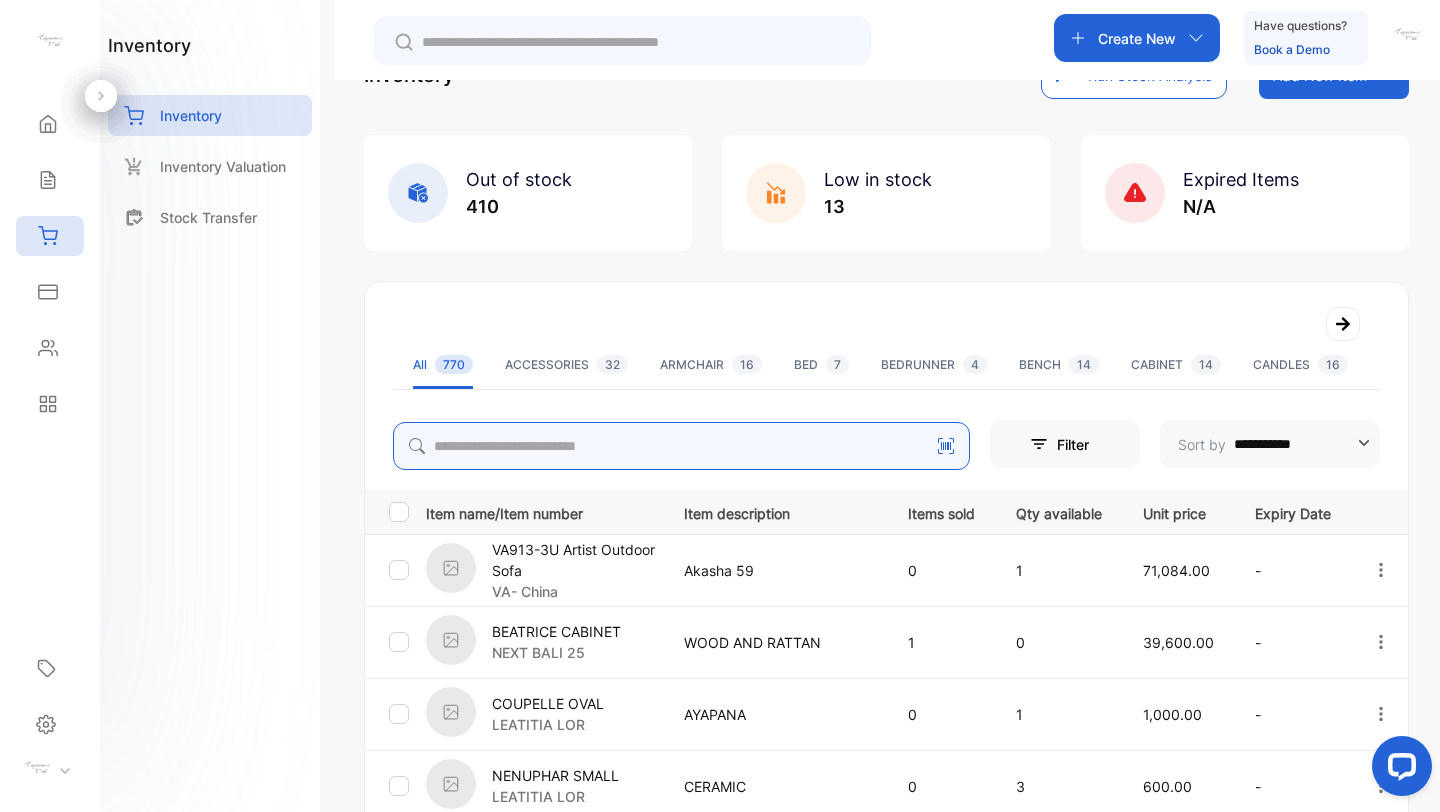 click at bounding box center (681, 446) 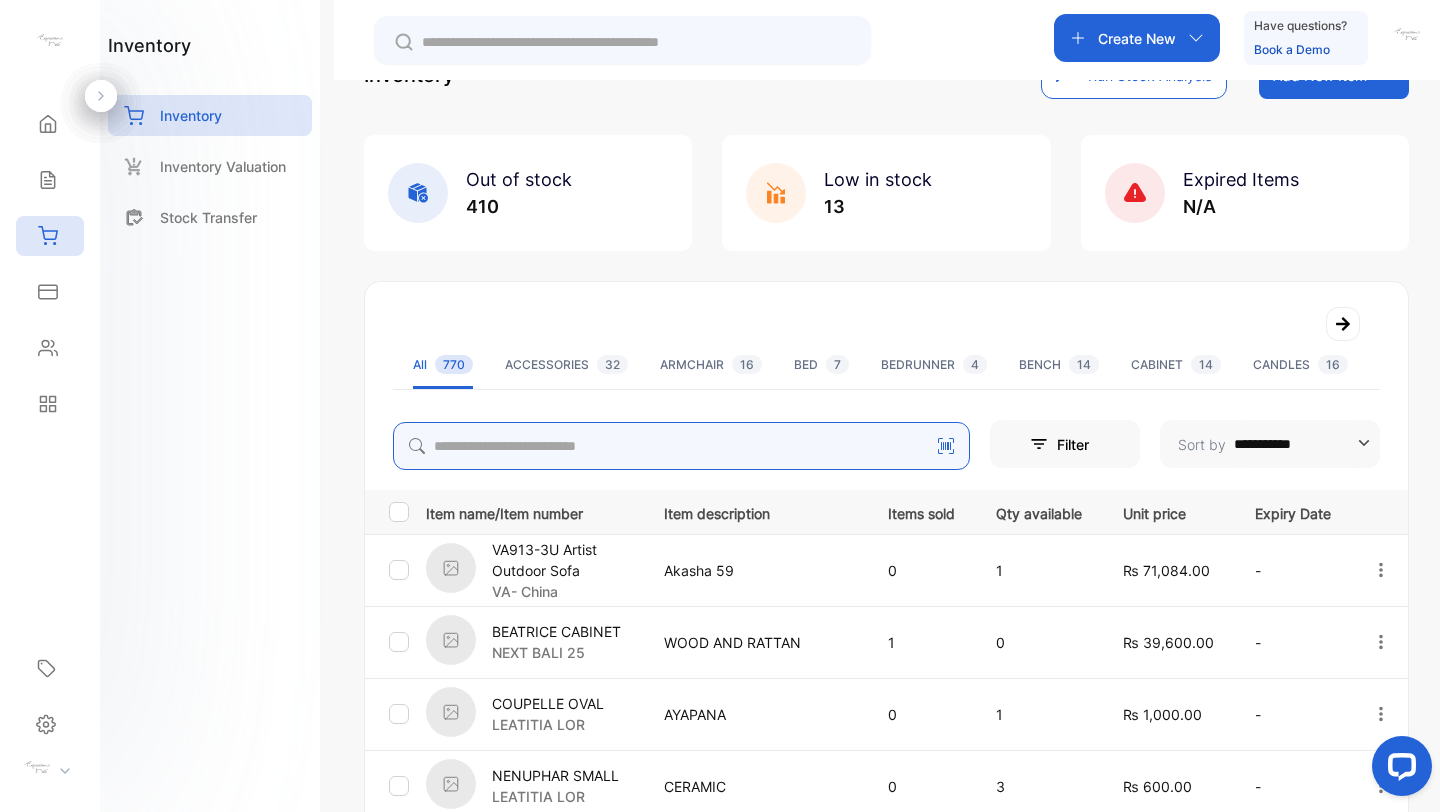 click at bounding box center [681, 446] 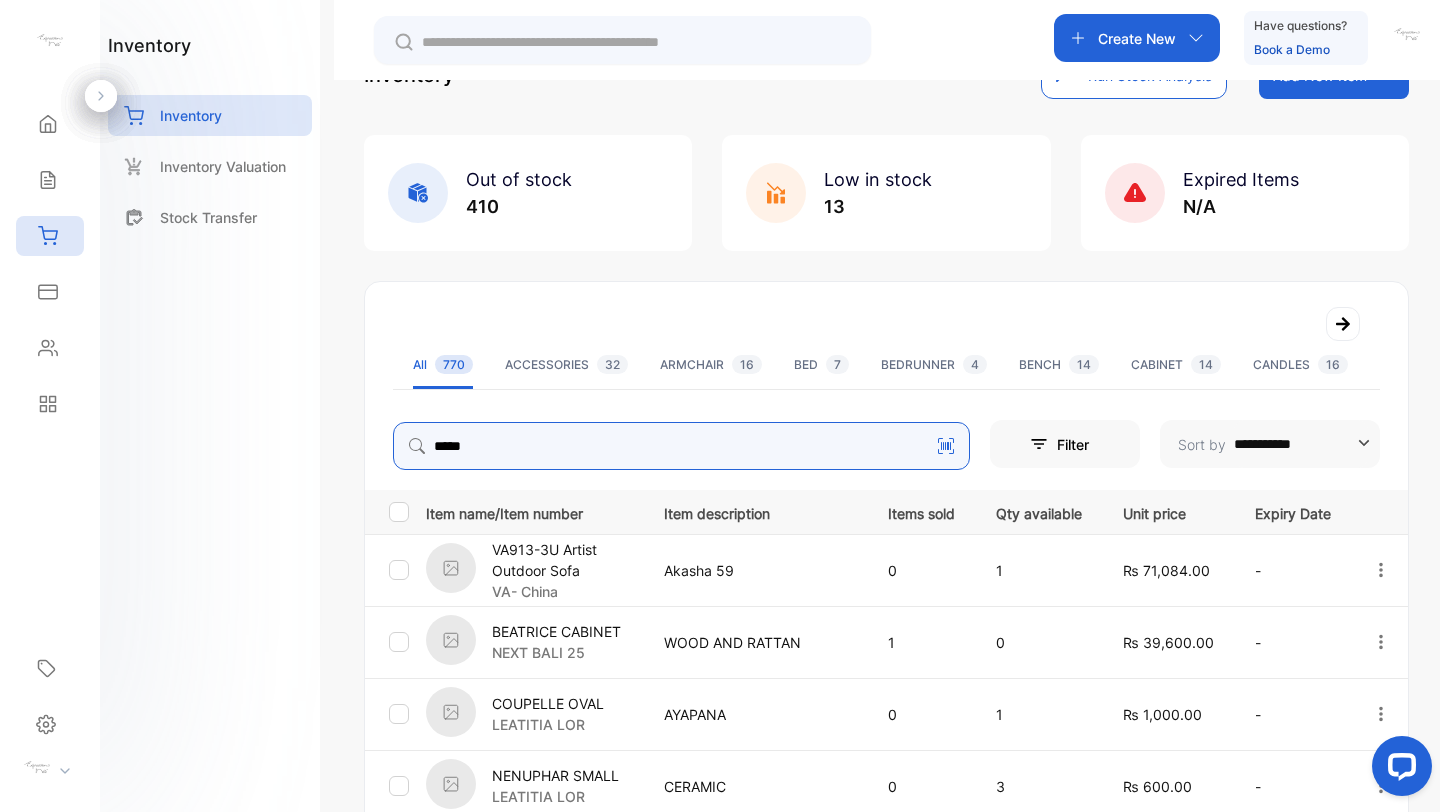 type on "*****" 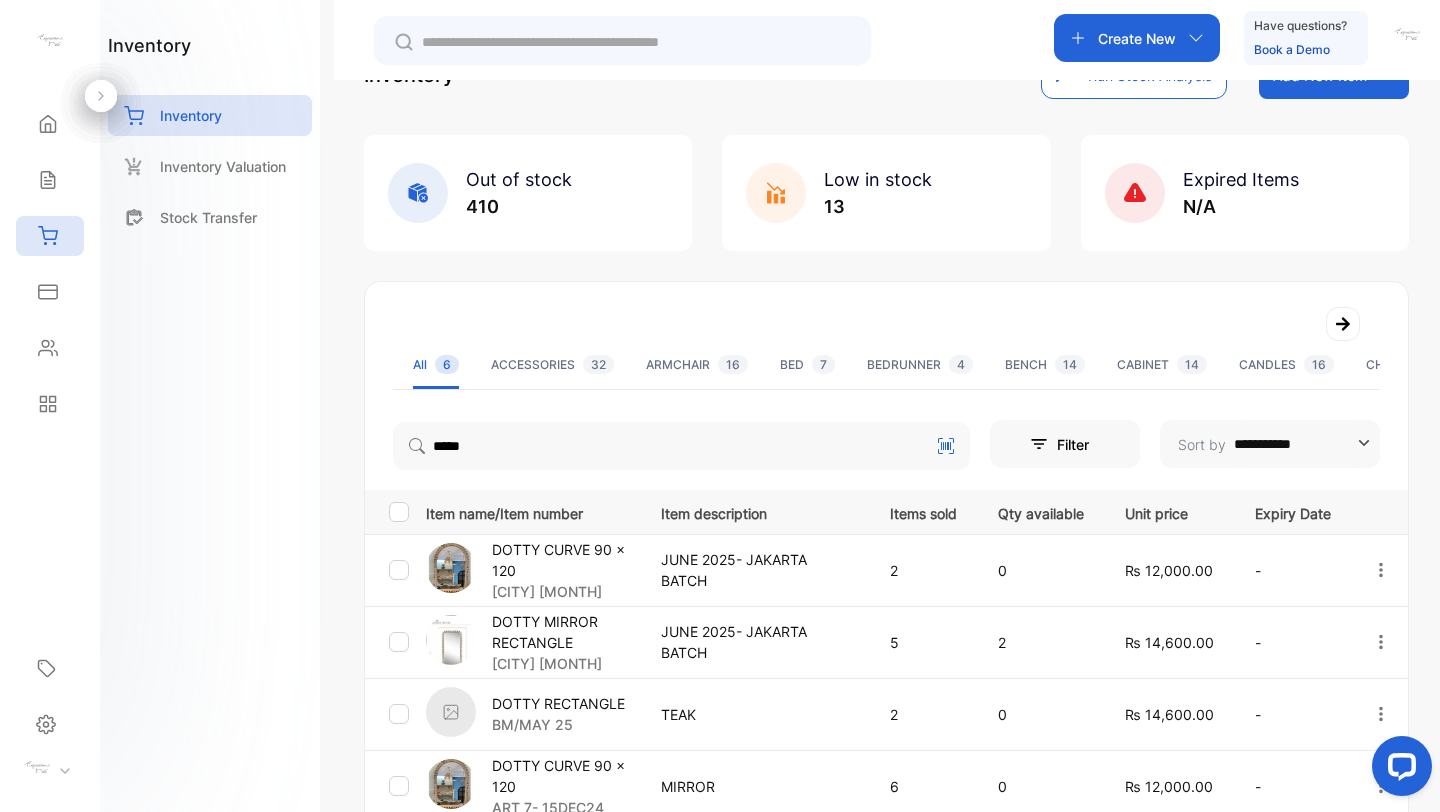 click on "inventory Inventory Inventory Valuation Stock Transfer" at bounding box center [210, 406] 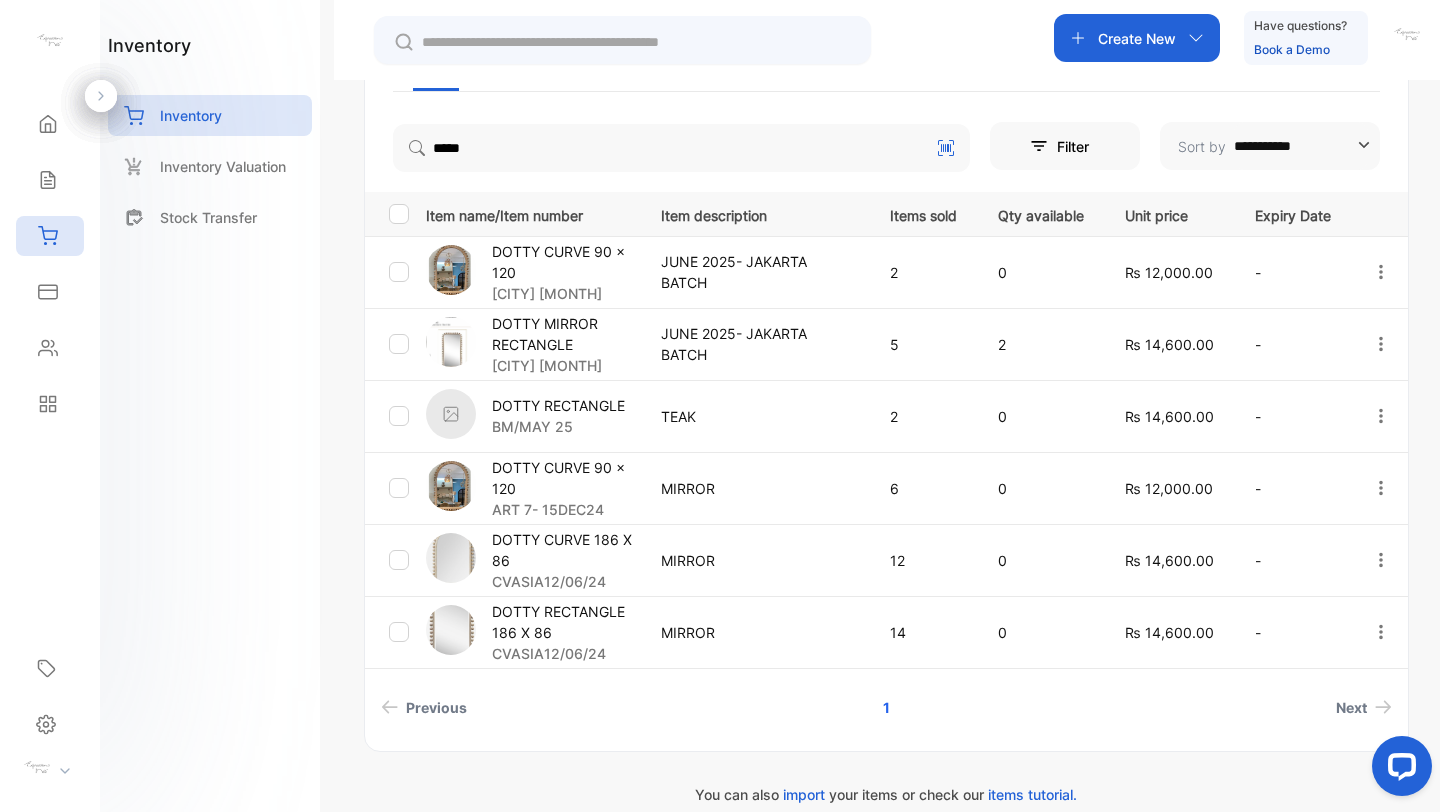 scroll, scrollTop: 388, scrollLeft: 0, axis: vertical 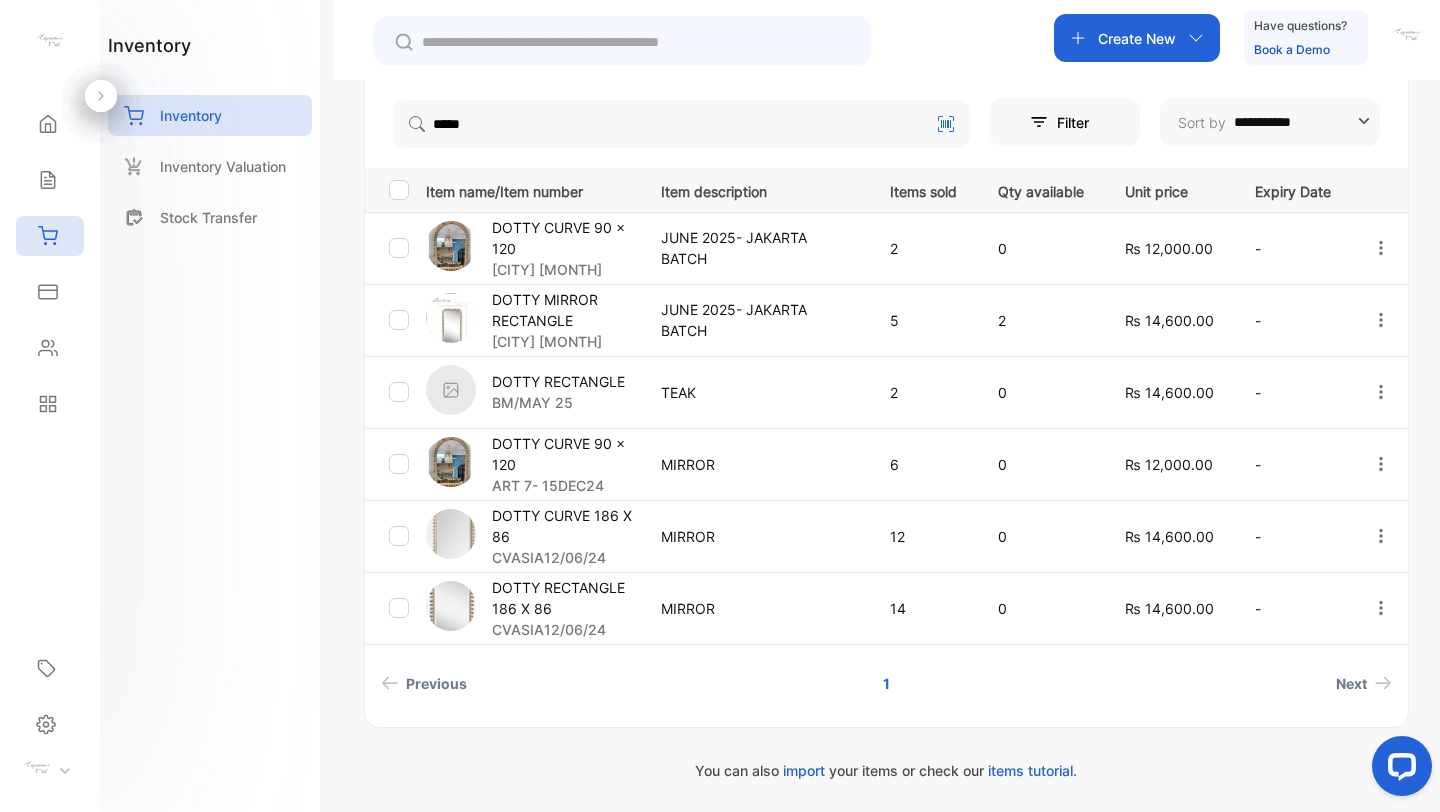 click on "DOTTY CURVE 186 X 86" at bounding box center [564, 526] 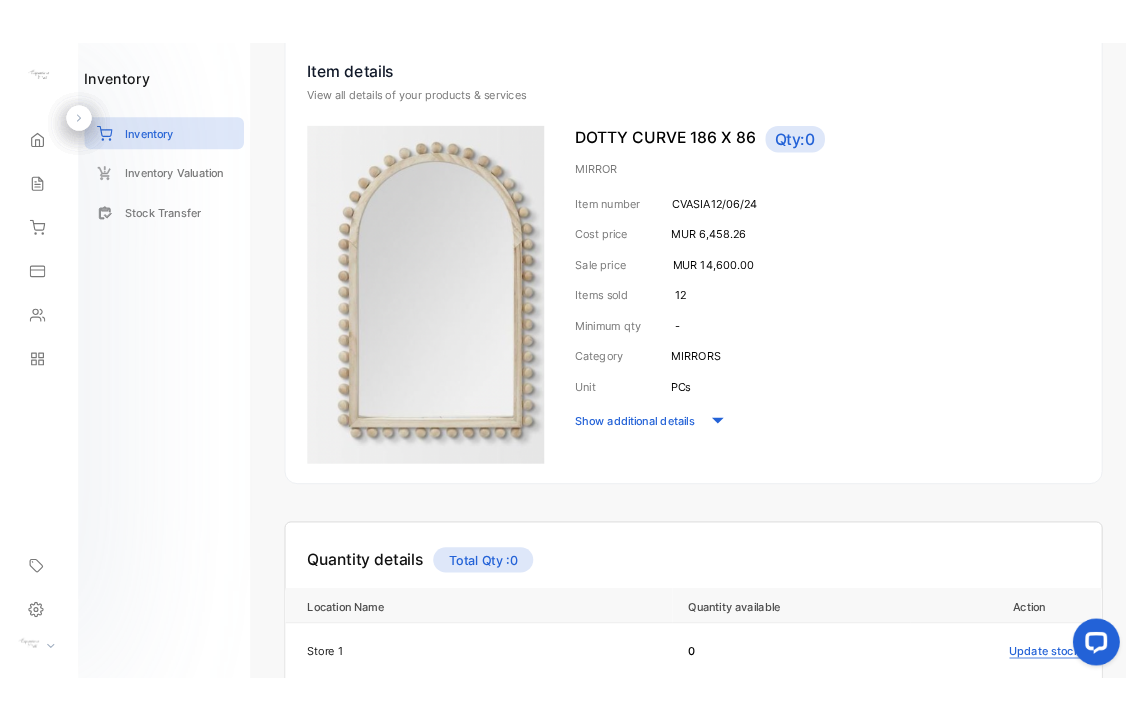 scroll, scrollTop: 0, scrollLeft: 0, axis: both 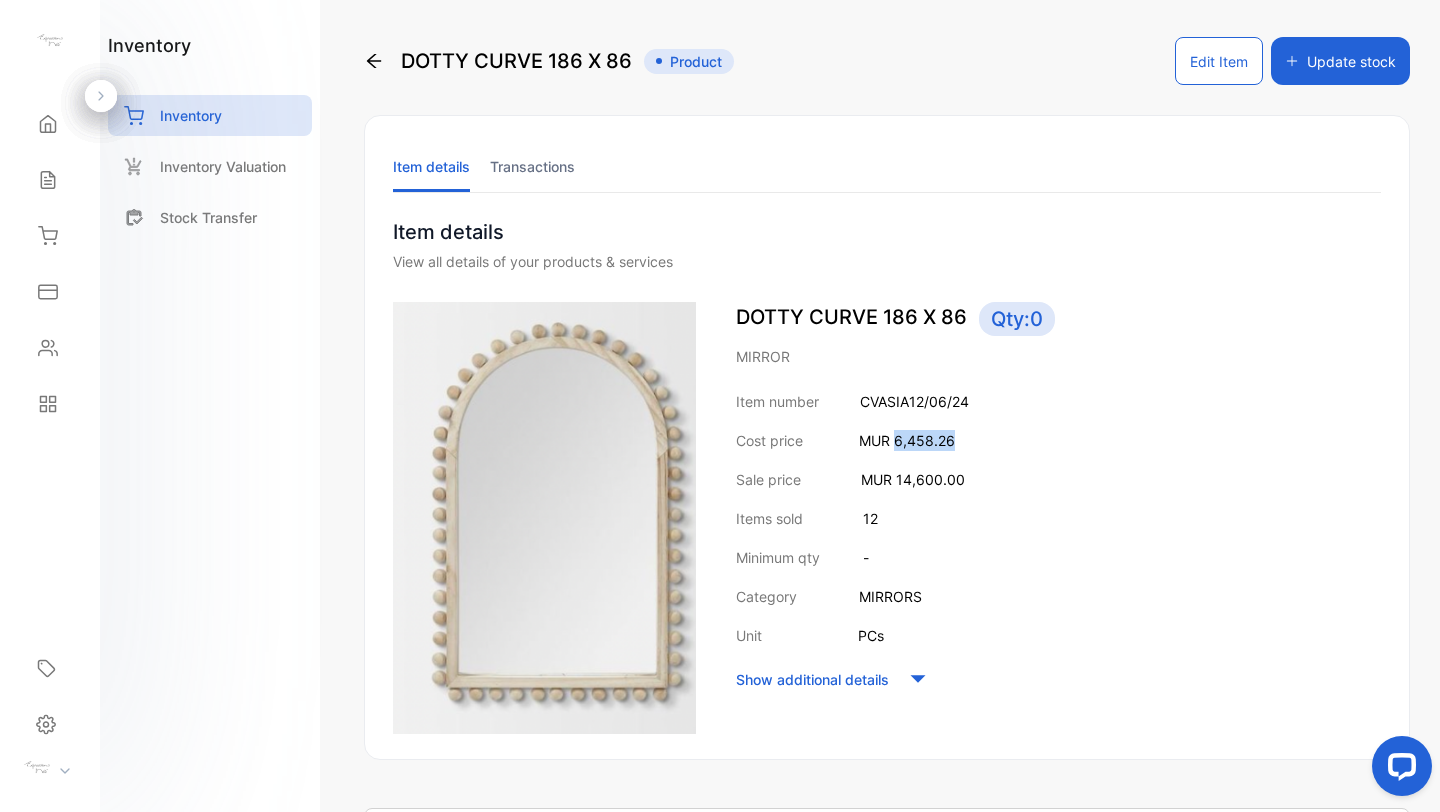 drag, startPoint x: 895, startPoint y: 438, endPoint x: 993, endPoint y: 450, distance: 98.731964 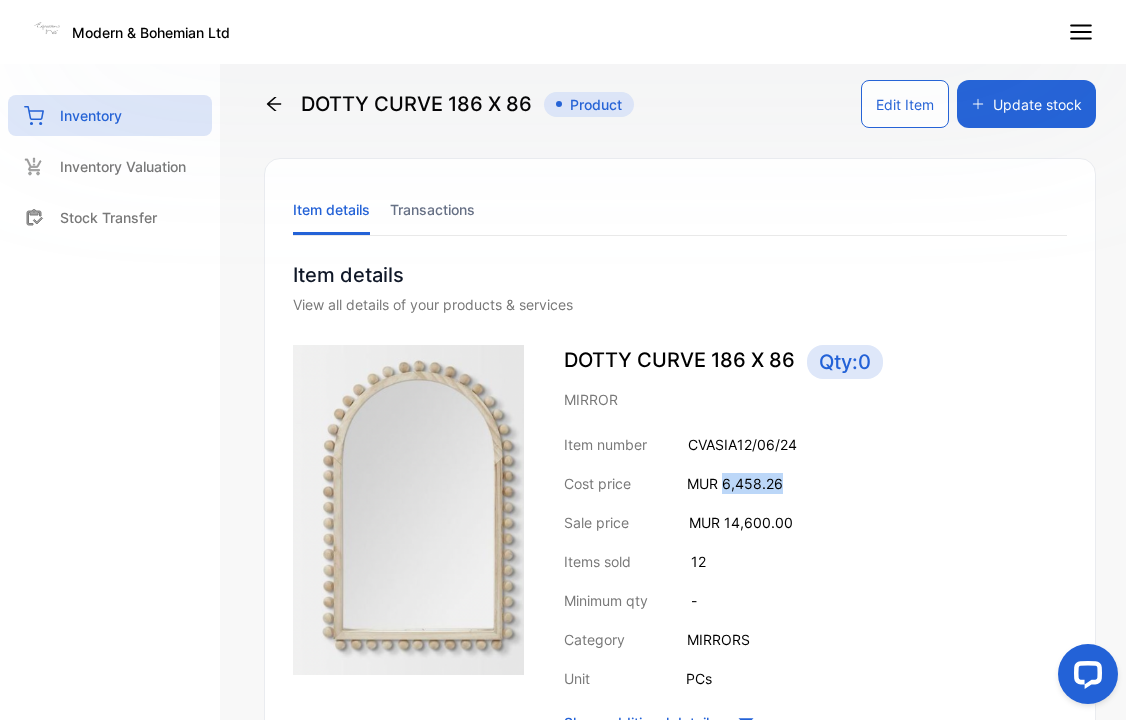 click 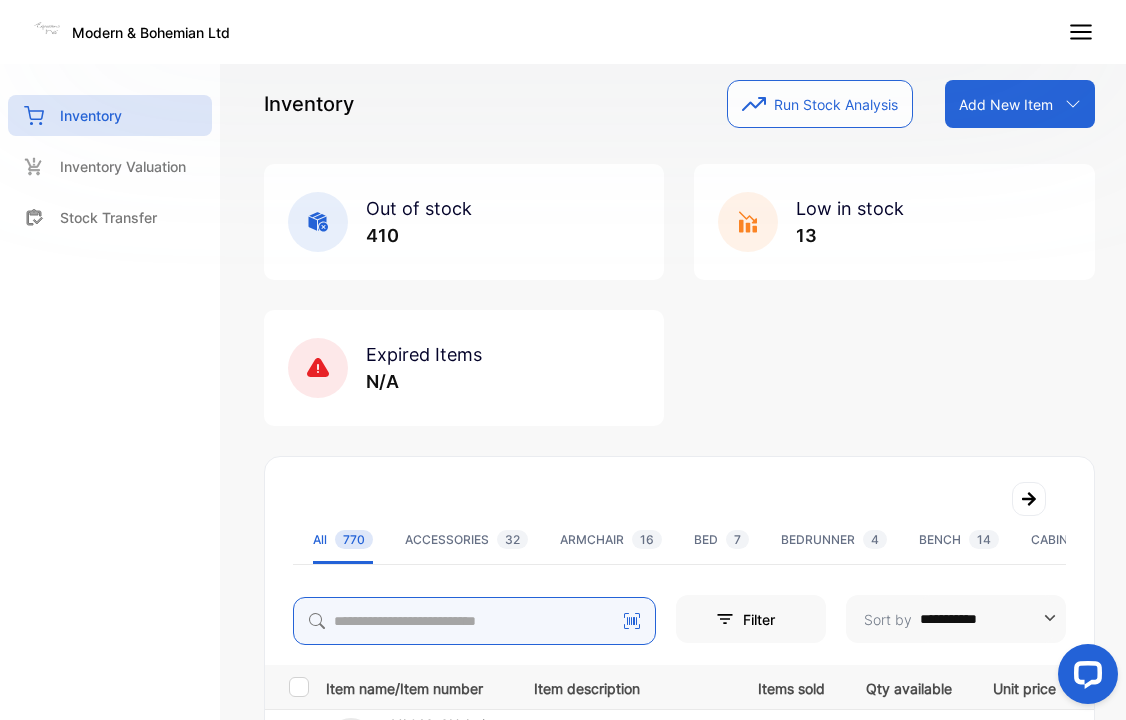 click at bounding box center (474, 621) 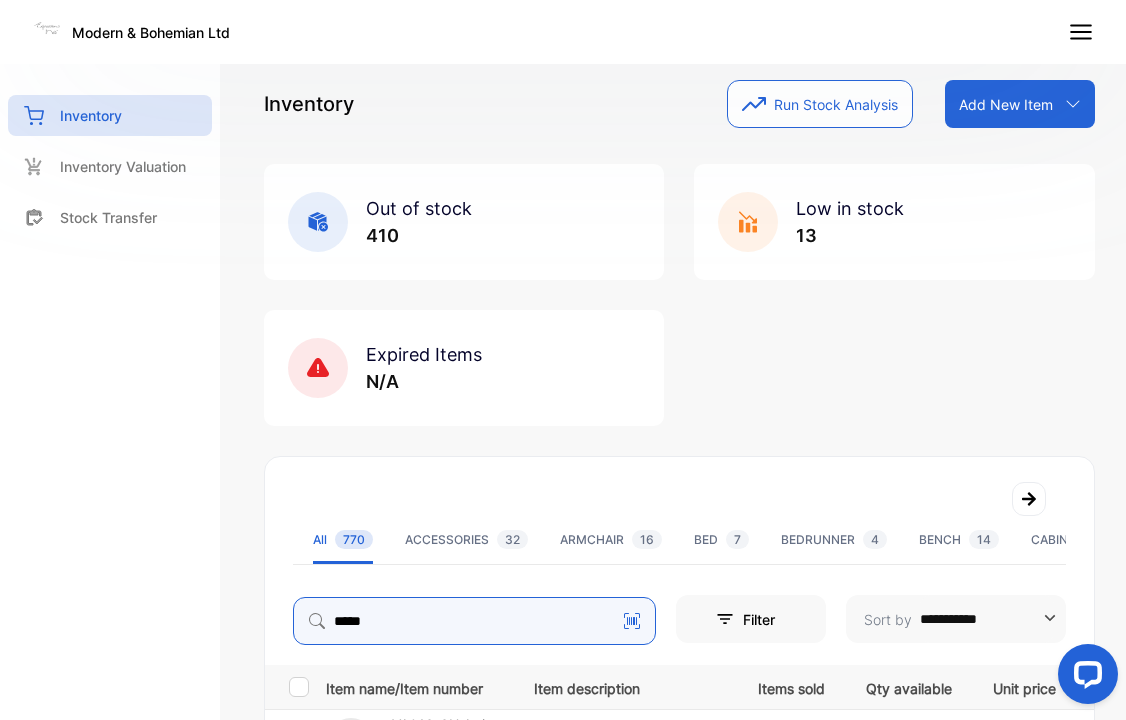 type on "*****" 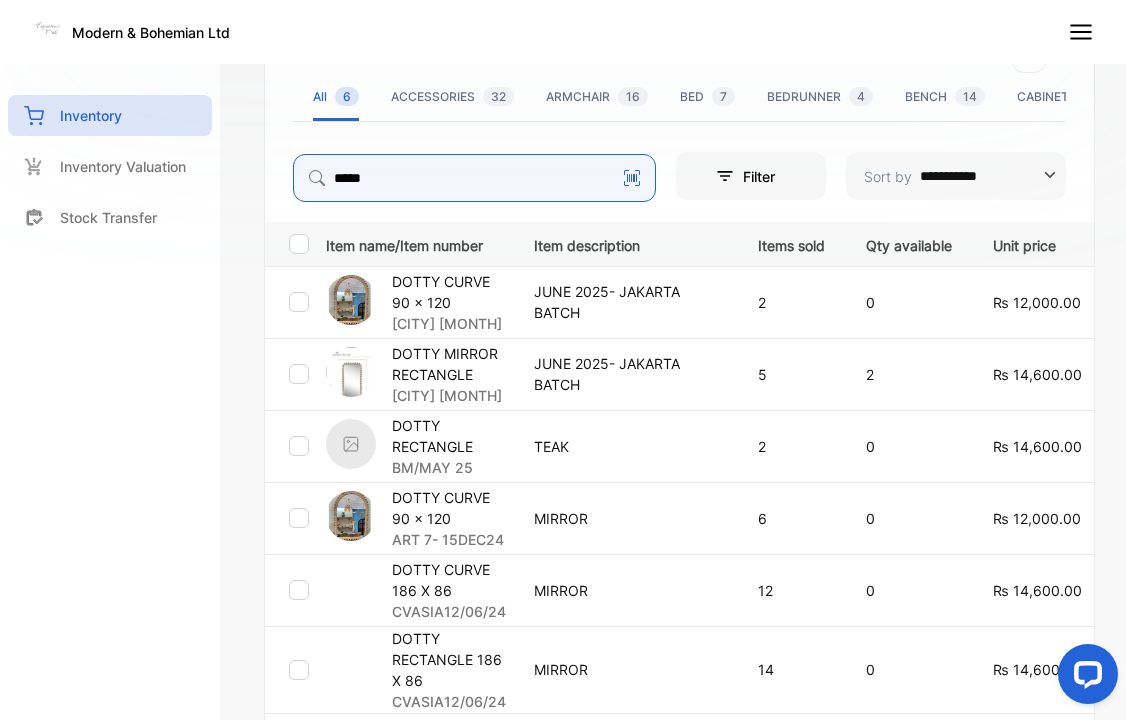 scroll, scrollTop: 442, scrollLeft: 0, axis: vertical 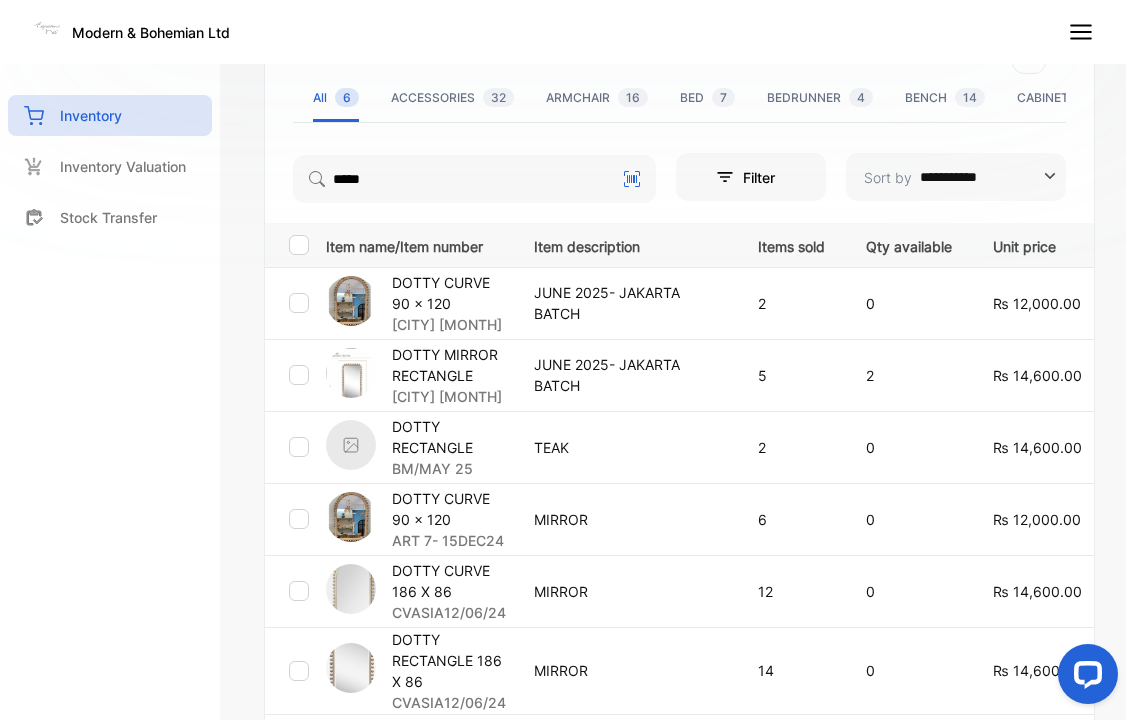 click on "DOTTY CURVE 90 x 120" at bounding box center [450, 293] 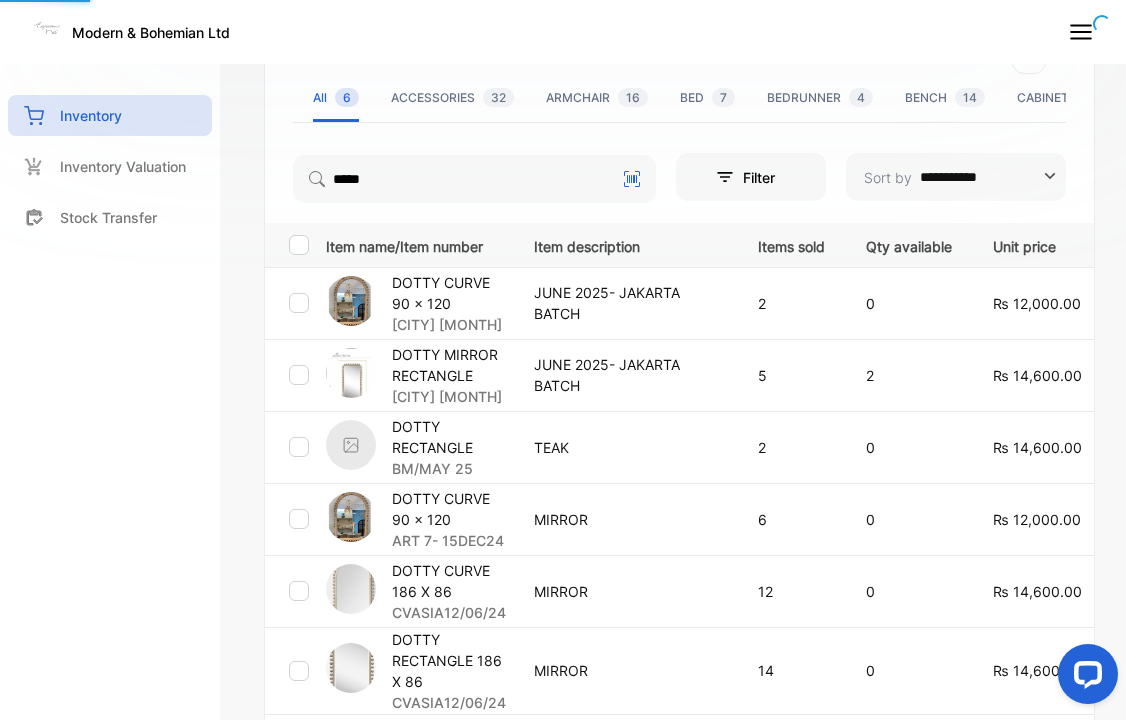 click on "DOTTY CURVE 90 x 120" at bounding box center (450, 509) 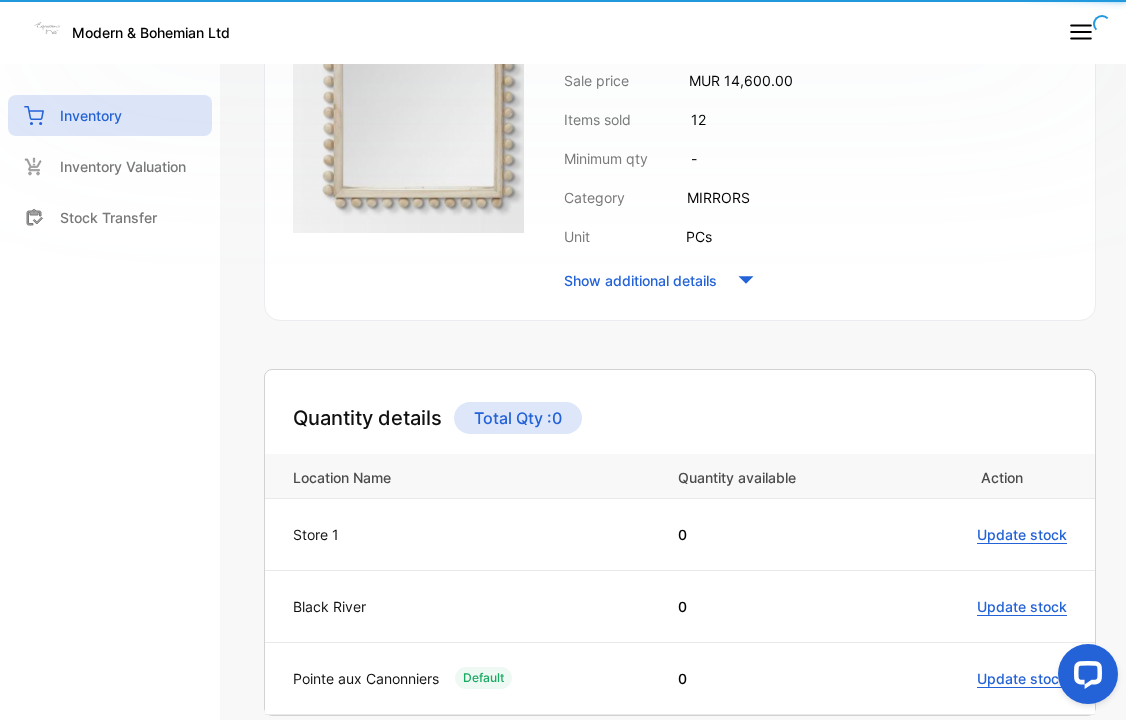 click on "Location Name" at bounding box center [461, 476] 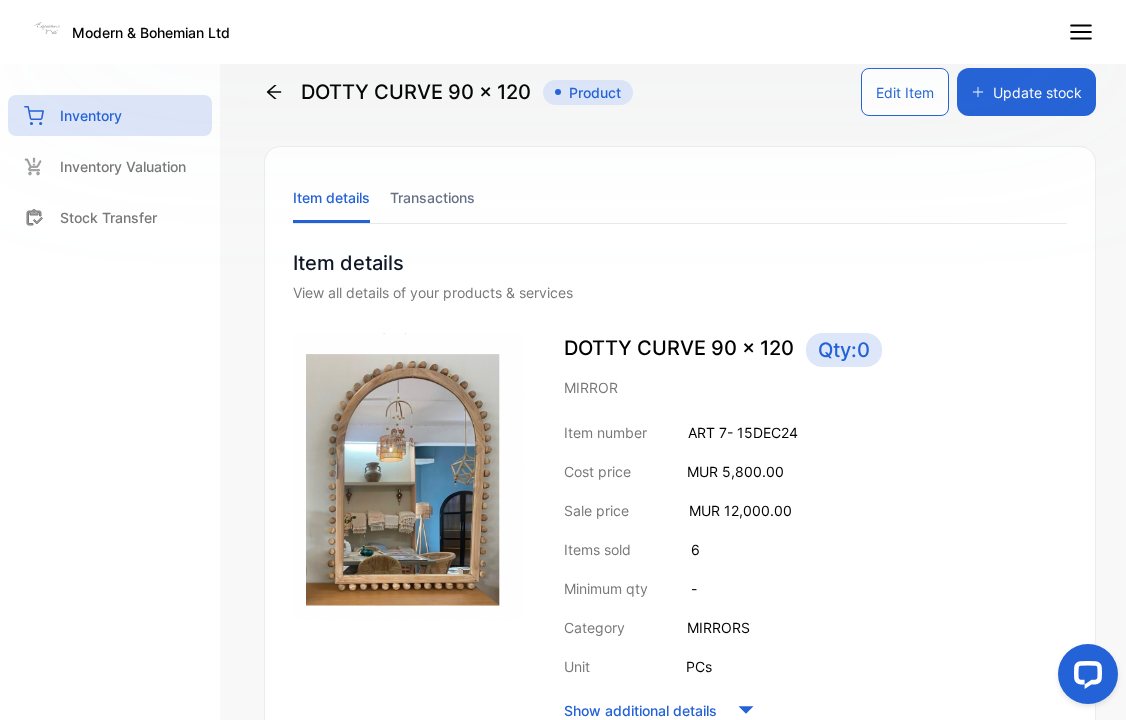 scroll, scrollTop: 0, scrollLeft: 0, axis: both 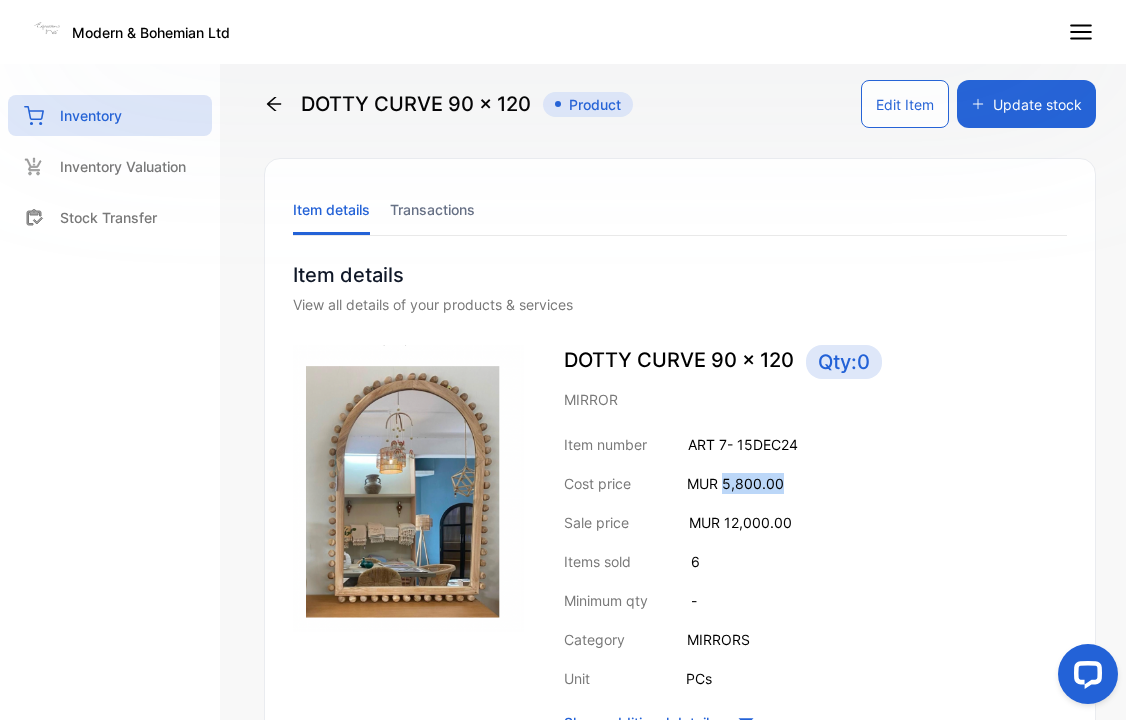 drag, startPoint x: 725, startPoint y: 479, endPoint x: 840, endPoint y: 478, distance: 115.00435 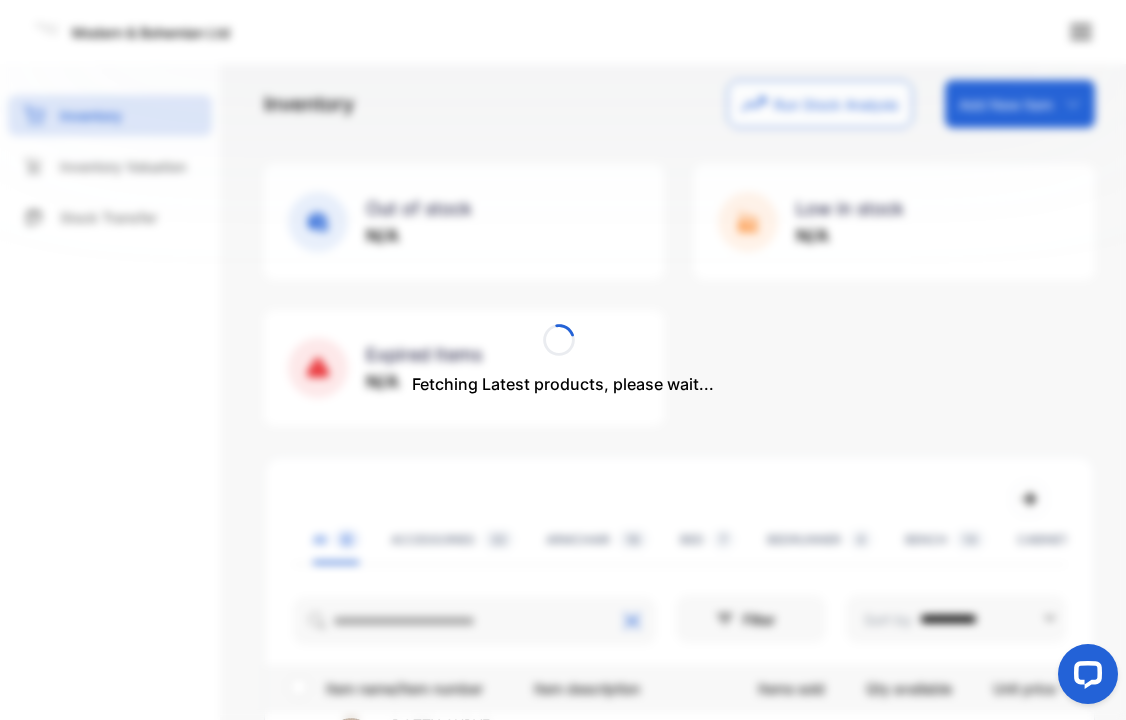 click on "Fetching Latest products, please wait..." at bounding box center (563, 360) 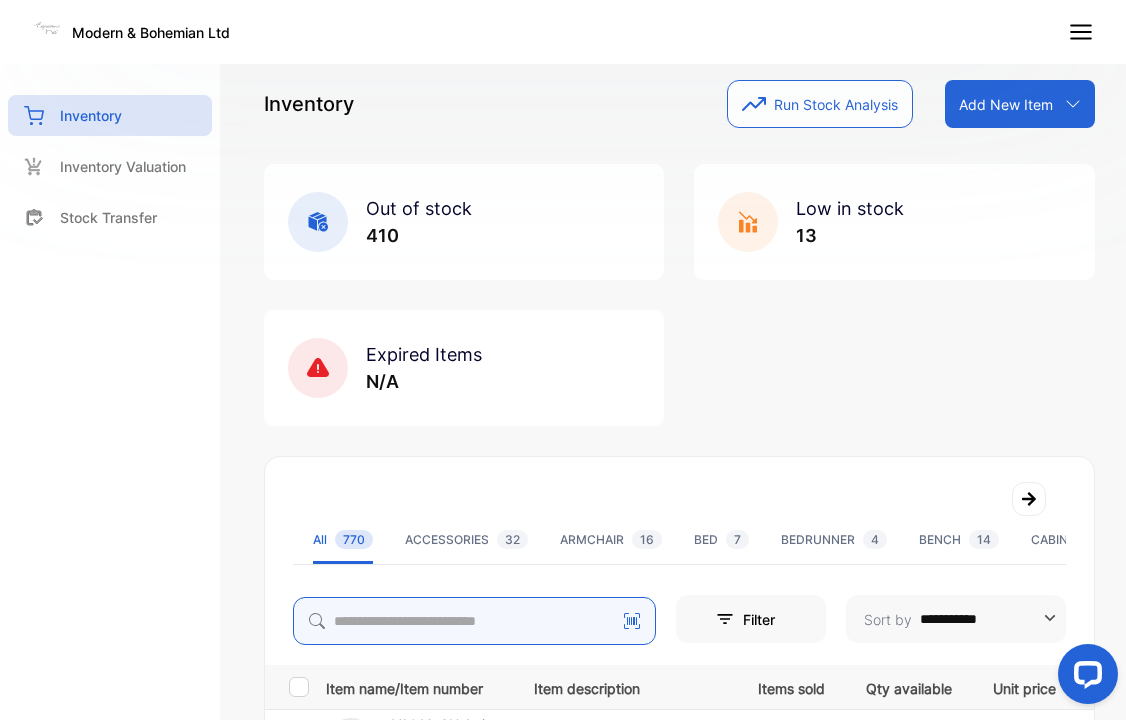 click at bounding box center [474, 621] 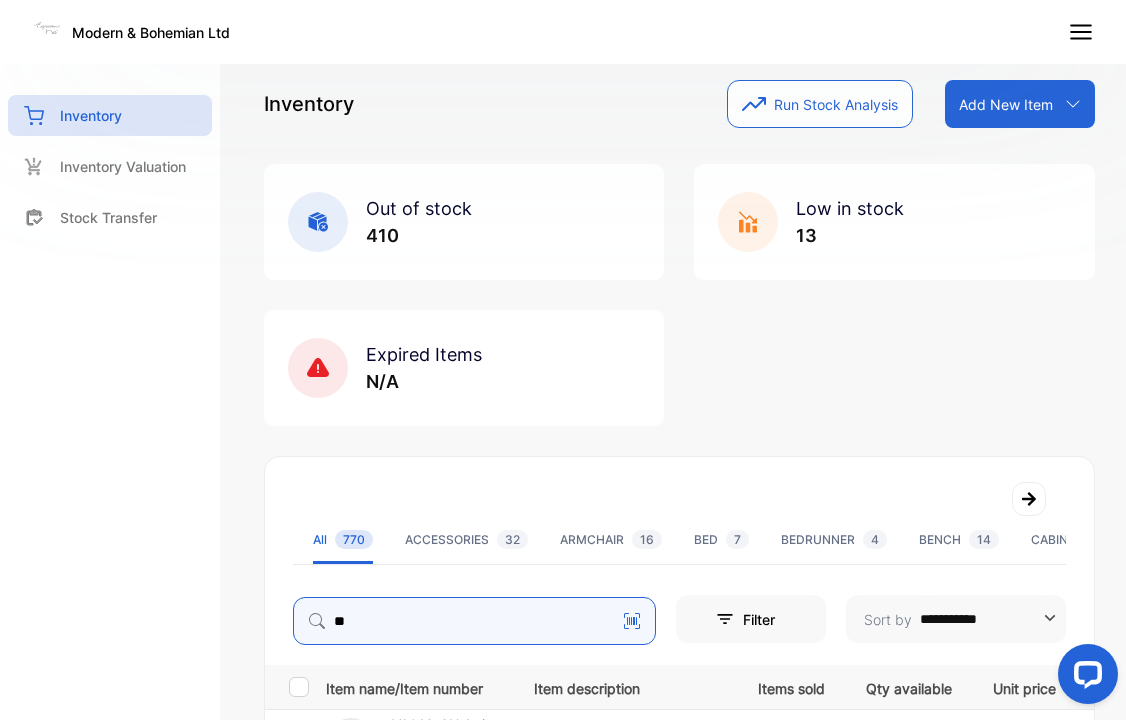 type on "*" 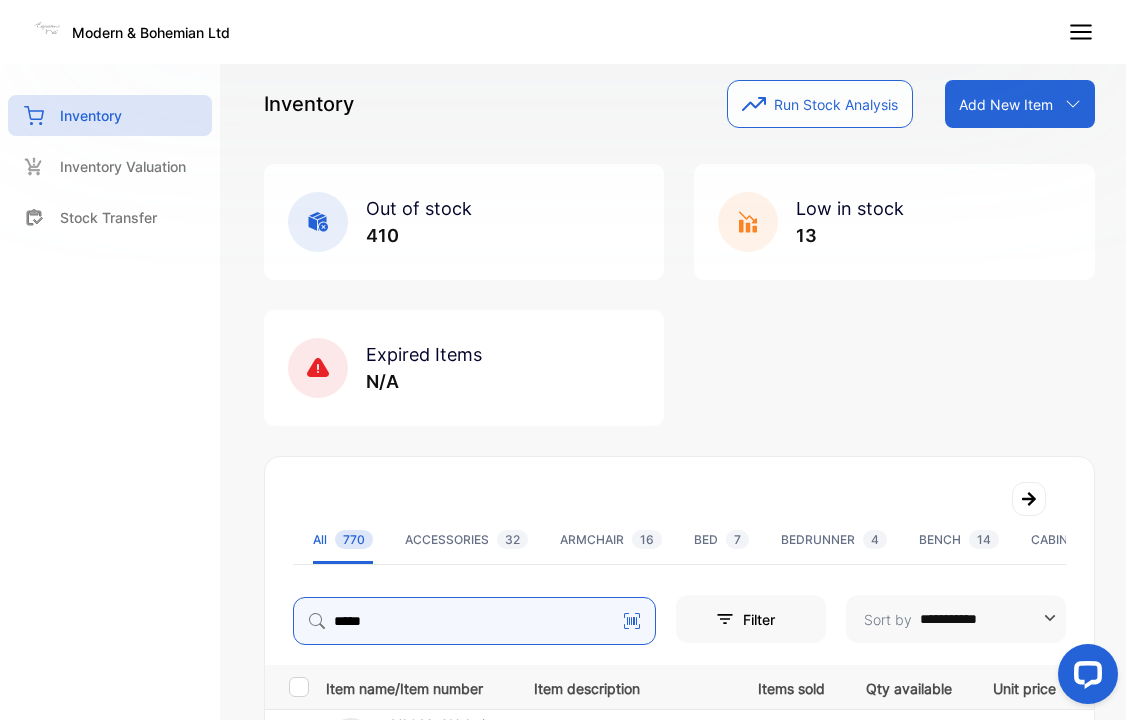 type on "*****" 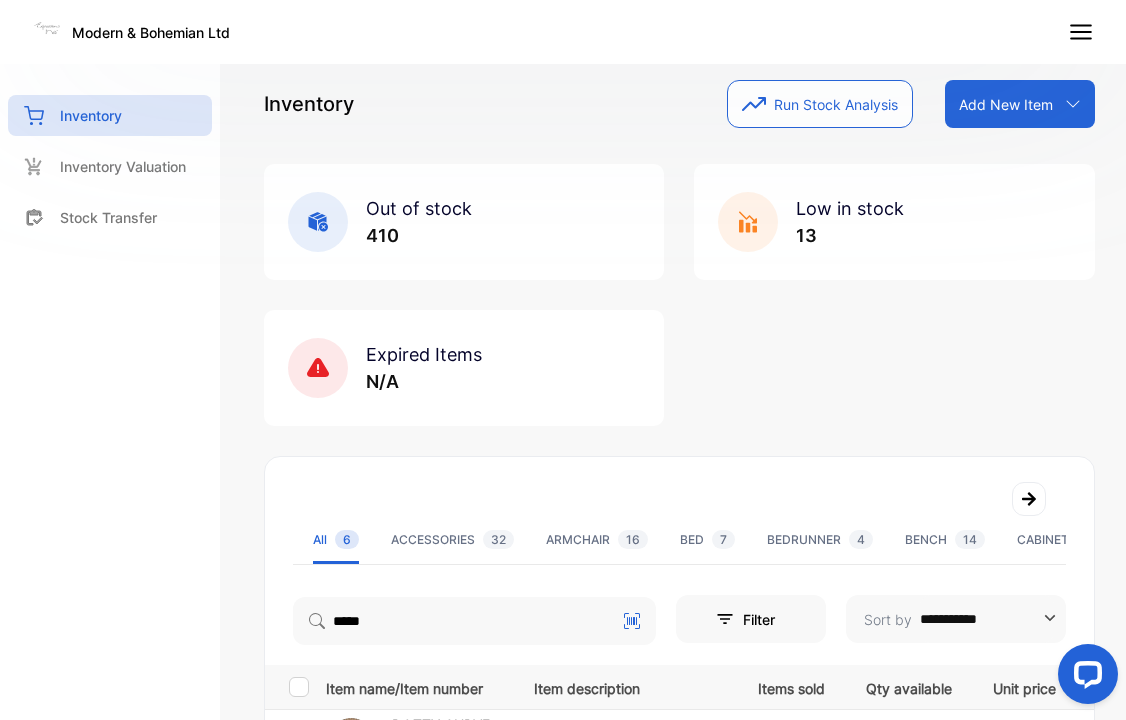 click on "**********" at bounding box center [679, 686] 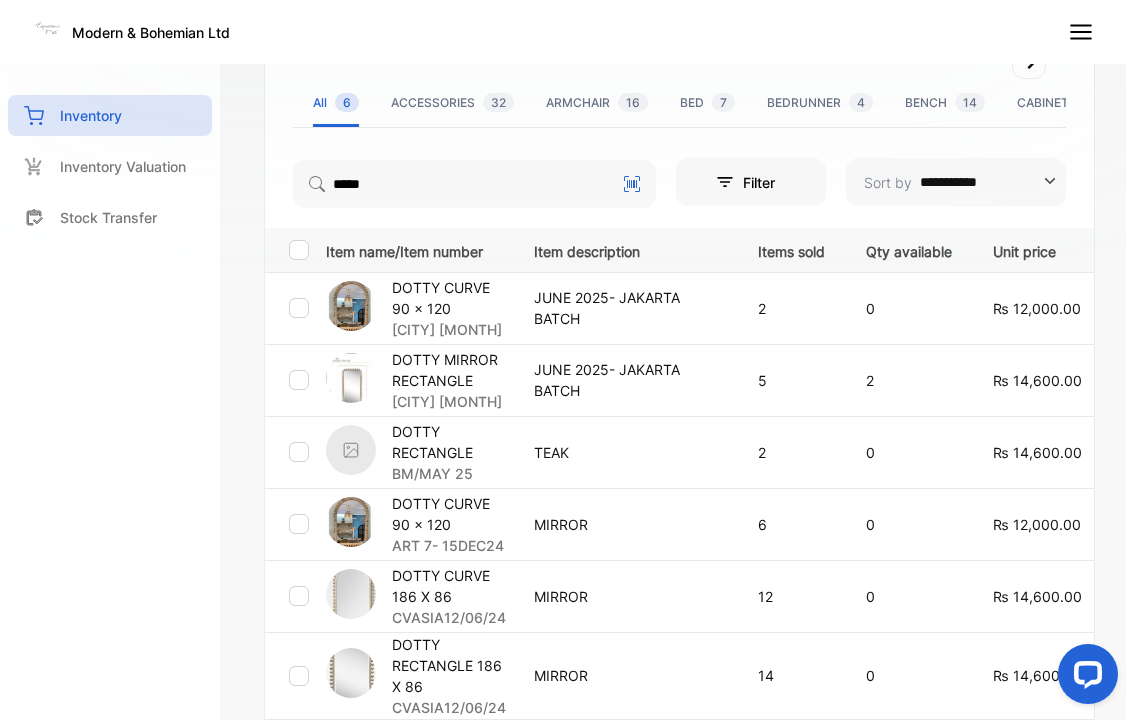 scroll, scrollTop: 481, scrollLeft: 0, axis: vertical 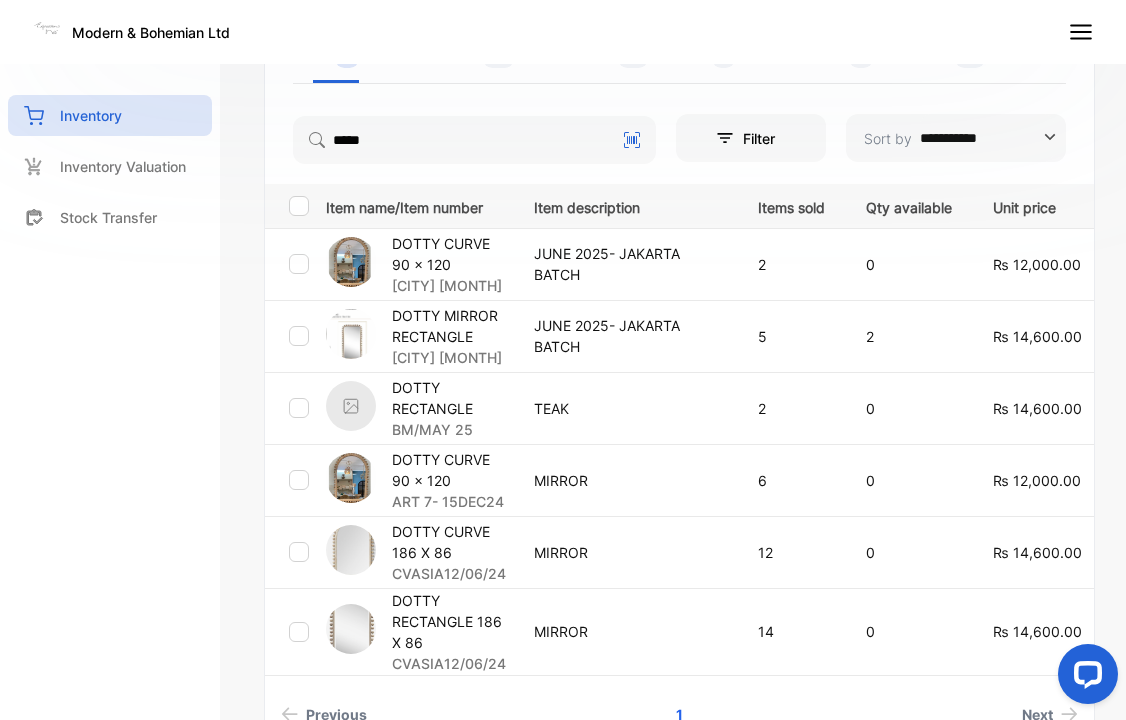 click on "DOTTY RECTANGLE 186 X 86" at bounding box center [450, 621] 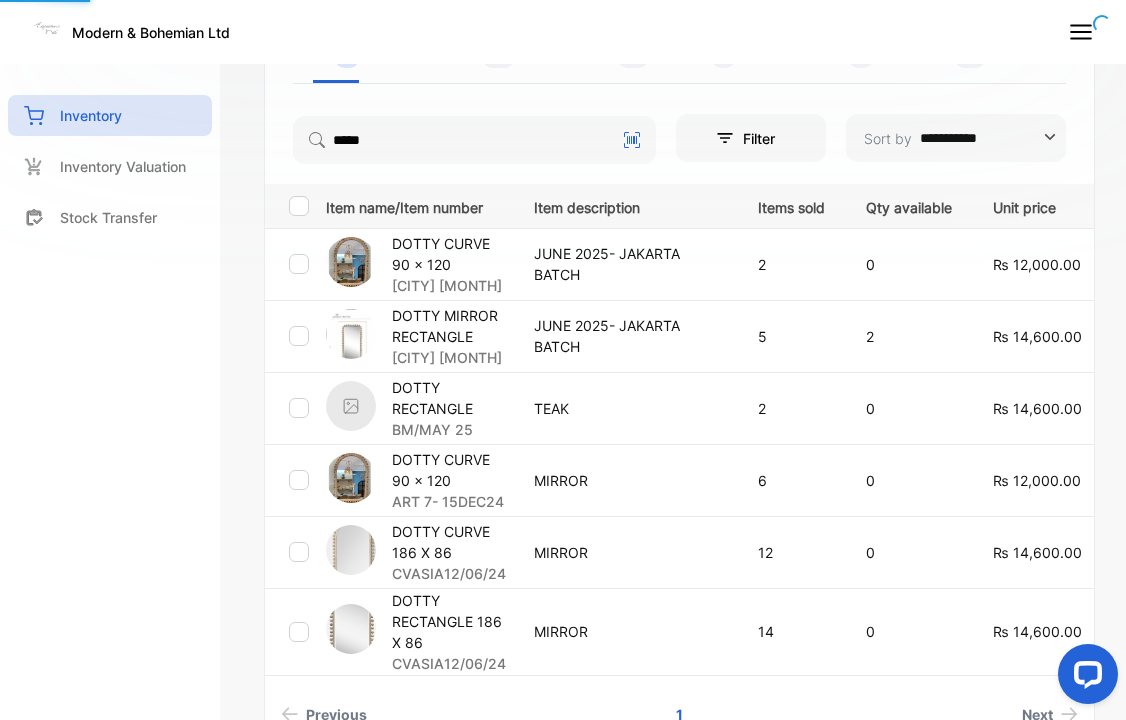 click on "DOTTY RECTANGLE 186 X 86" at bounding box center (450, 621) 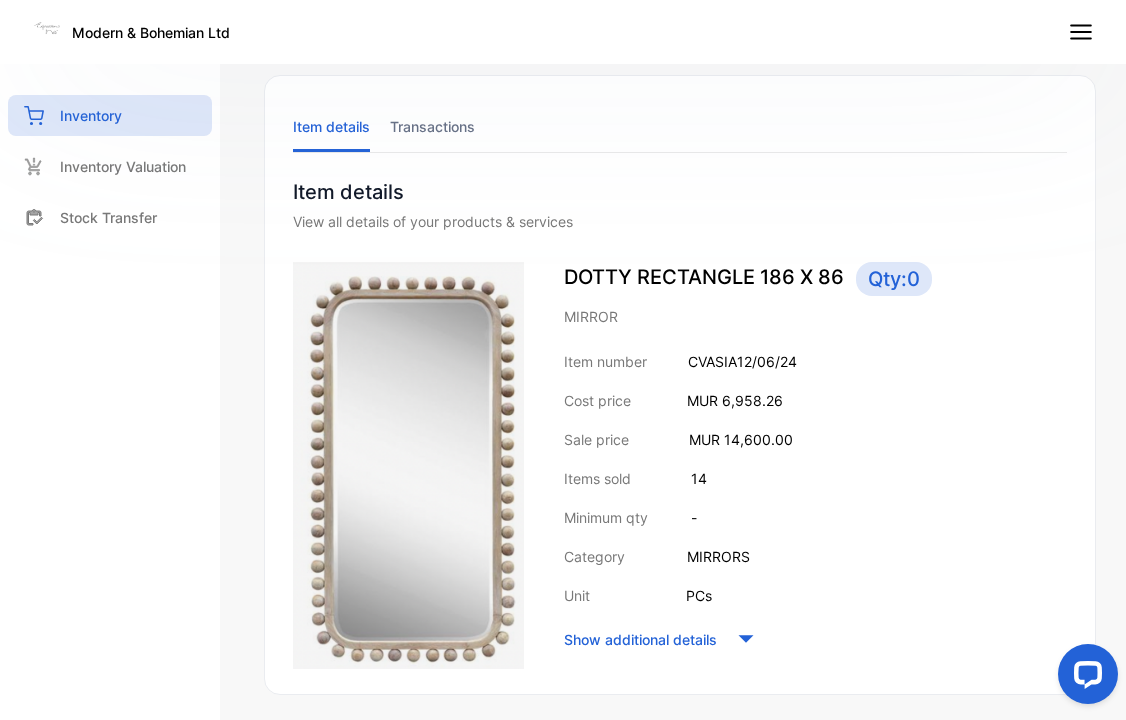 scroll, scrollTop: 0, scrollLeft: 0, axis: both 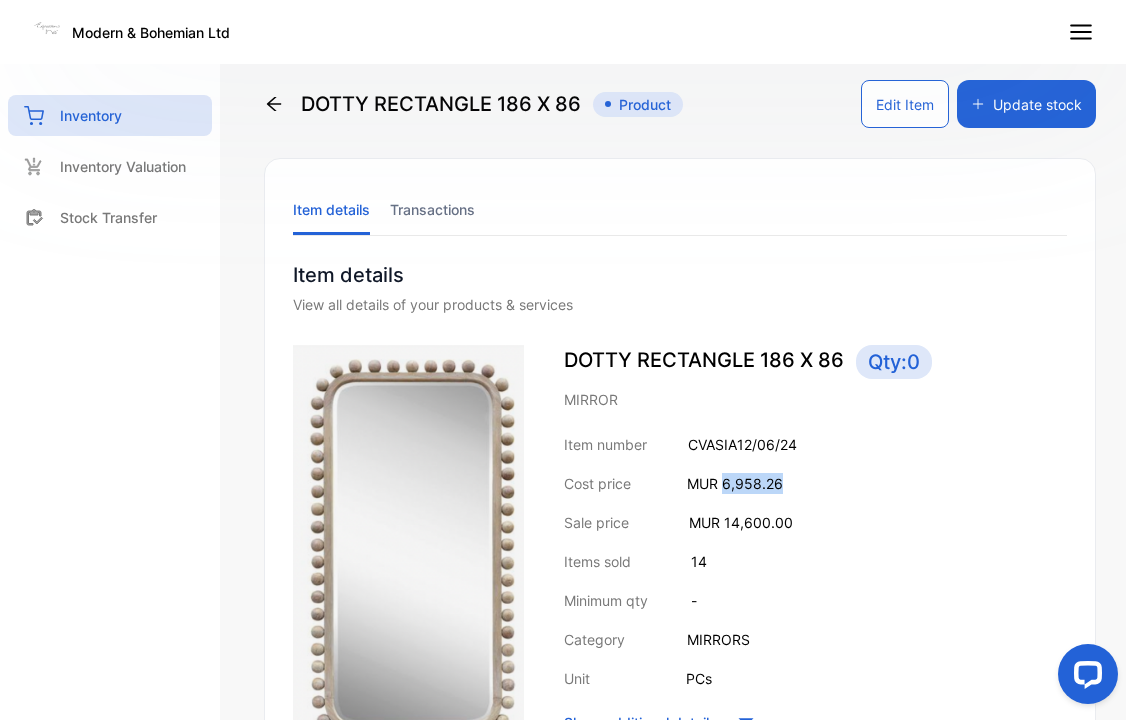 drag, startPoint x: 722, startPoint y: 486, endPoint x: 819, endPoint y: 485, distance: 97.00516 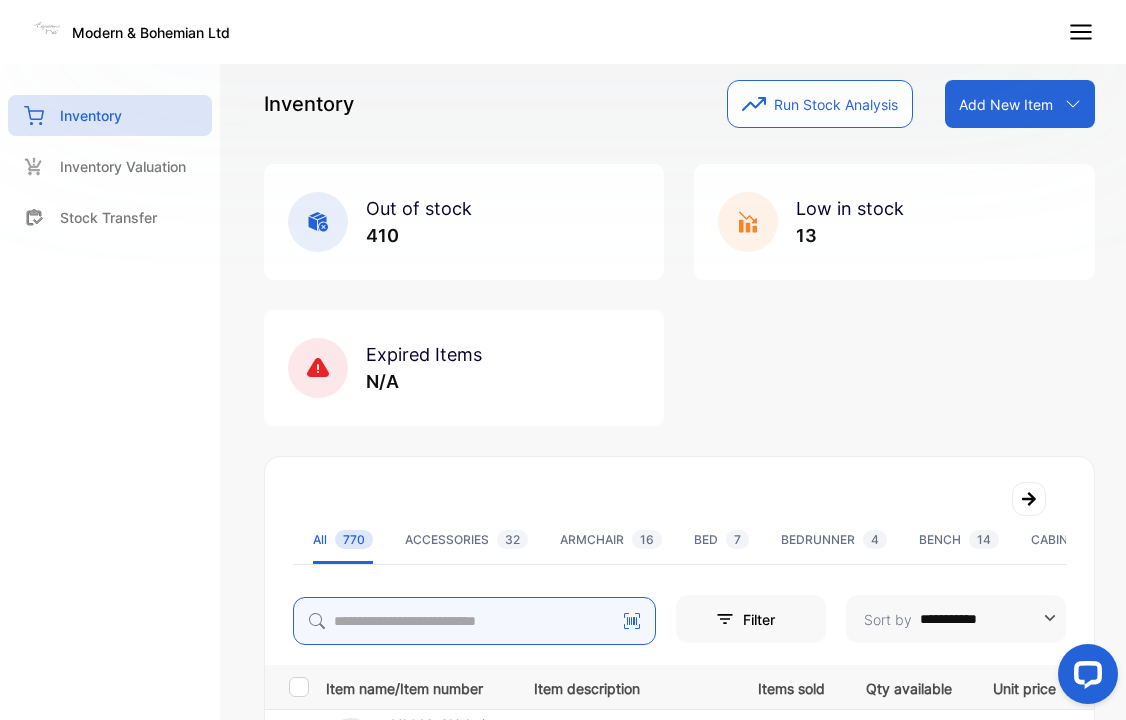 click at bounding box center [474, 621] 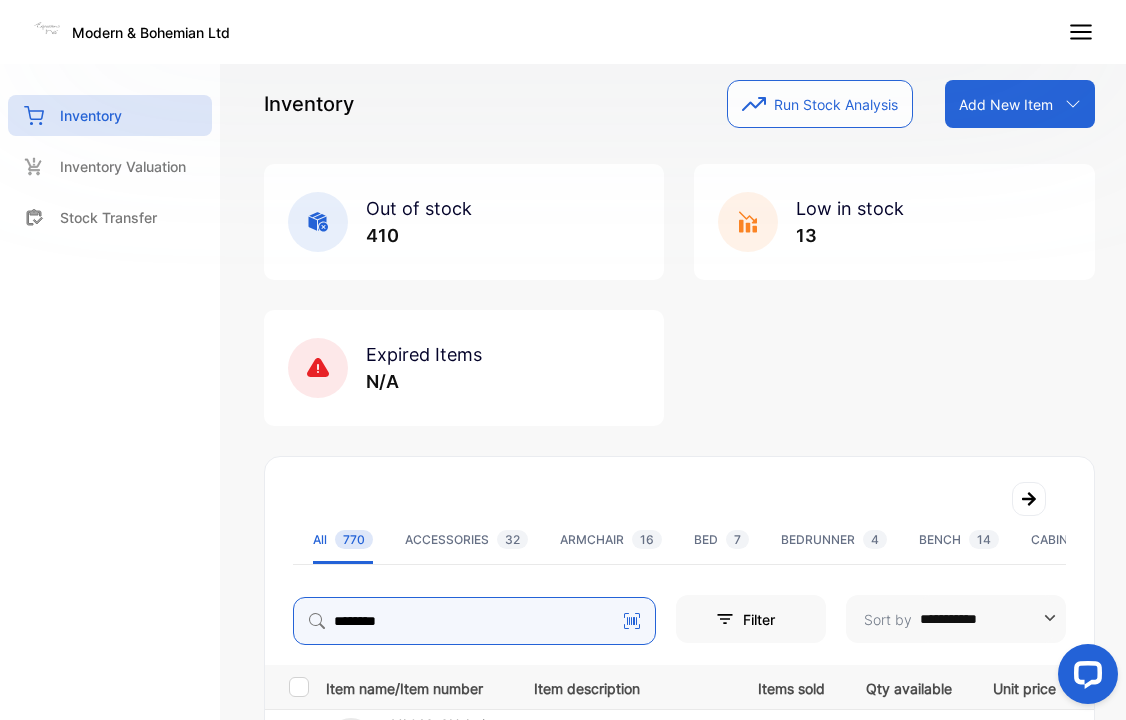 type on "********" 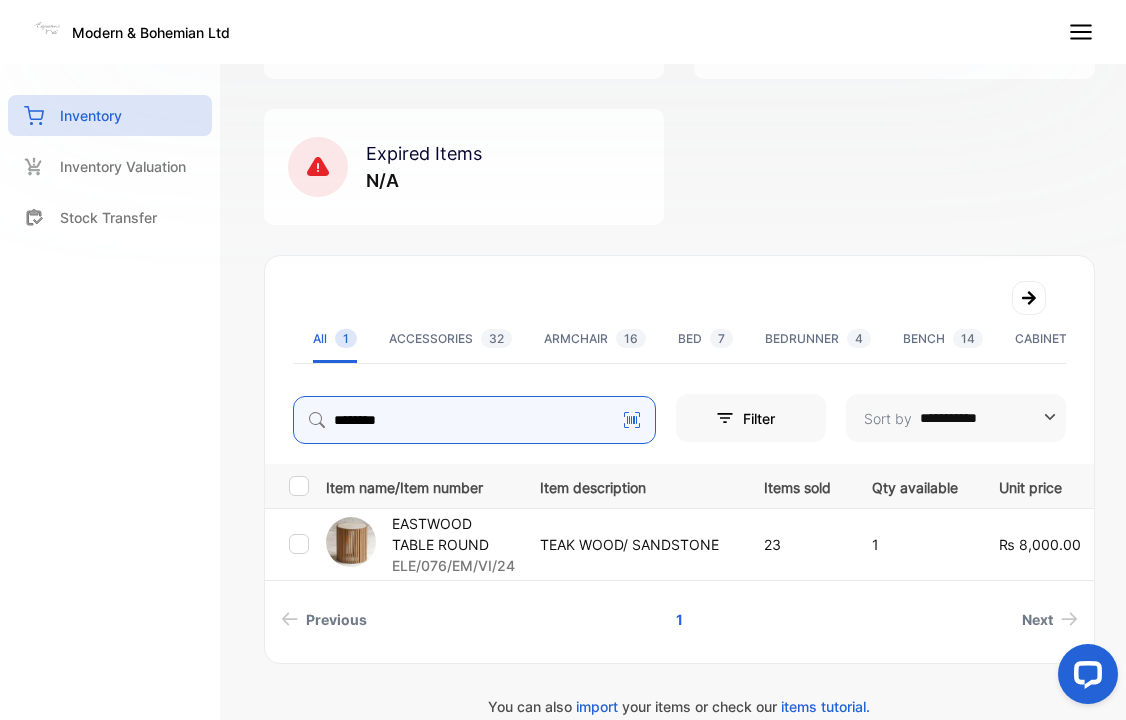 scroll, scrollTop: 309, scrollLeft: 0, axis: vertical 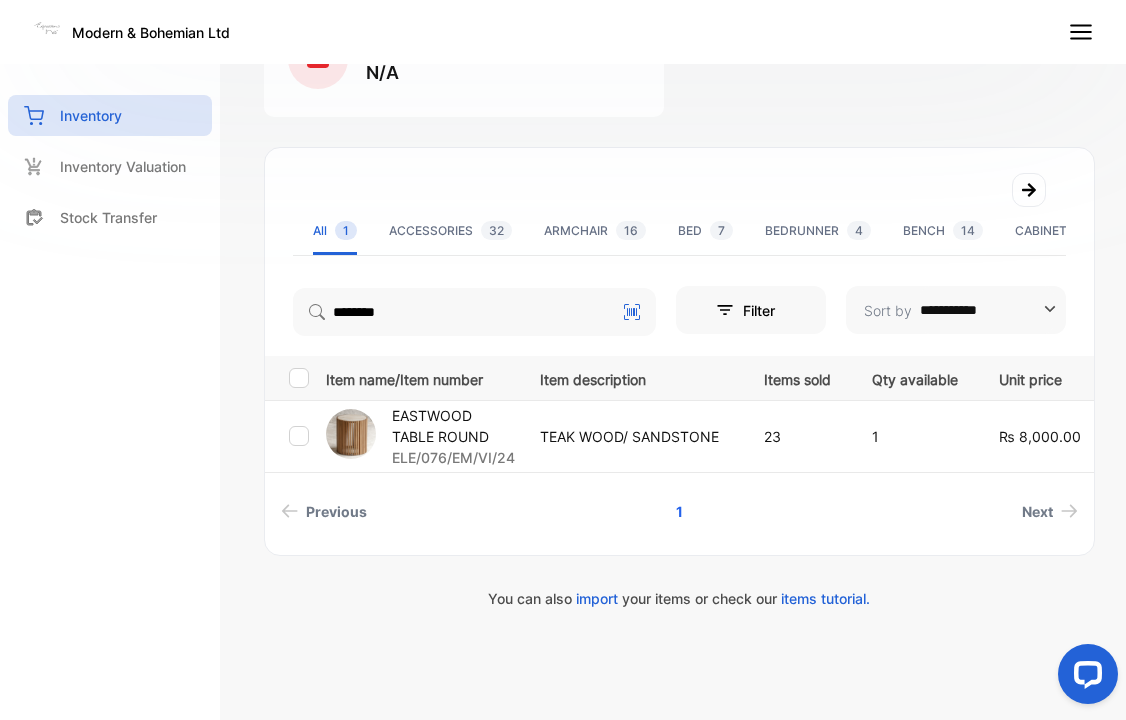 click on "EASTWOOD TABLE ROUND" at bounding box center (453, 426) 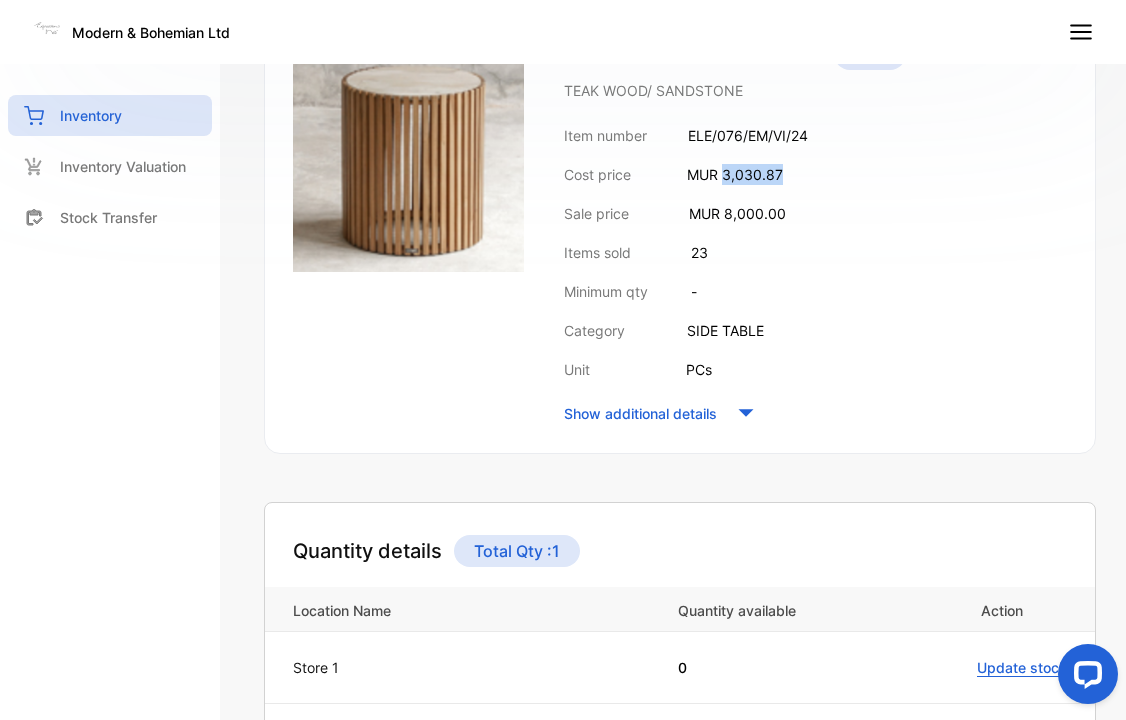 drag, startPoint x: 727, startPoint y: 168, endPoint x: 825, endPoint y: 180, distance: 98.731964 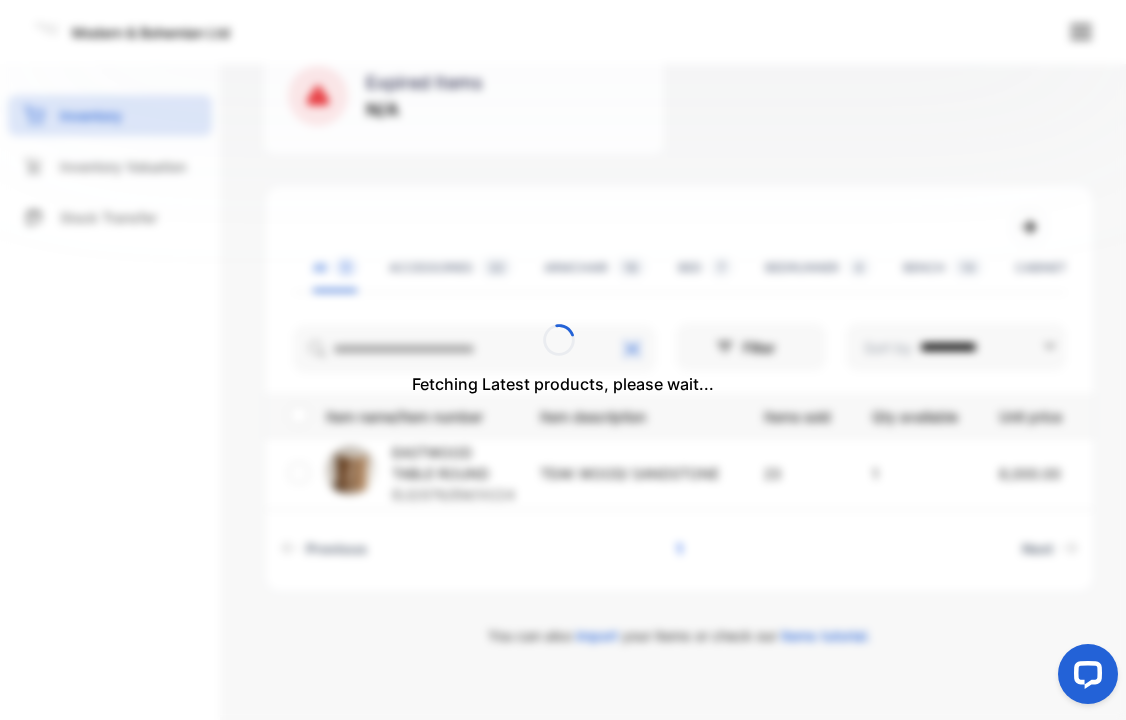 scroll, scrollTop: 309, scrollLeft: 0, axis: vertical 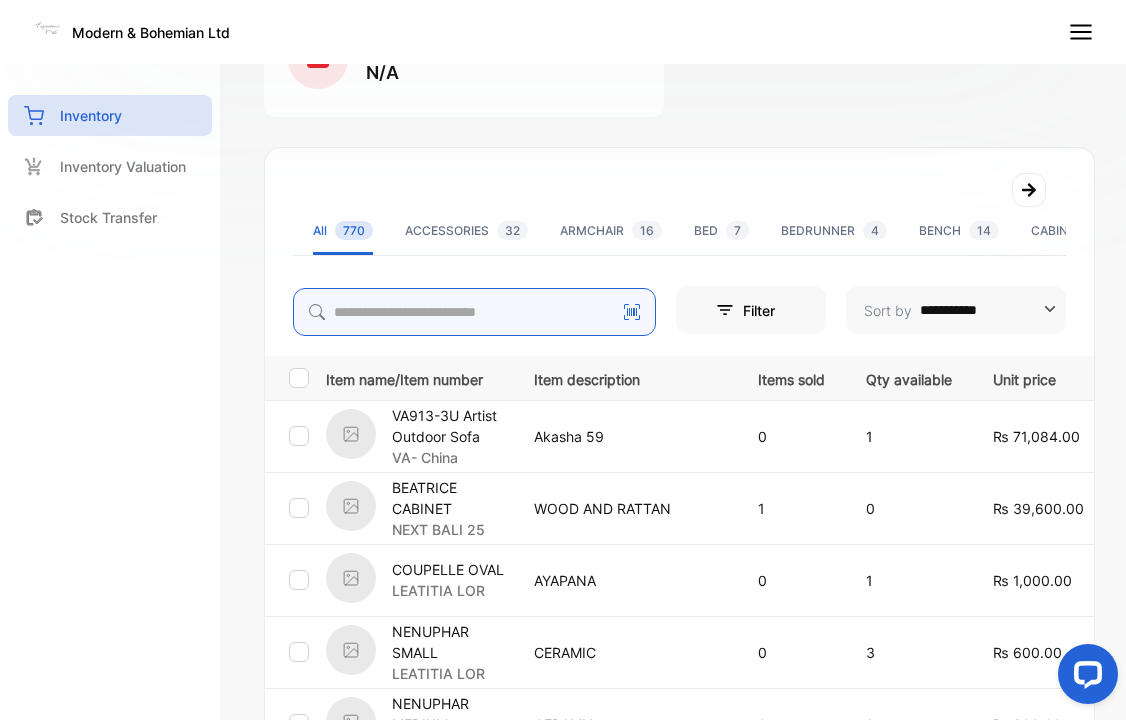 click at bounding box center [474, 312] 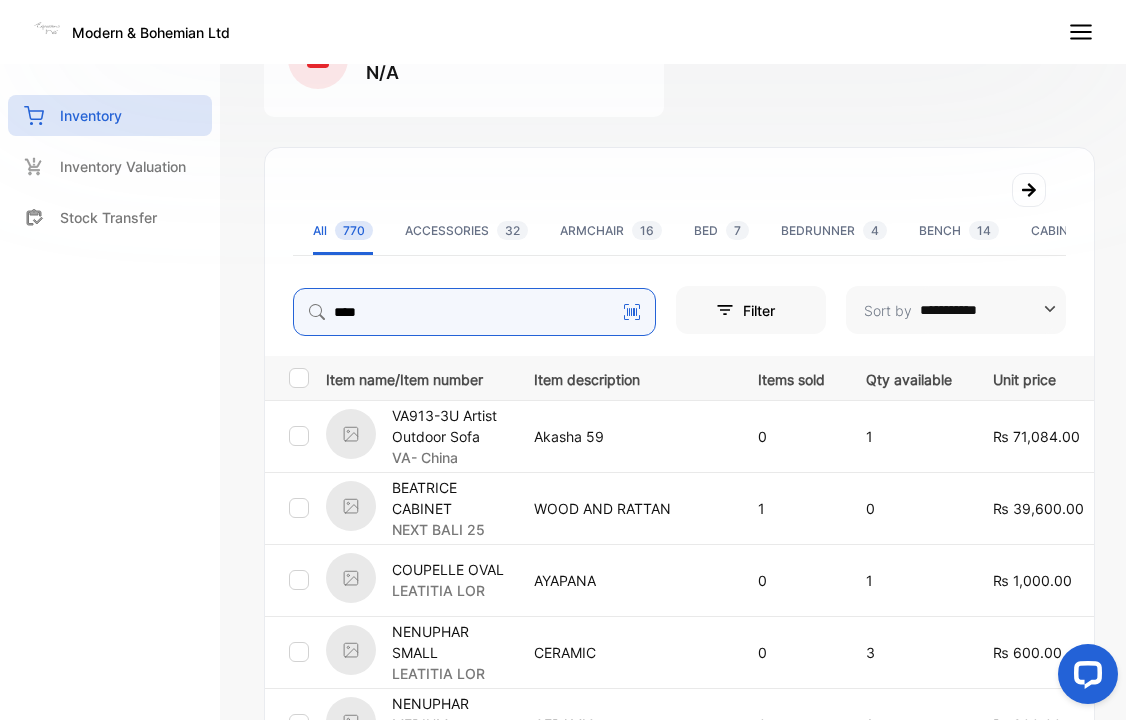 type on "****" 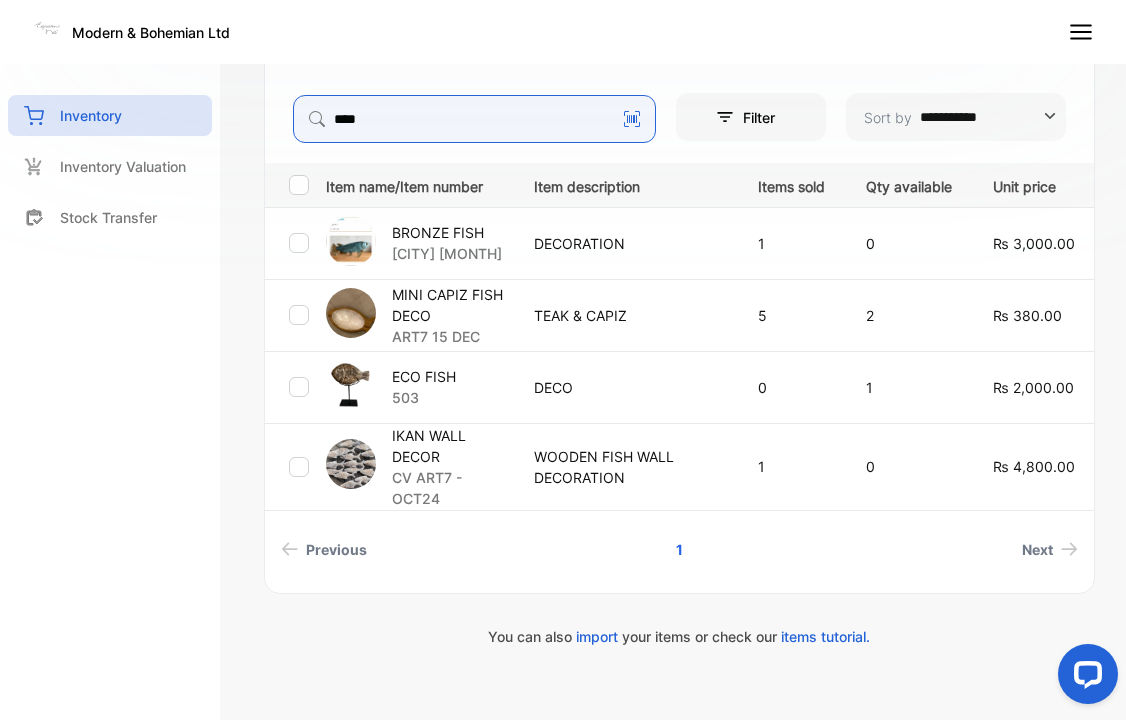 scroll, scrollTop: 528, scrollLeft: 0, axis: vertical 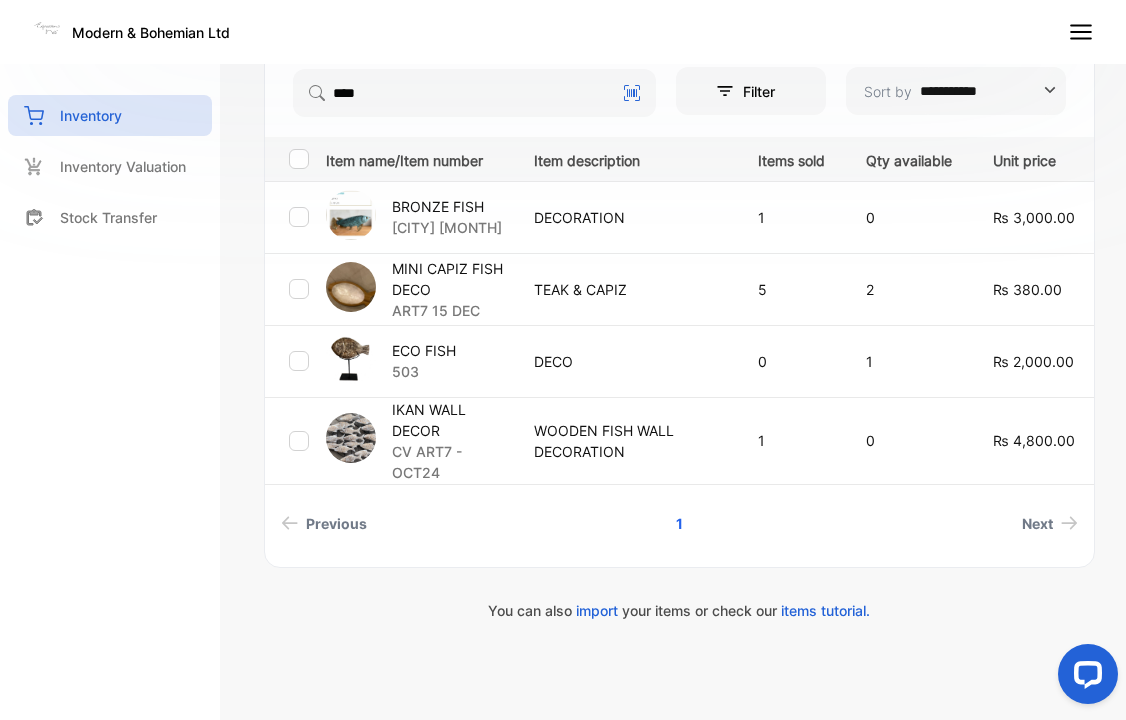 click on "ECO FISH 503" at bounding box center (417, 361) 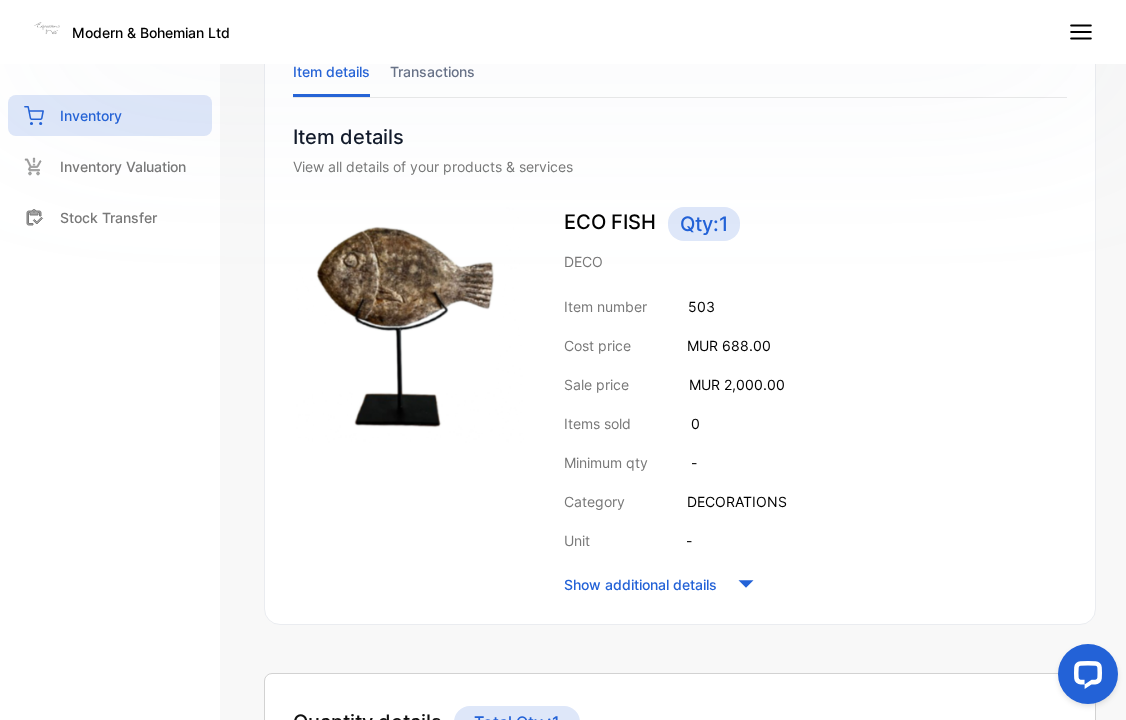 scroll, scrollTop: 0, scrollLeft: 0, axis: both 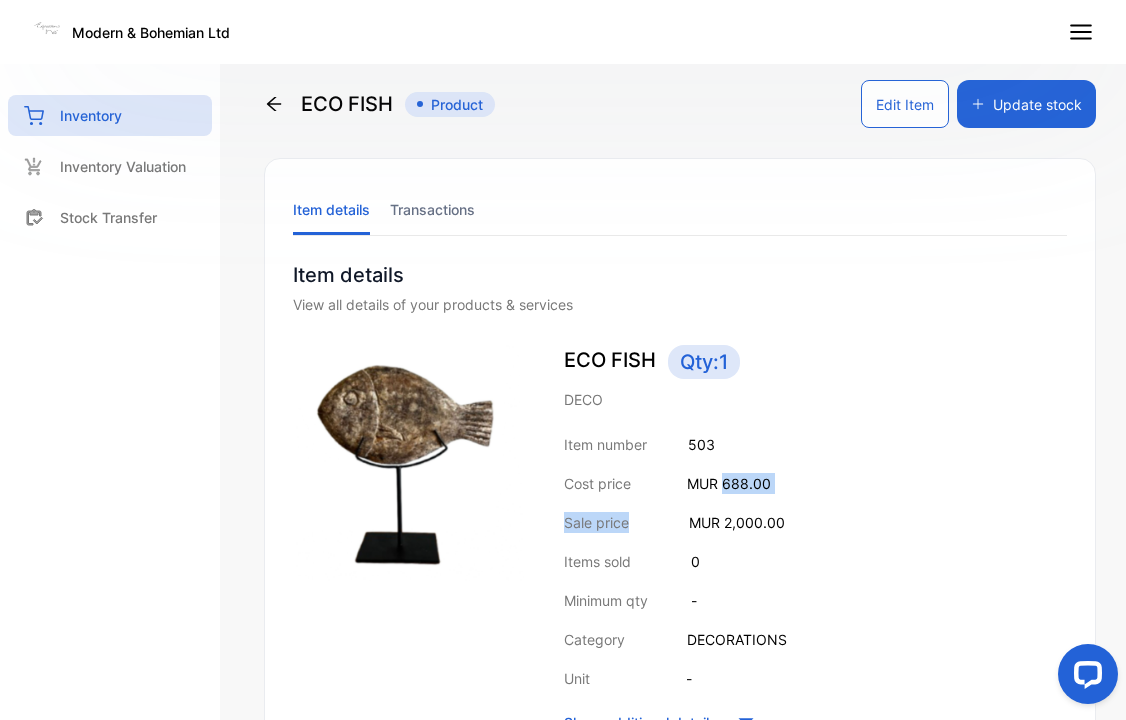drag, startPoint x: 724, startPoint y: 482, endPoint x: 840, endPoint y: 499, distance: 117.239075 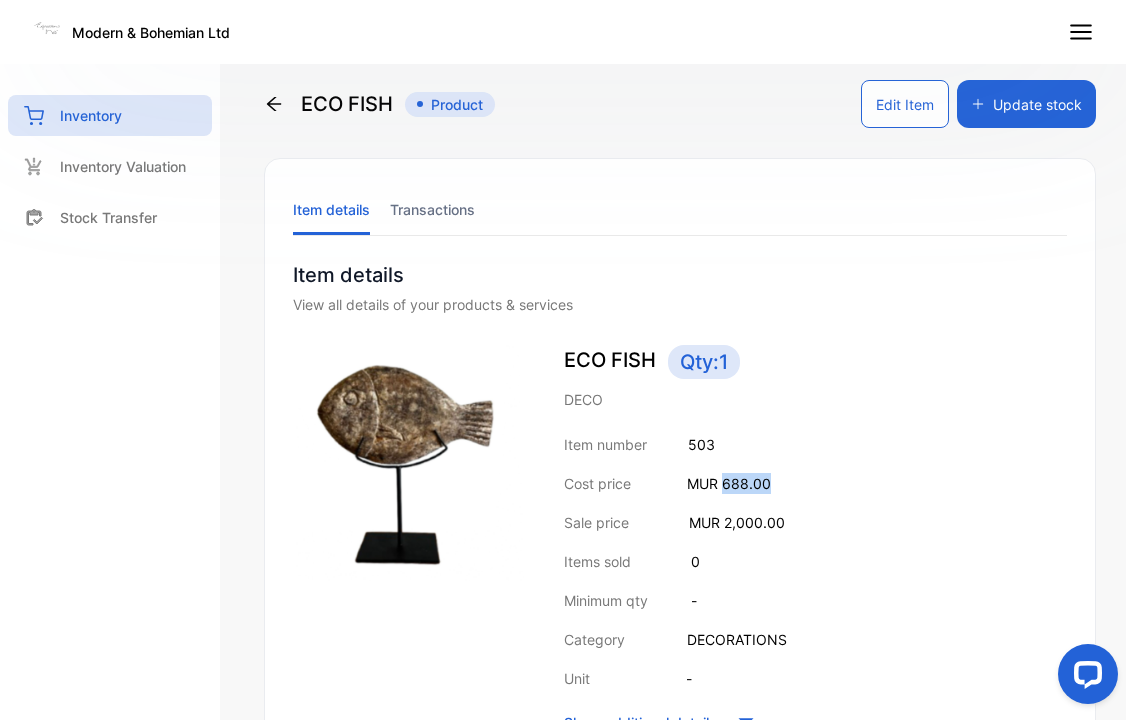 drag, startPoint x: 725, startPoint y: 482, endPoint x: 798, endPoint y: 481, distance: 73.00685 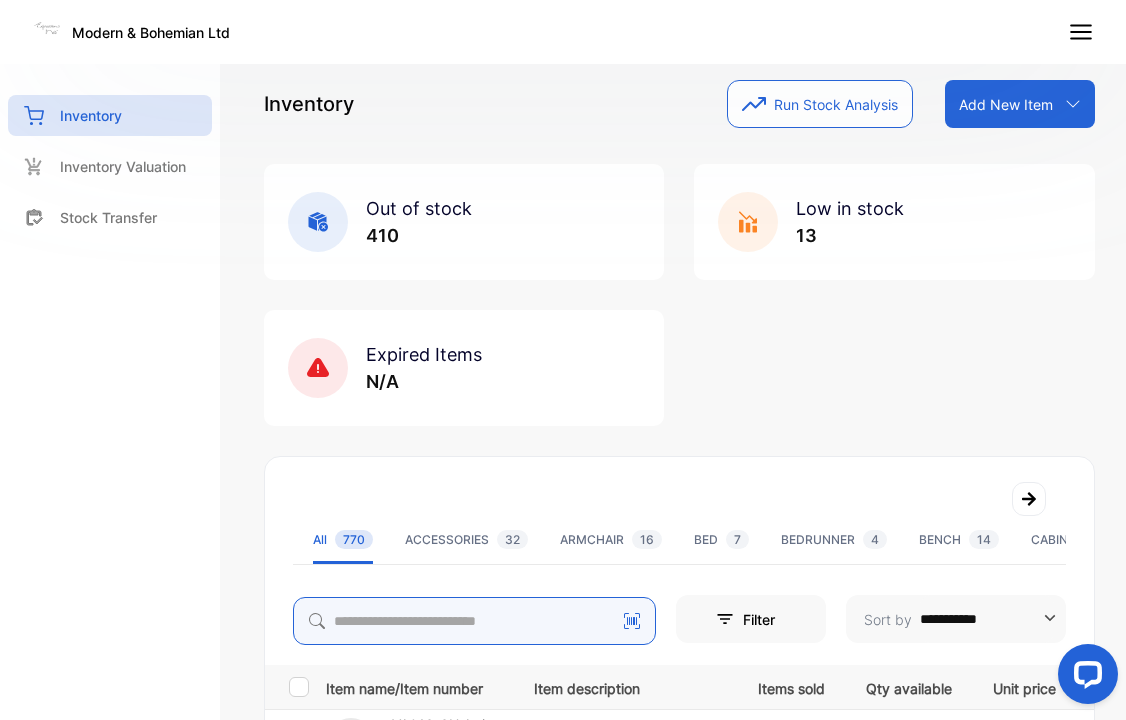 click at bounding box center (474, 621) 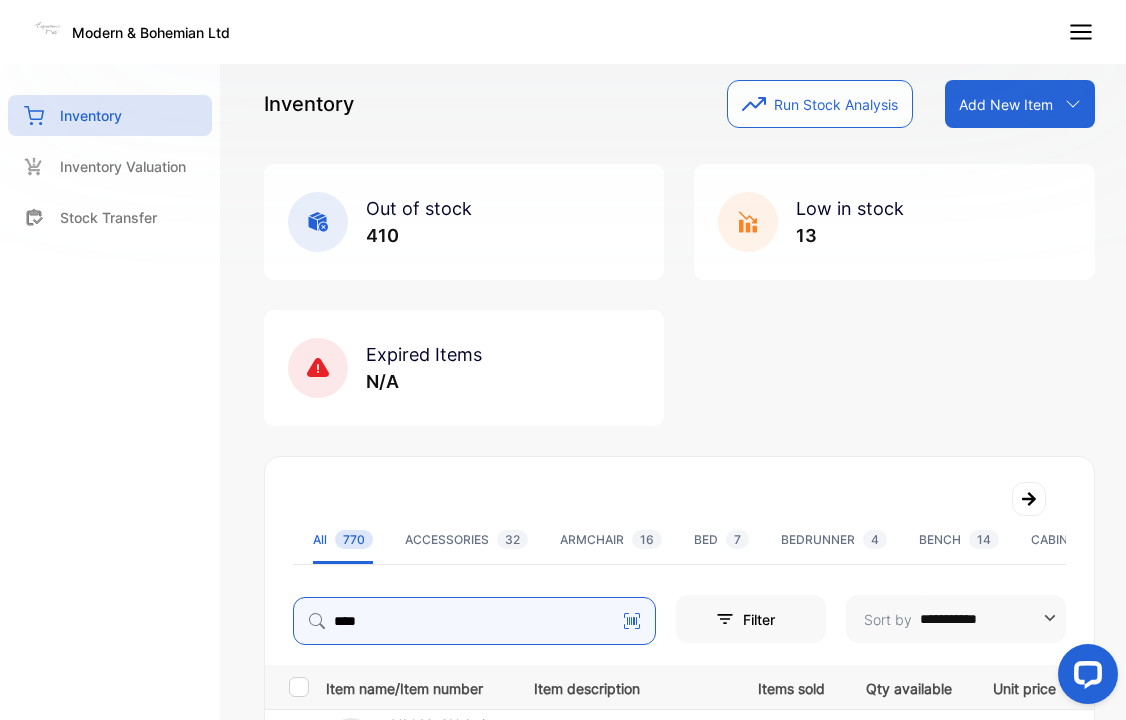 type on "****" 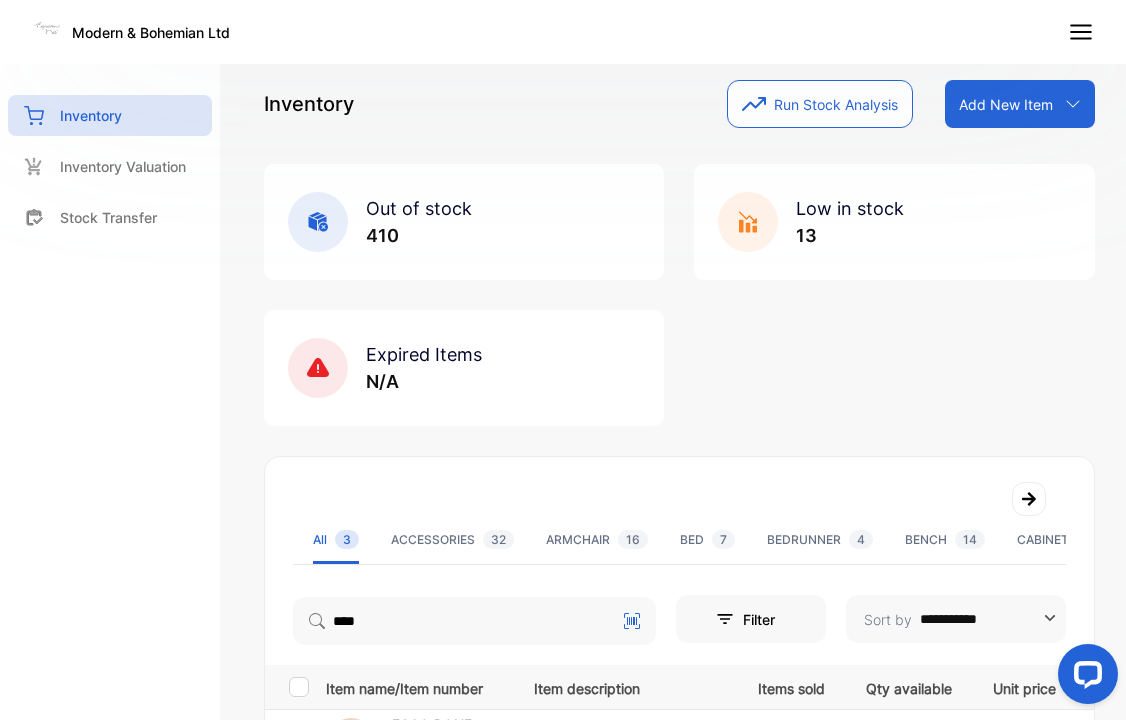 click on "**********" at bounding box center [679, 578] 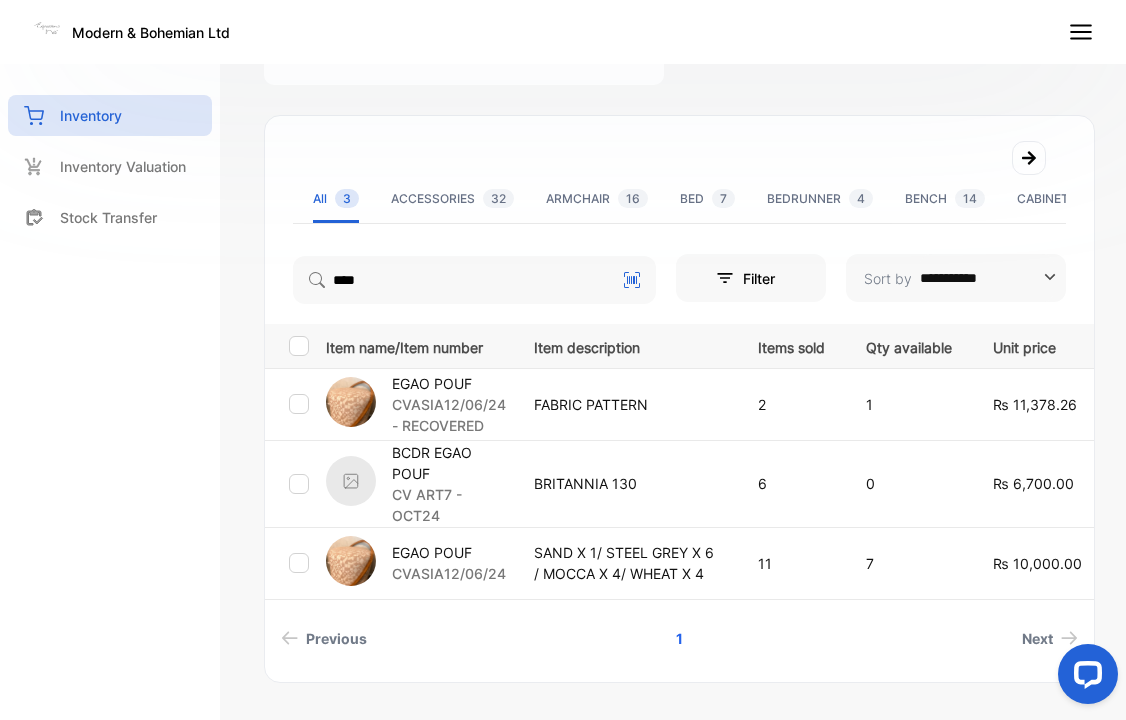 scroll, scrollTop: 357, scrollLeft: 0, axis: vertical 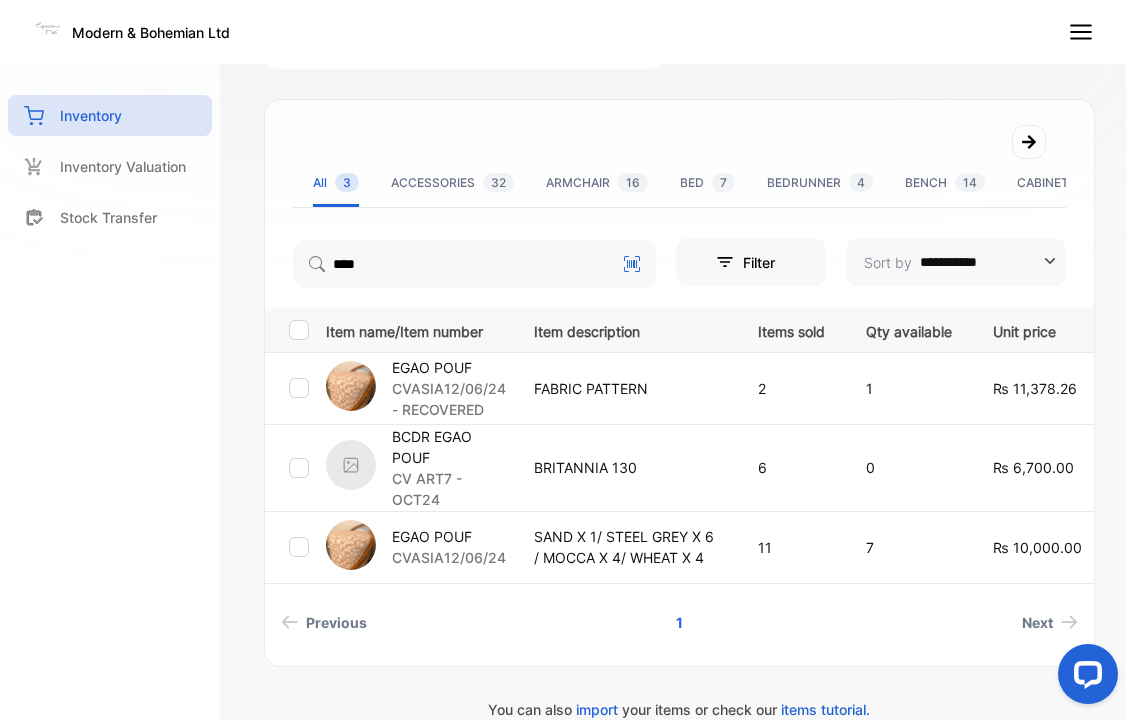 click on "SAND X 1/ STEEL GREY X 6 / MOCCA X 4/ WHEAT X 4" at bounding box center (625, 547) 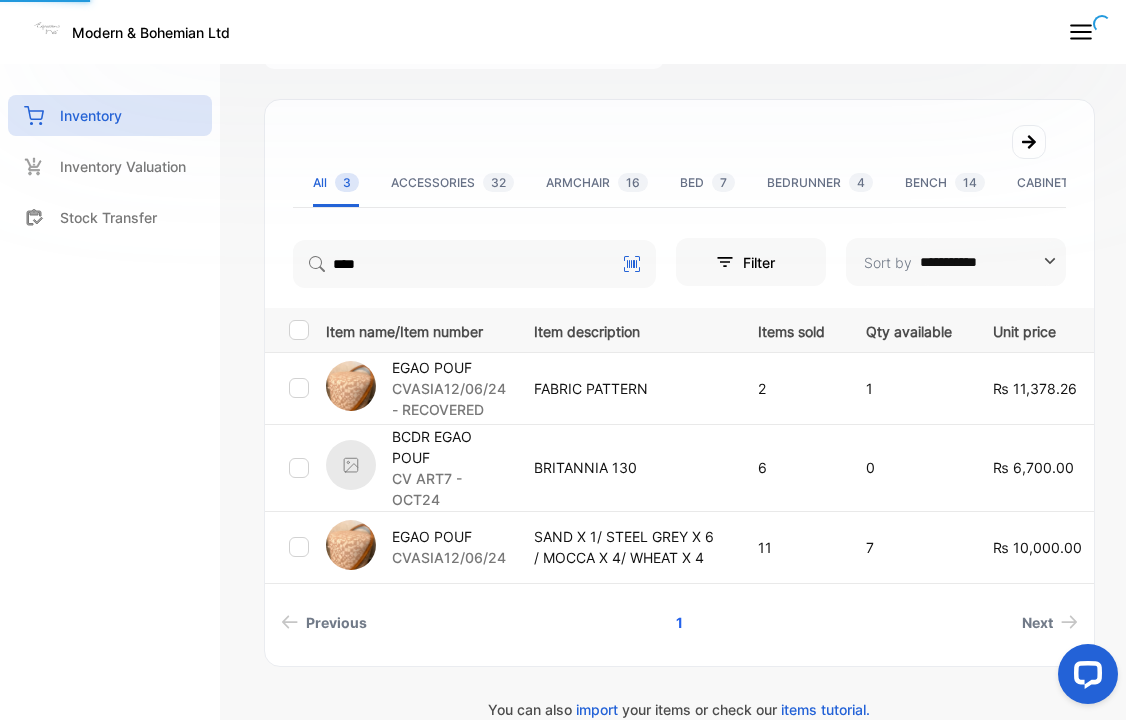 click on "CVASIA12/06/24" at bounding box center (449, 557) 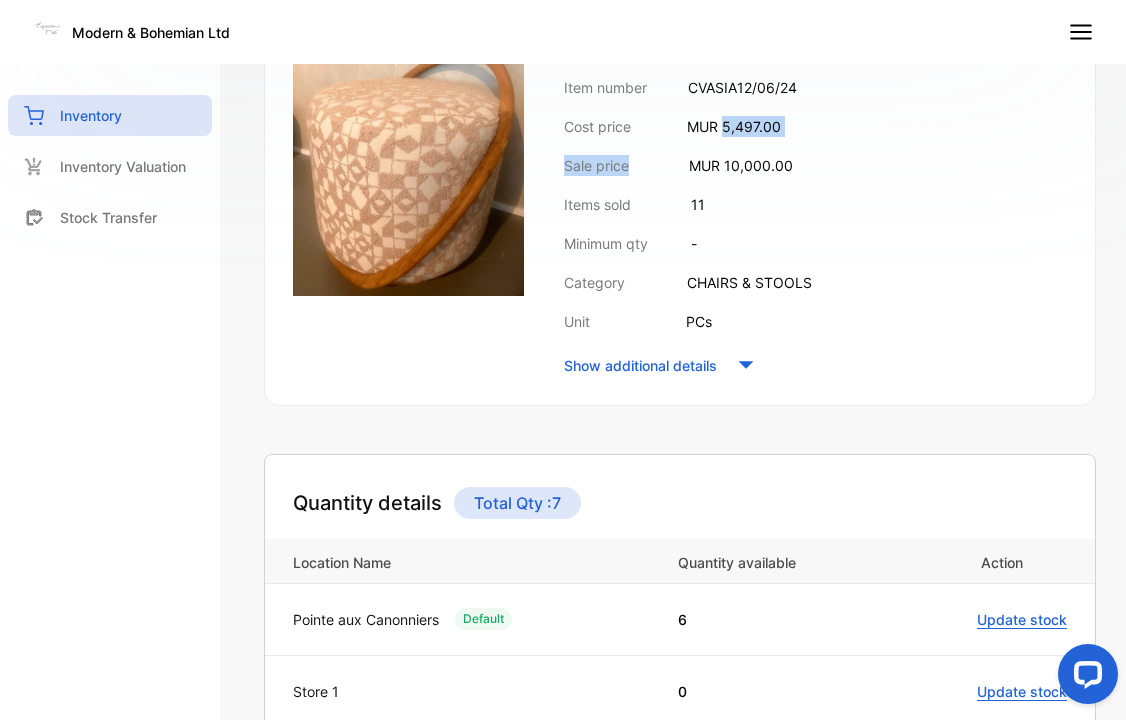 drag, startPoint x: 726, startPoint y: 130, endPoint x: 812, endPoint y: 137, distance: 86.28442 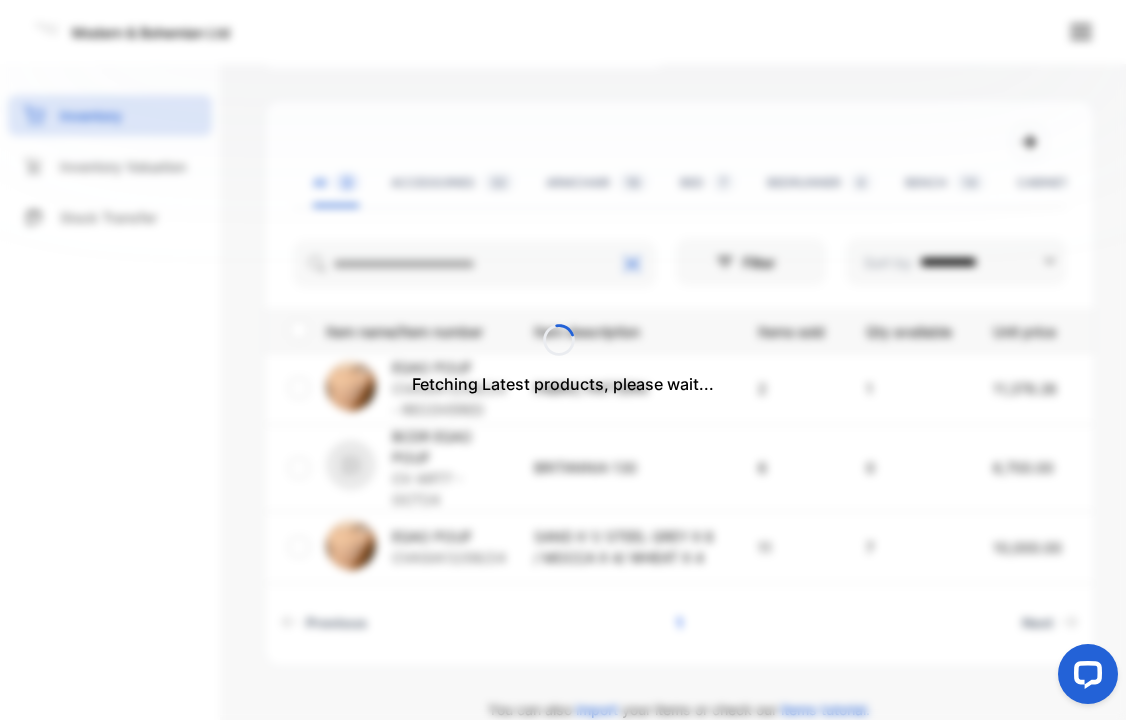 click on "Fetching Latest products, please wait..." at bounding box center [563, 360] 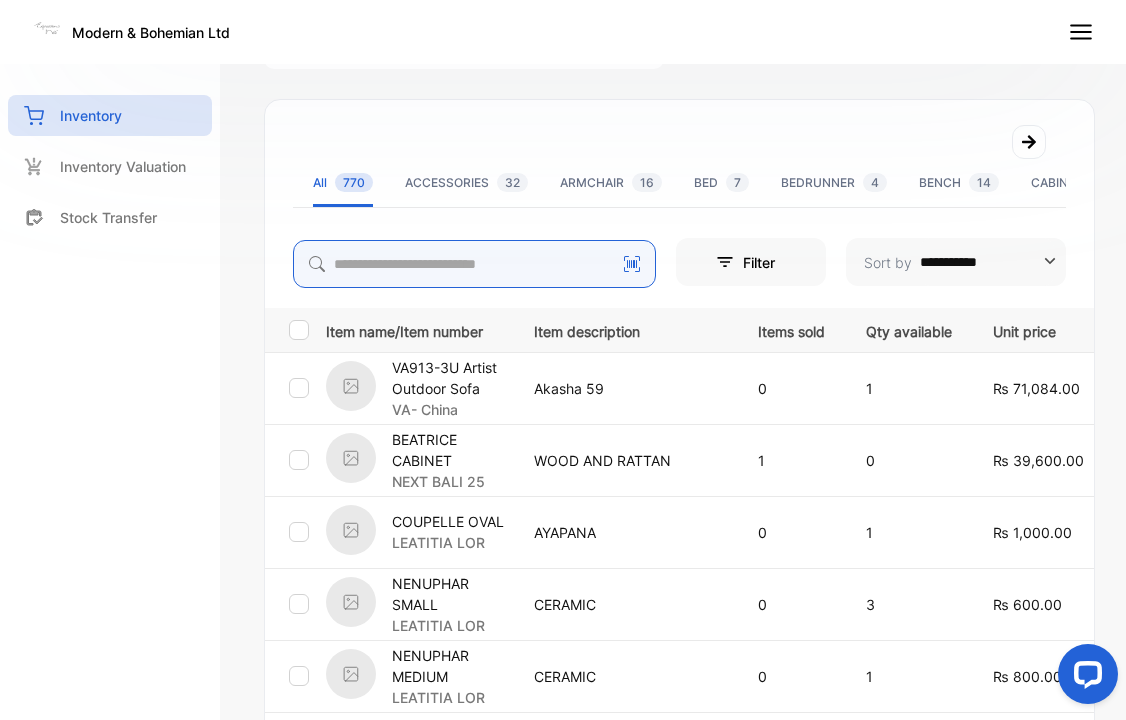 click at bounding box center [474, 264] 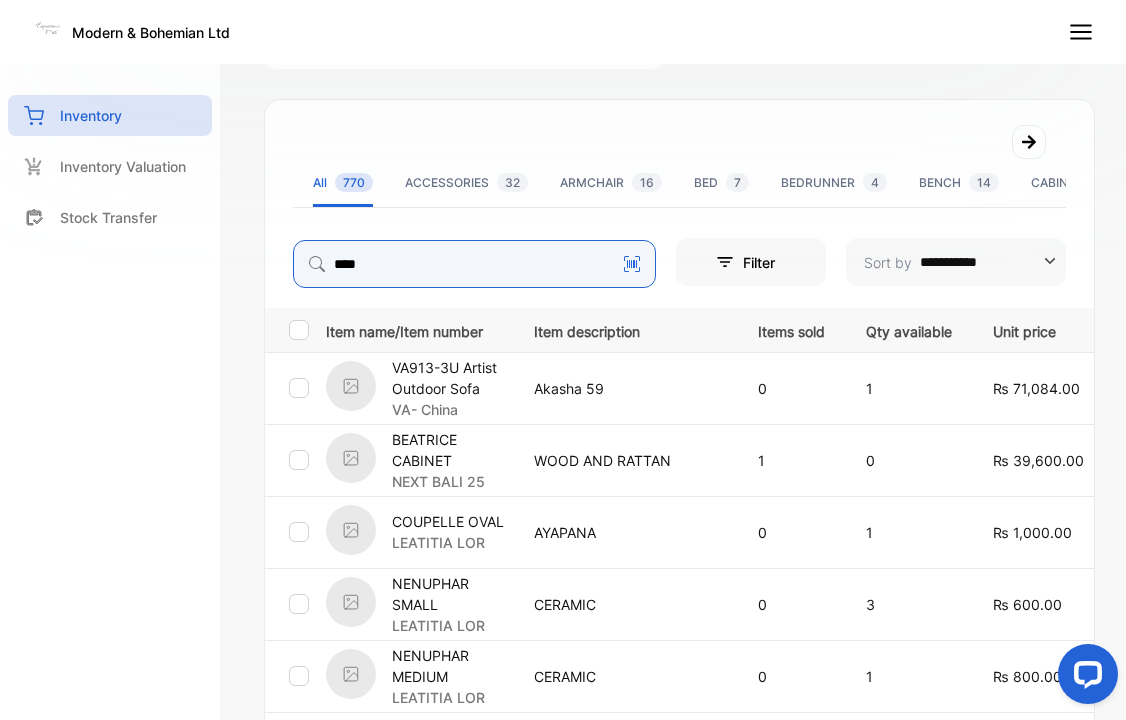type on "****" 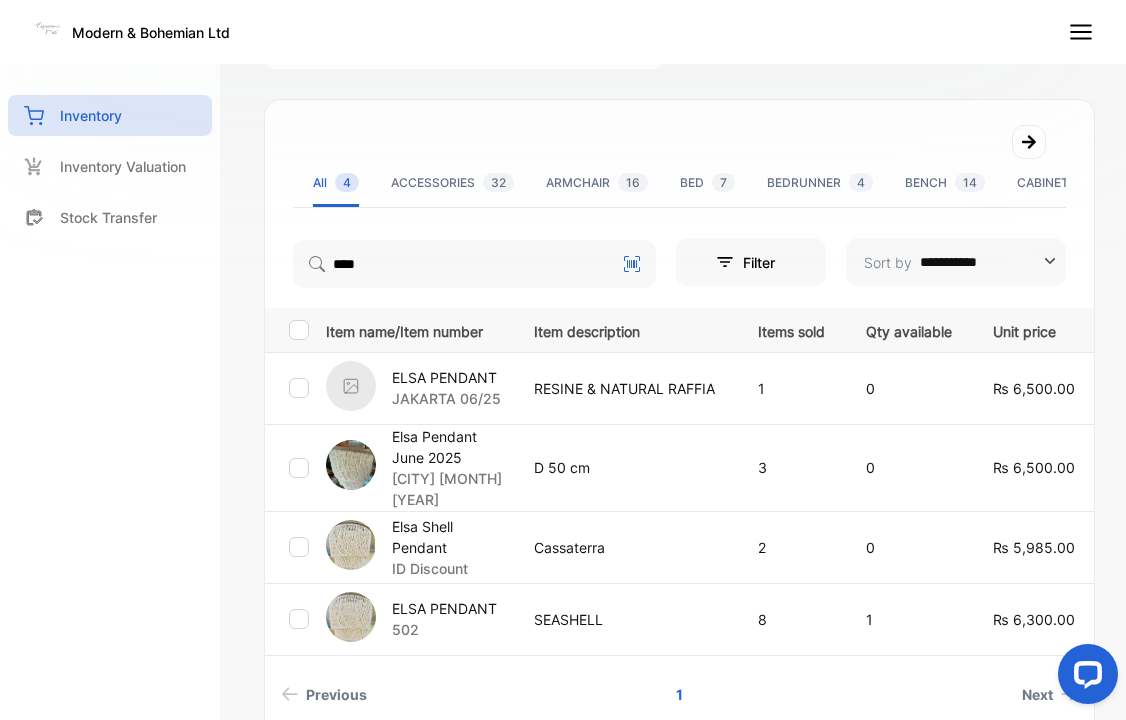 click on "502" at bounding box center (444, 629) 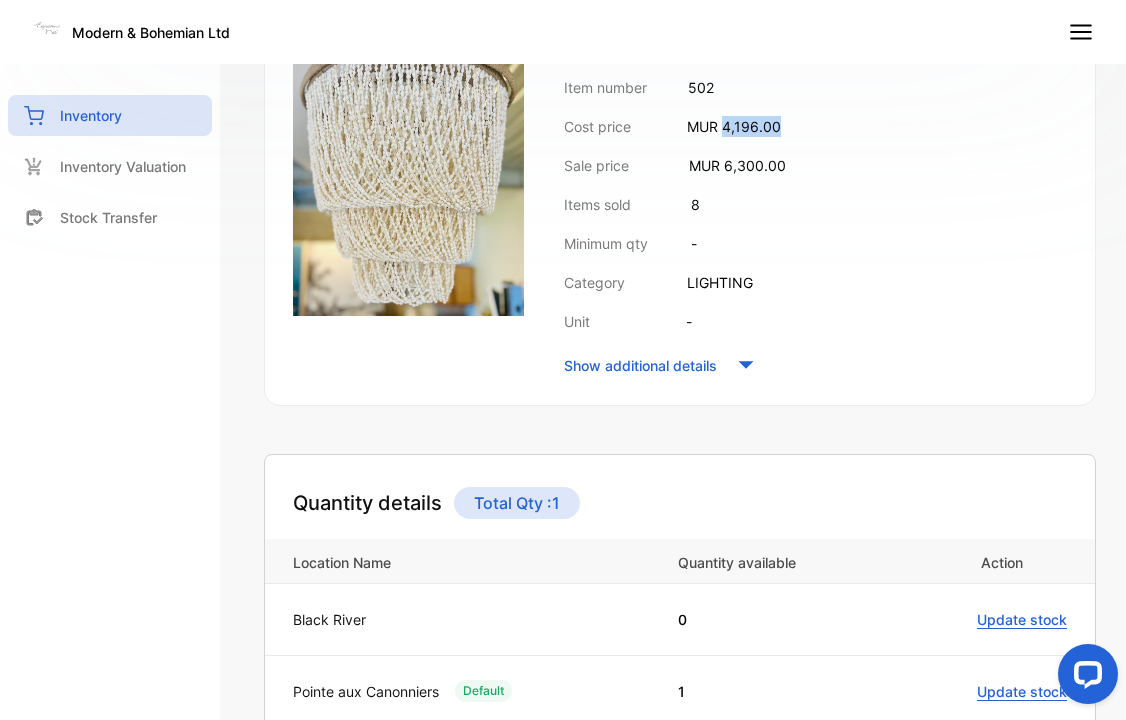 drag, startPoint x: 727, startPoint y: 125, endPoint x: 784, endPoint y: 128, distance: 57.07889 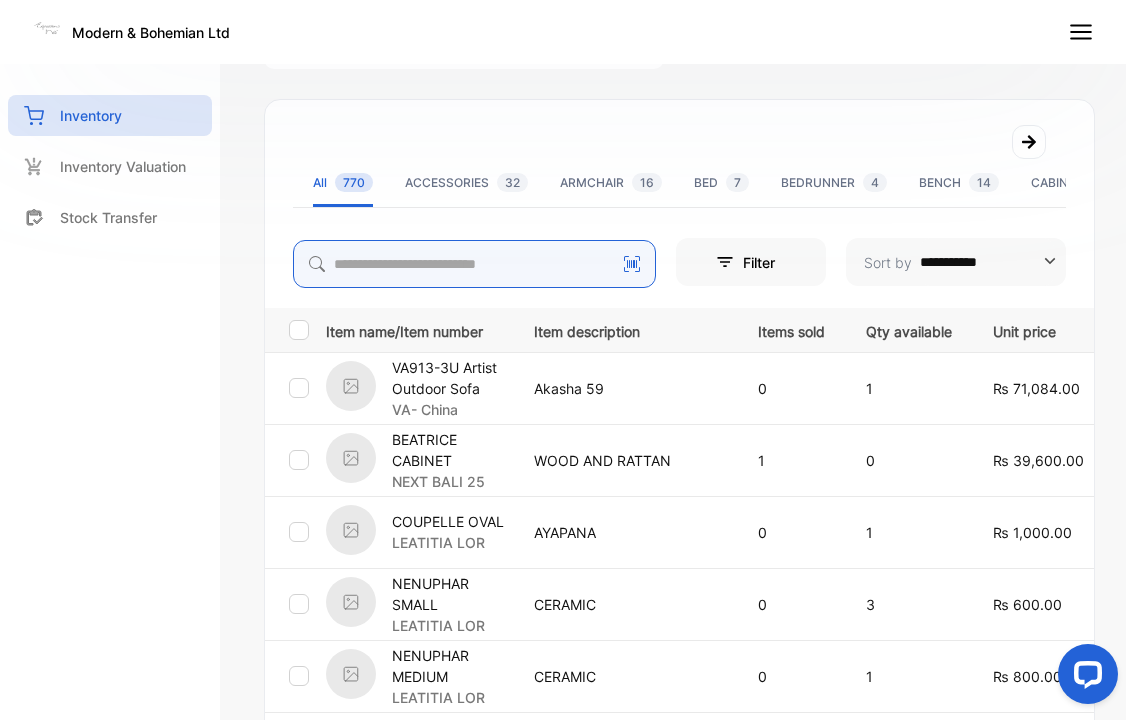 click at bounding box center [474, 264] 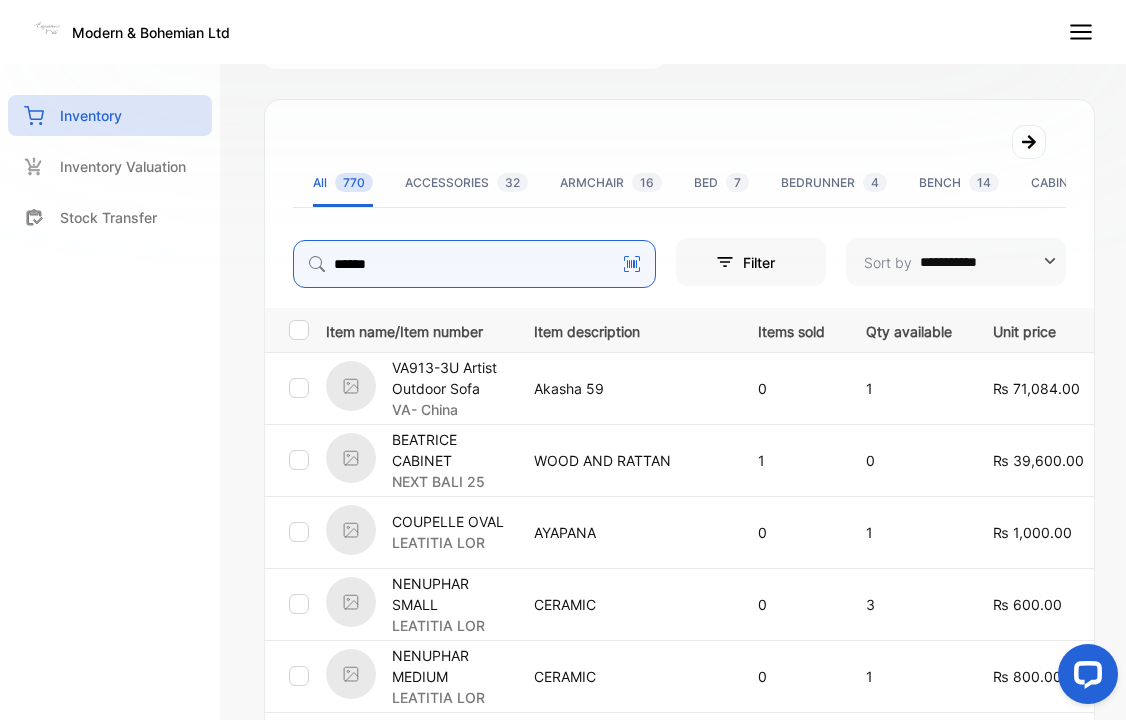 type on "******" 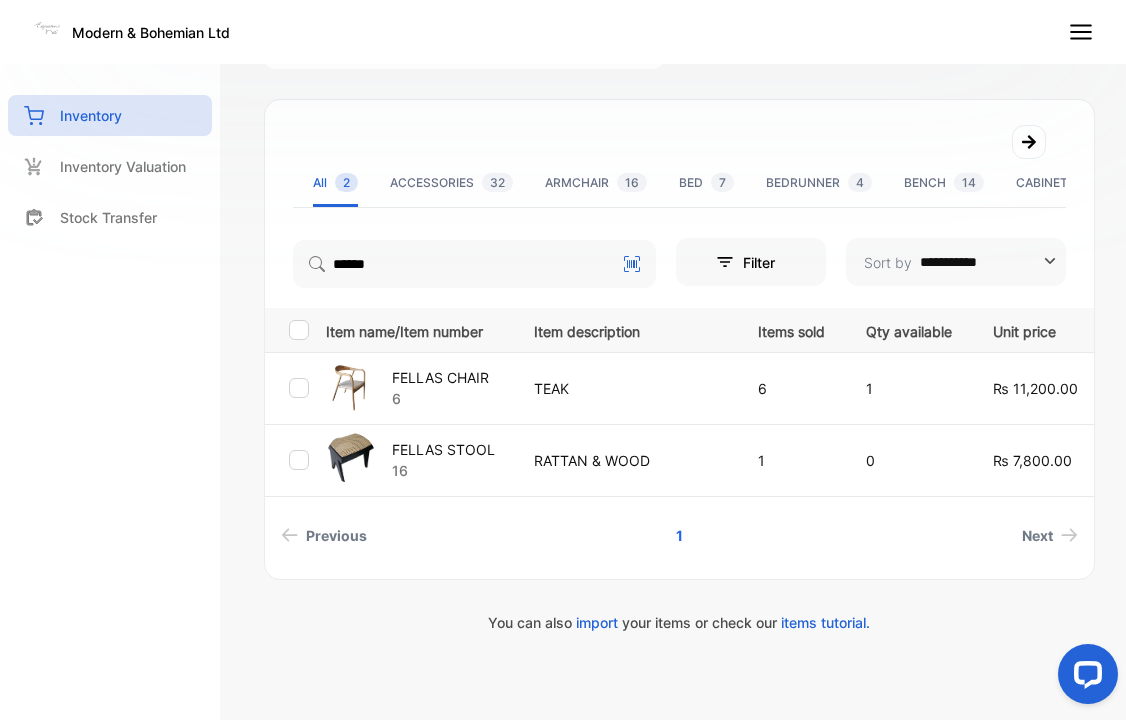 click on "FELLAS CHAIR" at bounding box center (440, 377) 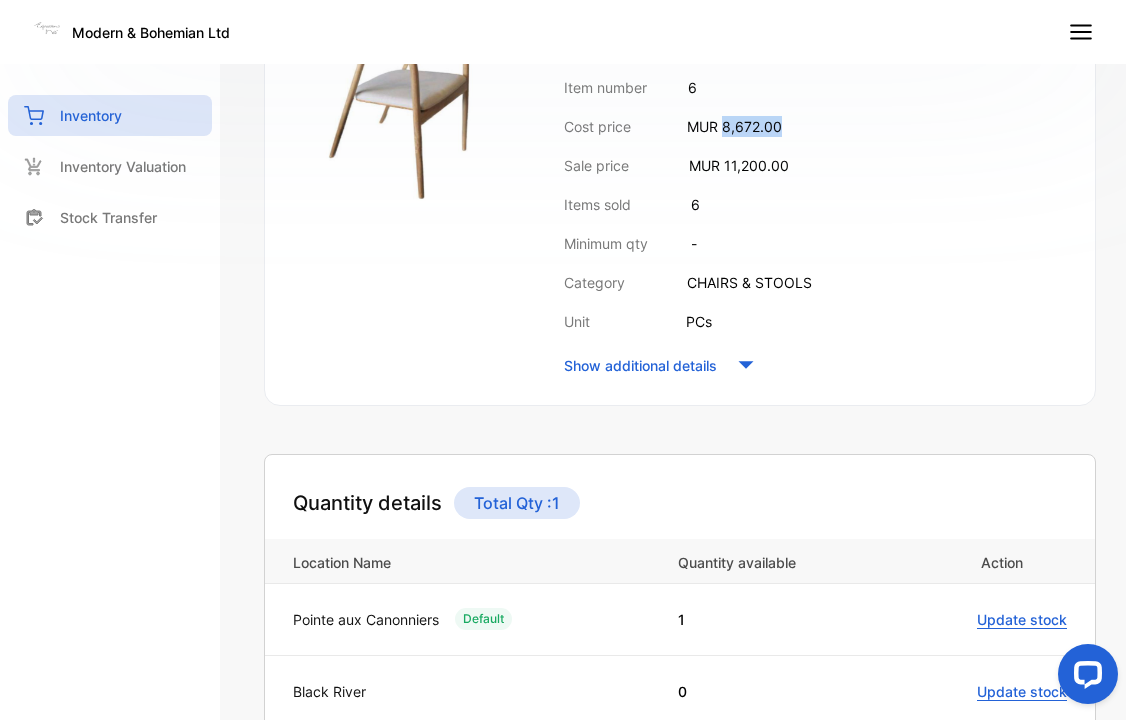 drag, startPoint x: 725, startPoint y: 122, endPoint x: 816, endPoint y: 126, distance: 91.08787 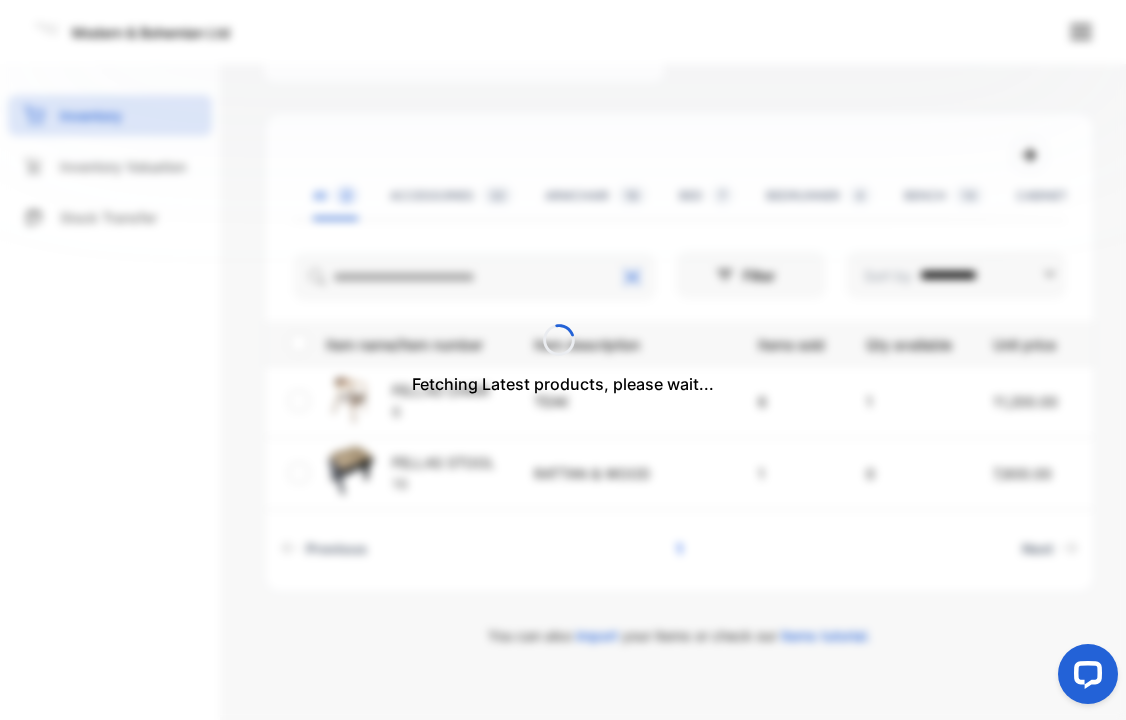 scroll, scrollTop: 357, scrollLeft: 0, axis: vertical 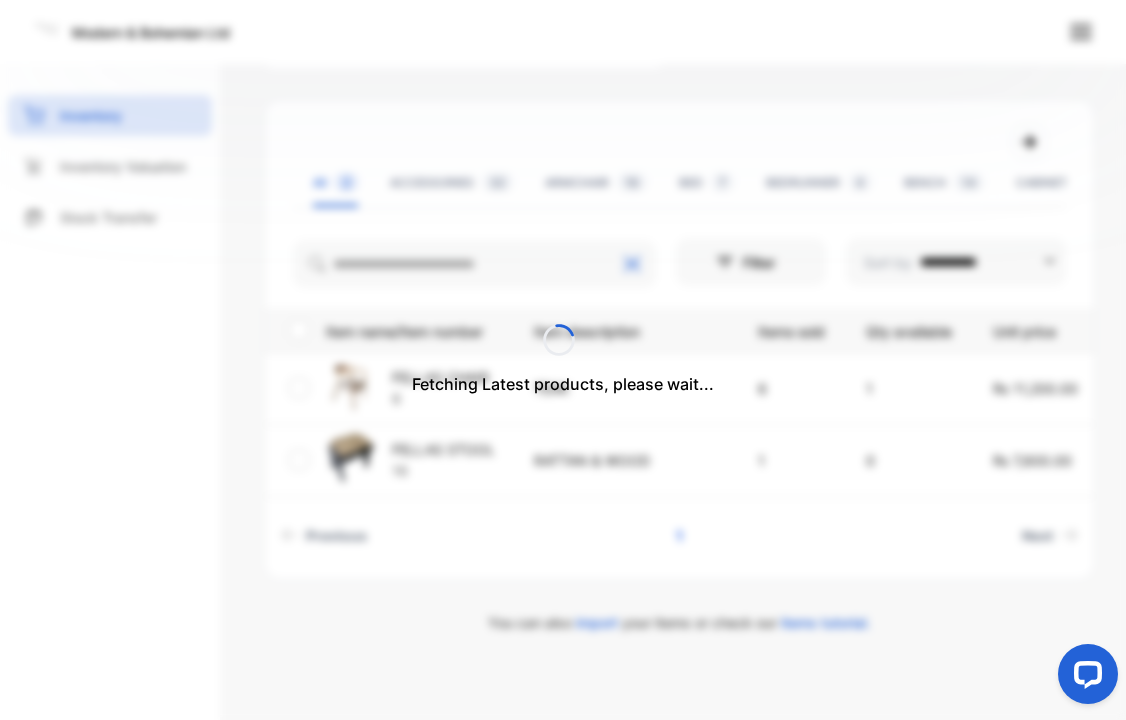 click on "Fetching Latest products, please wait..." at bounding box center (563, 360) 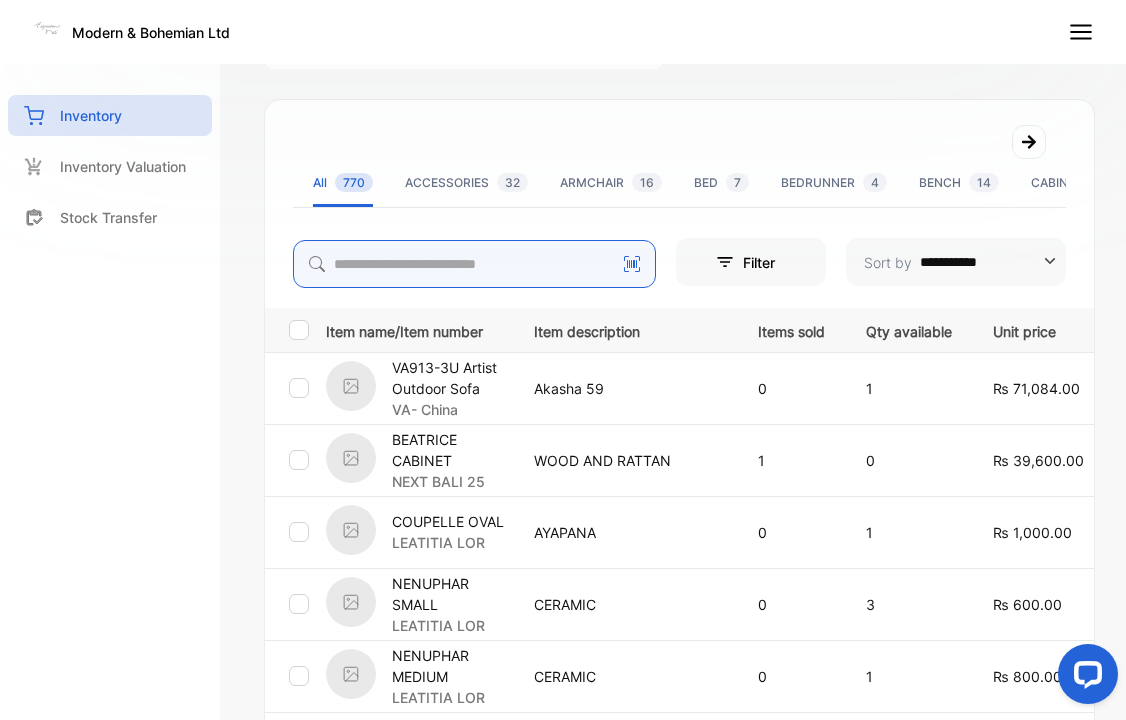 click at bounding box center (474, 264) 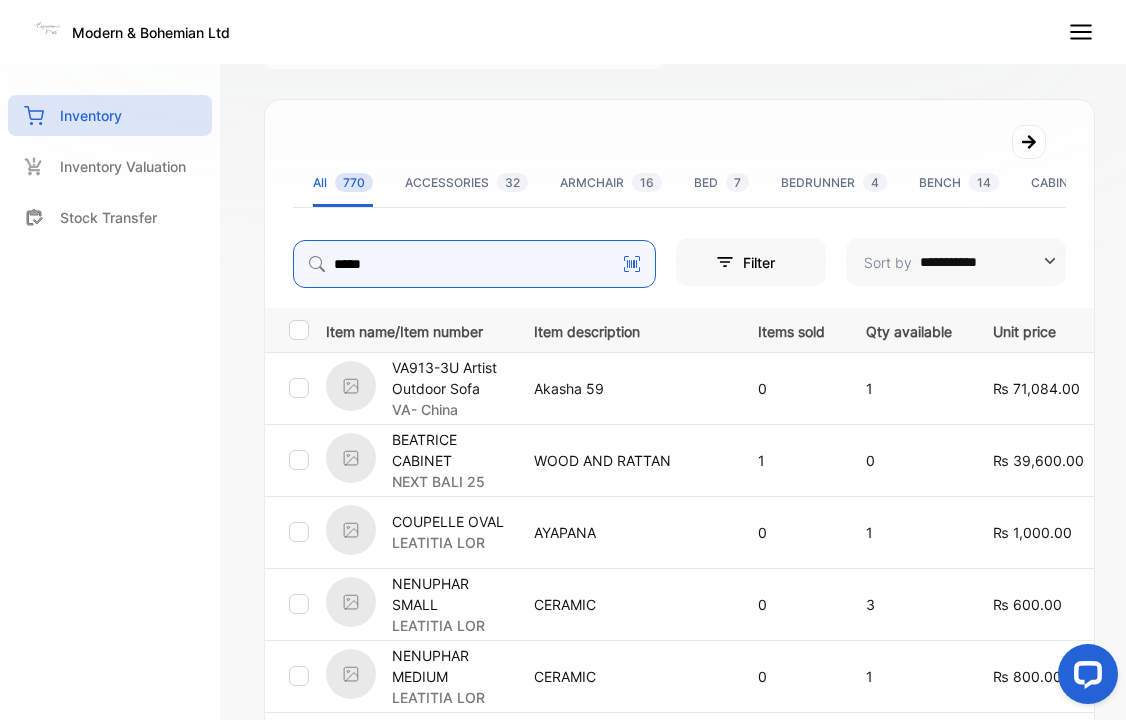 type on "*****" 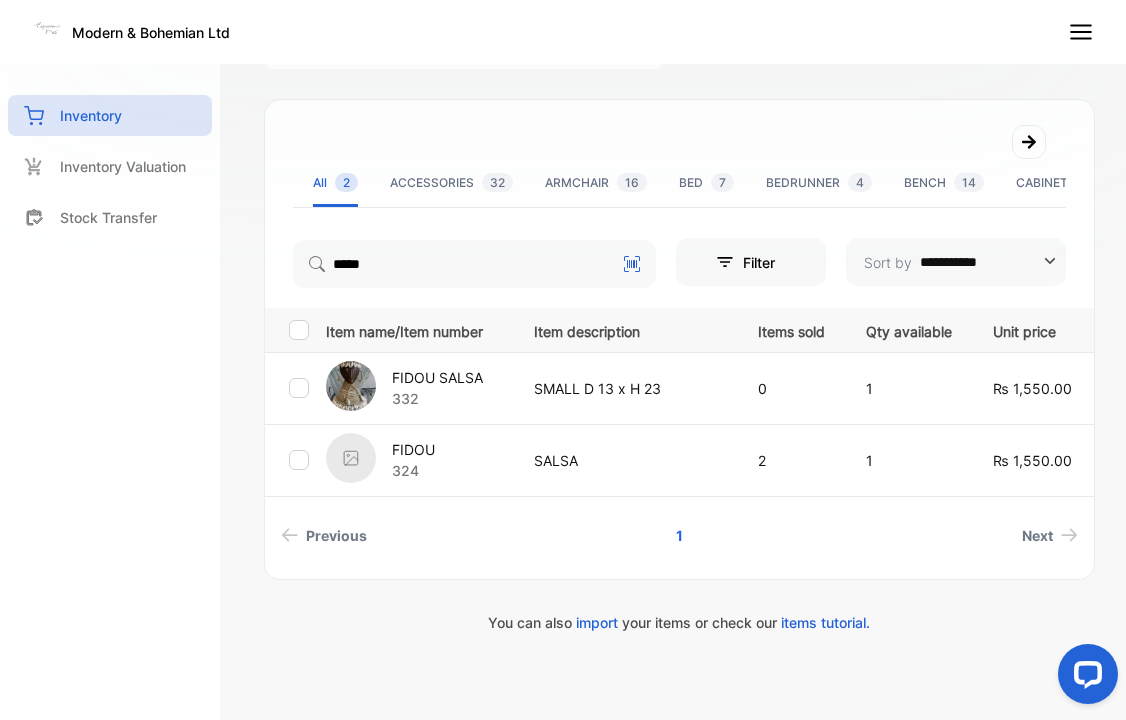 click on "FIDOU SALSA" at bounding box center [437, 377] 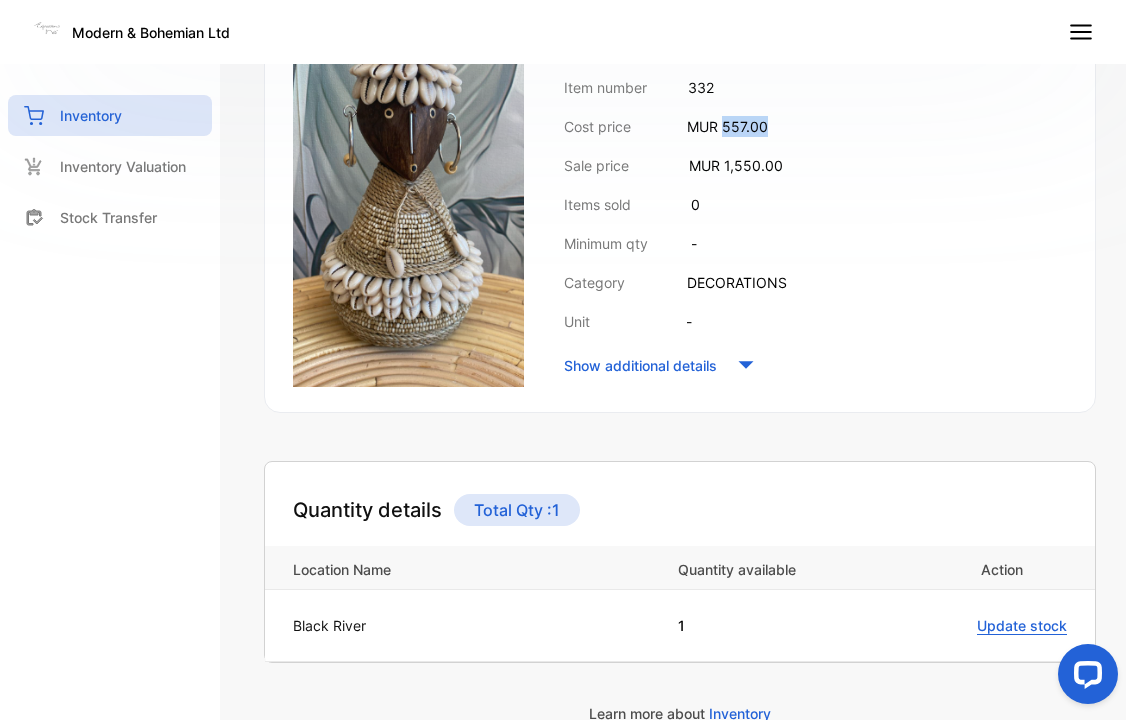 drag, startPoint x: 726, startPoint y: 125, endPoint x: 841, endPoint y: 125, distance: 115 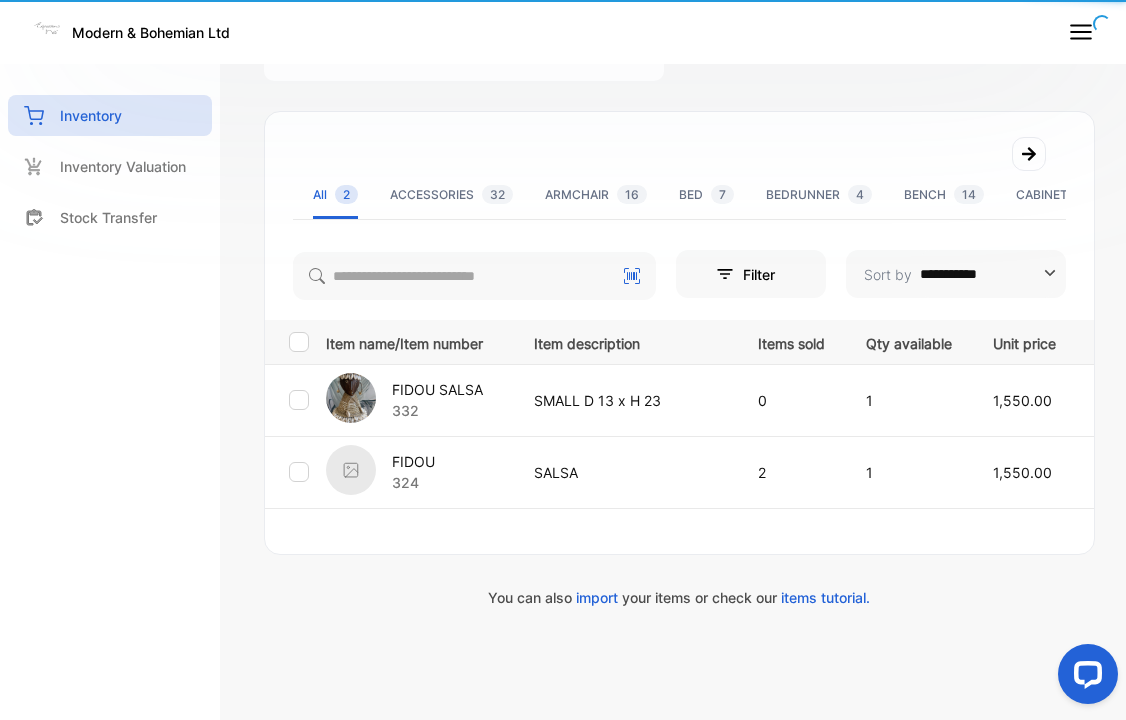 scroll, scrollTop: 344, scrollLeft: 0, axis: vertical 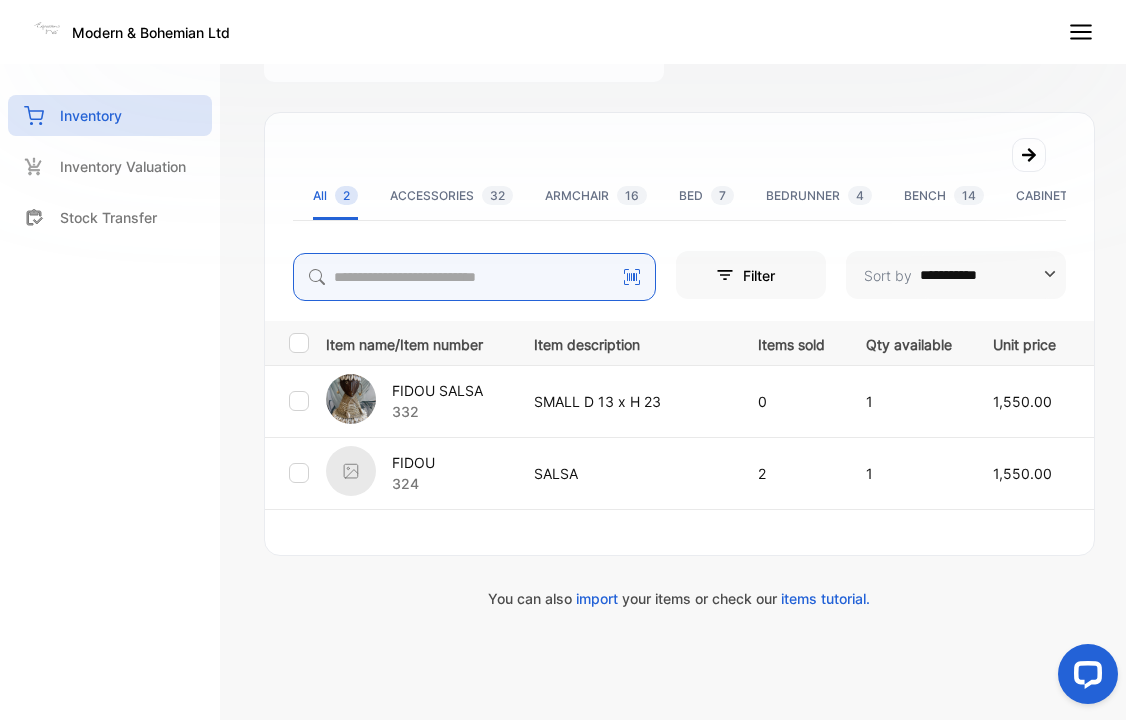 click at bounding box center (474, 277) 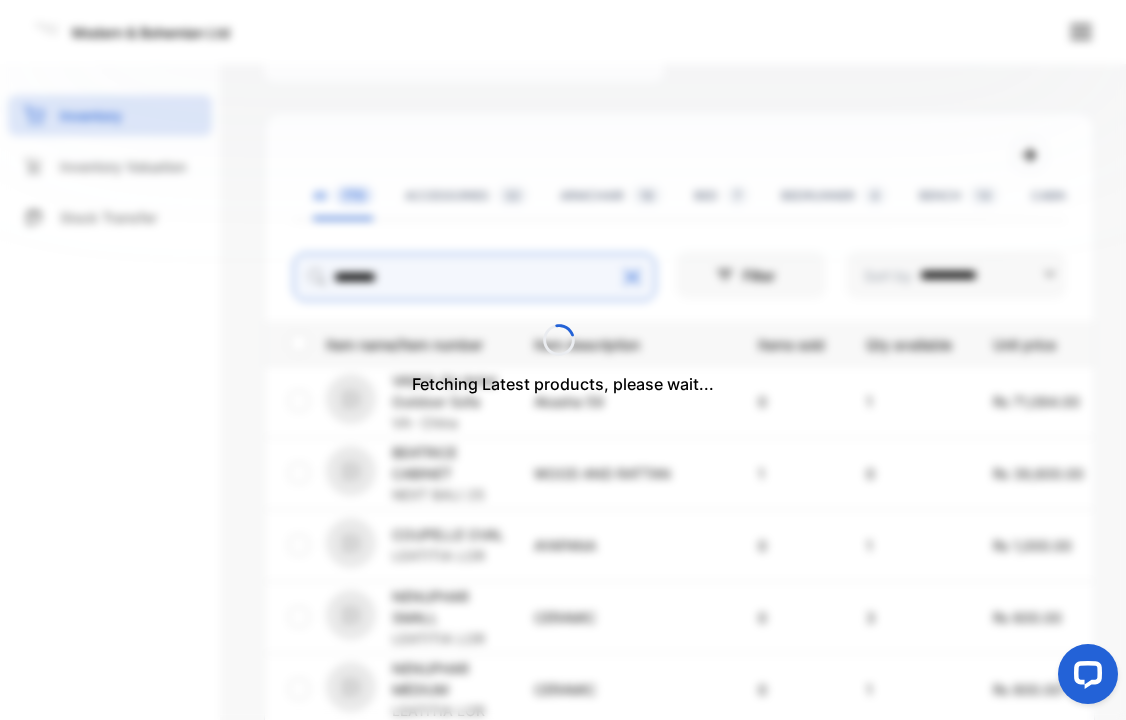 scroll, scrollTop: 324, scrollLeft: 0, axis: vertical 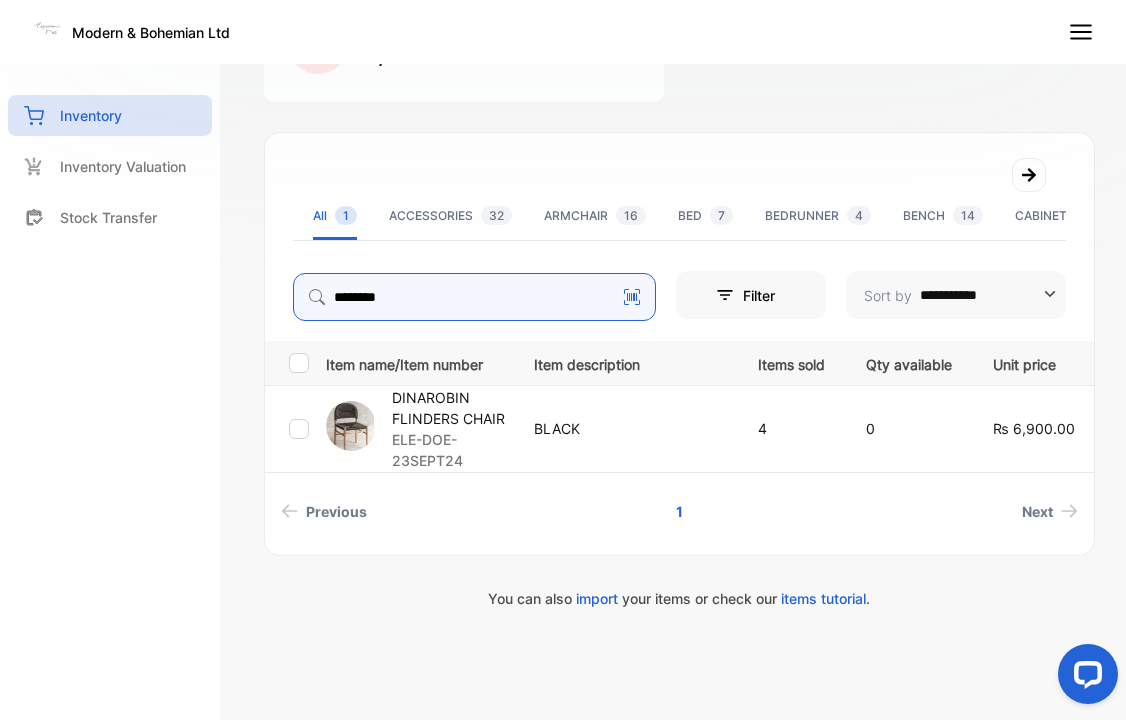 click on "********" at bounding box center (474, 297) 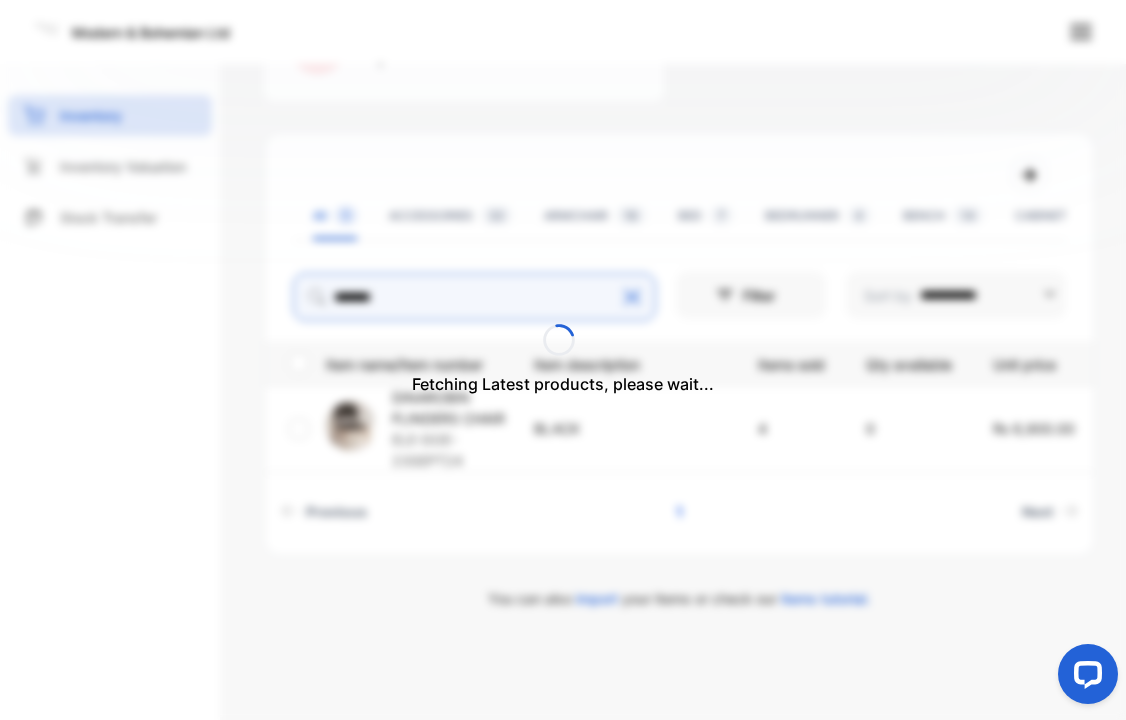 type on "*******" 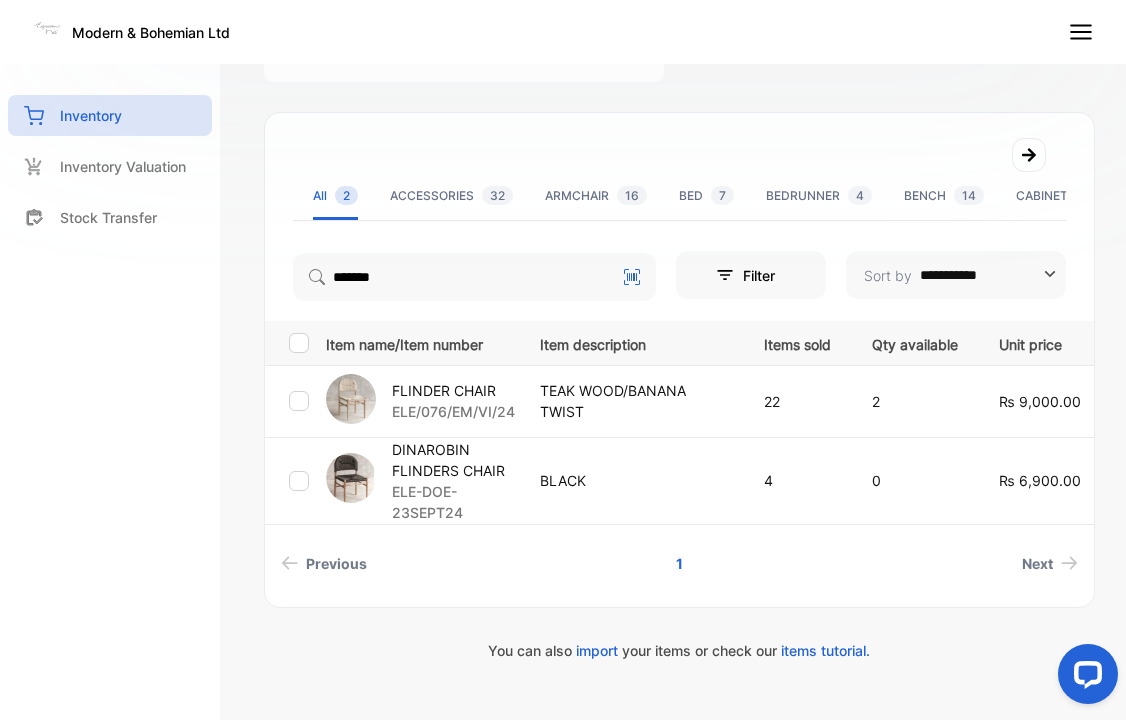 click on "TEAK WOOD/BANANA TWIST" at bounding box center [631, 401] 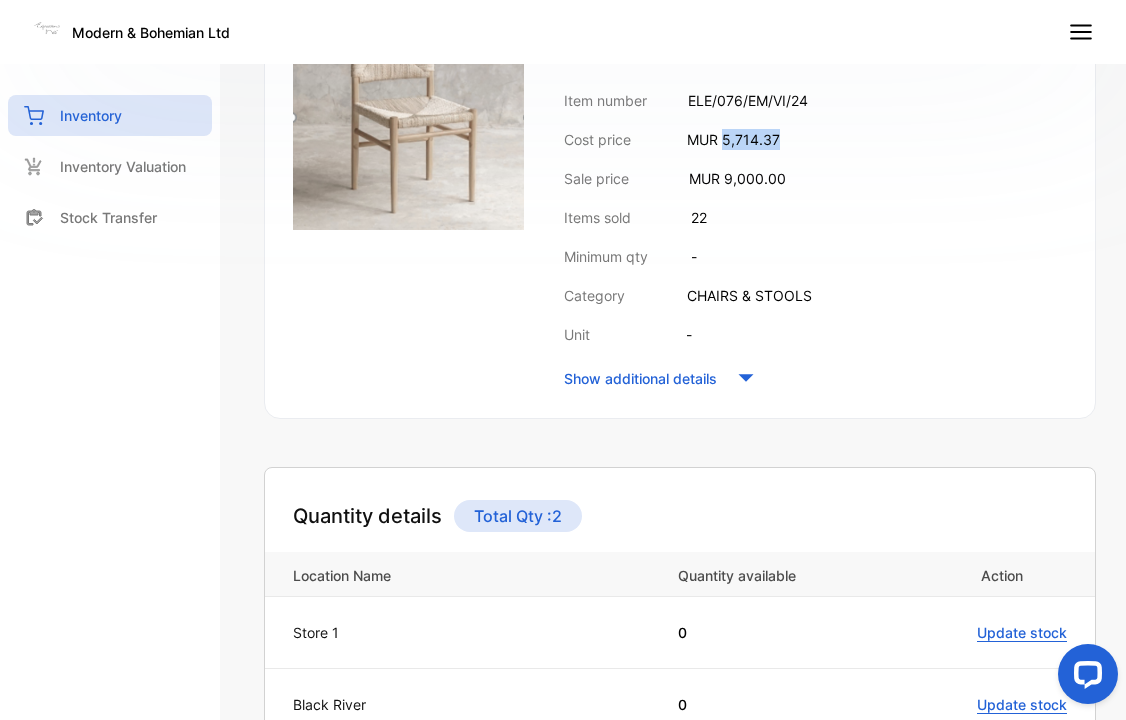 drag, startPoint x: 723, startPoint y: 138, endPoint x: 842, endPoint y: 131, distance: 119.2057 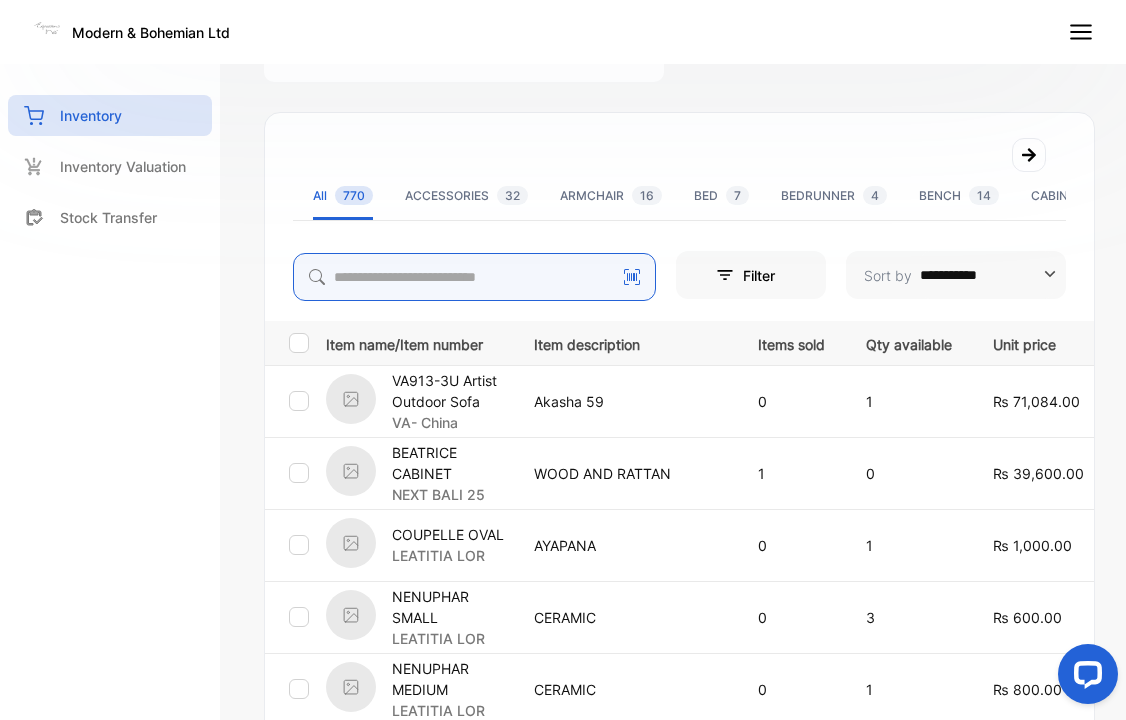 click at bounding box center (474, 277) 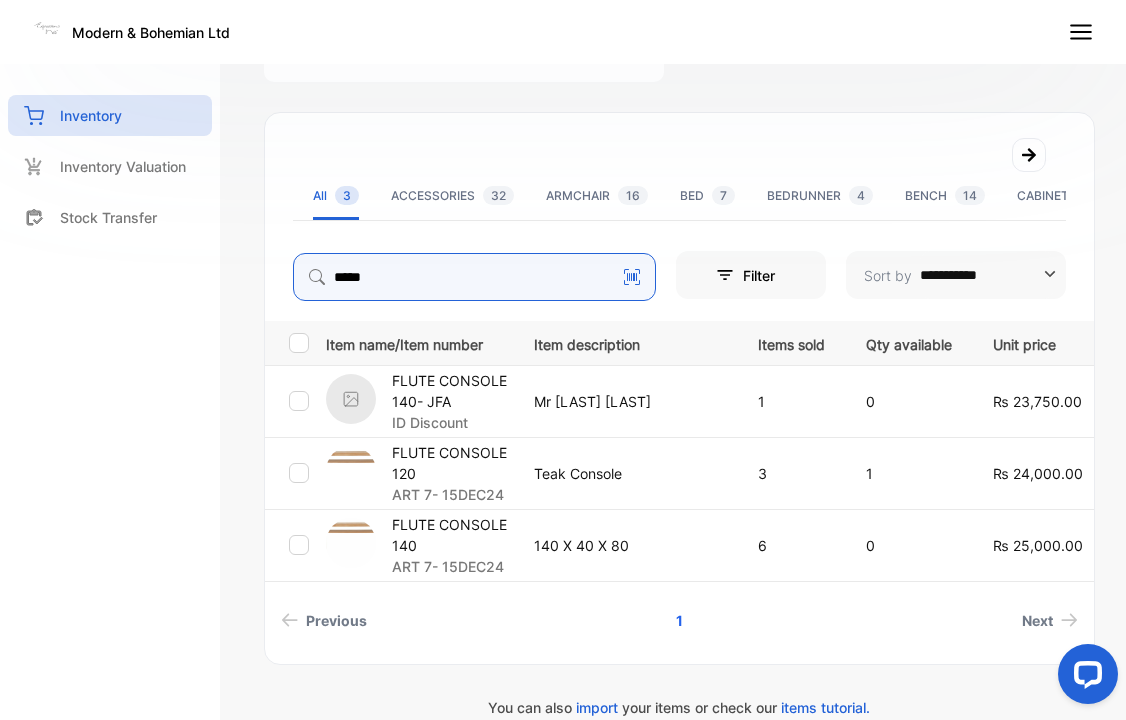 type on "*****" 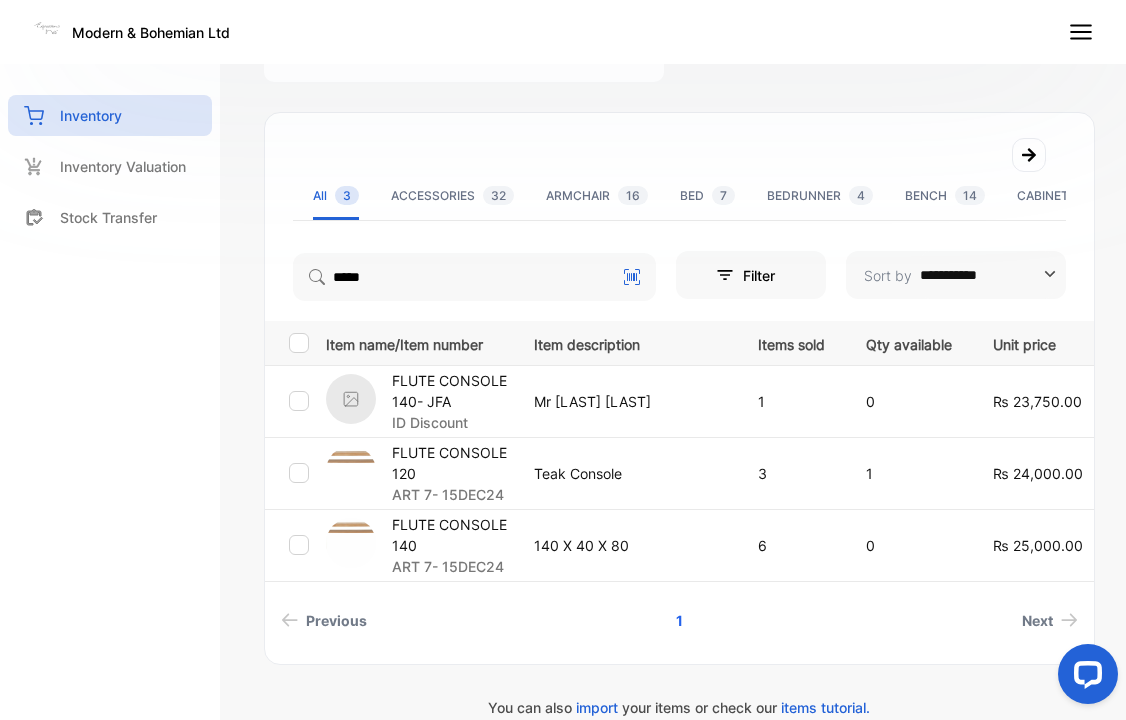 click on "FLUTE CONSOLE 120" at bounding box center [450, 463] 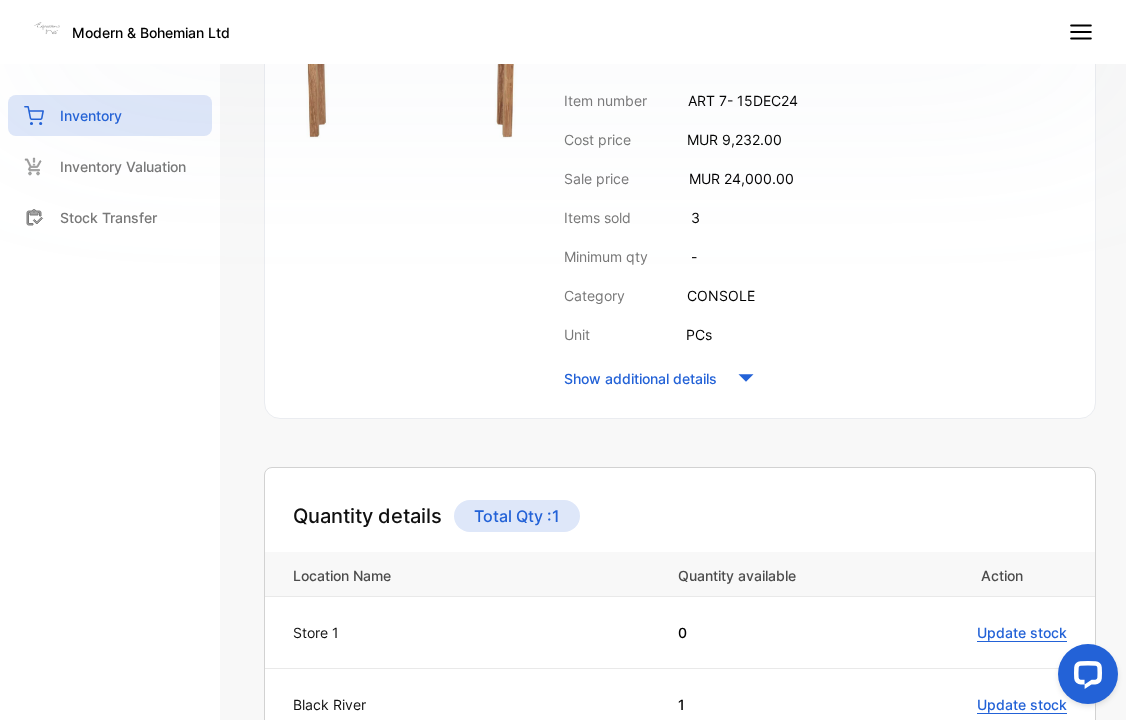 drag, startPoint x: 728, startPoint y: 138, endPoint x: 773, endPoint y: 133, distance: 45.276924 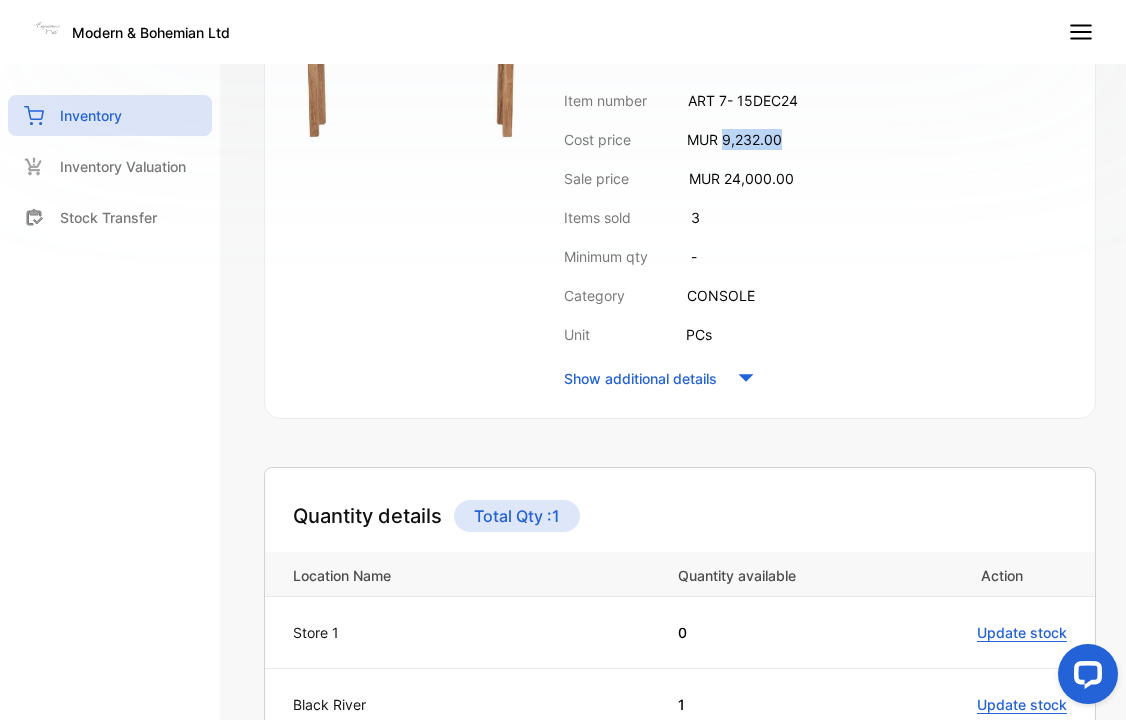 drag, startPoint x: 725, startPoint y: 138, endPoint x: 812, endPoint y: 138, distance: 87 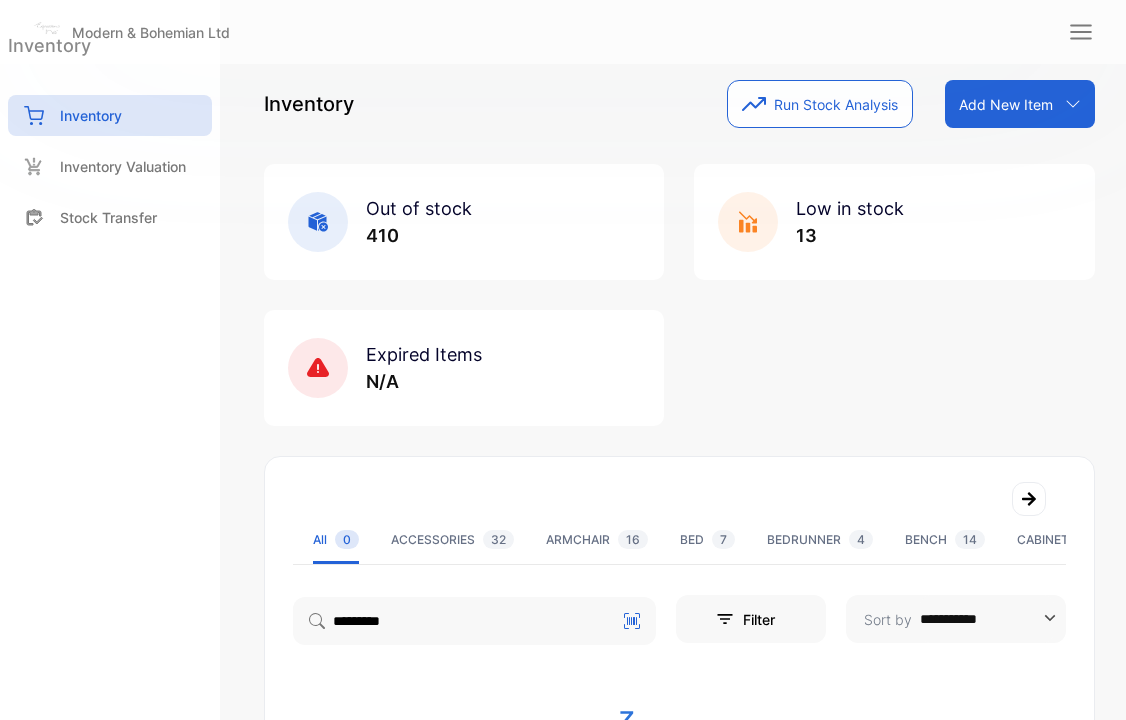 scroll, scrollTop: 0, scrollLeft: 0, axis: both 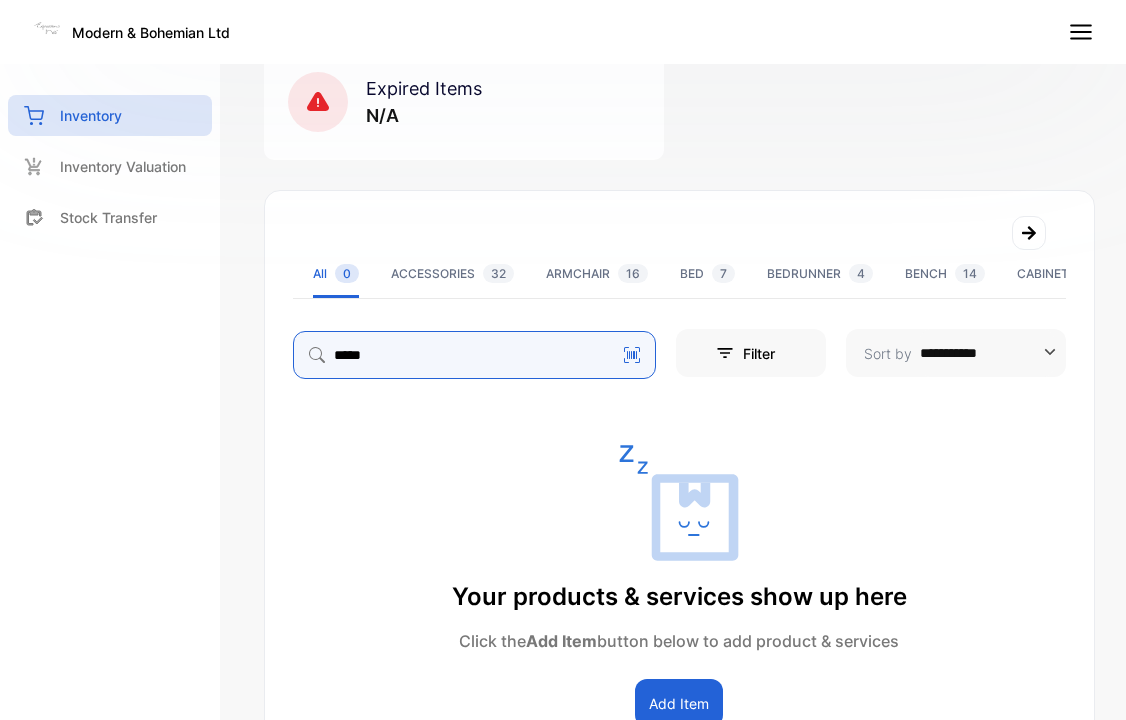 type on "*****" 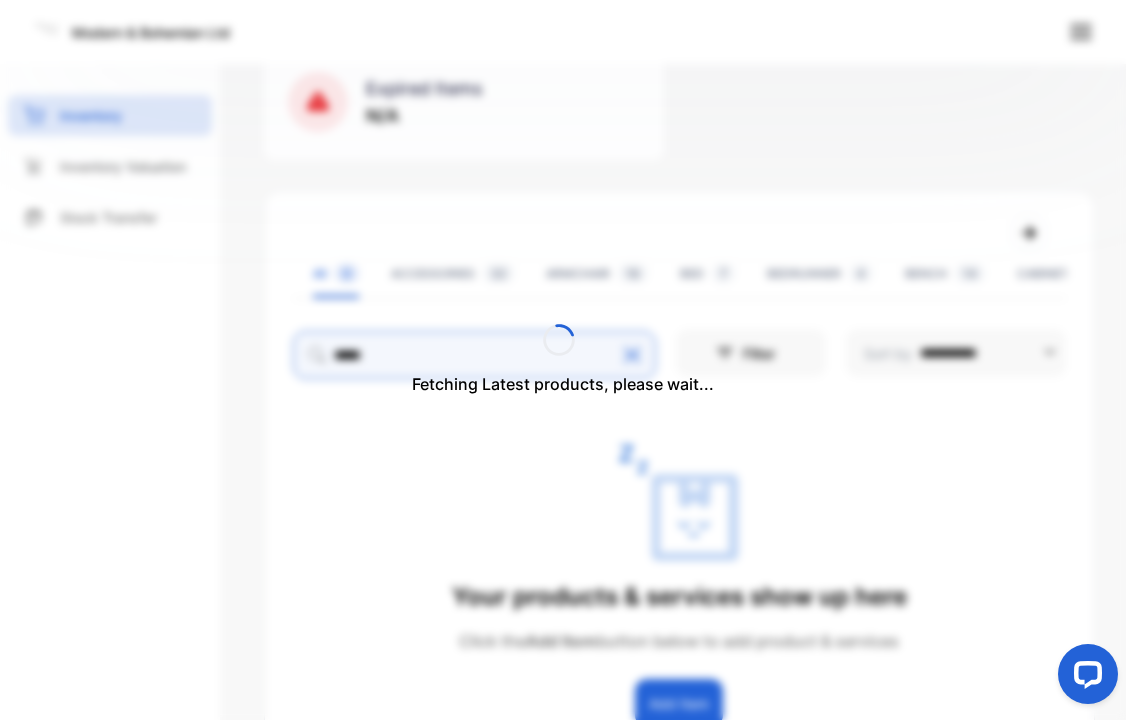 scroll, scrollTop: 0, scrollLeft: 0, axis: both 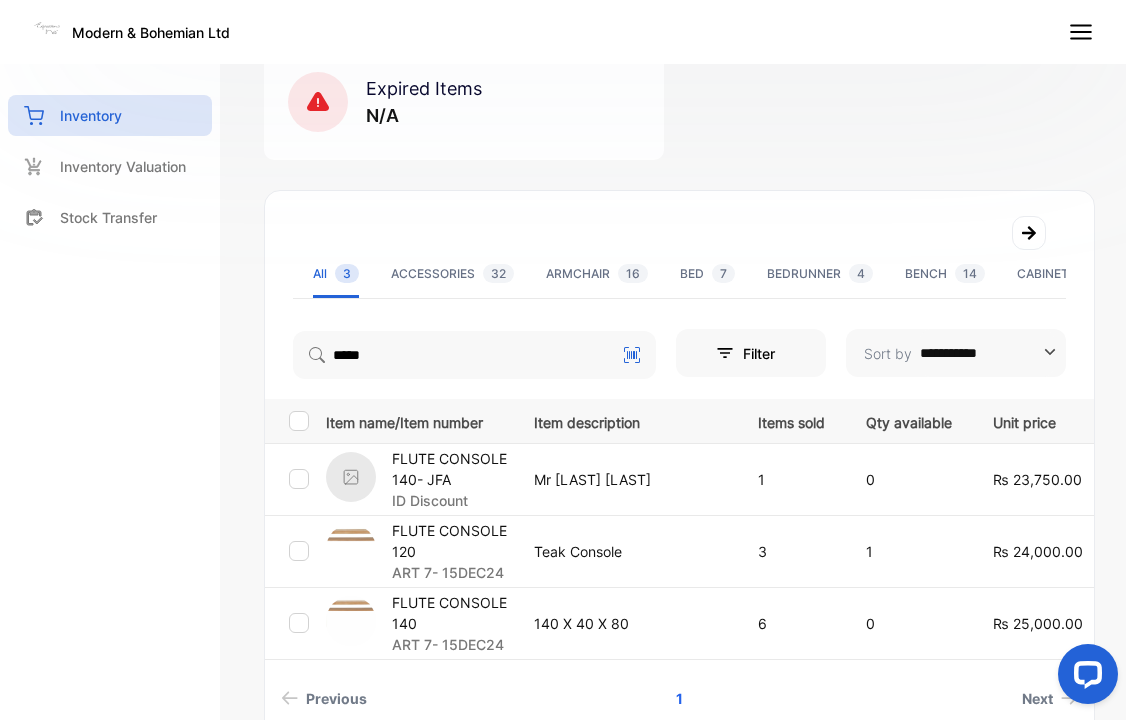 click on "Out of stock 410 Low in stock 13 Expired Items N/A" at bounding box center [679, 29] 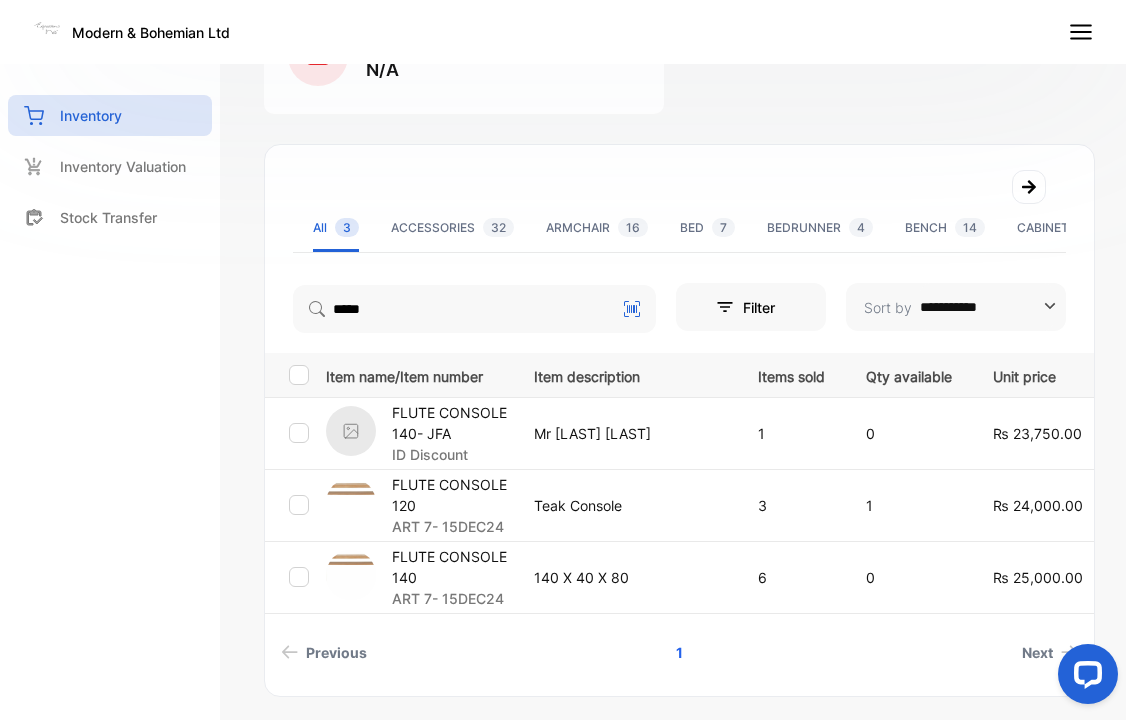 scroll, scrollTop: 314, scrollLeft: 0, axis: vertical 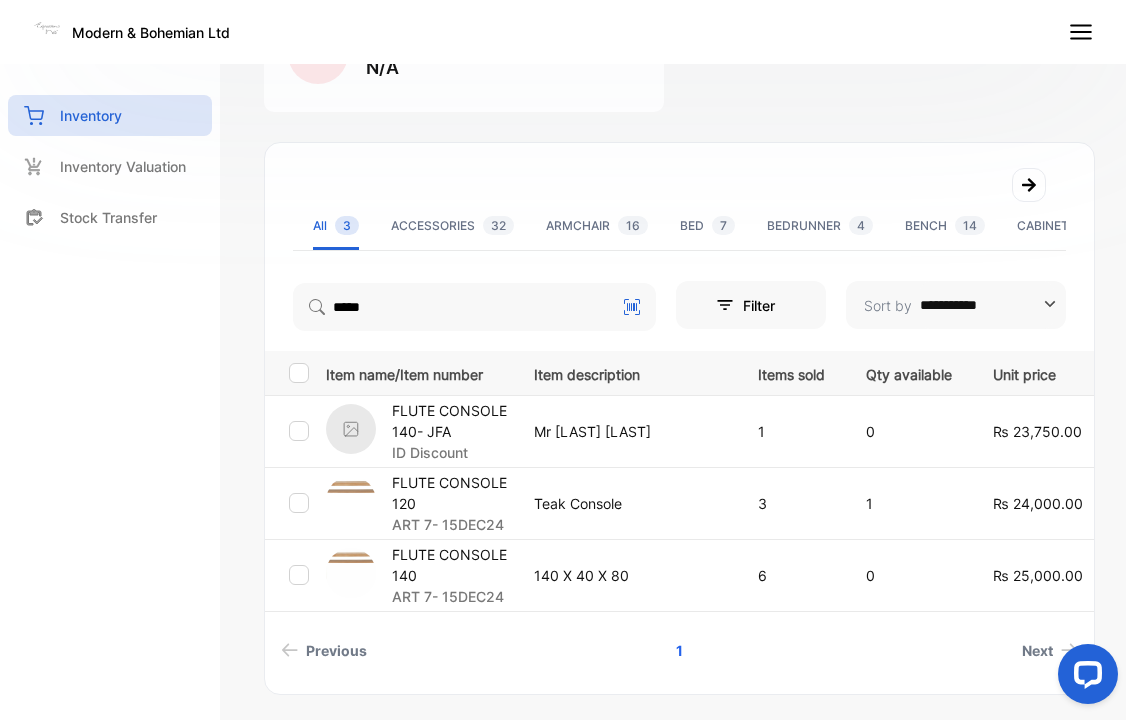 click on "FLUTE CONSOLE 140" at bounding box center (450, 565) 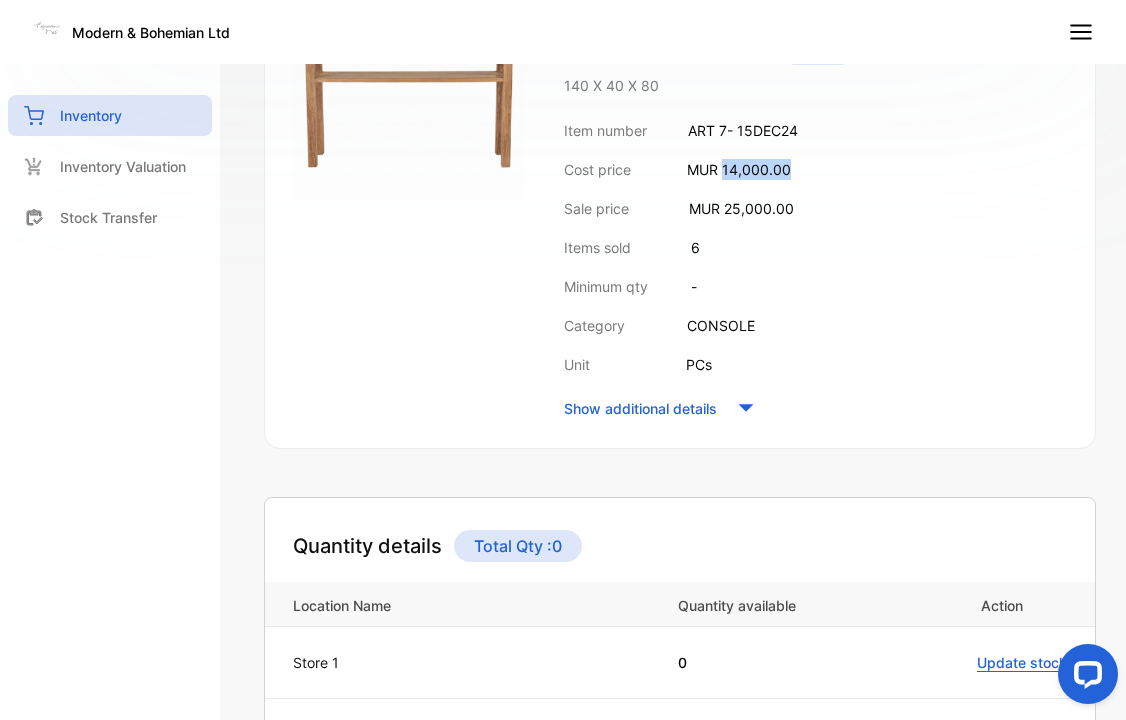 drag, startPoint x: 725, startPoint y: 167, endPoint x: 793, endPoint y: 167, distance: 68 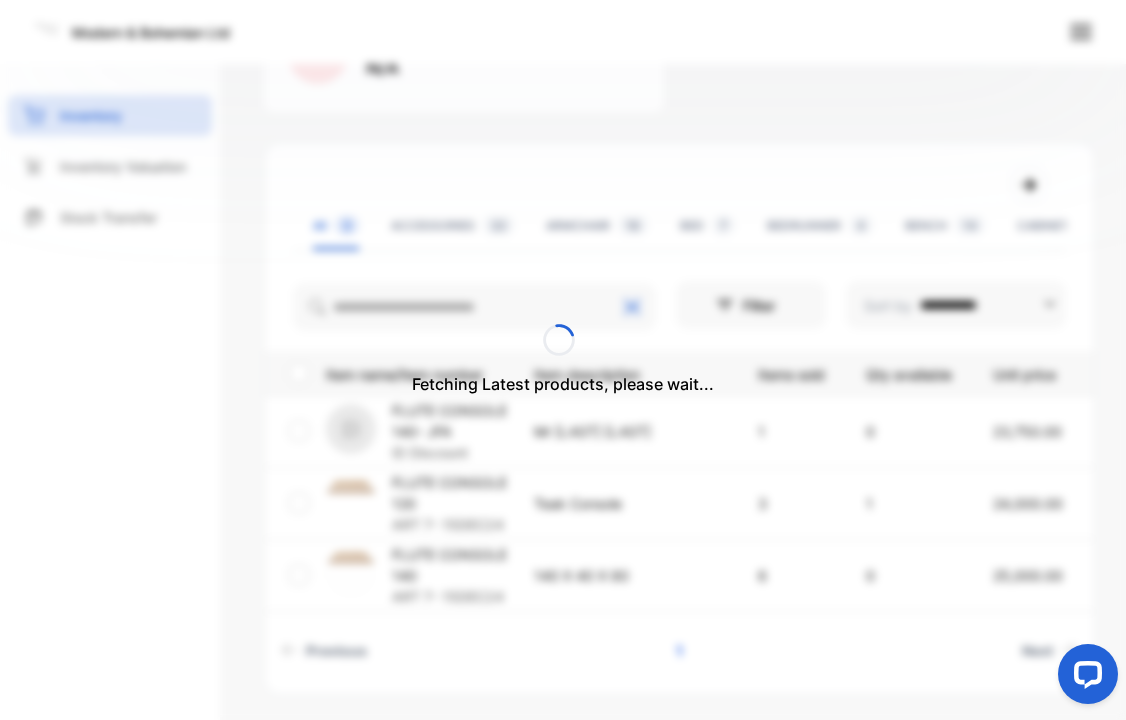 click on "Fetching Latest products, please wait..." at bounding box center [563, 360] 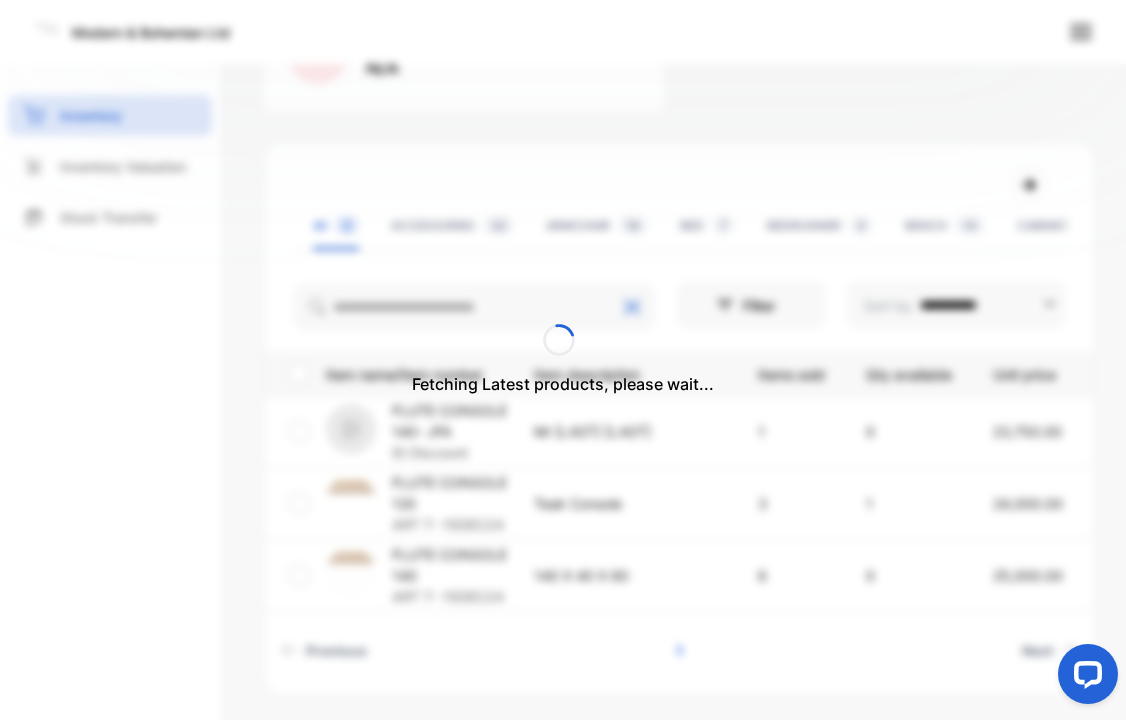 click on "Fetching Latest products, please wait..." at bounding box center (563, 360) 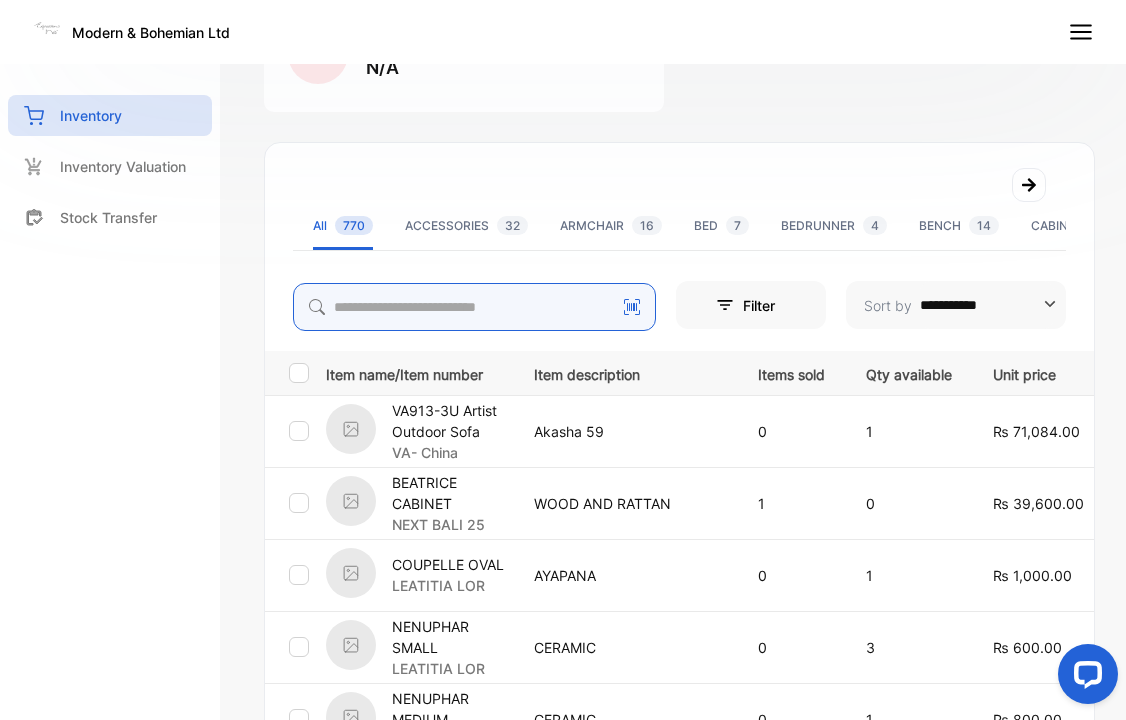 click at bounding box center [474, 307] 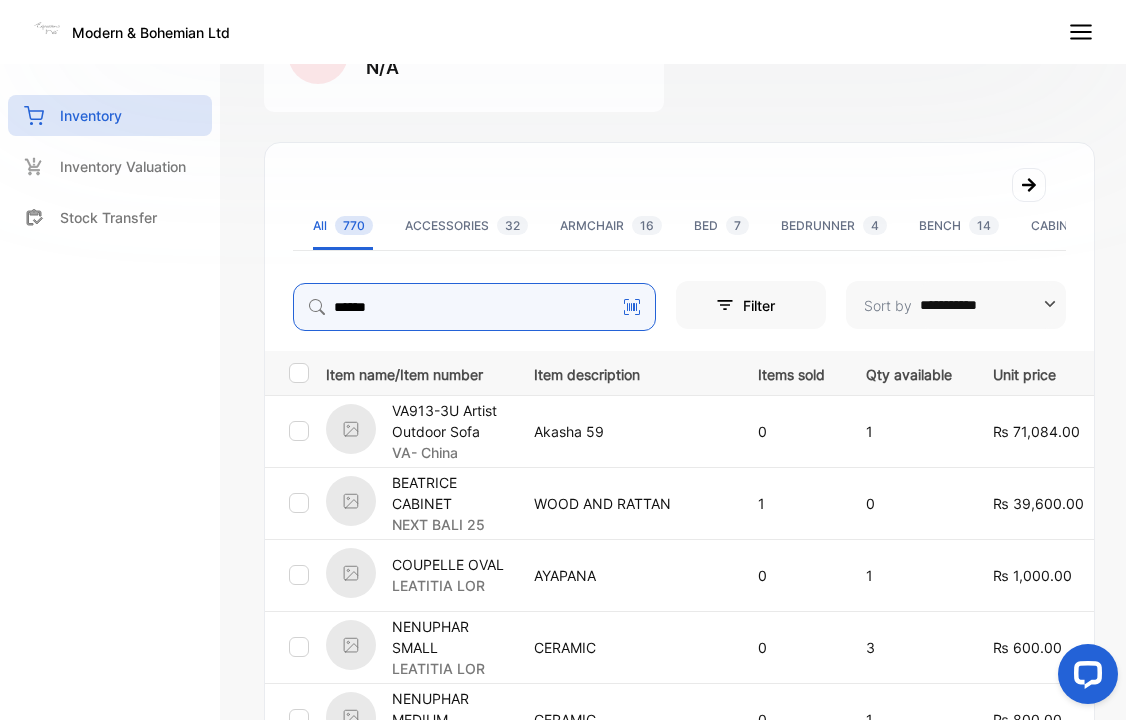 type on "******" 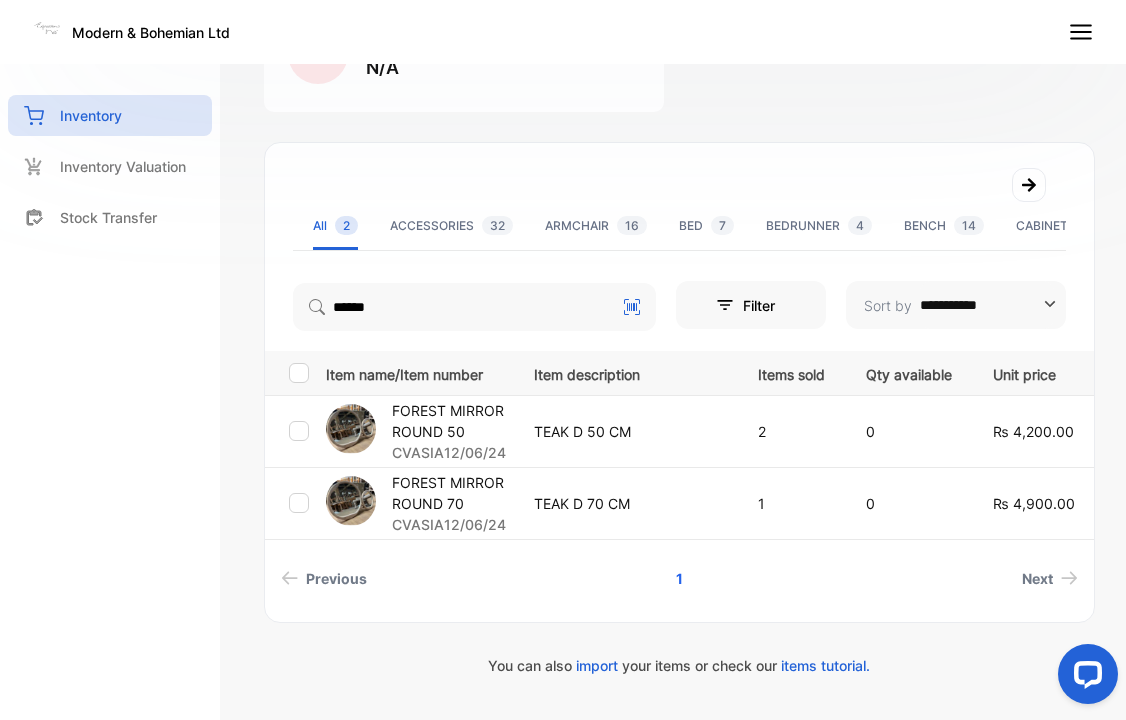 click on "FOREST MIRROR ROUND 50" at bounding box center (450, 421) 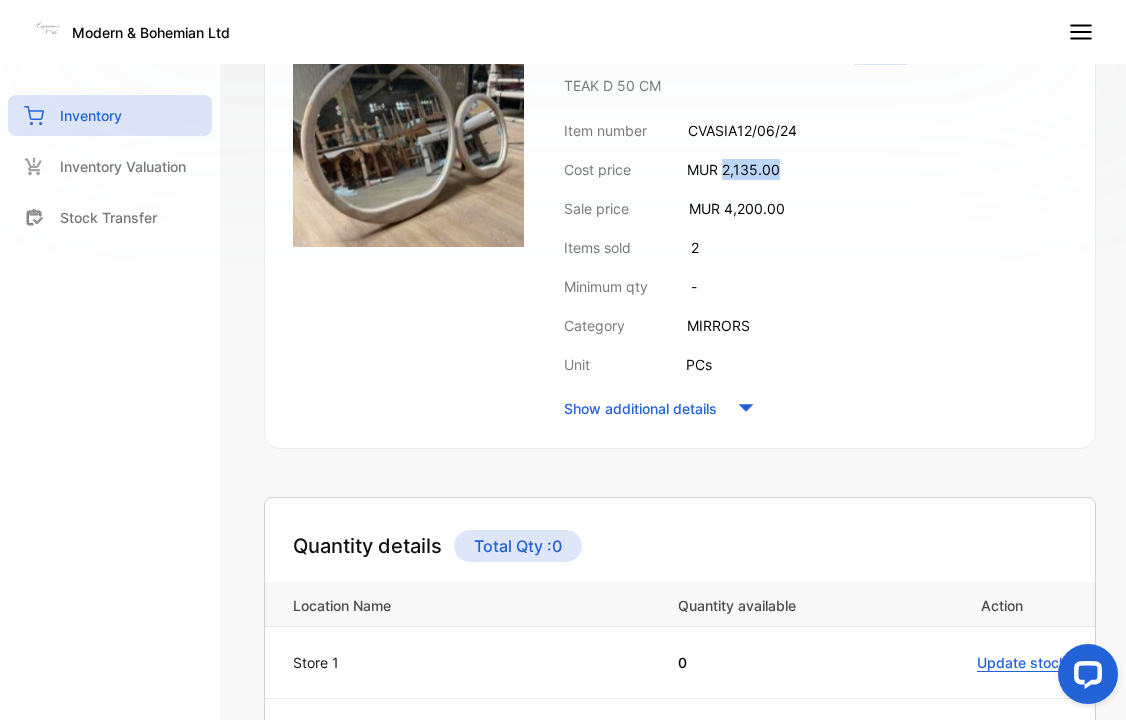drag, startPoint x: 724, startPoint y: 167, endPoint x: 845, endPoint y: 165, distance: 121.016525 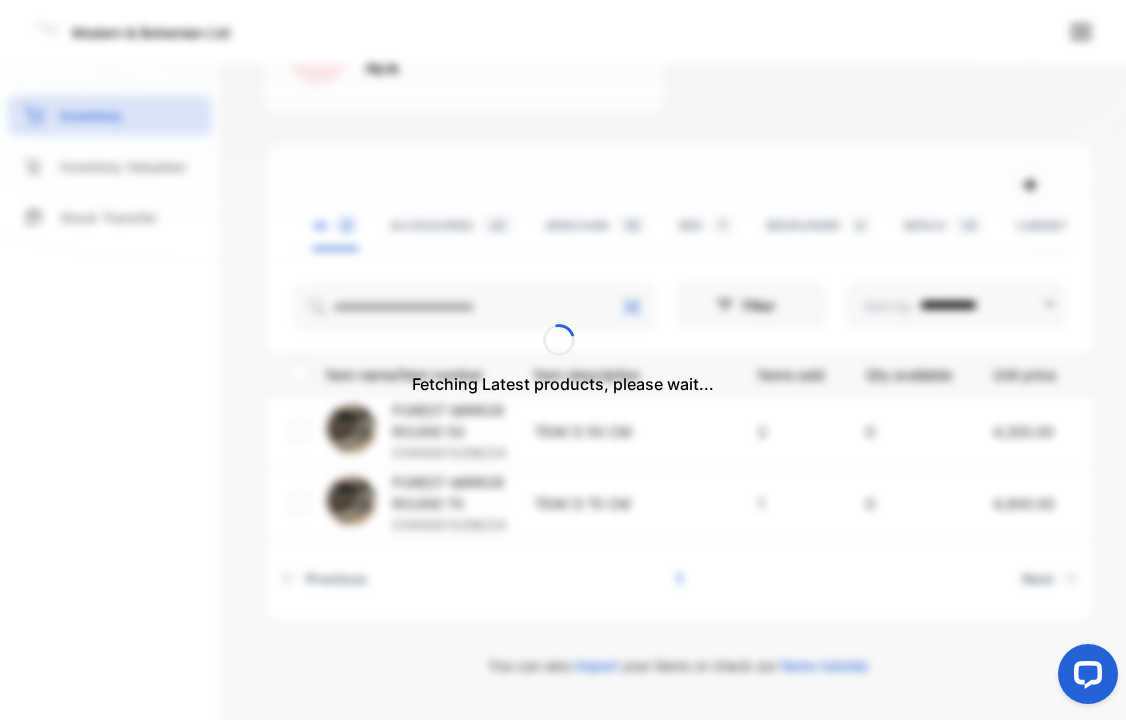 click on "Fetching Latest products, please wait..." at bounding box center (563, 360) 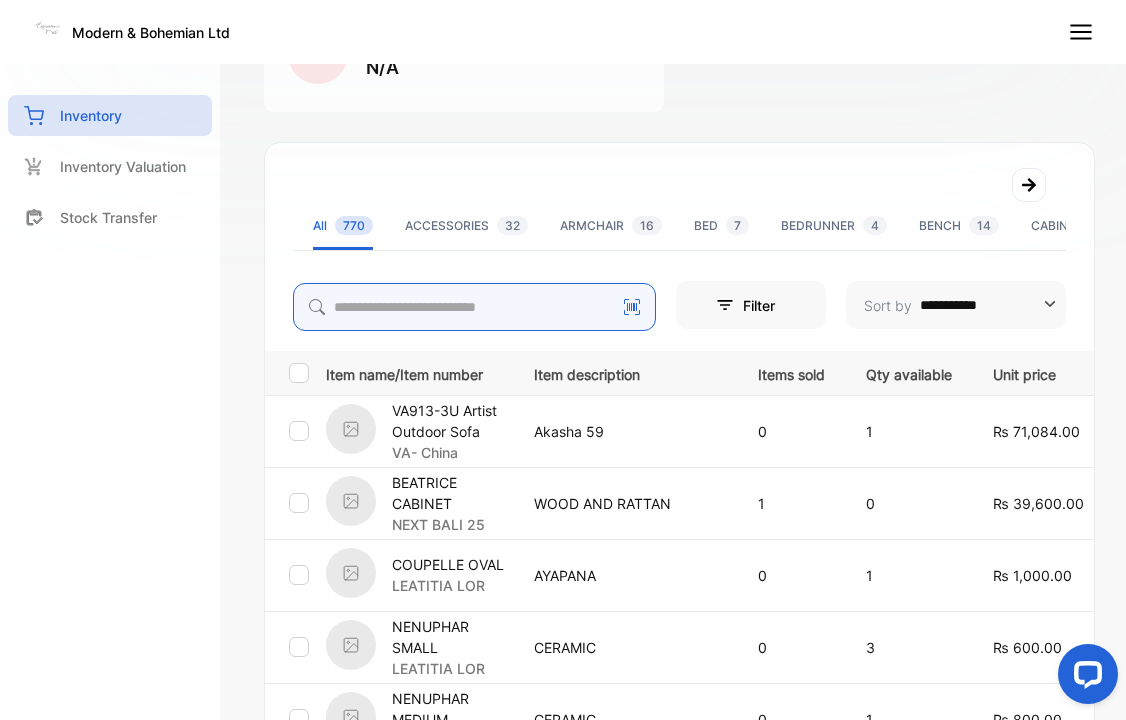 click at bounding box center (474, 307) 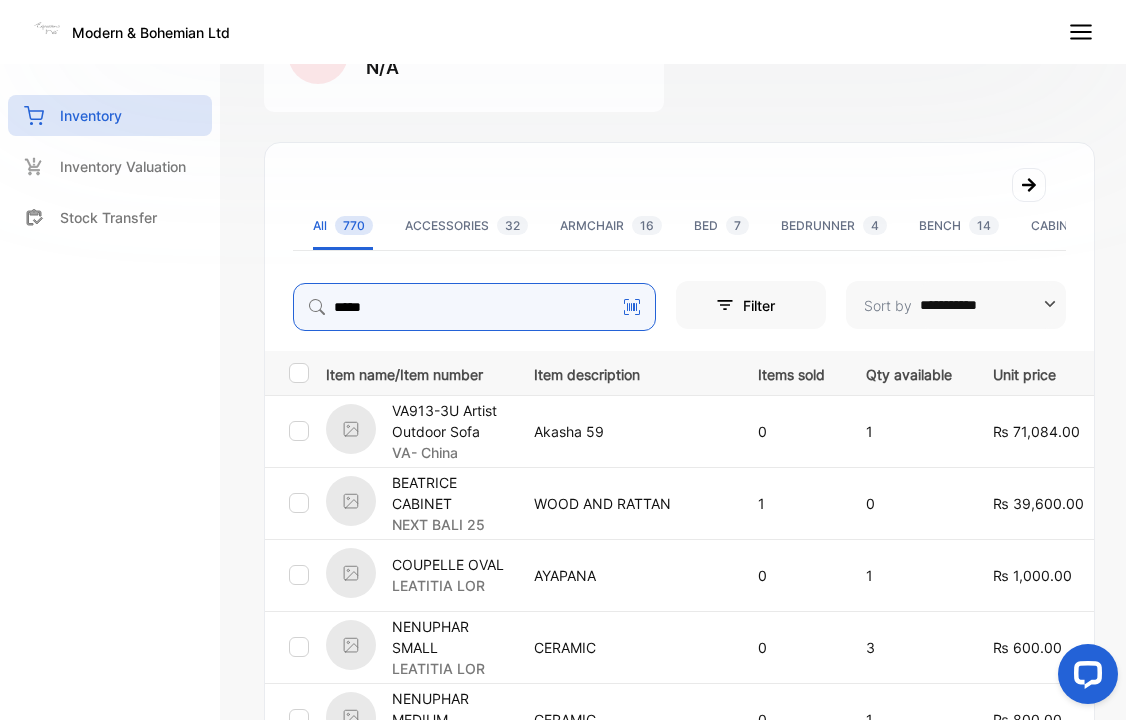 type on "*****" 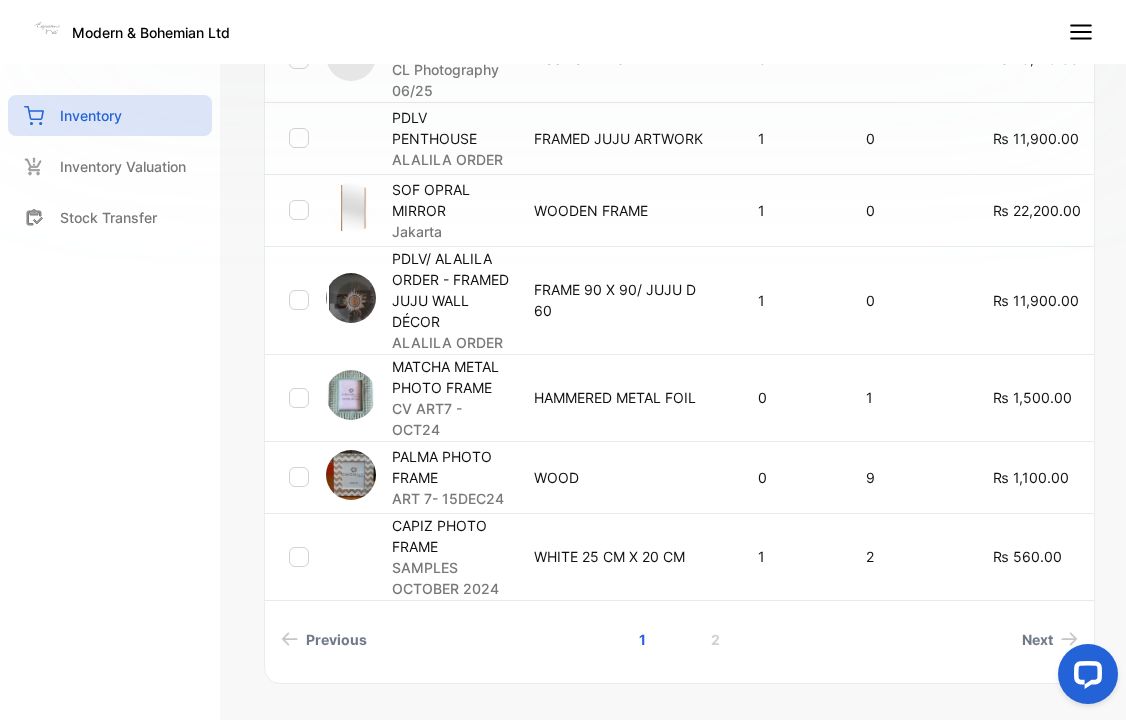scroll, scrollTop: 932, scrollLeft: 0, axis: vertical 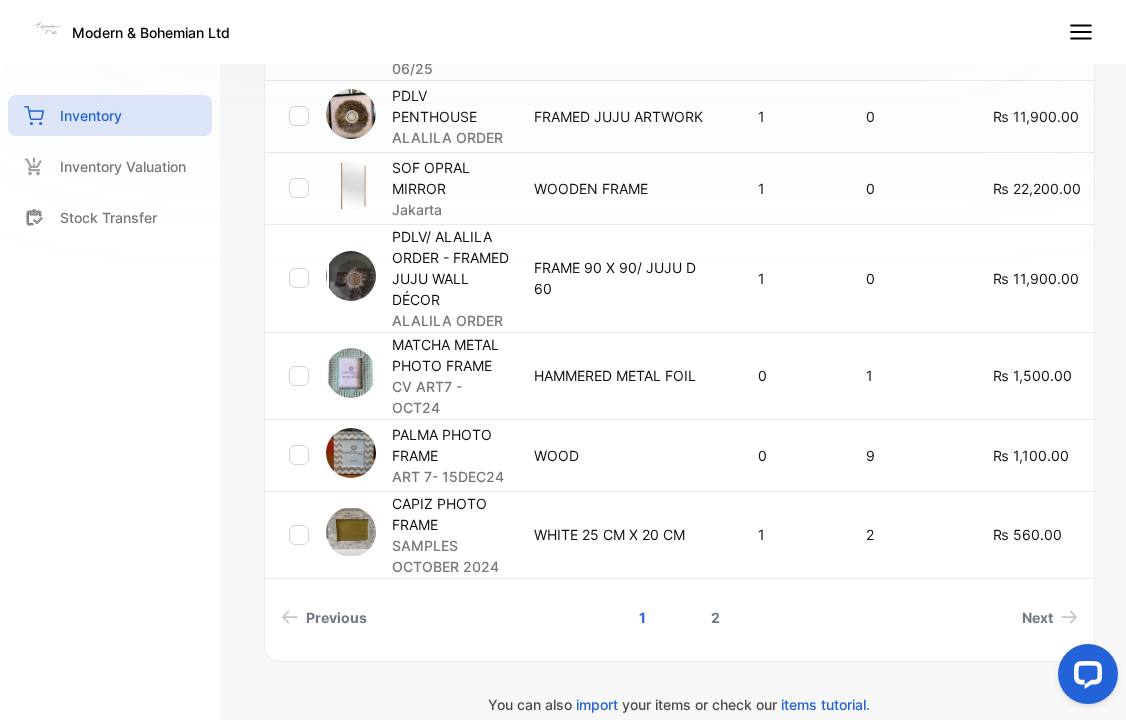 click on "2" at bounding box center [715, 617] 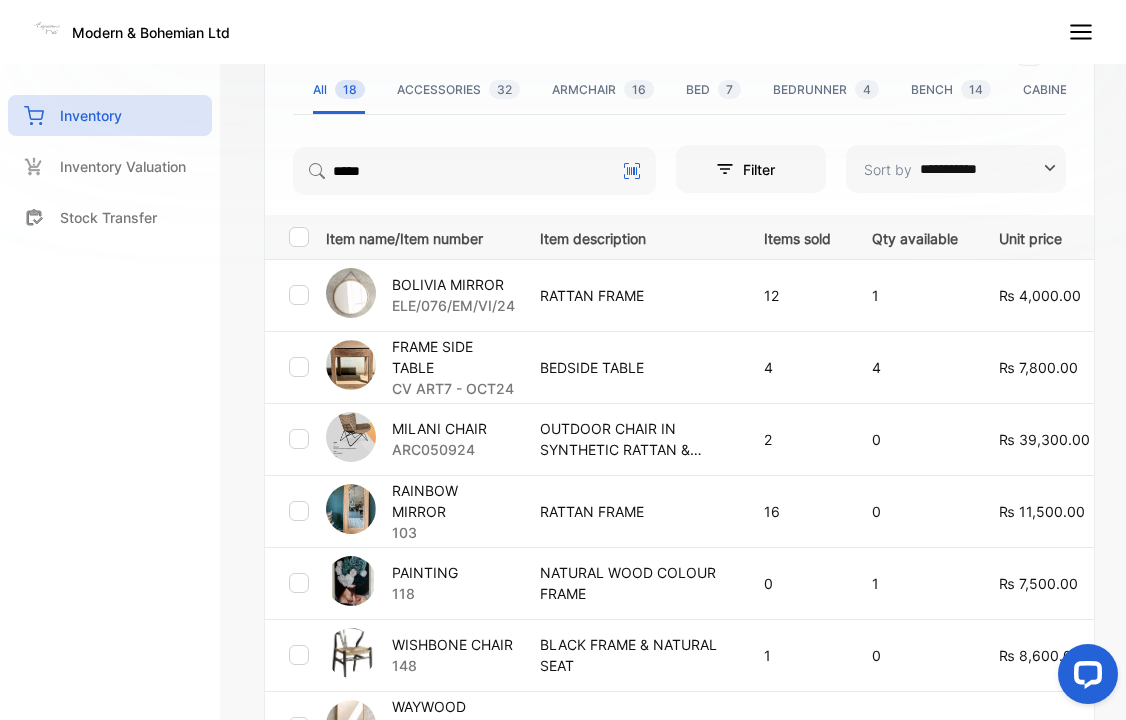 scroll, scrollTop: 378, scrollLeft: 0, axis: vertical 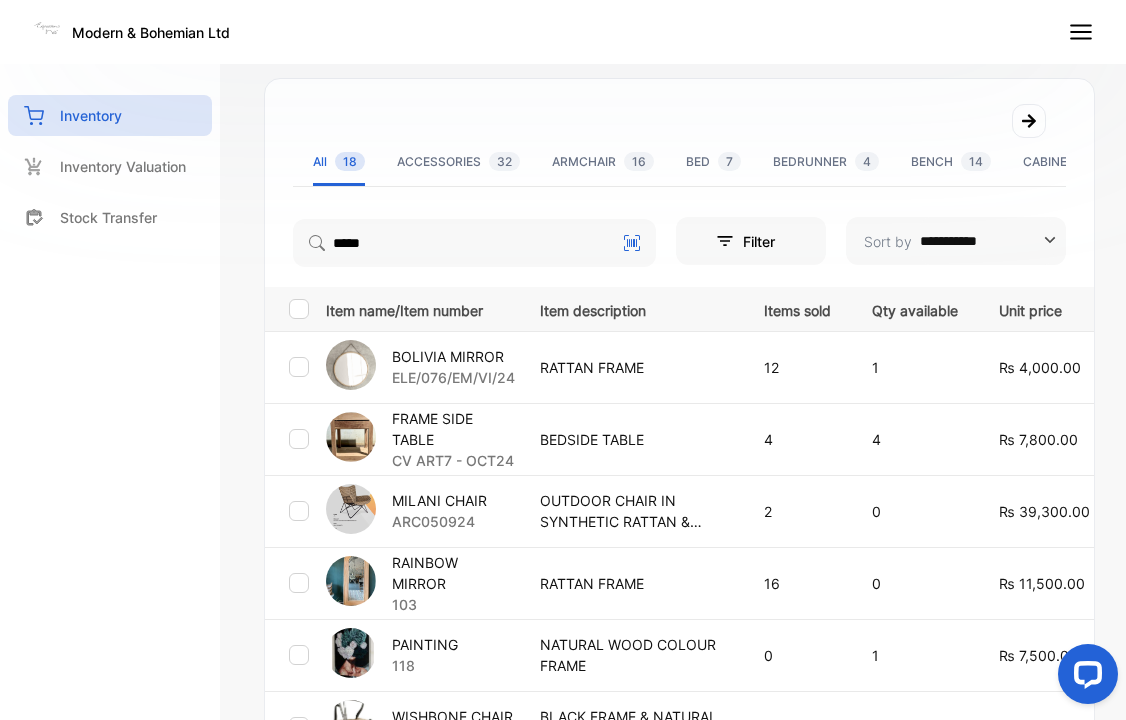 click on "FRAME SIDE TABLE" at bounding box center (453, 429) 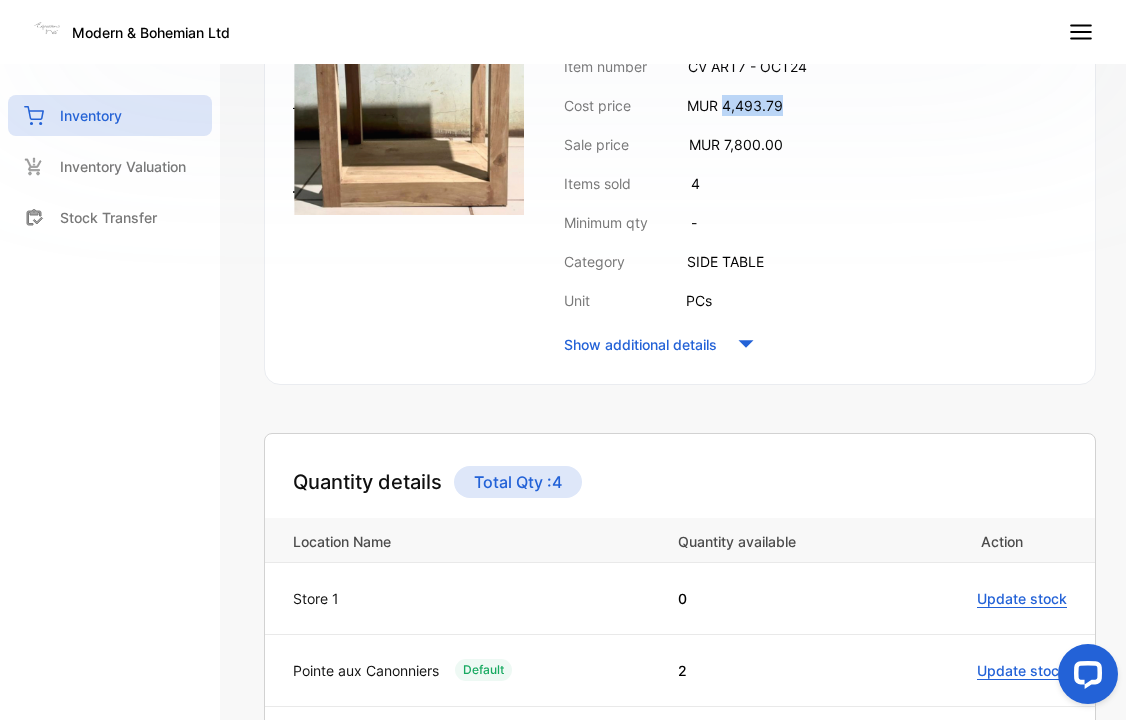 drag, startPoint x: 725, startPoint y: 104, endPoint x: 804, endPoint y: 102, distance: 79.025314 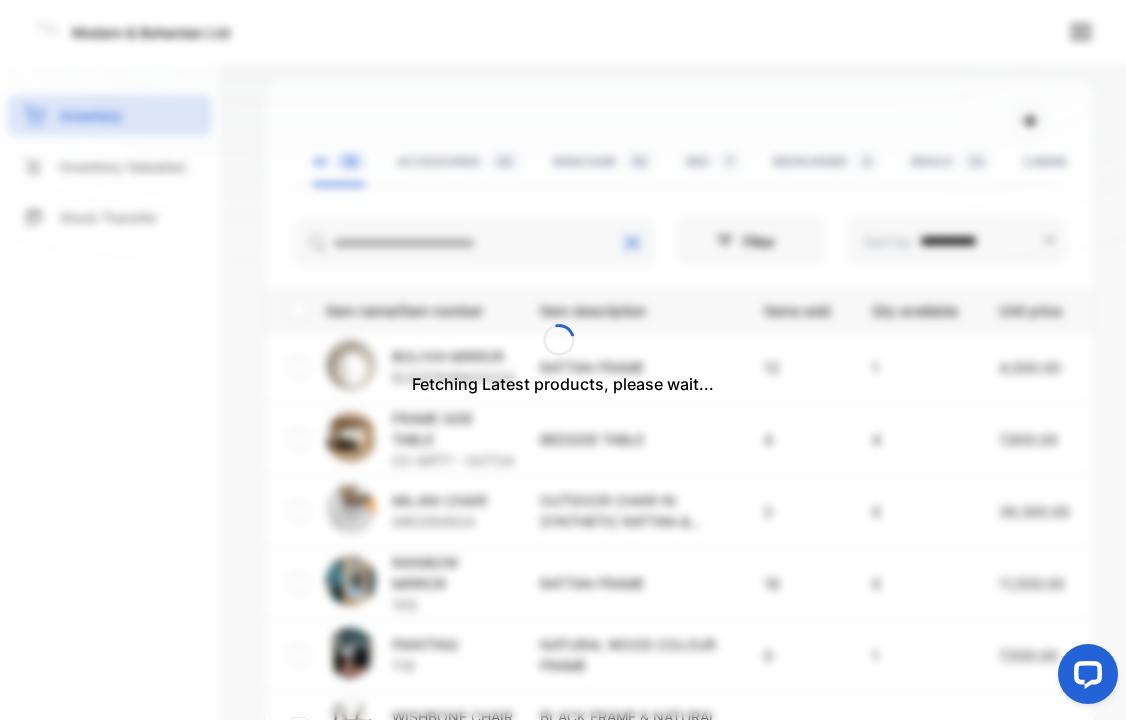 click on "Fetching Latest products, please wait..." at bounding box center [563, 360] 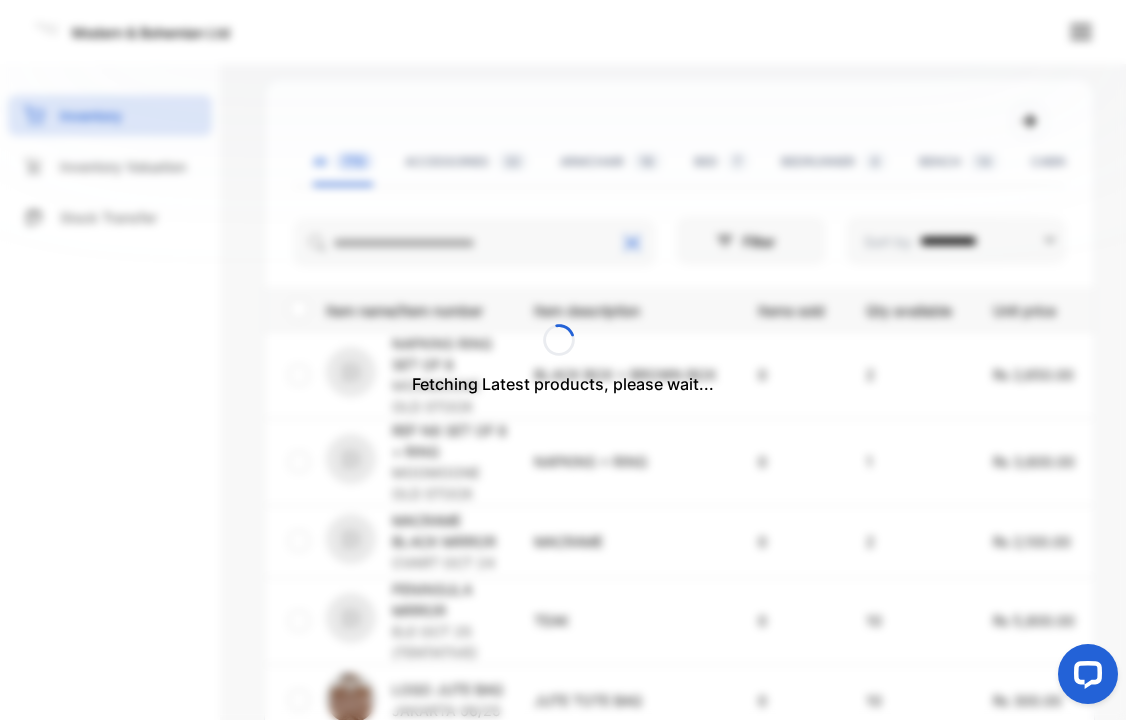 click on "Fetching Latest products, please wait..." at bounding box center [563, 360] 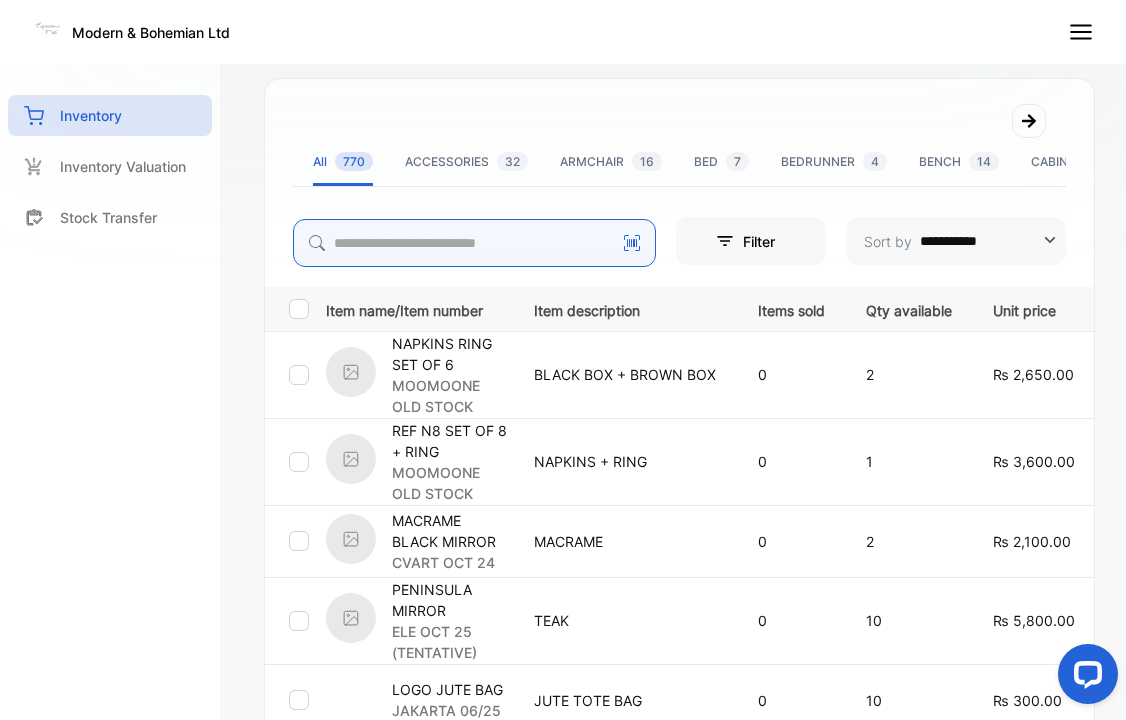 click at bounding box center [474, 243] 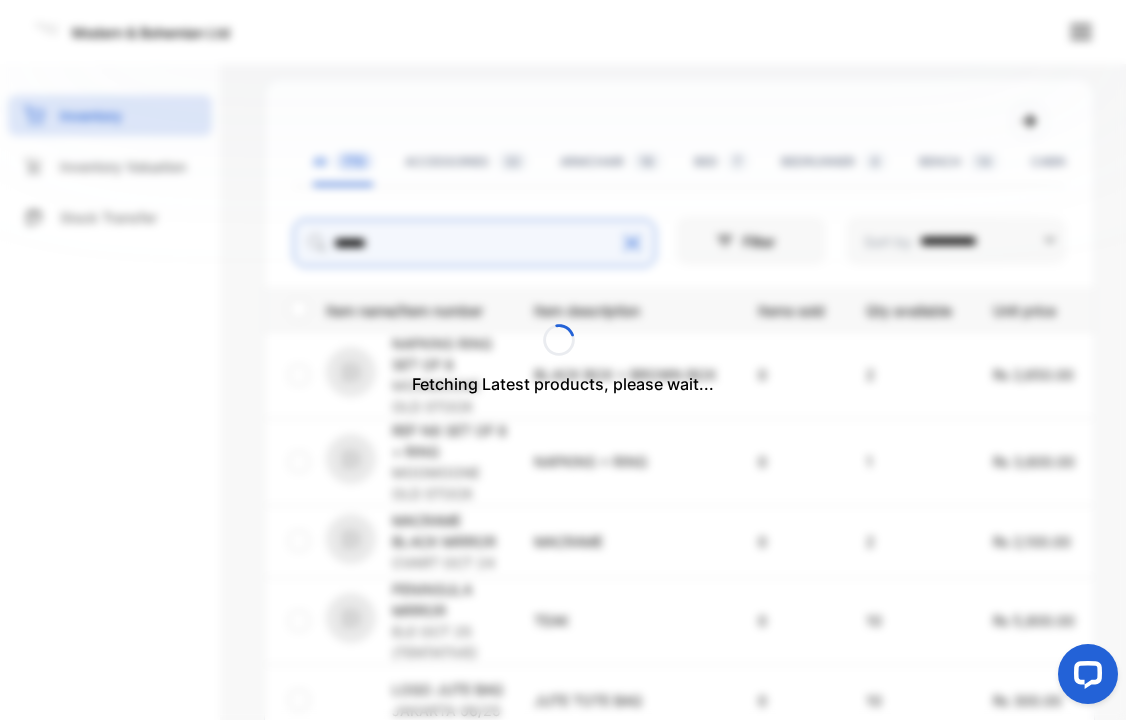 type on "******" 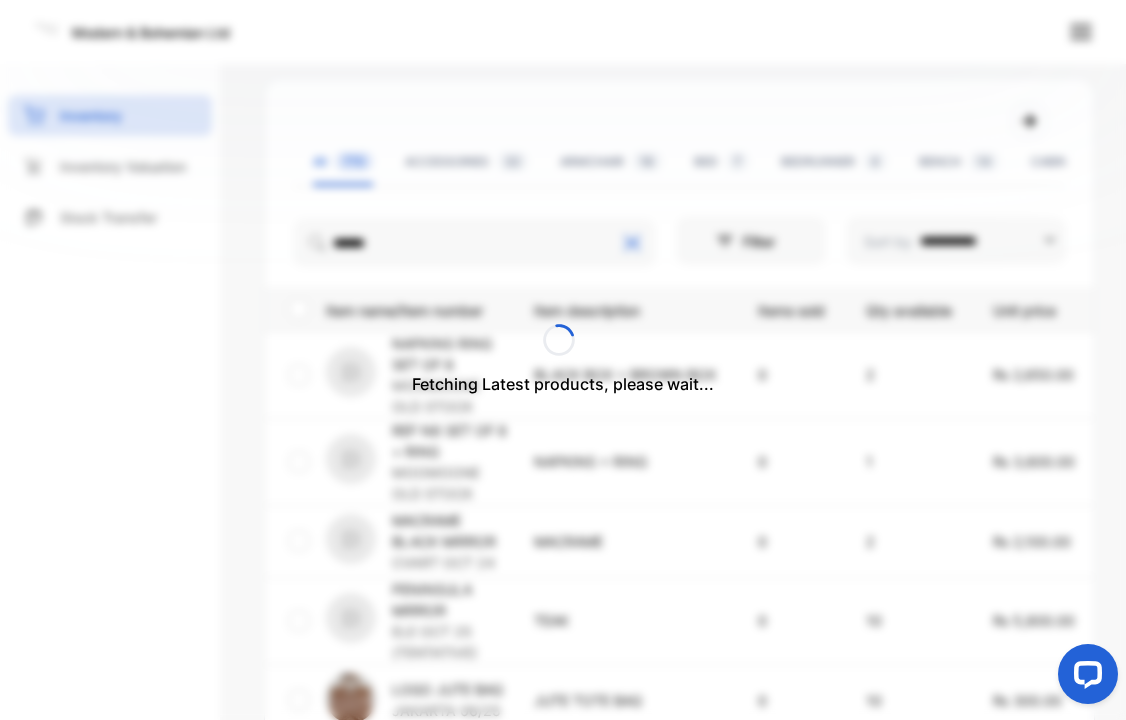 click on "Fetching Latest products, please wait..." at bounding box center (563, 360) 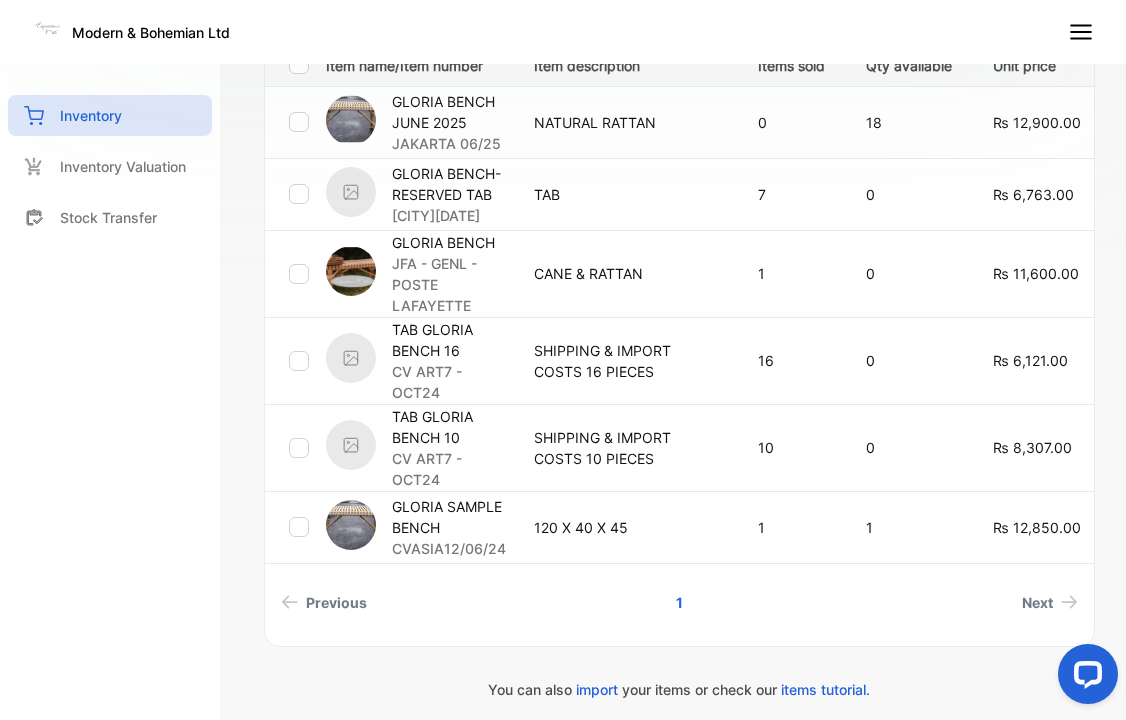 scroll, scrollTop: 627, scrollLeft: 0, axis: vertical 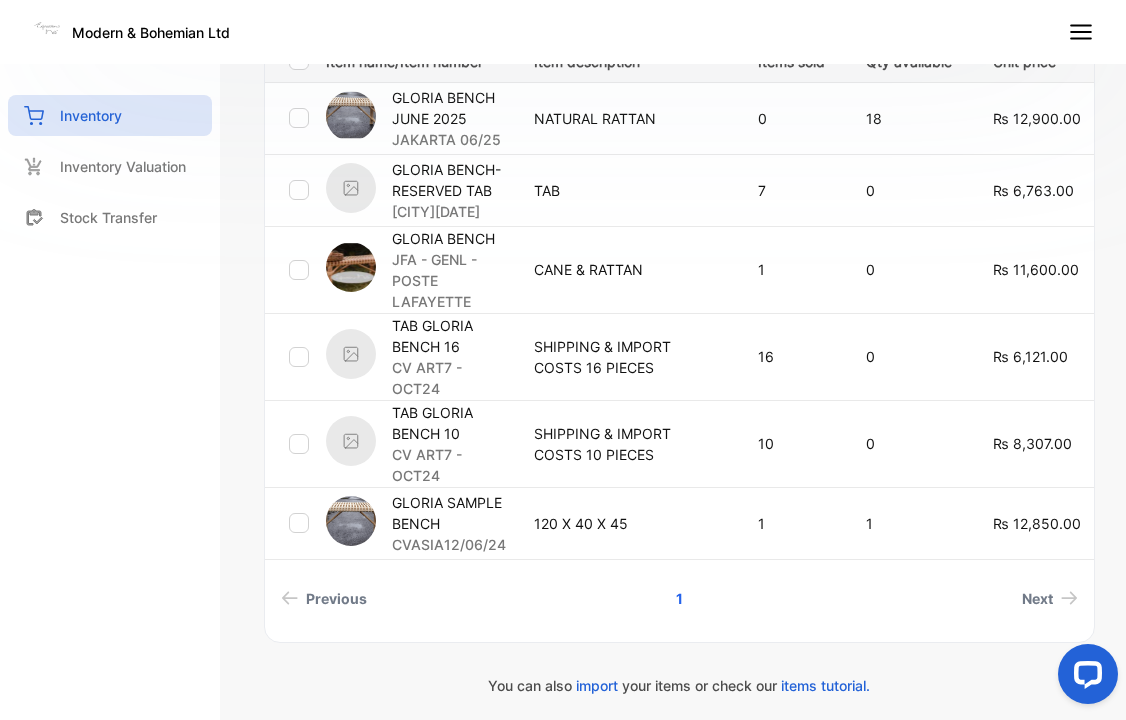 click on "GLORIA SAMPLE BENCH" at bounding box center (450, 513) 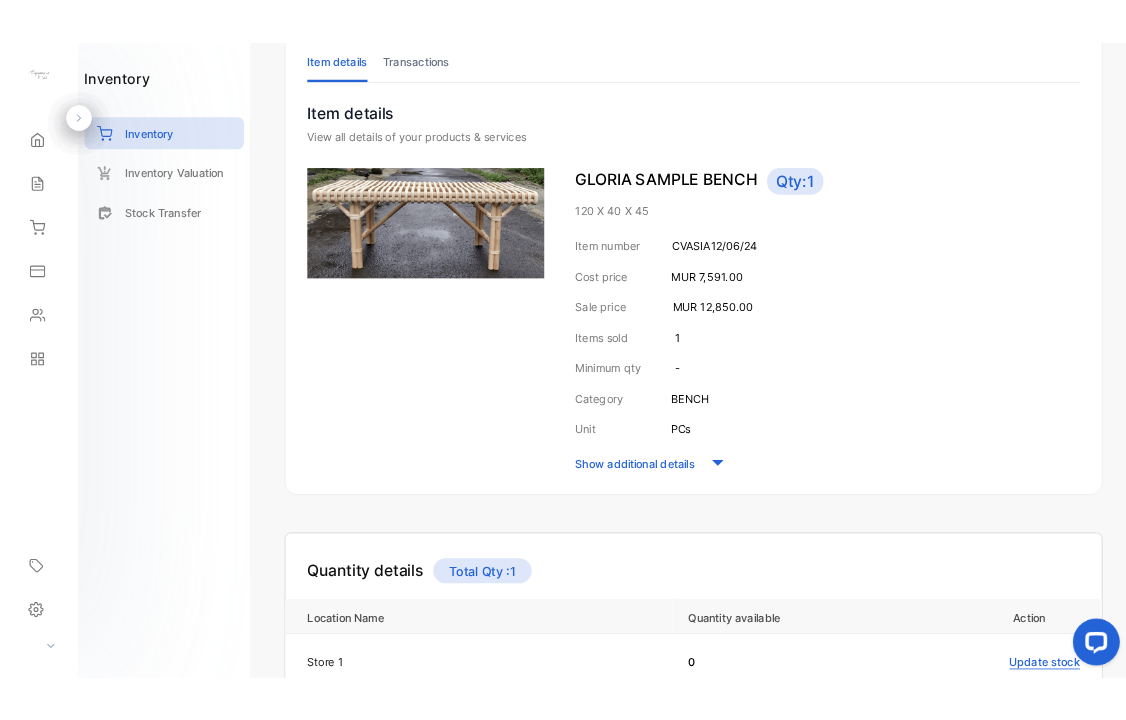 scroll, scrollTop: 0, scrollLeft: 0, axis: both 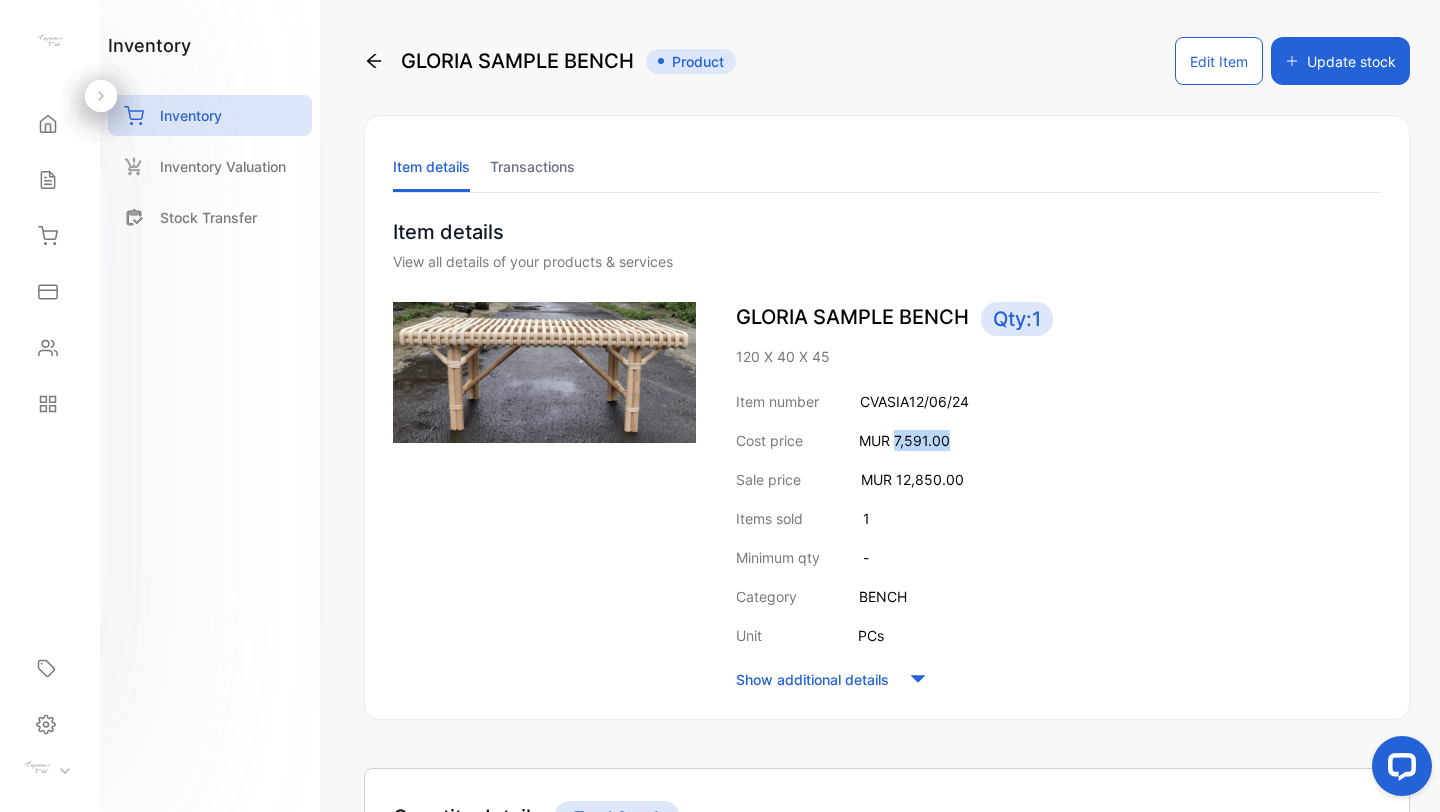 drag, startPoint x: 895, startPoint y: 441, endPoint x: 988, endPoint y: 441, distance: 93 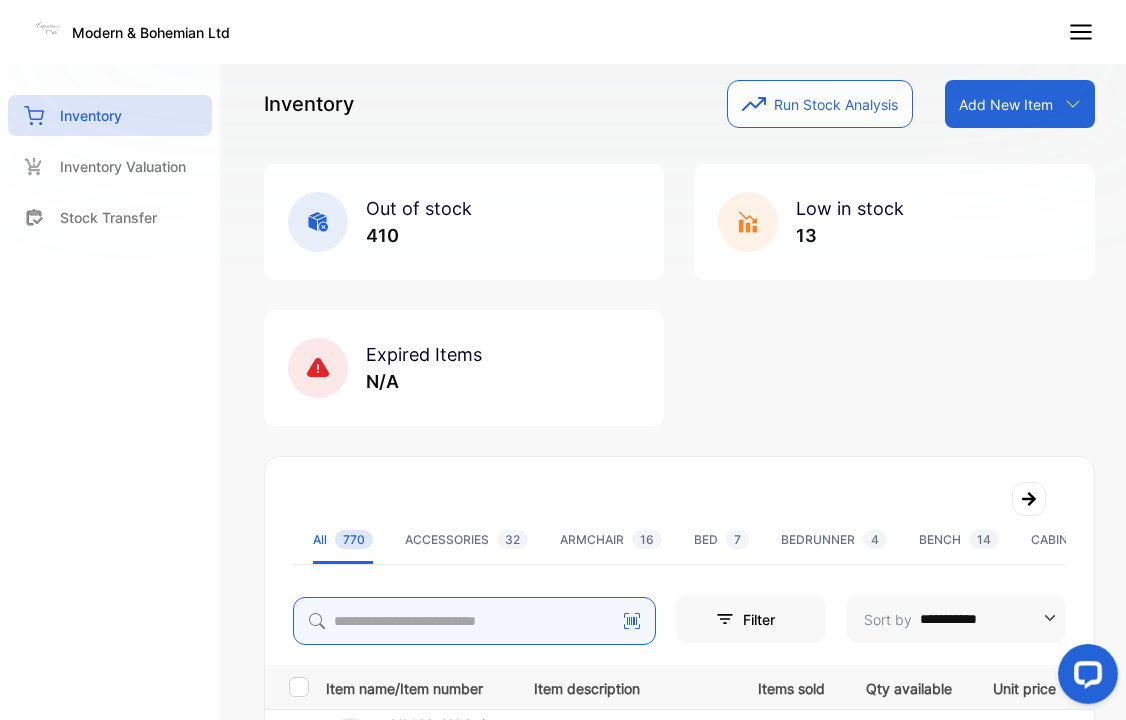 click at bounding box center [474, 621] 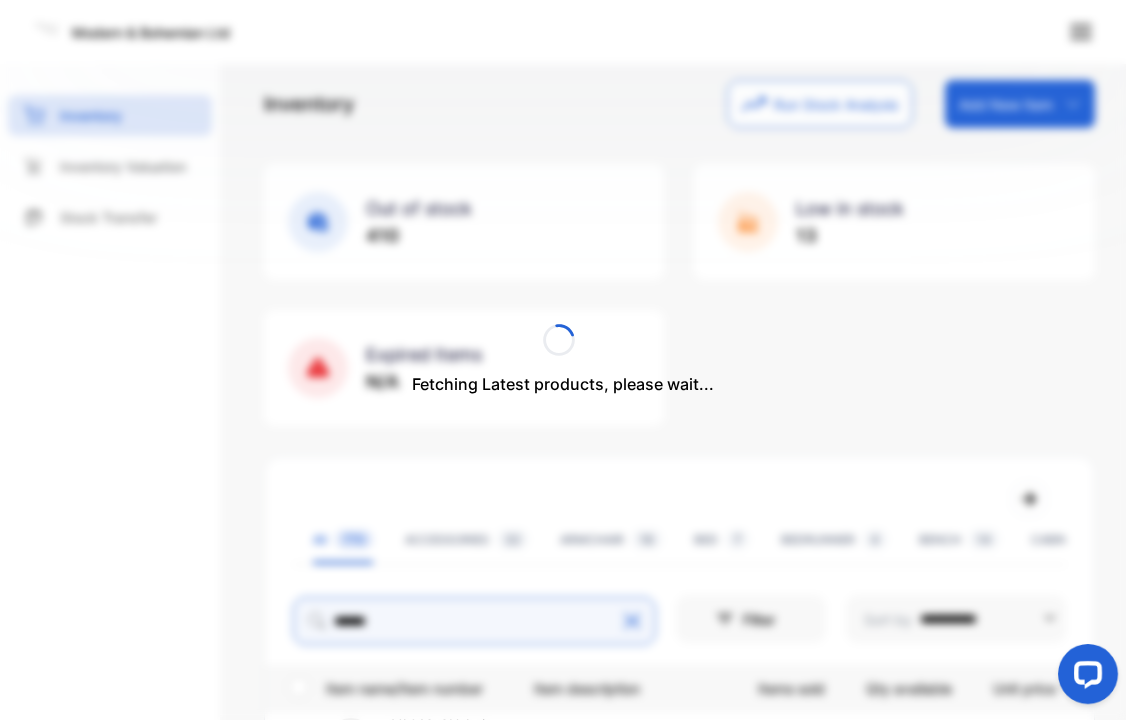 type on "******" 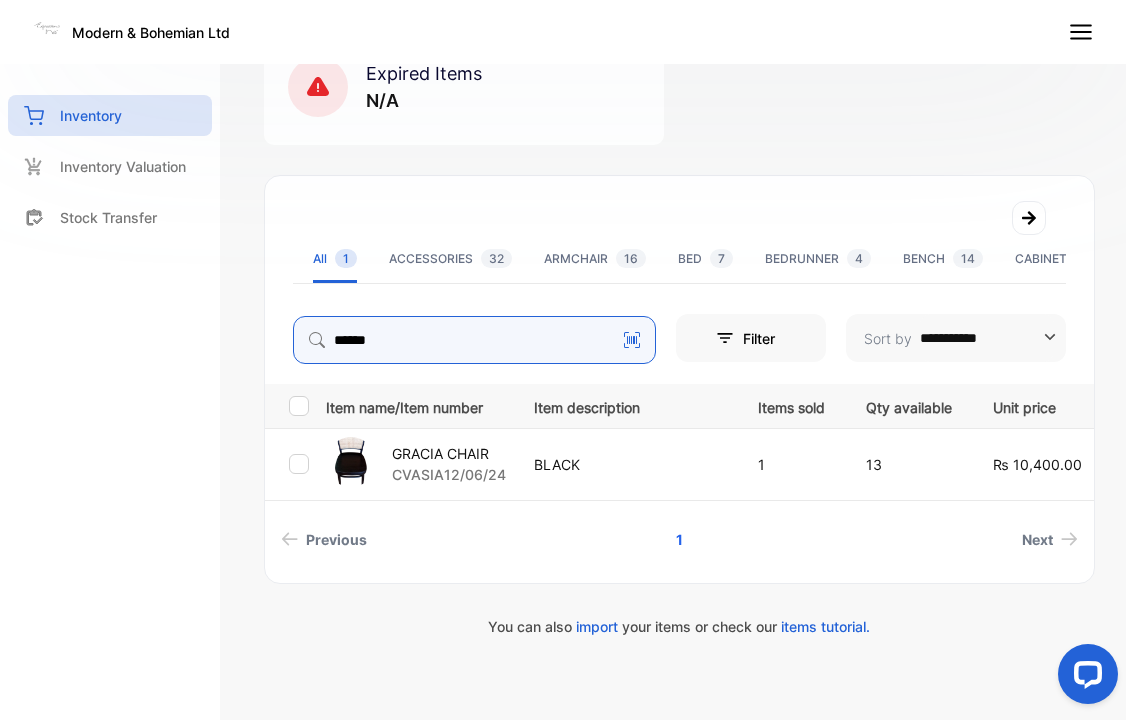 scroll, scrollTop: 309, scrollLeft: 0, axis: vertical 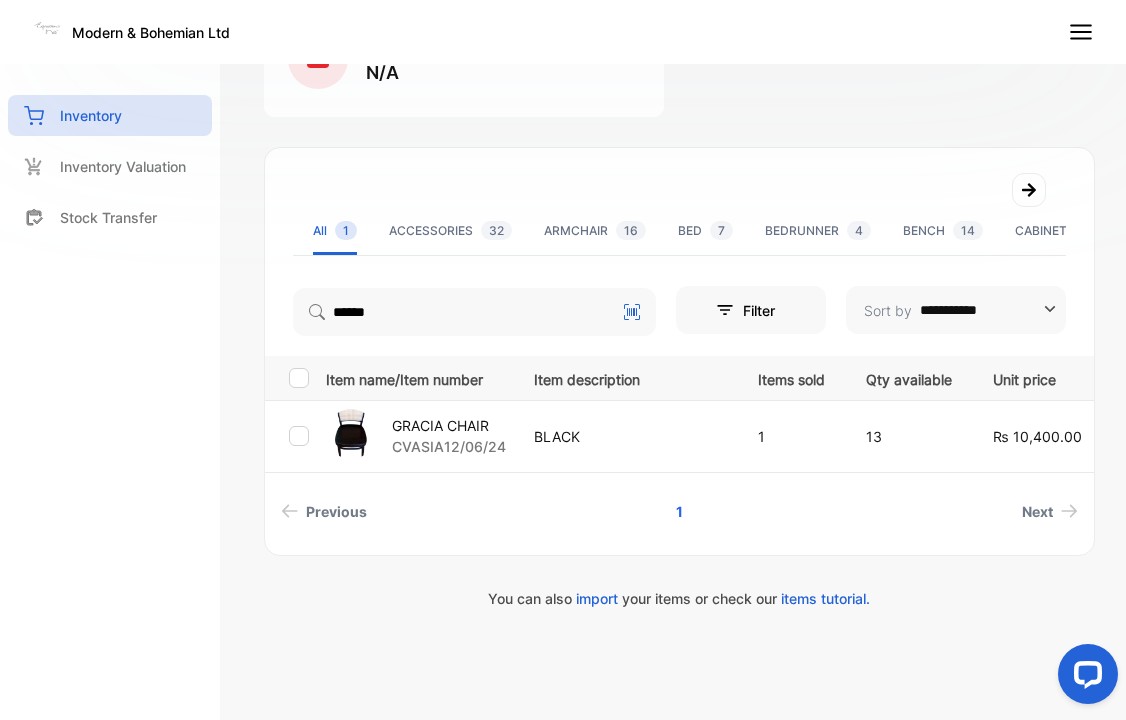 click on "GRACIA CHAIR" at bounding box center (449, 425) 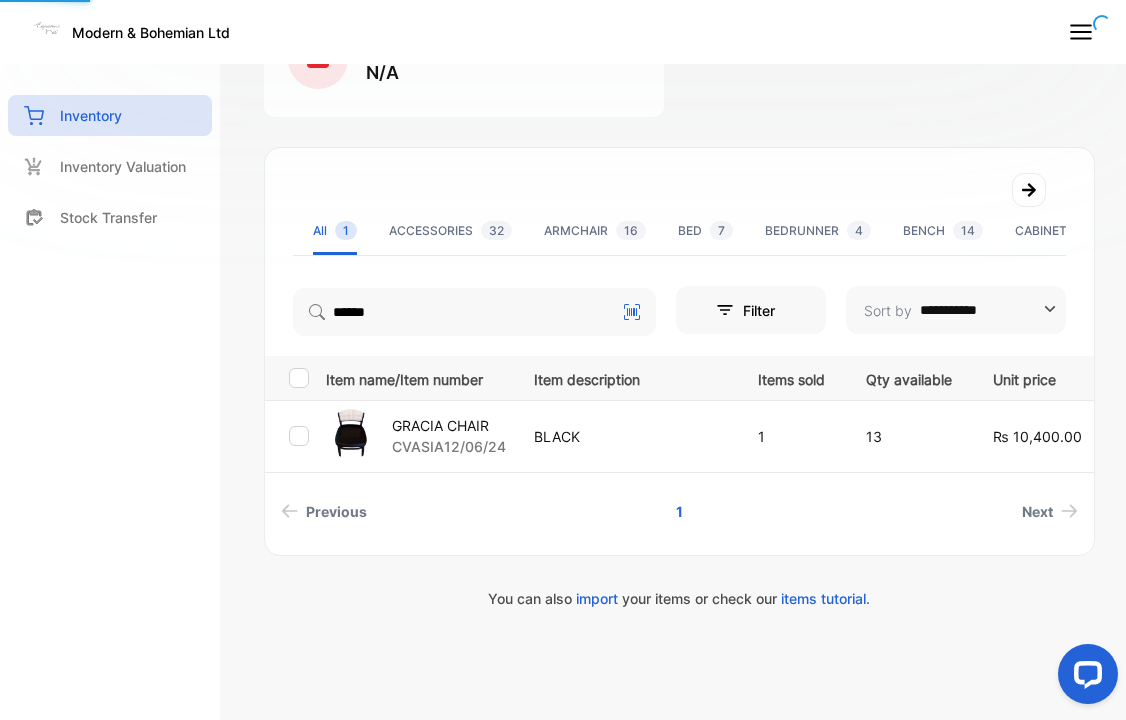 click on "GRACIA CHAIR" at bounding box center [449, 425] 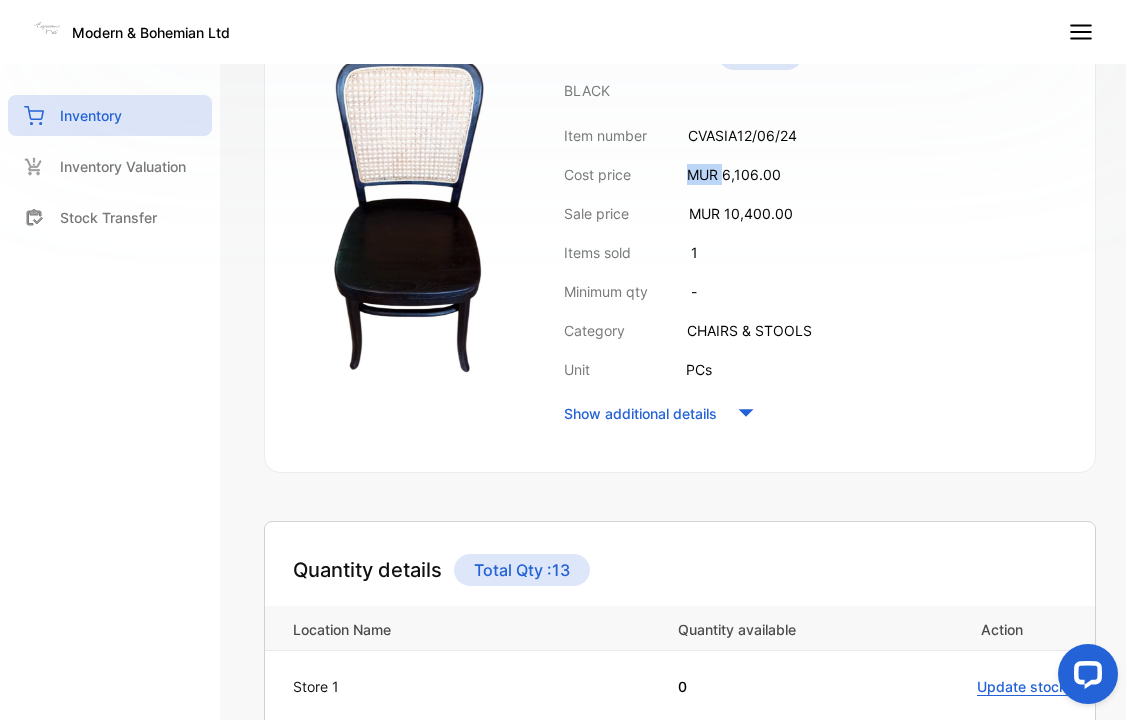 drag, startPoint x: 726, startPoint y: 174, endPoint x: 833, endPoint y: 162, distance: 107.67079 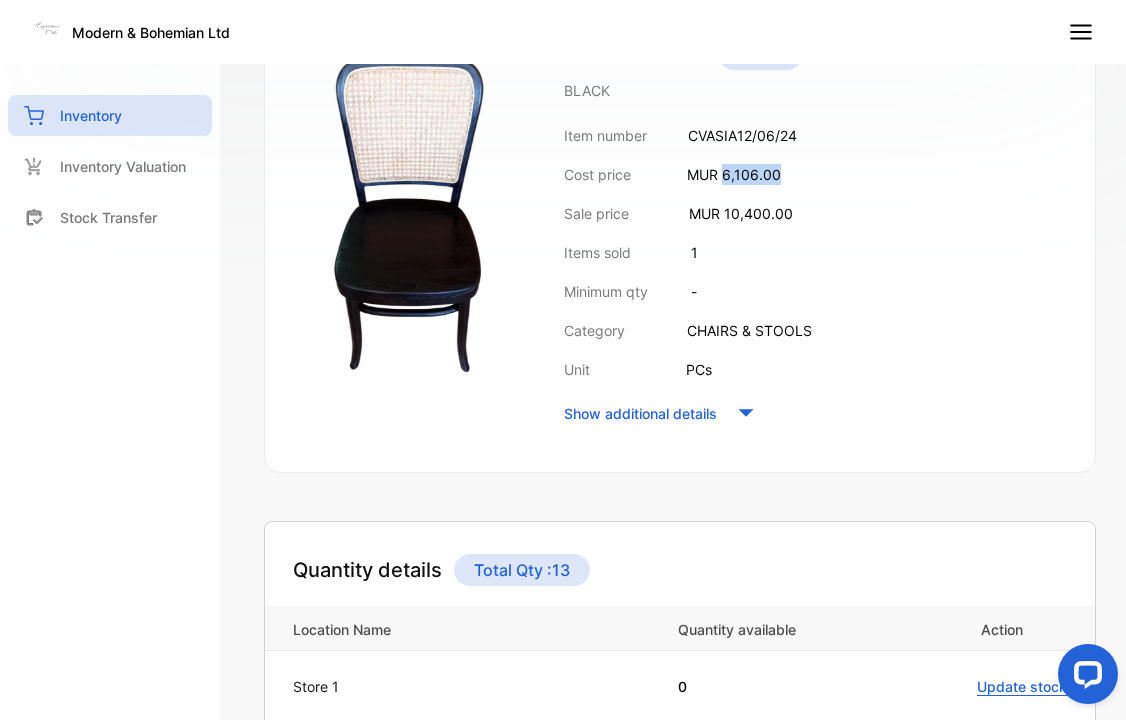 drag, startPoint x: 727, startPoint y: 172, endPoint x: 802, endPoint y: 165, distance: 75.32596 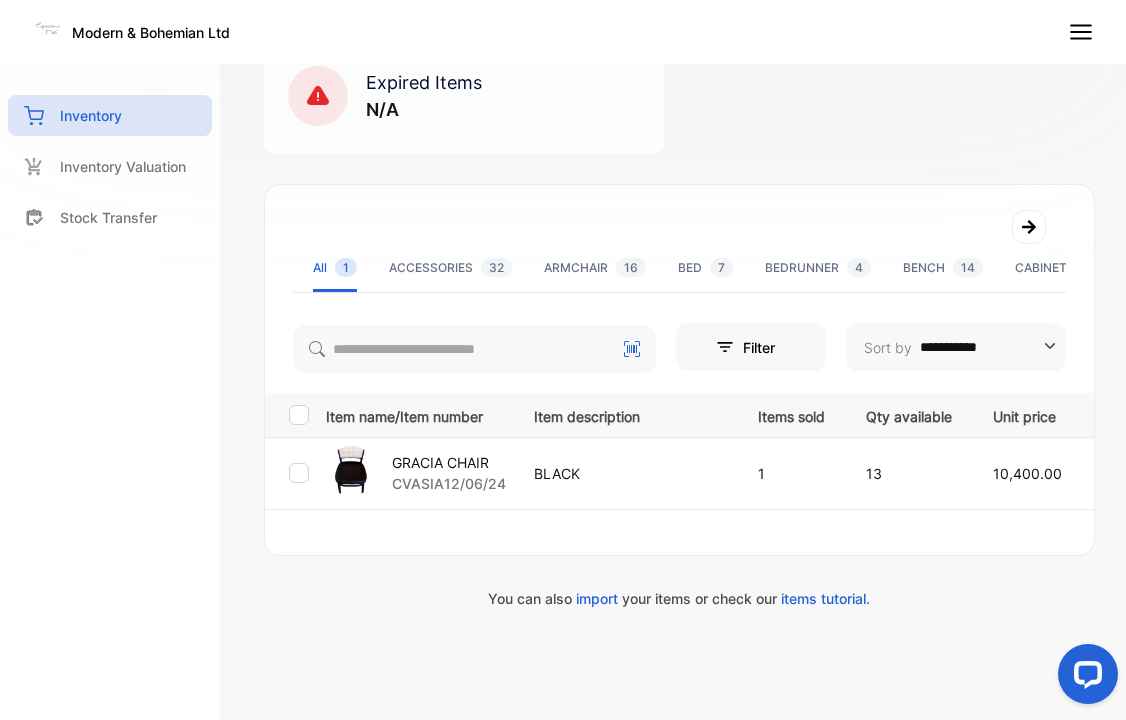 scroll, scrollTop: 309, scrollLeft: 0, axis: vertical 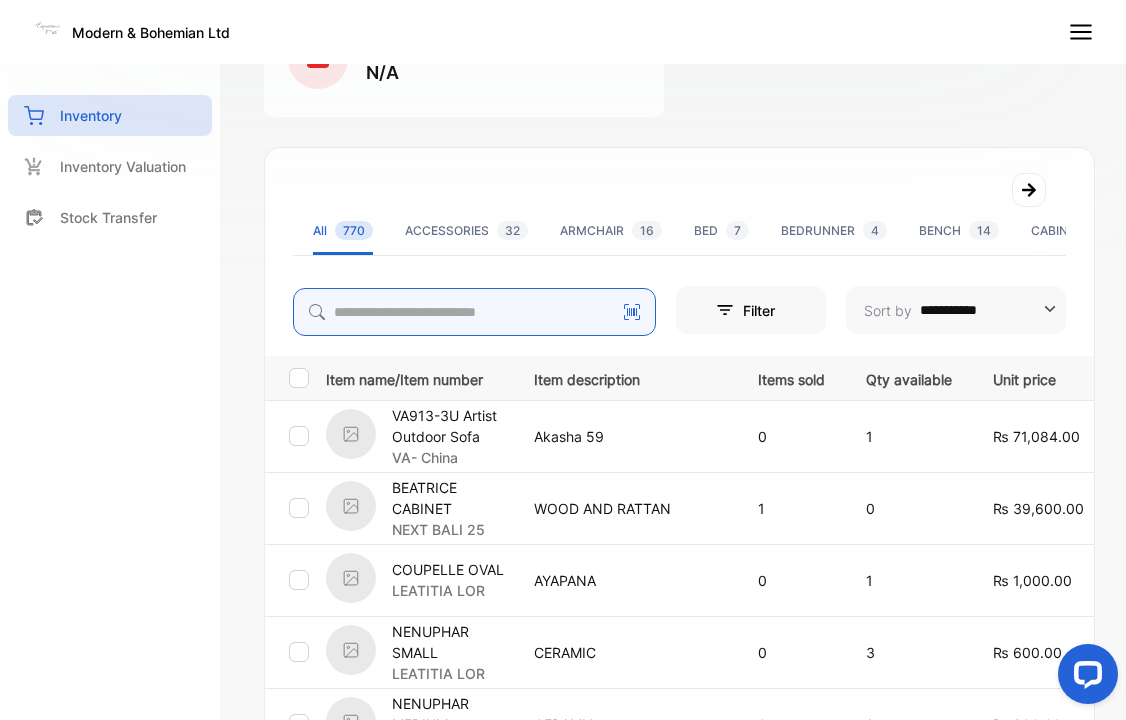 click at bounding box center (474, 312) 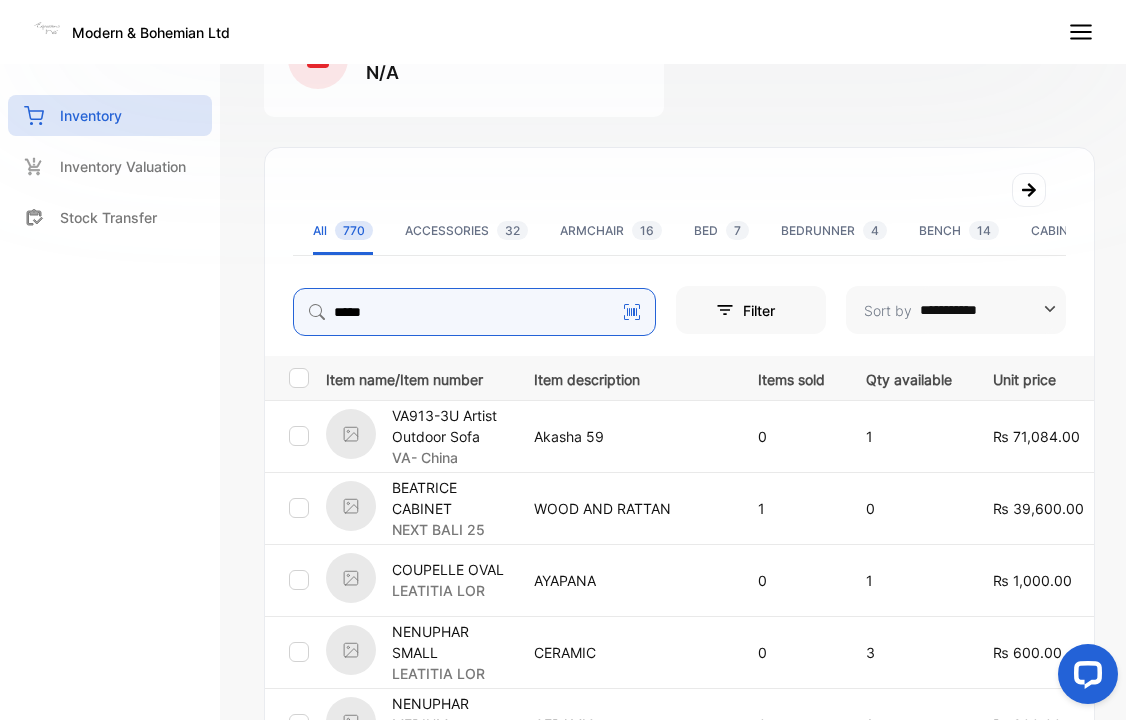 type on "*****" 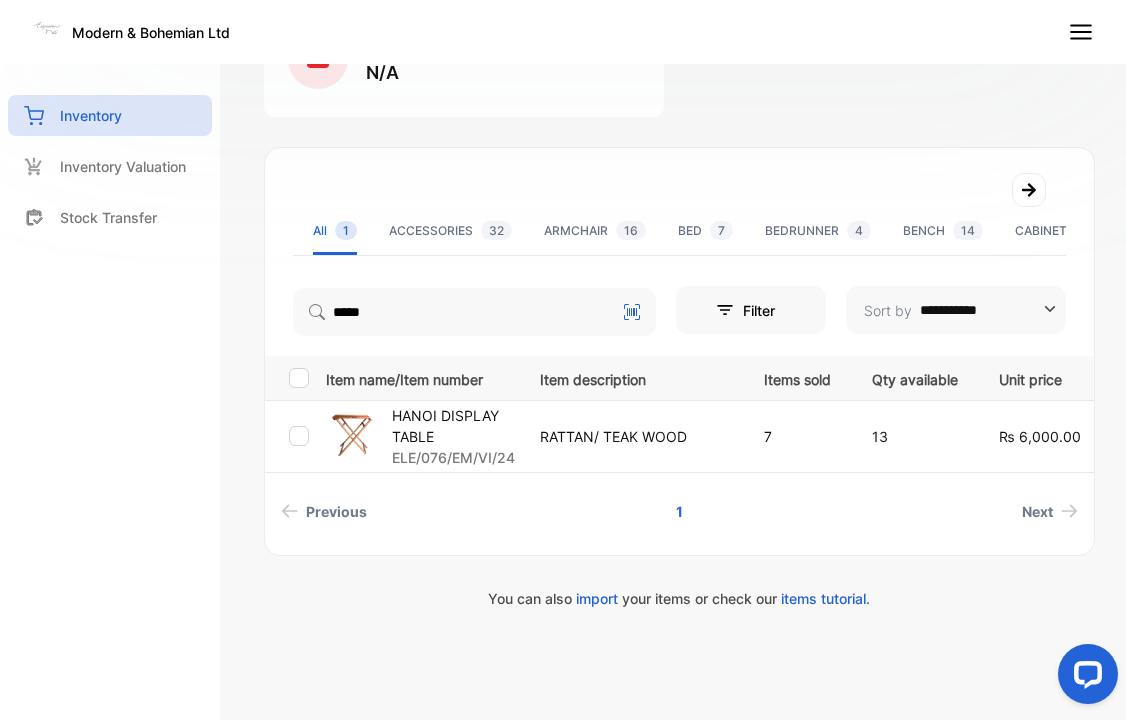 click on "ELE/076/EM/VI/24" at bounding box center (453, 457) 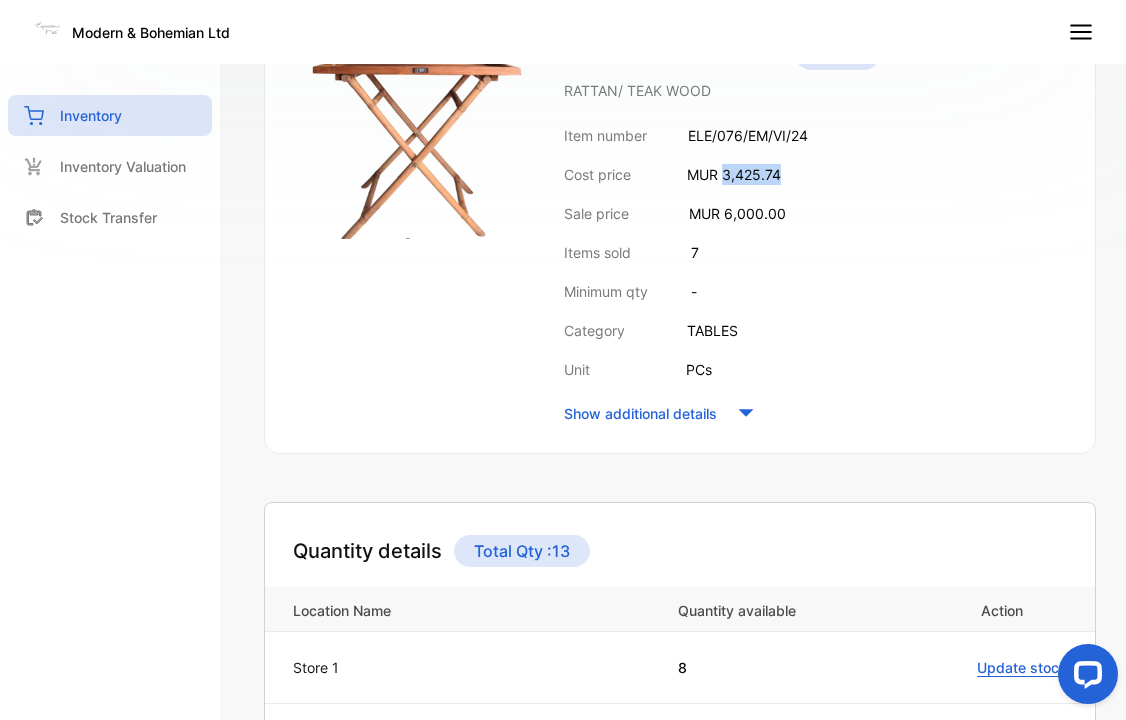 drag, startPoint x: 727, startPoint y: 171, endPoint x: 789, endPoint y: 171, distance: 62 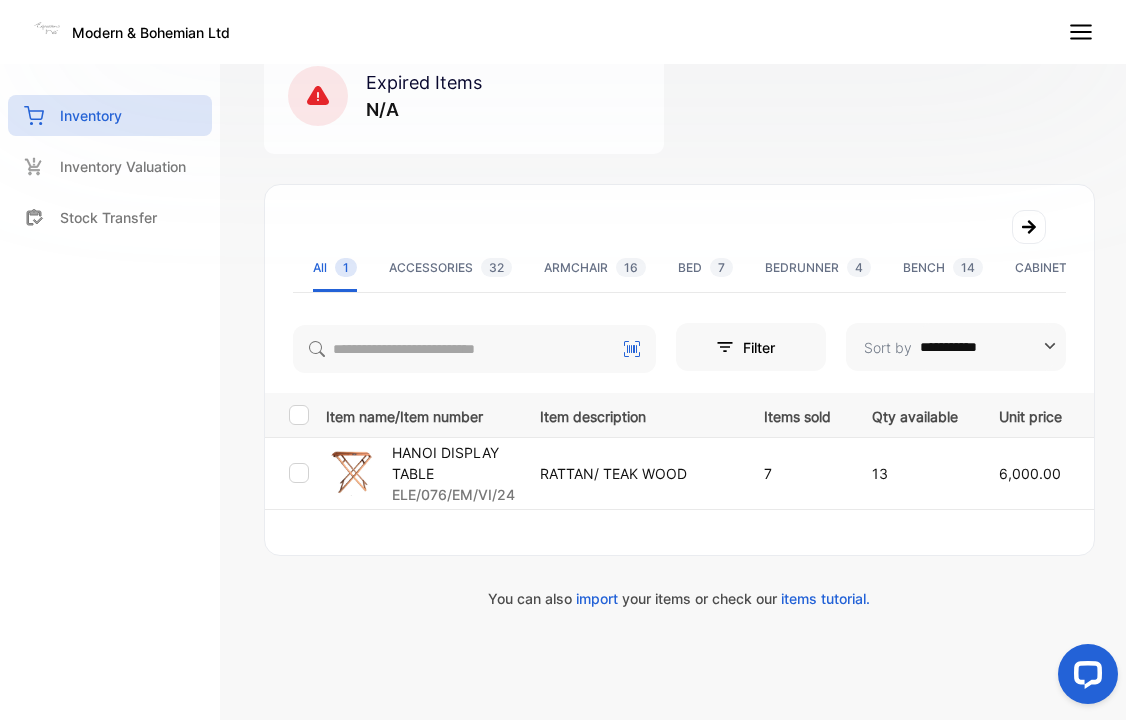 scroll, scrollTop: 309, scrollLeft: 0, axis: vertical 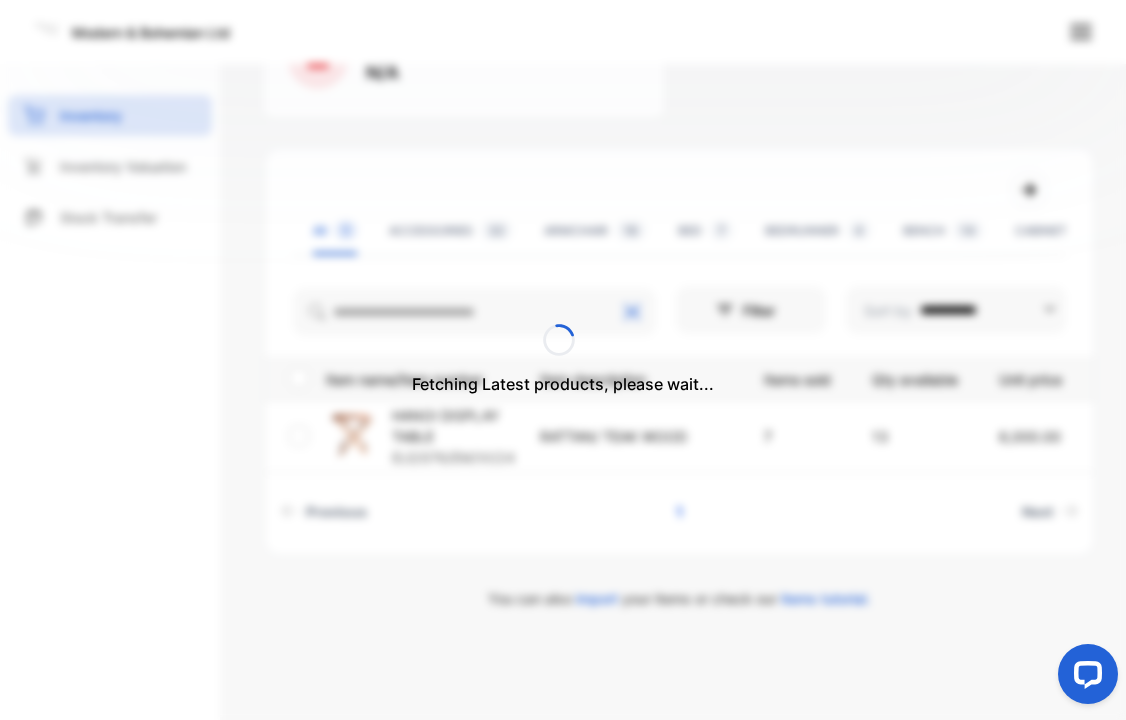 click at bounding box center [563, 340] 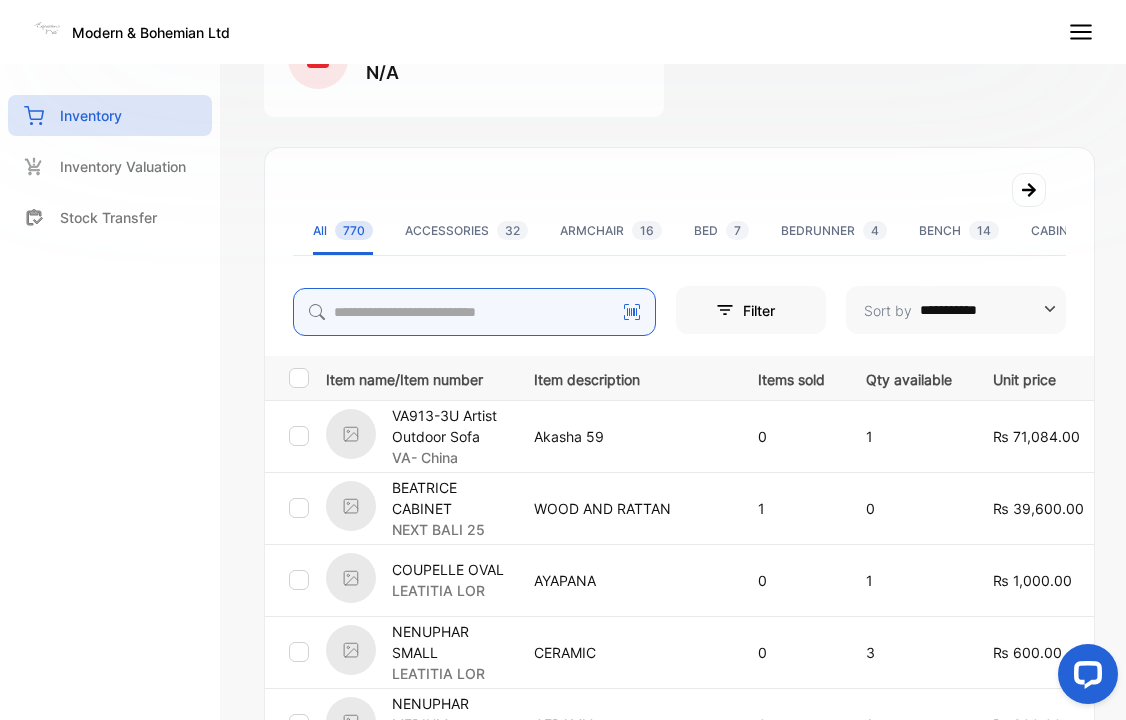 click at bounding box center [474, 312] 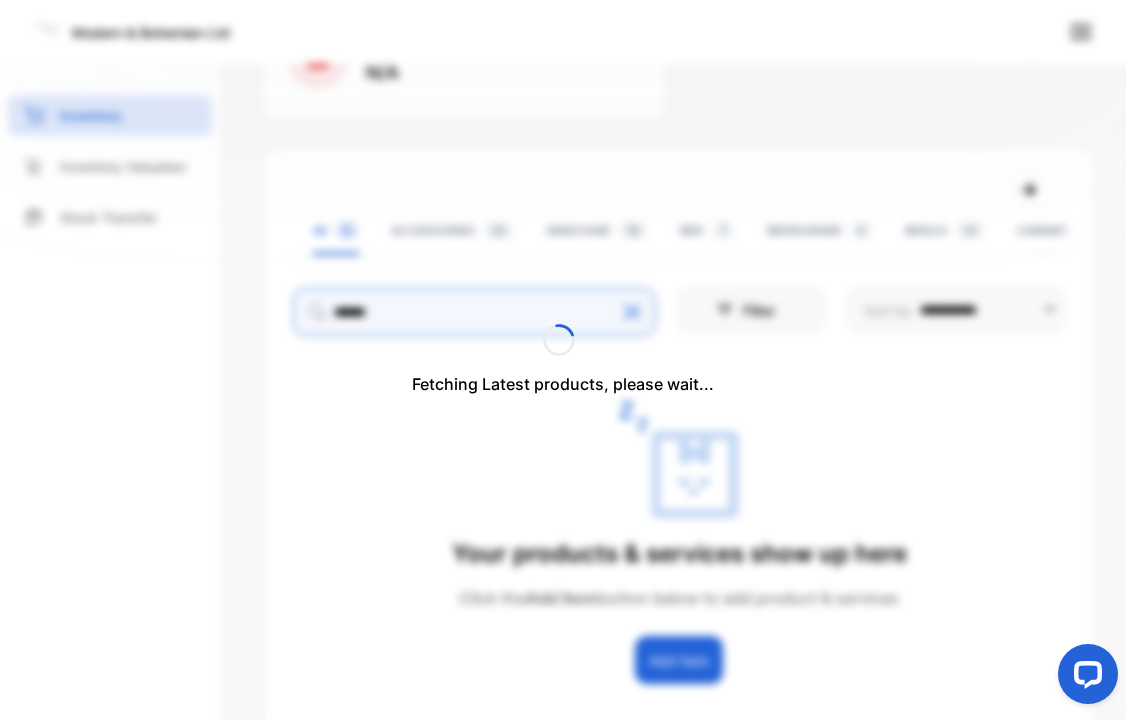 type on "******" 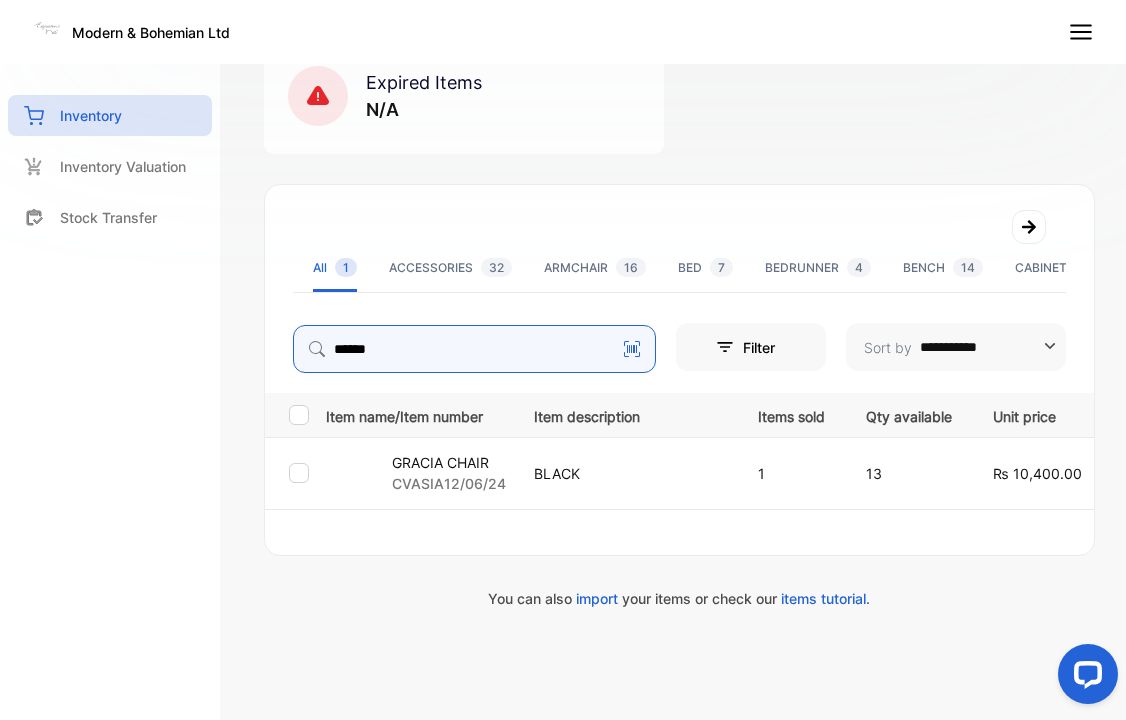 scroll, scrollTop: 309, scrollLeft: 0, axis: vertical 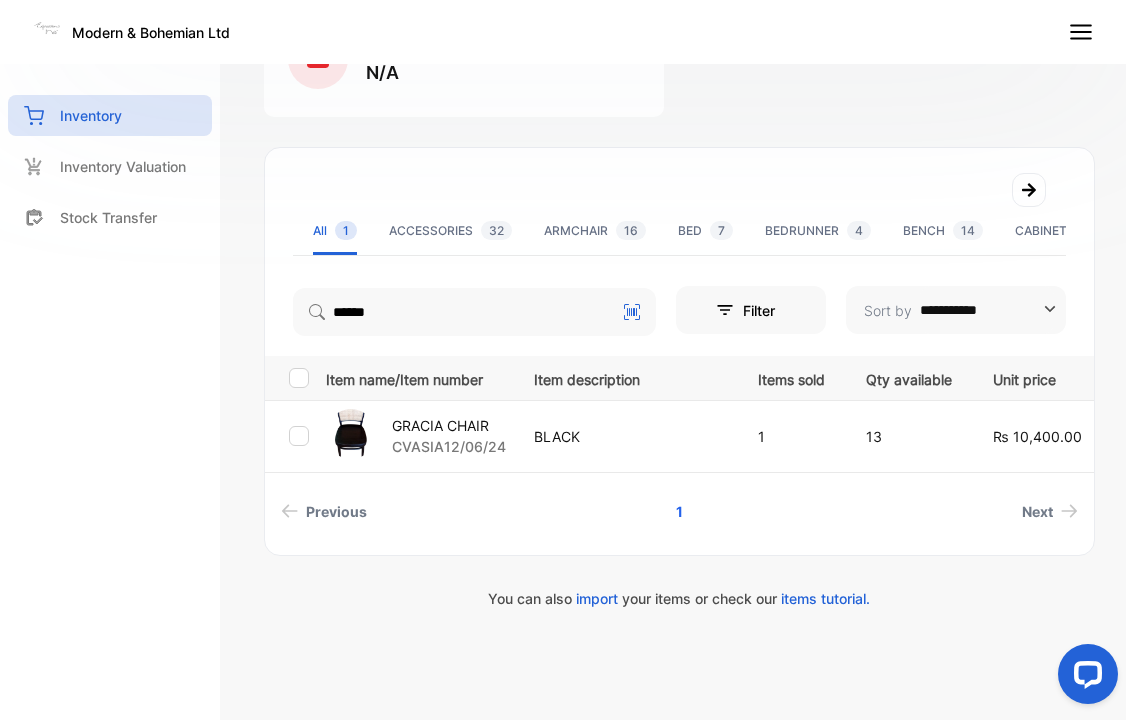 click on "CVASIA12/06/24" at bounding box center [449, 446] 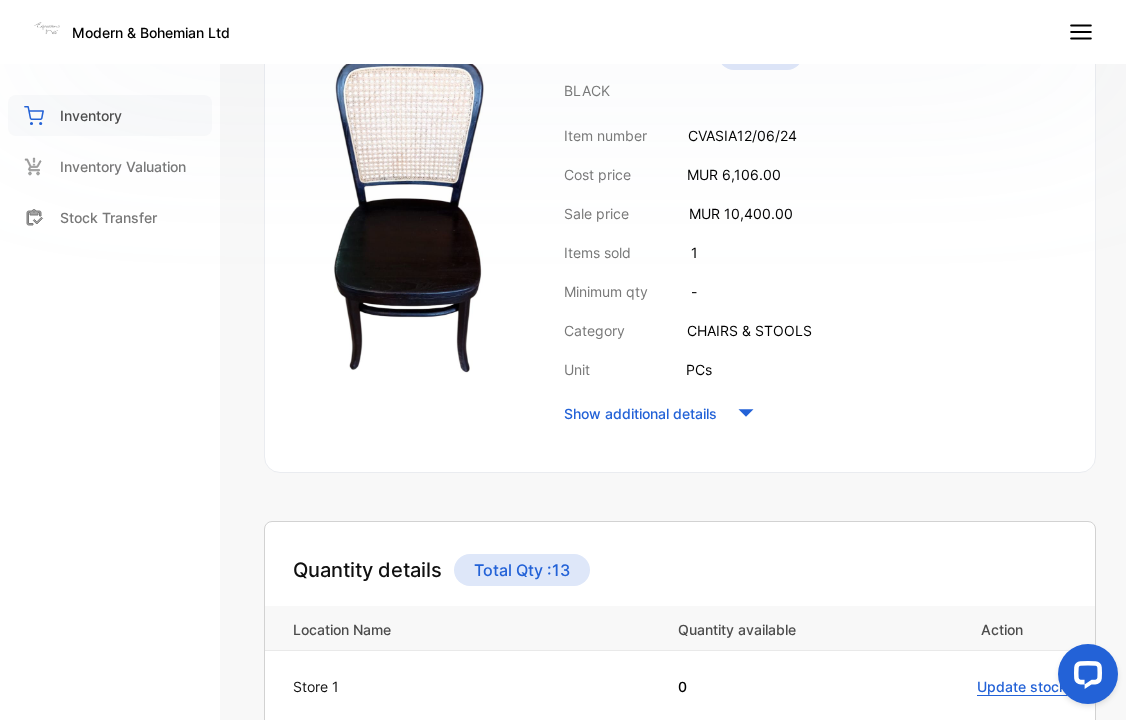 click on "Inventory" at bounding box center (91, 115) 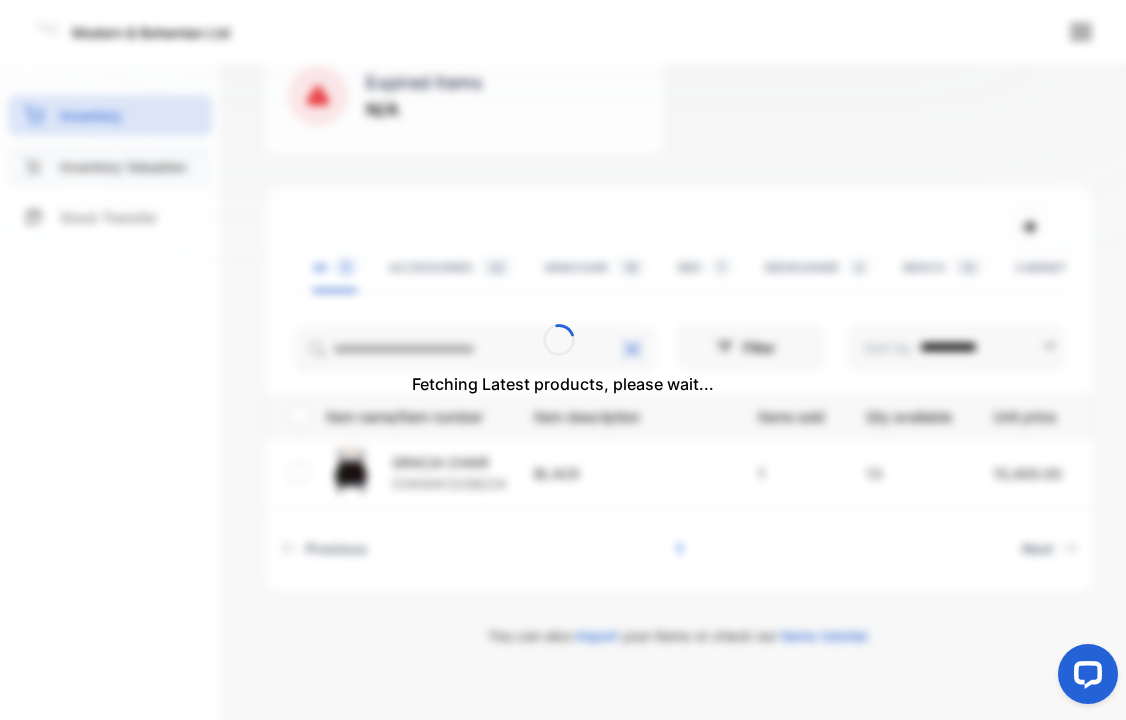 scroll, scrollTop: 309, scrollLeft: 0, axis: vertical 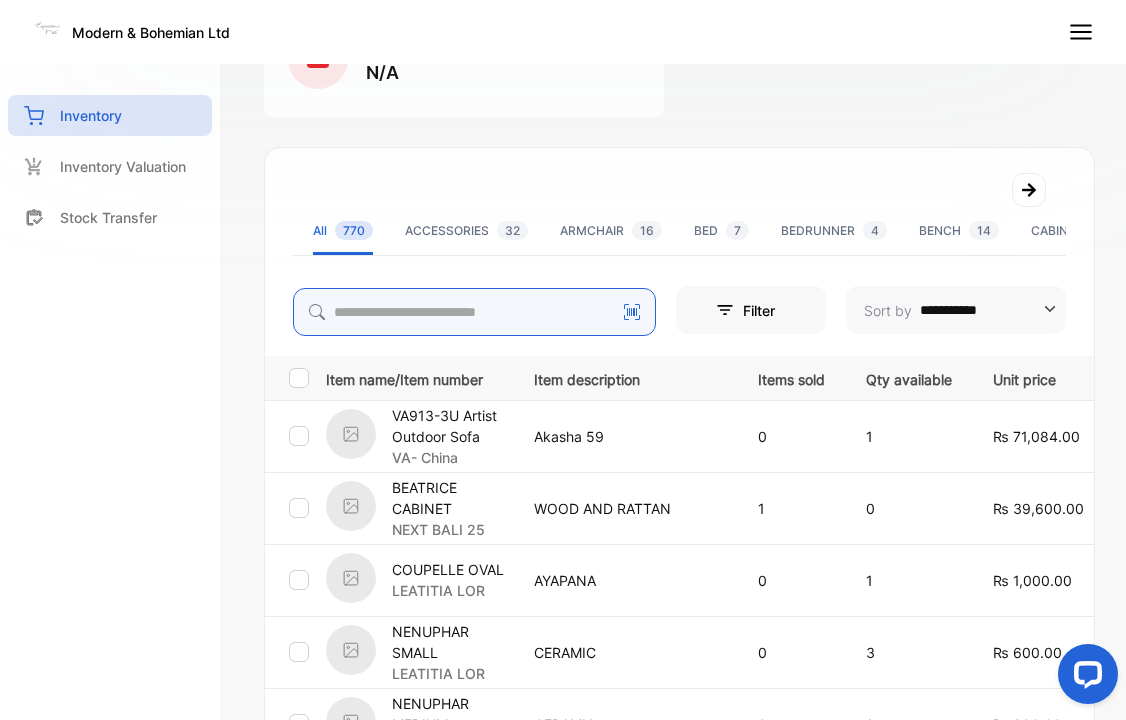 click at bounding box center [474, 312] 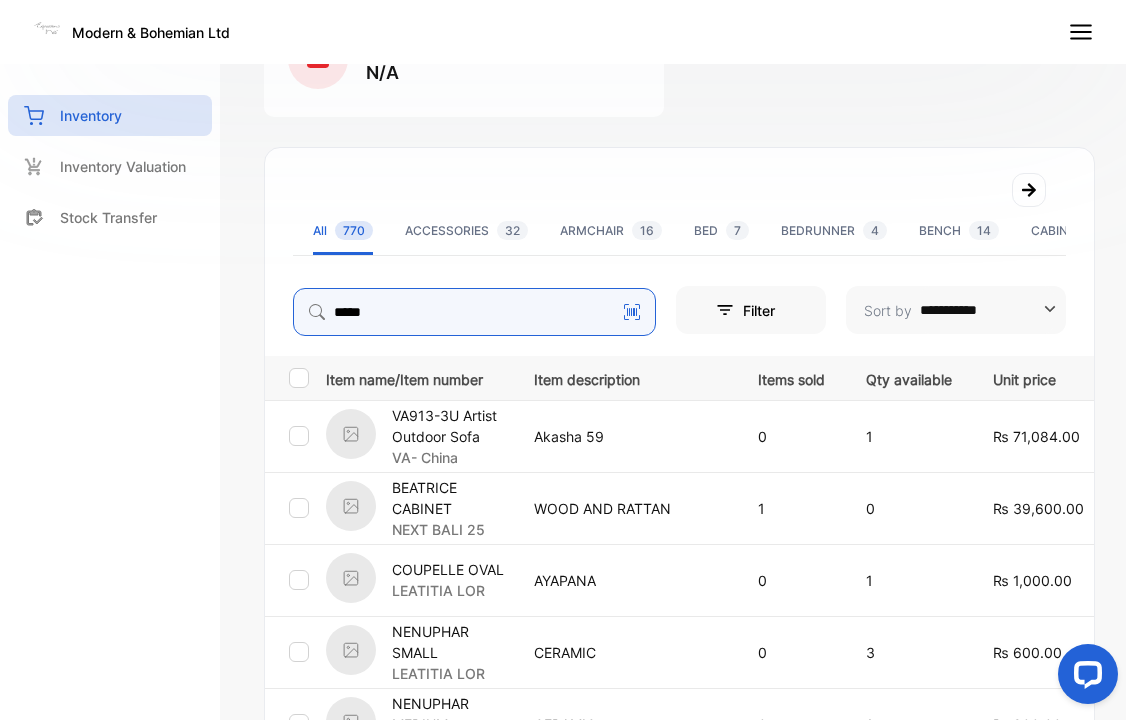 type on "*****" 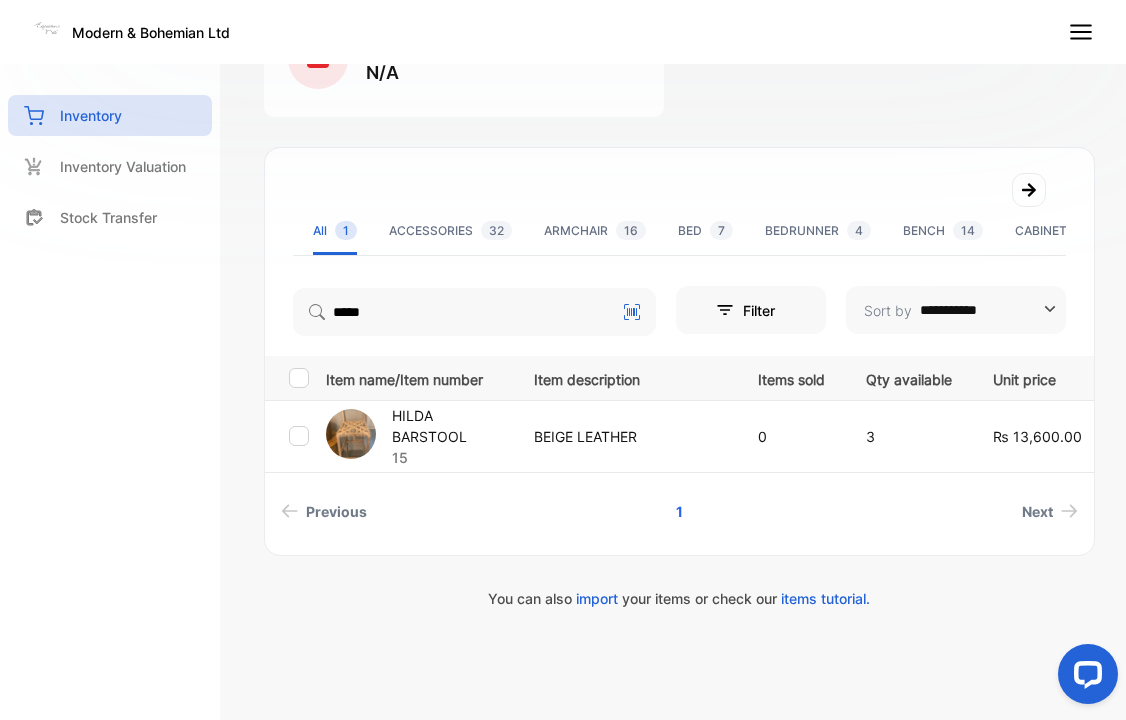 click on "HILDA BARSTOOL" at bounding box center [450, 426] 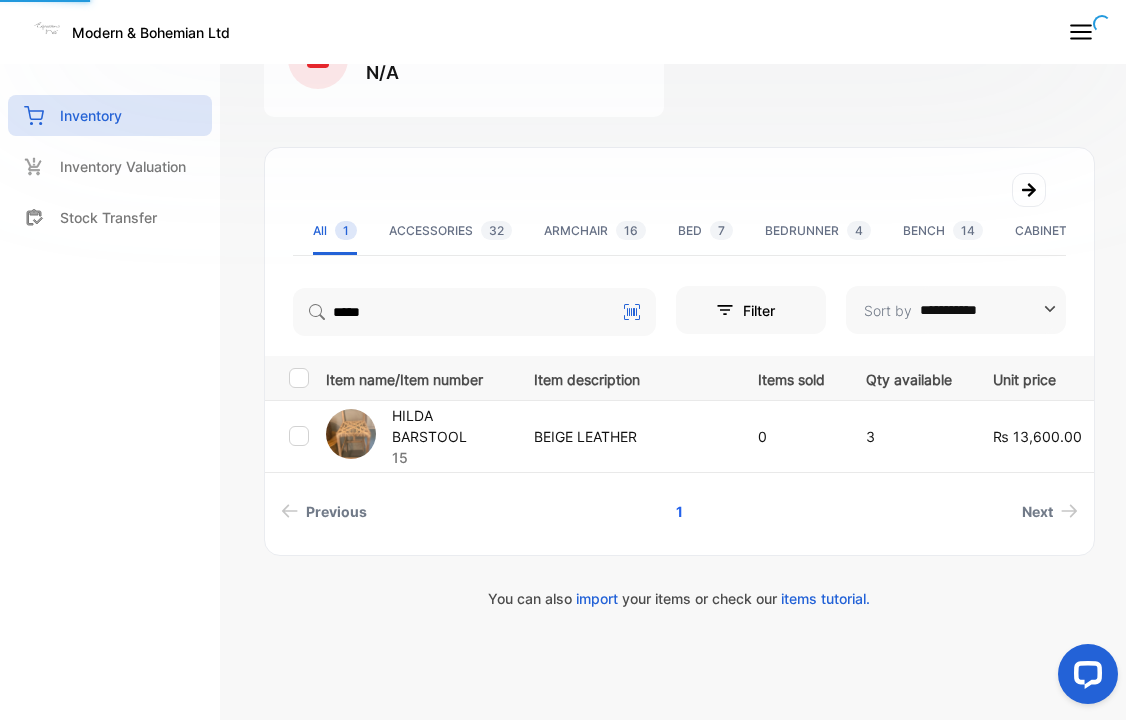 click on "HILDA BARSTOOL" at bounding box center (450, 426) 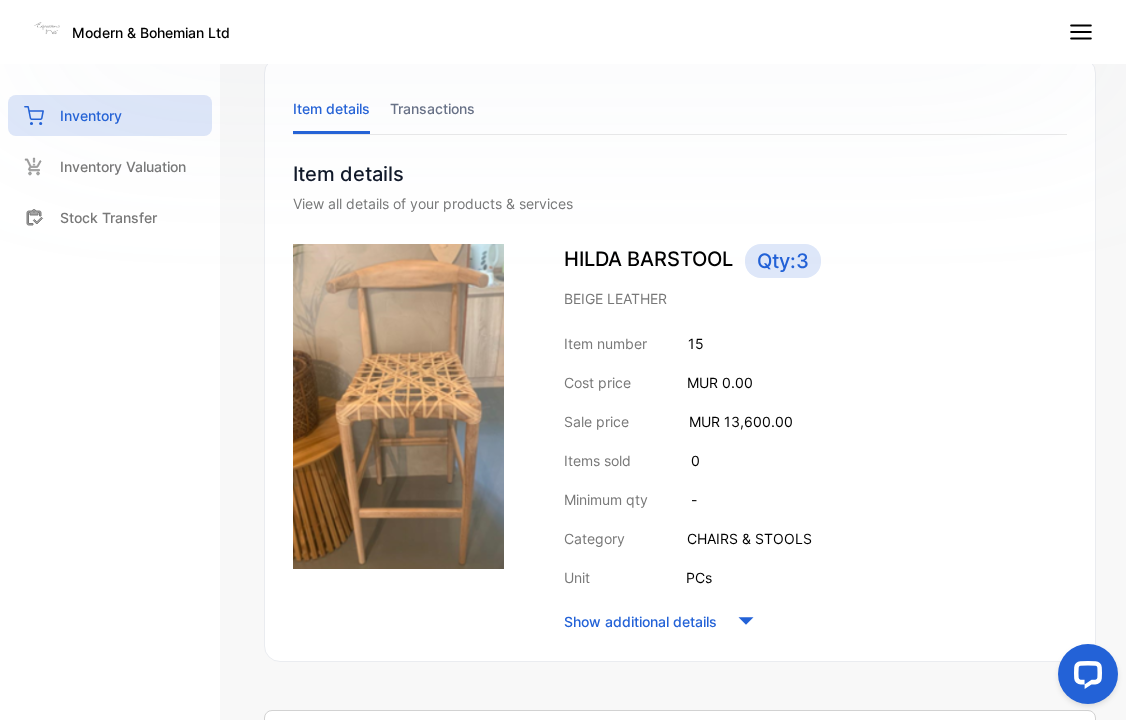scroll, scrollTop: 3, scrollLeft: 0, axis: vertical 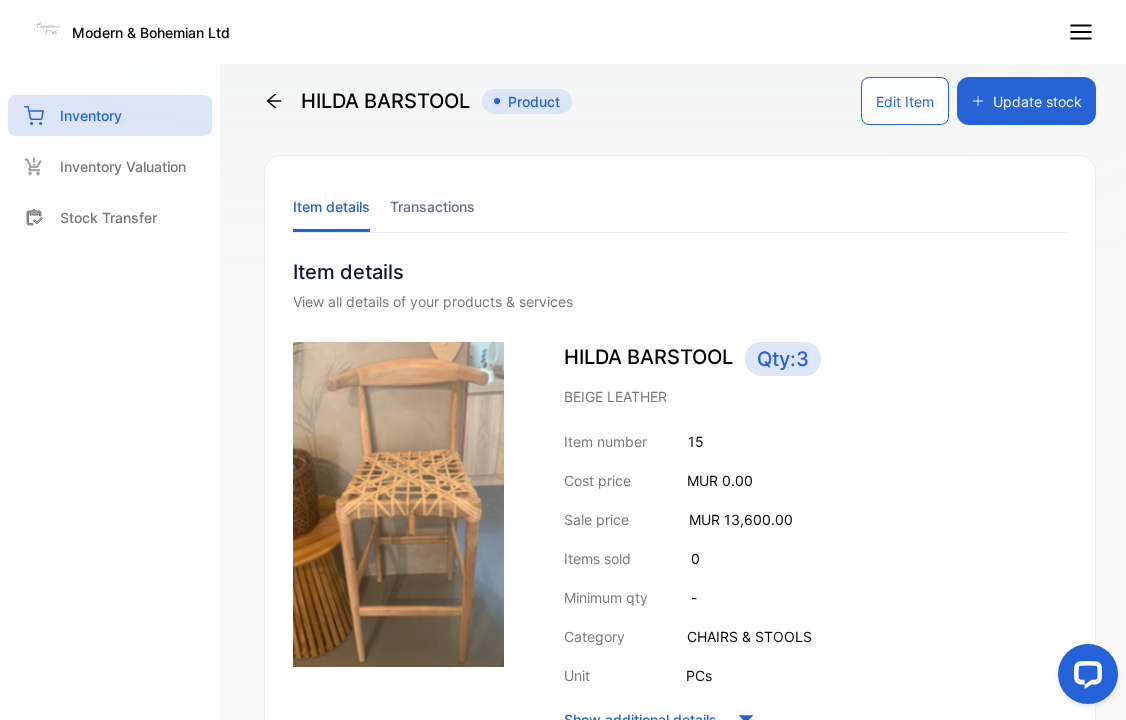 click on "Edit Item" at bounding box center [905, 101] 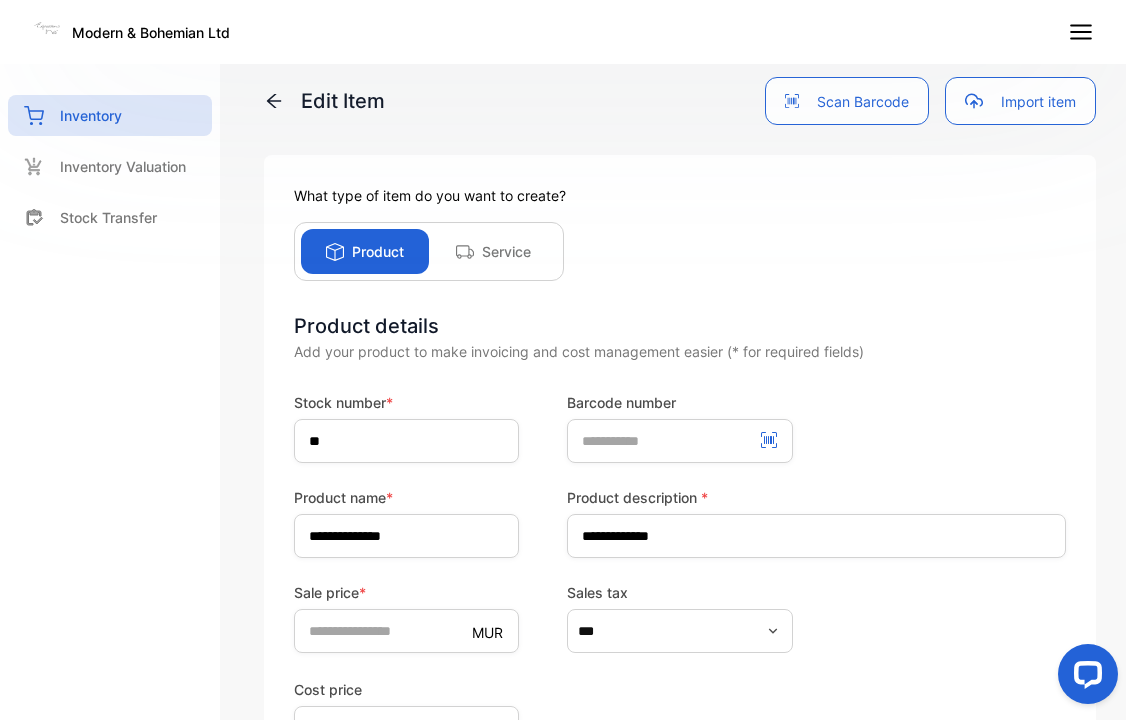 click on "**********" at bounding box center [680, 629] 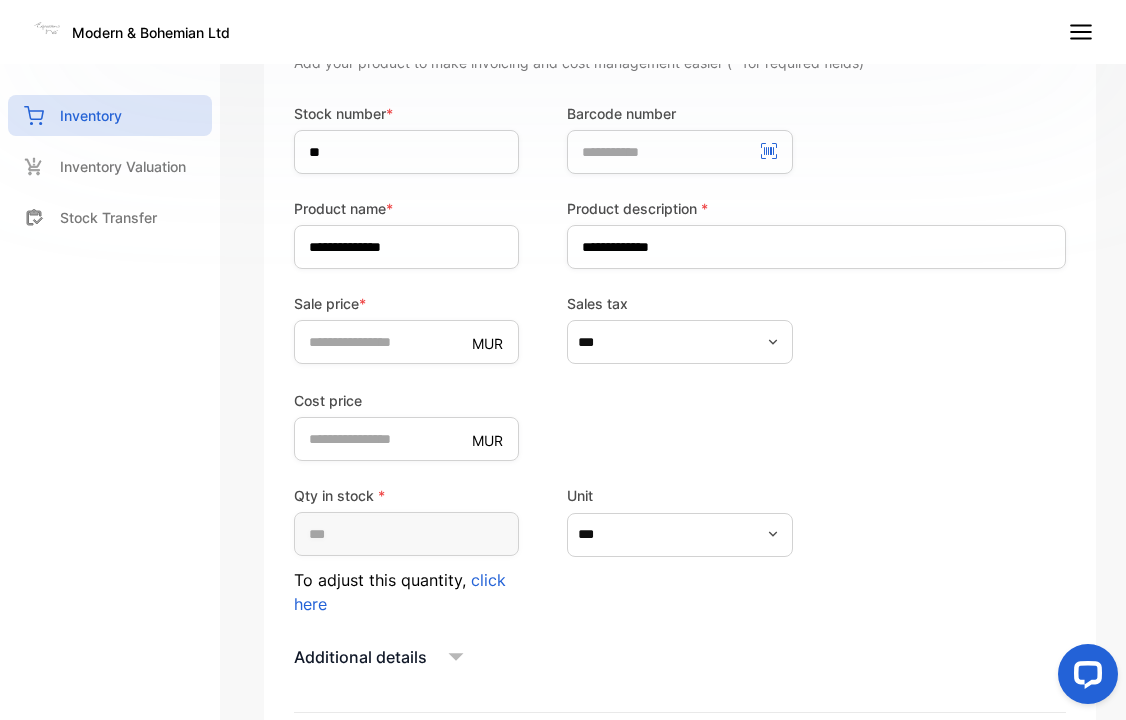 scroll, scrollTop: 301, scrollLeft: 0, axis: vertical 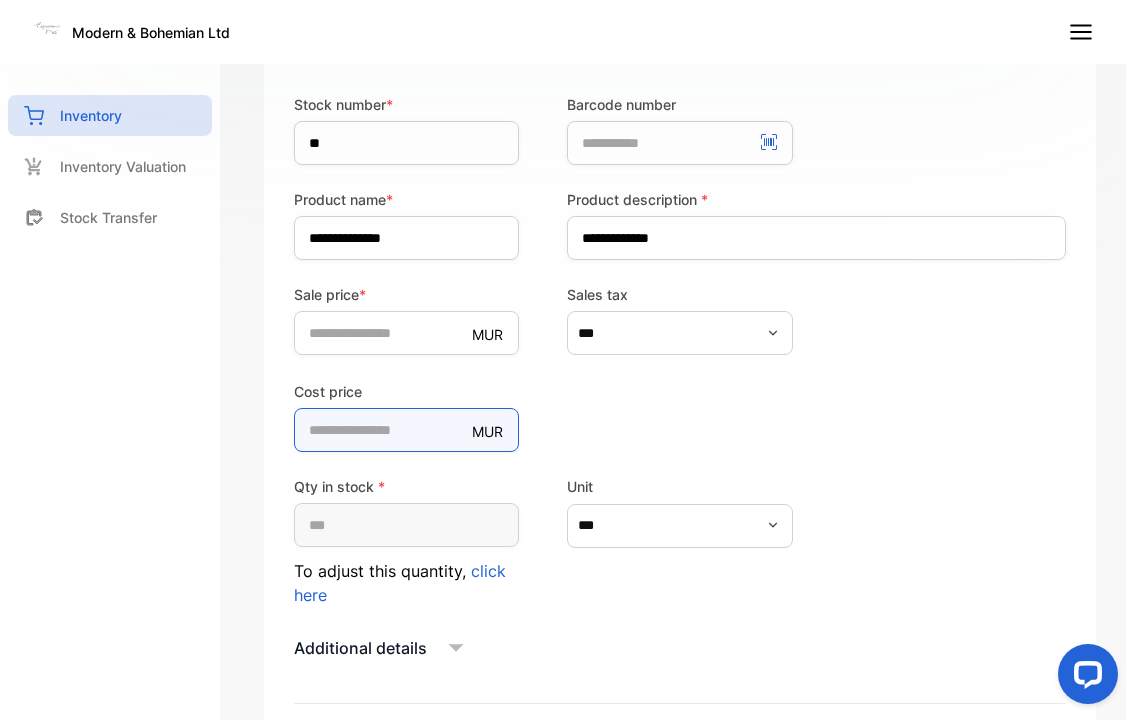 click on "*" at bounding box center (406, 430) 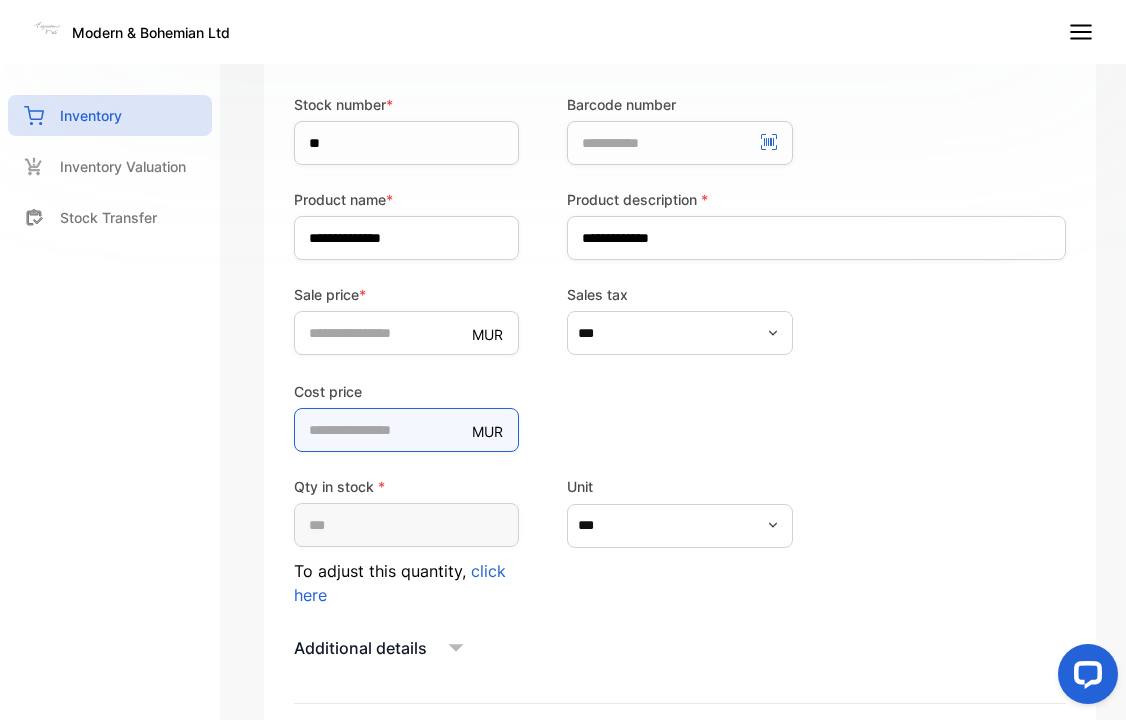 click on "*" at bounding box center [406, 430] 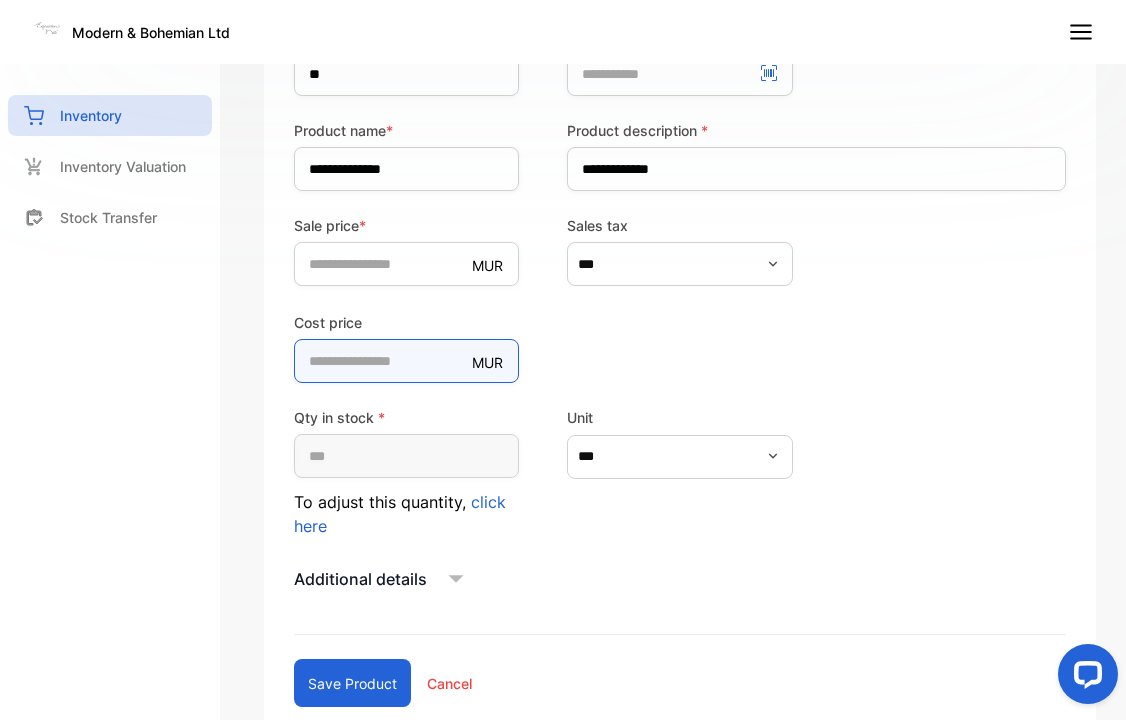 scroll, scrollTop: 499, scrollLeft: 0, axis: vertical 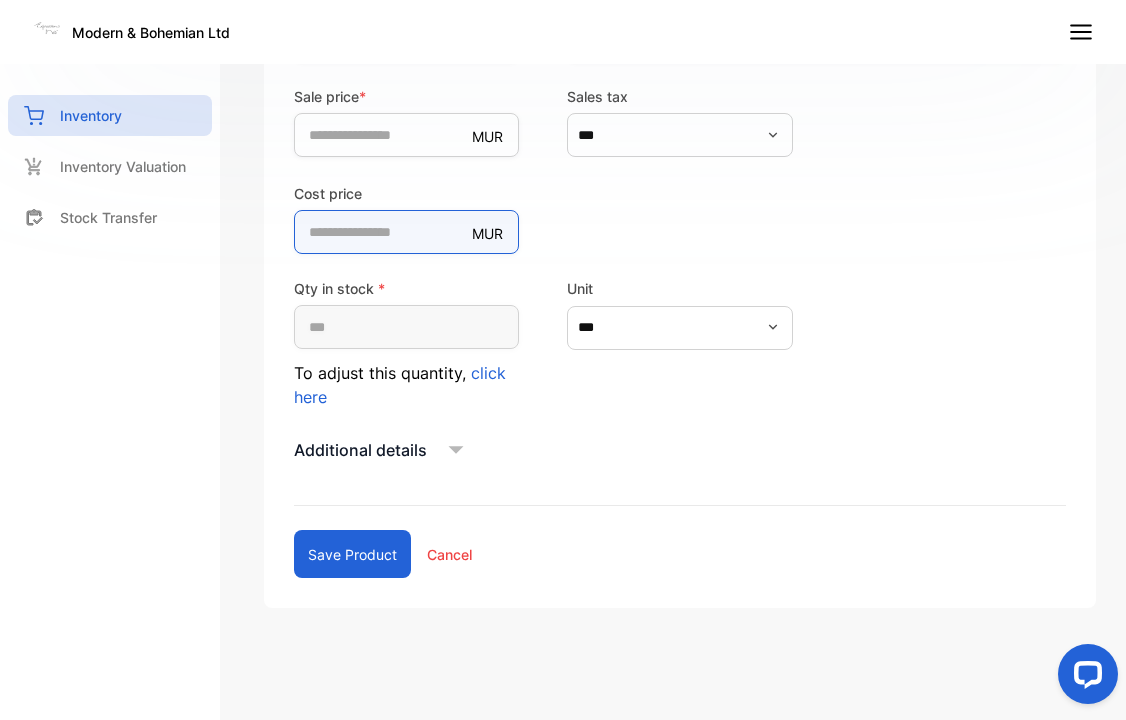type on "*****" 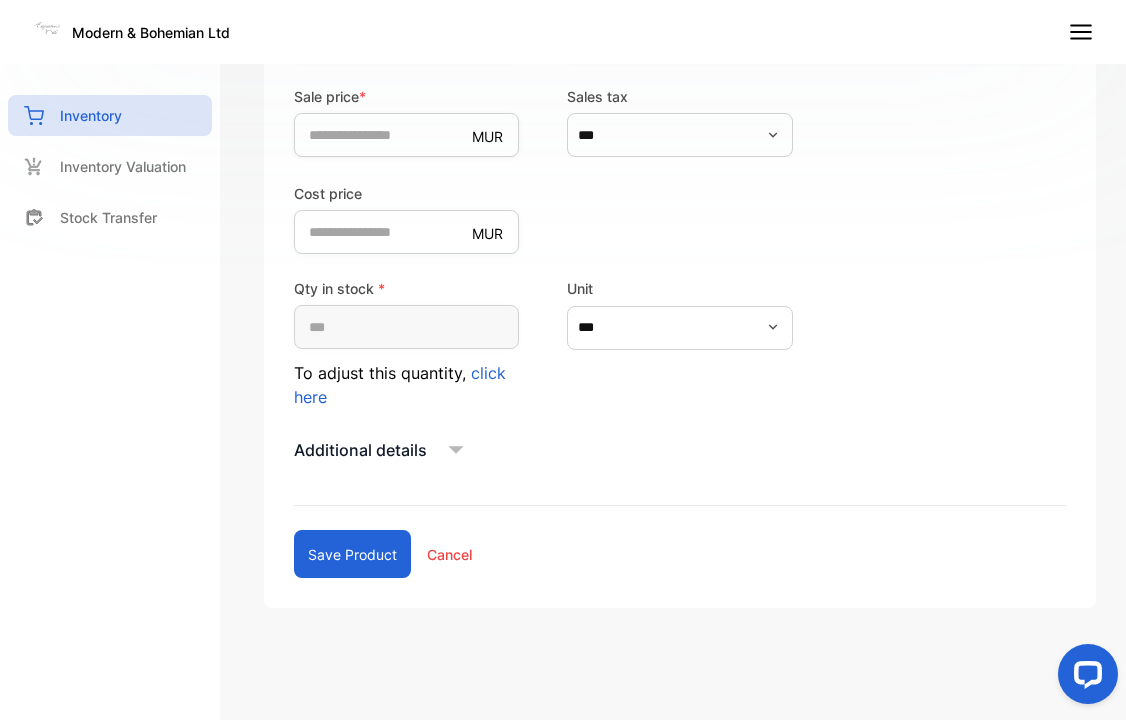 click 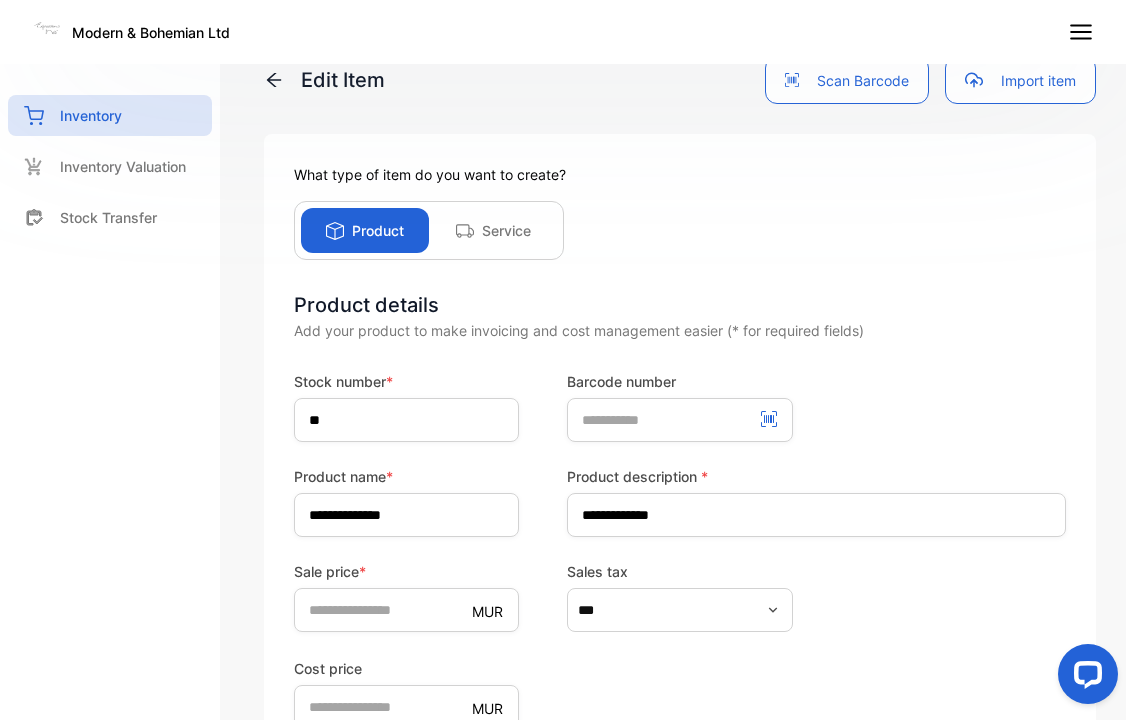 scroll, scrollTop: 0, scrollLeft: 0, axis: both 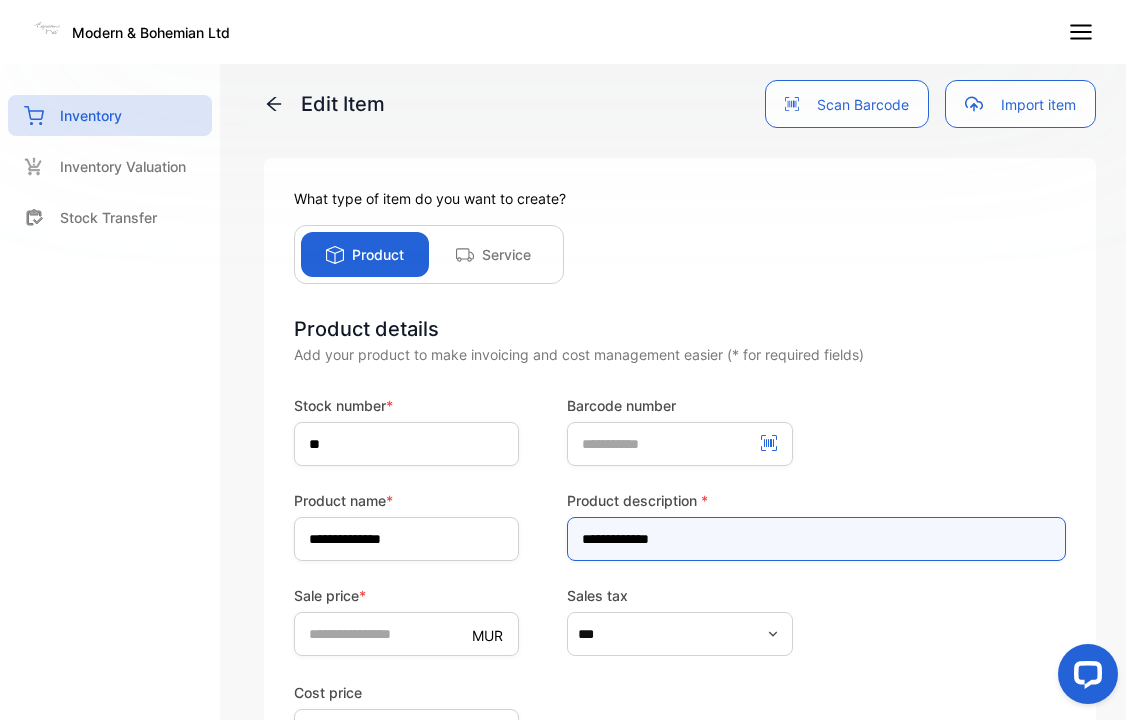click on "**********" at bounding box center (816, 539) 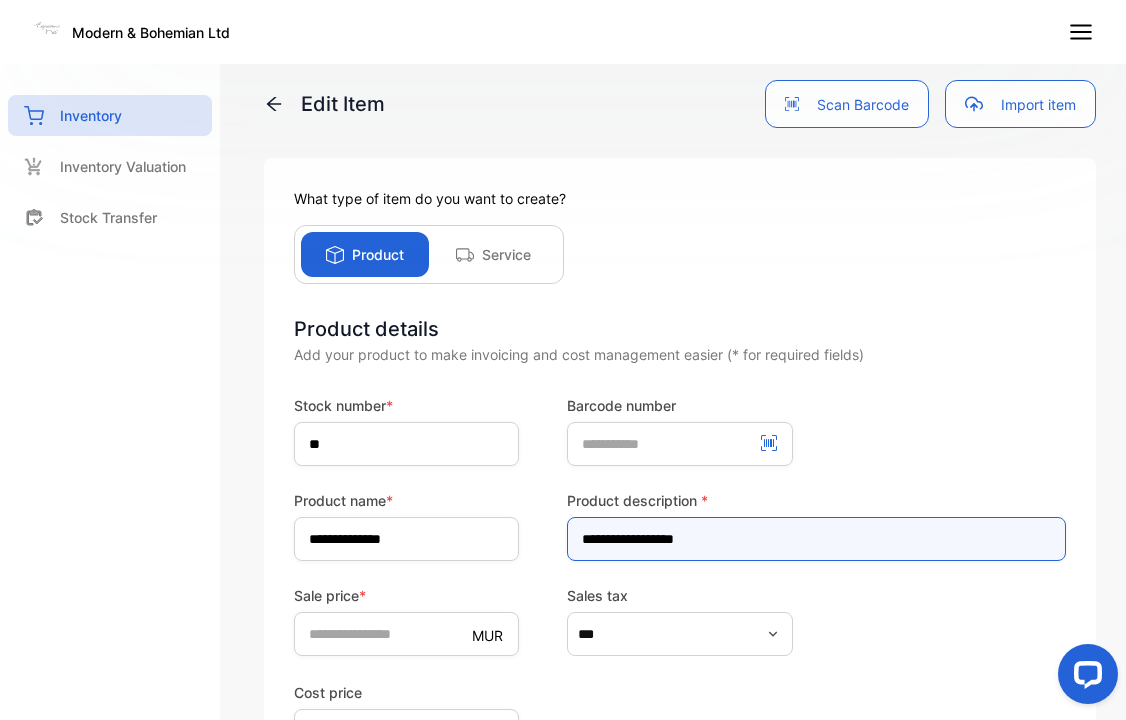 click on "**********" at bounding box center (816, 539) 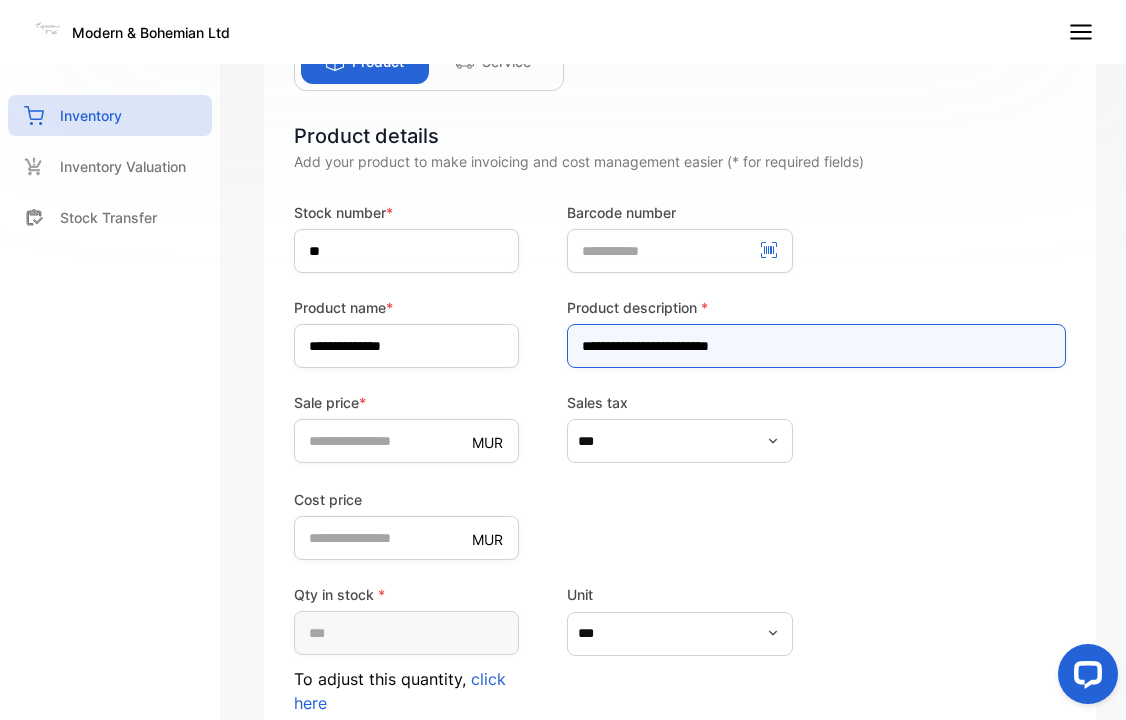 scroll, scrollTop: 500, scrollLeft: 0, axis: vertical 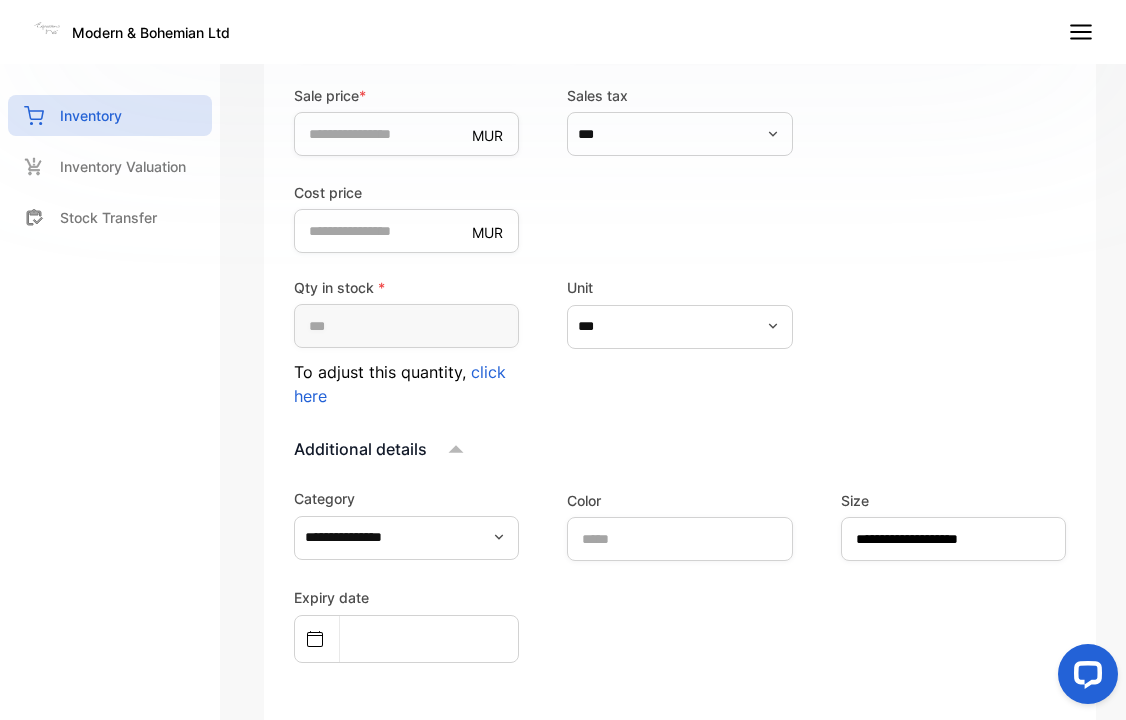 type on "**********" 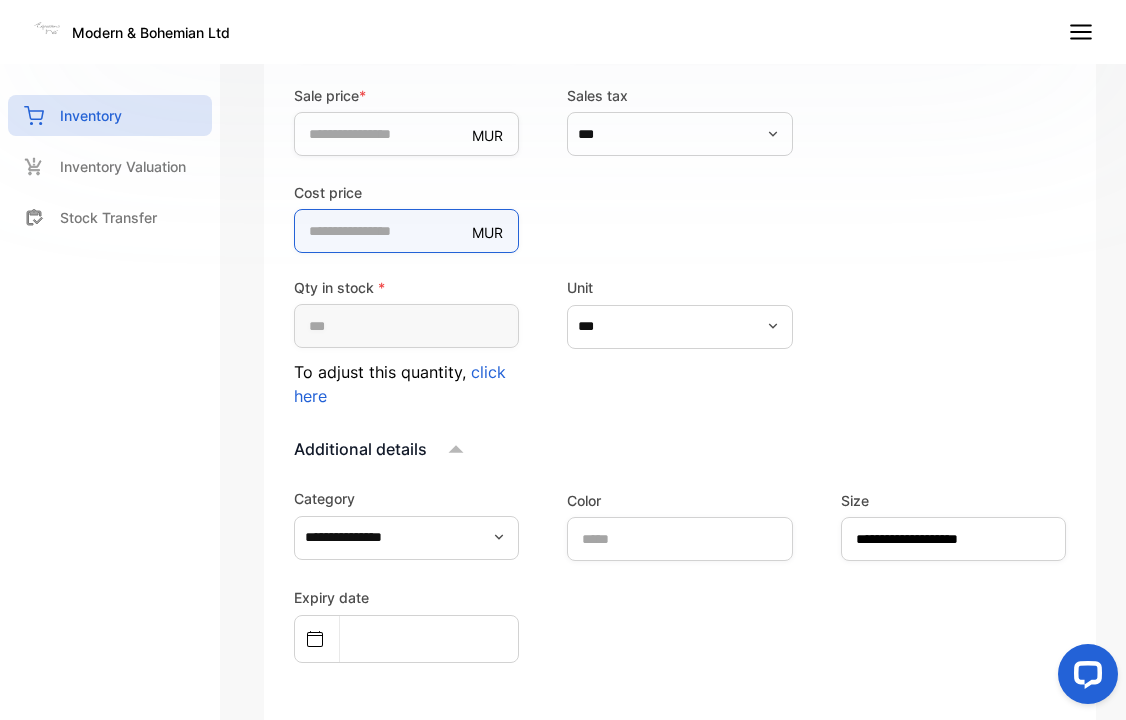 click on "*****" at bounding box center [406, 231] 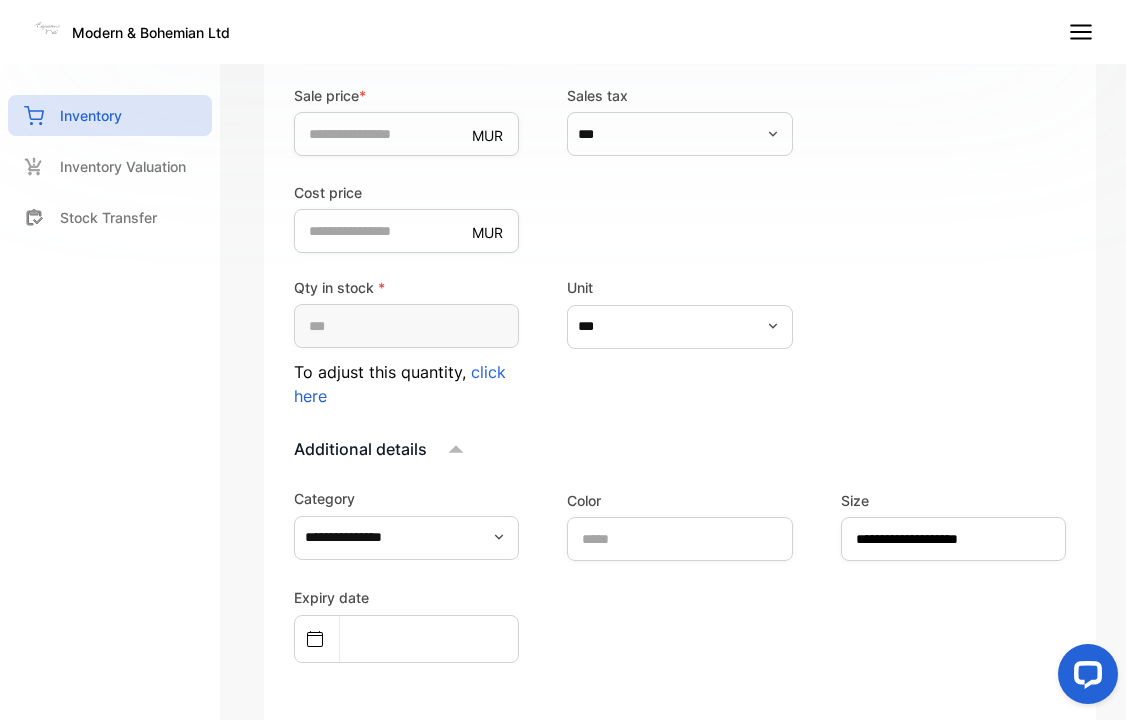 click on "Qty in stock   *   * To adjust this quantity,   click here     Unit   ***" at bounding box center (680, 342) 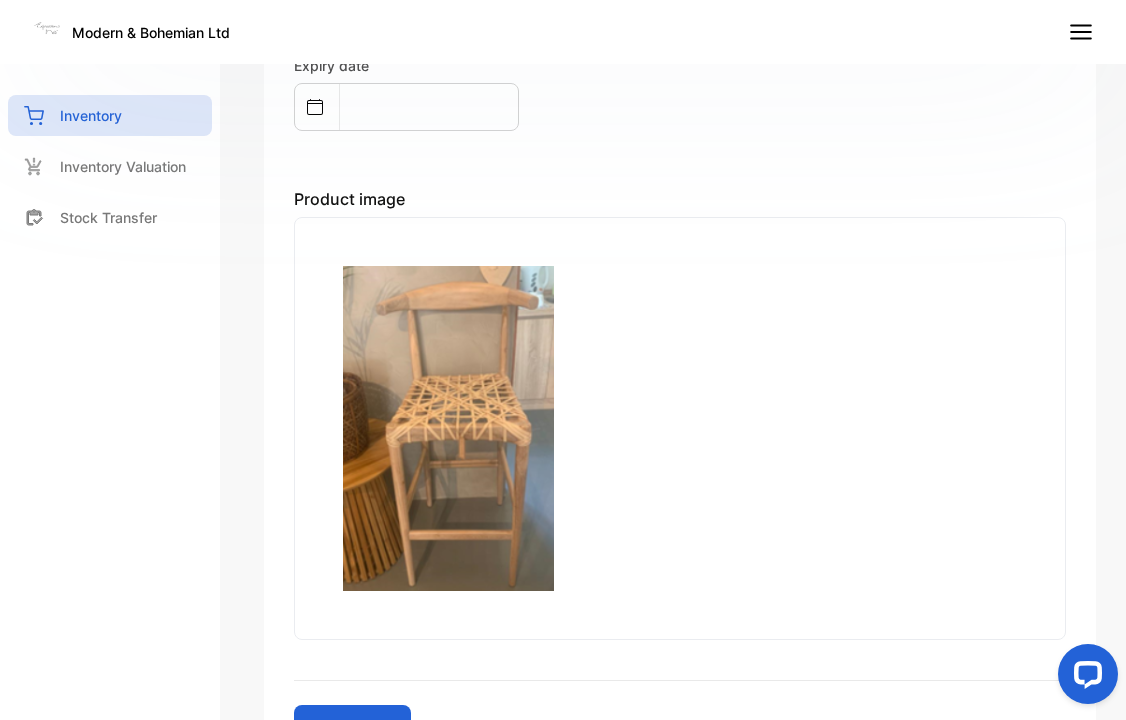 scroll, scrollTop: 1207, scrollLeft: 0, axis: vertical 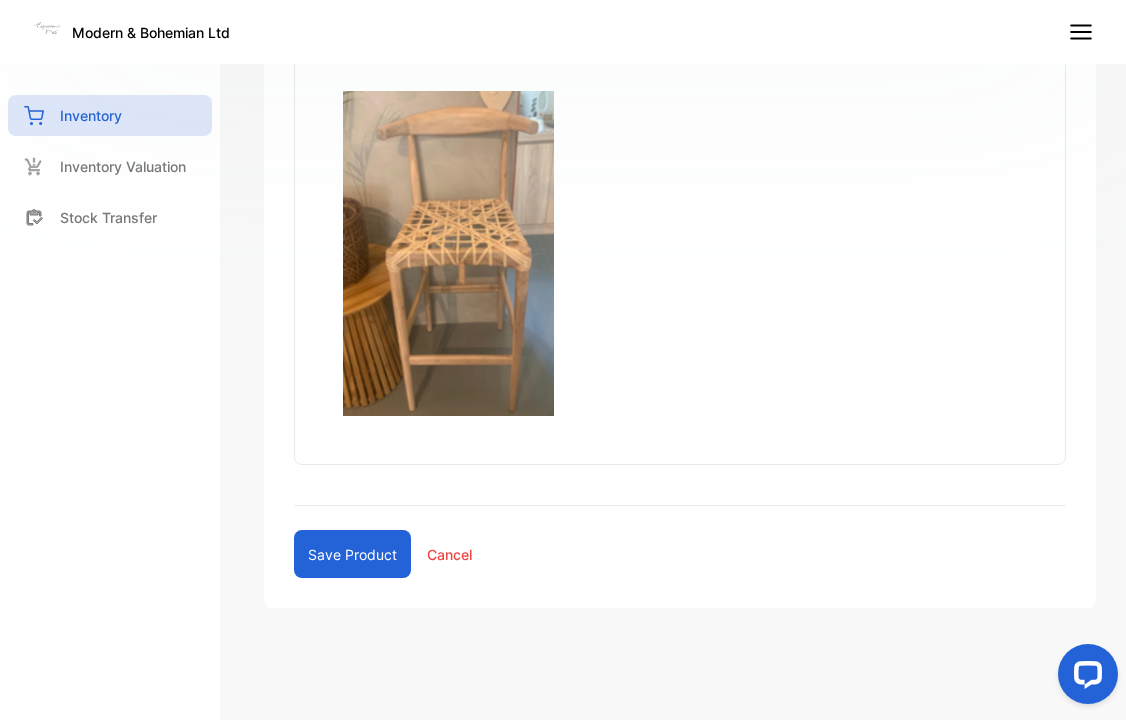 click on "Save product" at bounding box center (352, 554) 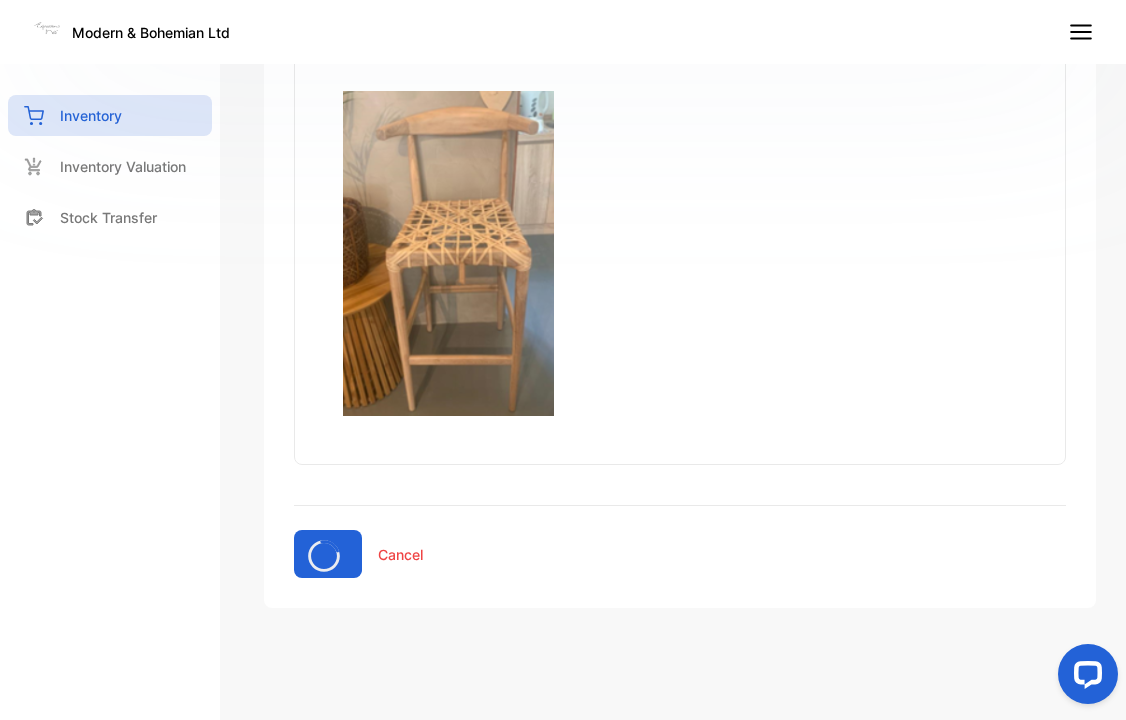scroll, scrollTop: 466, scrollLeft: 0, axis: vertical 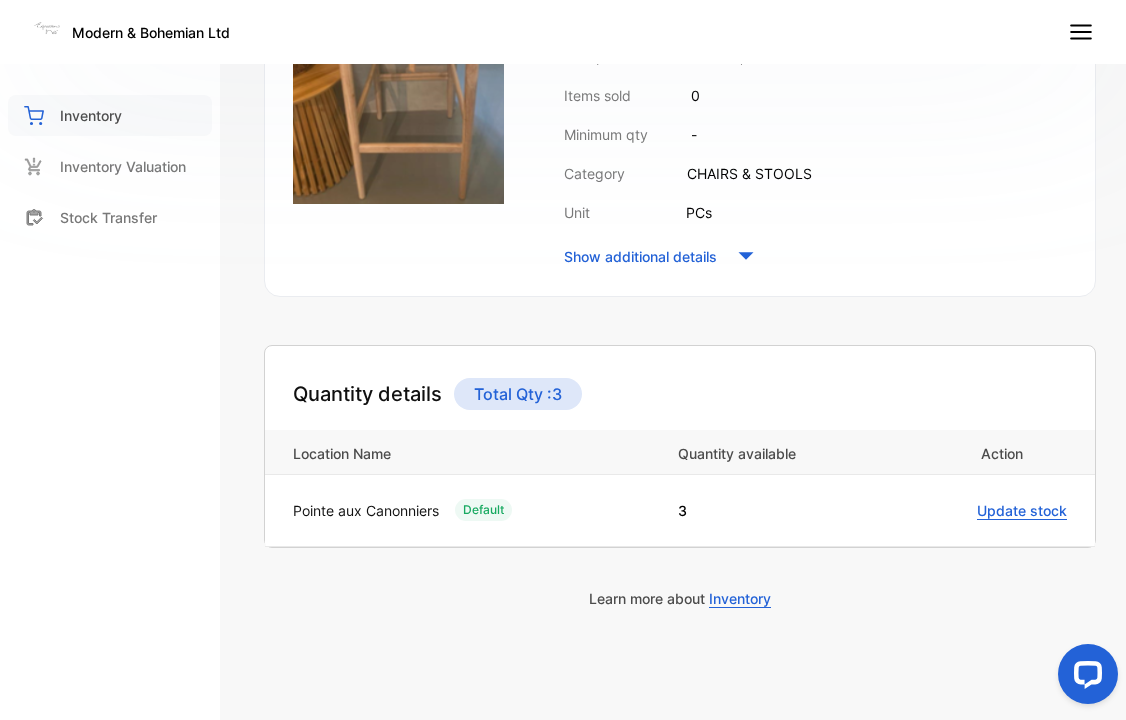 click on "Inventory" at bounding box center (110, 115) 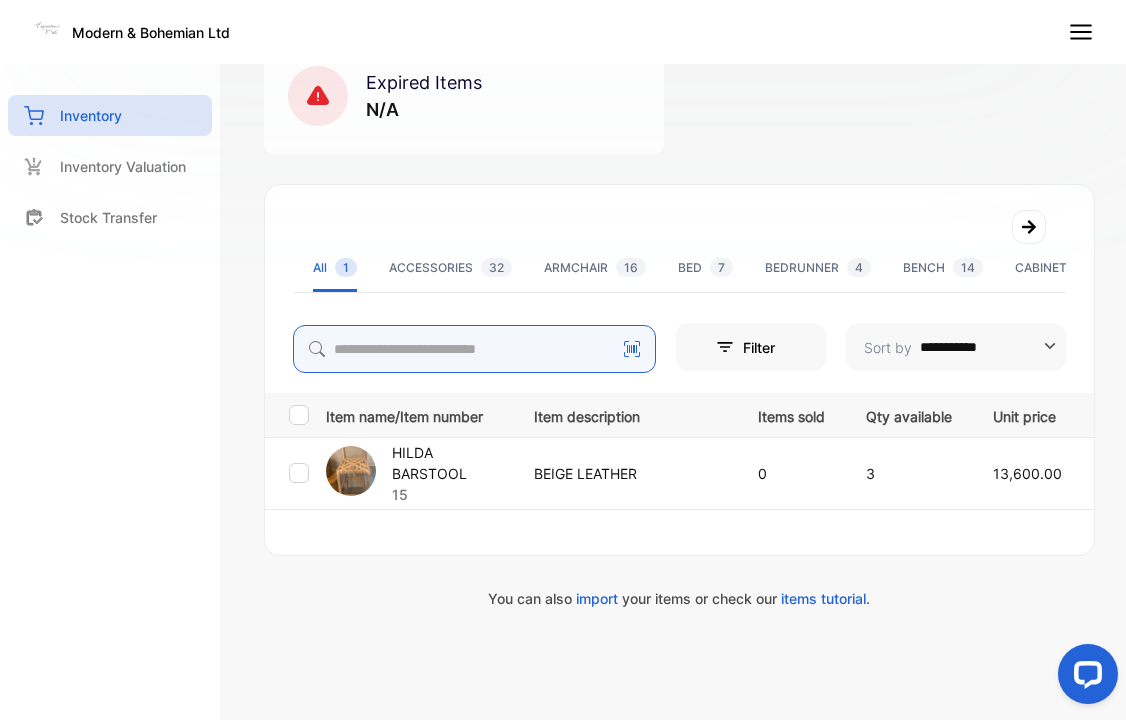 click at bounding box center (474, 349) 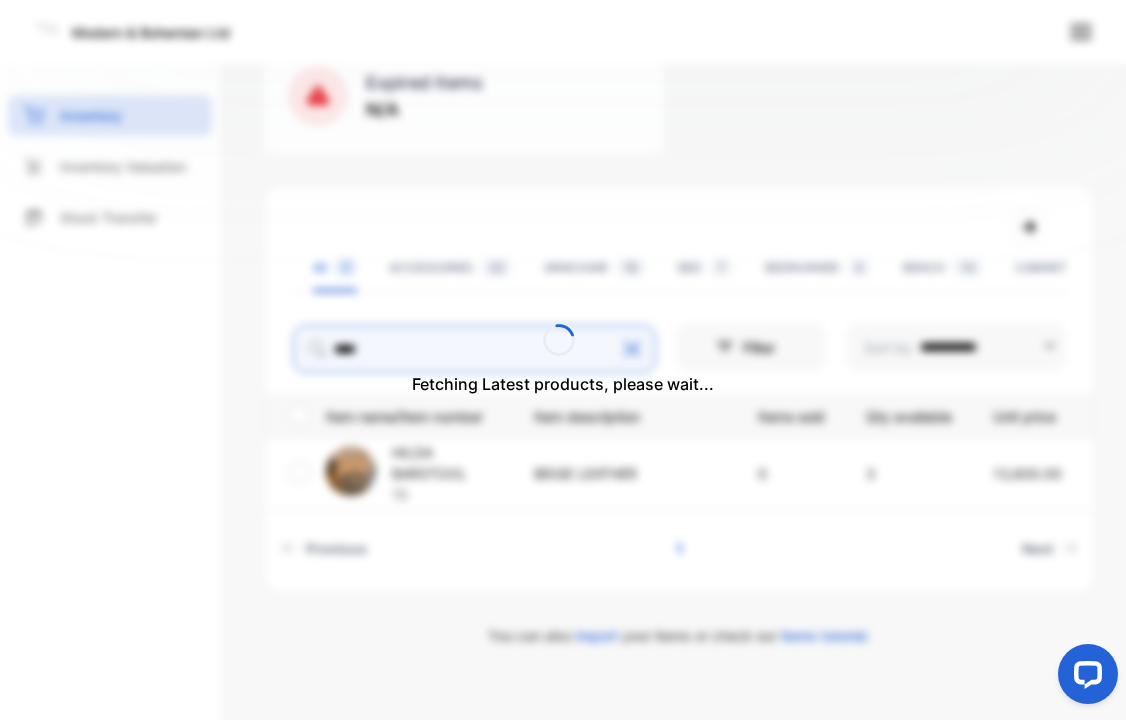 type on "****" 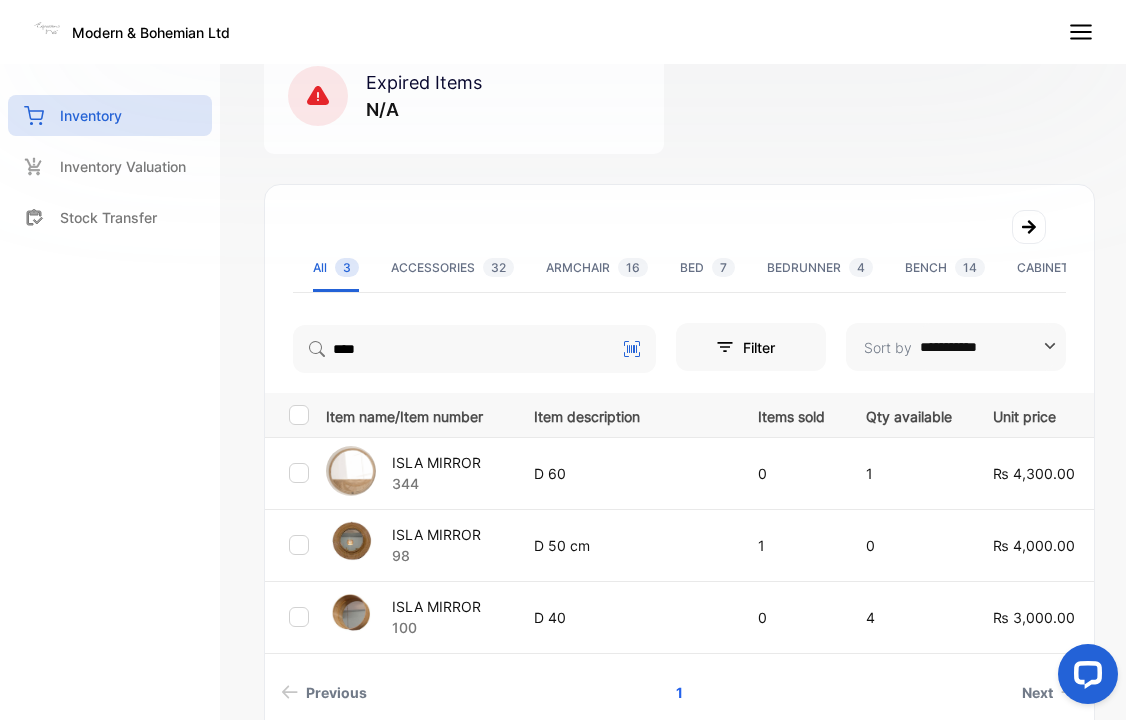 click on "inventory Inventory Inventory Valuation Stock Transfer" at bounding box center [110, 360] 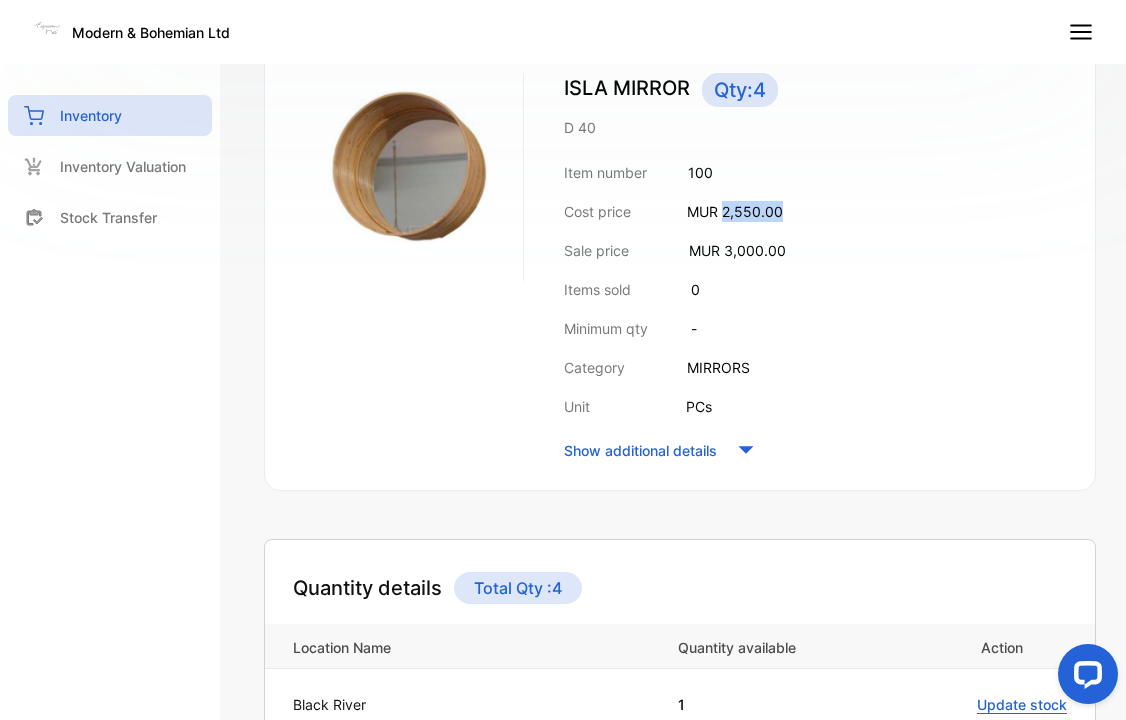 drag, startPoint x: 726, startPoint y: 210, endPoint x: 795, endPoint y: 209, distance: 69.00725 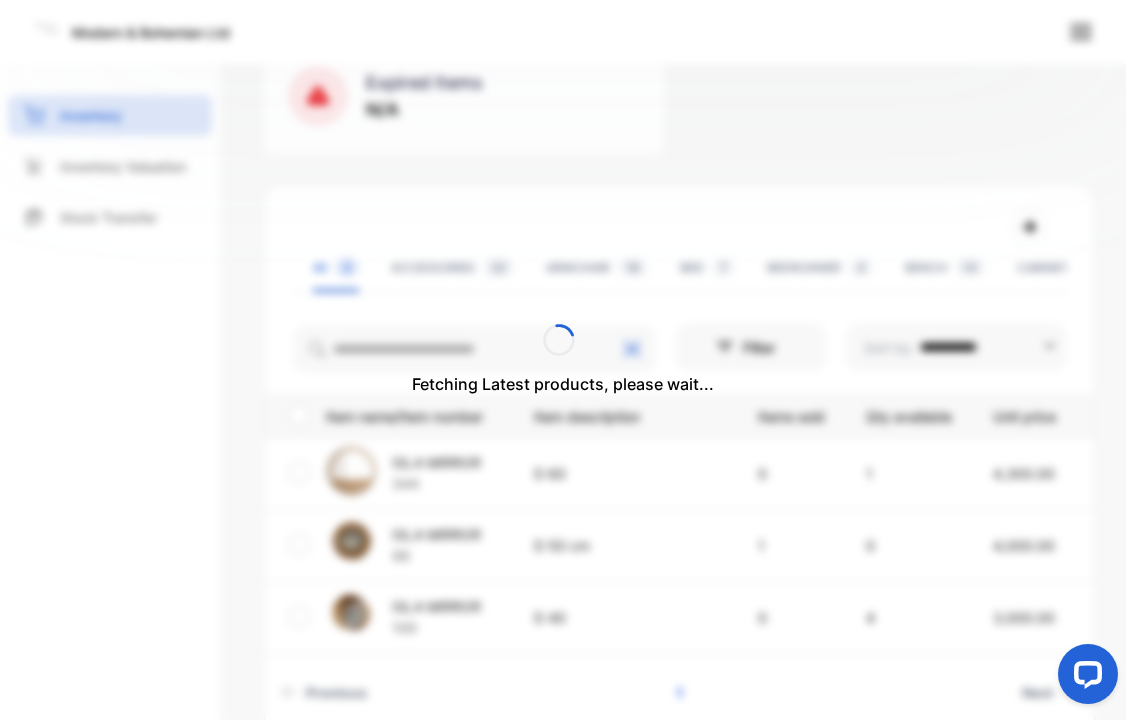 click on "Fetching Latest products, please wait..." at bounding box center (563, 360) 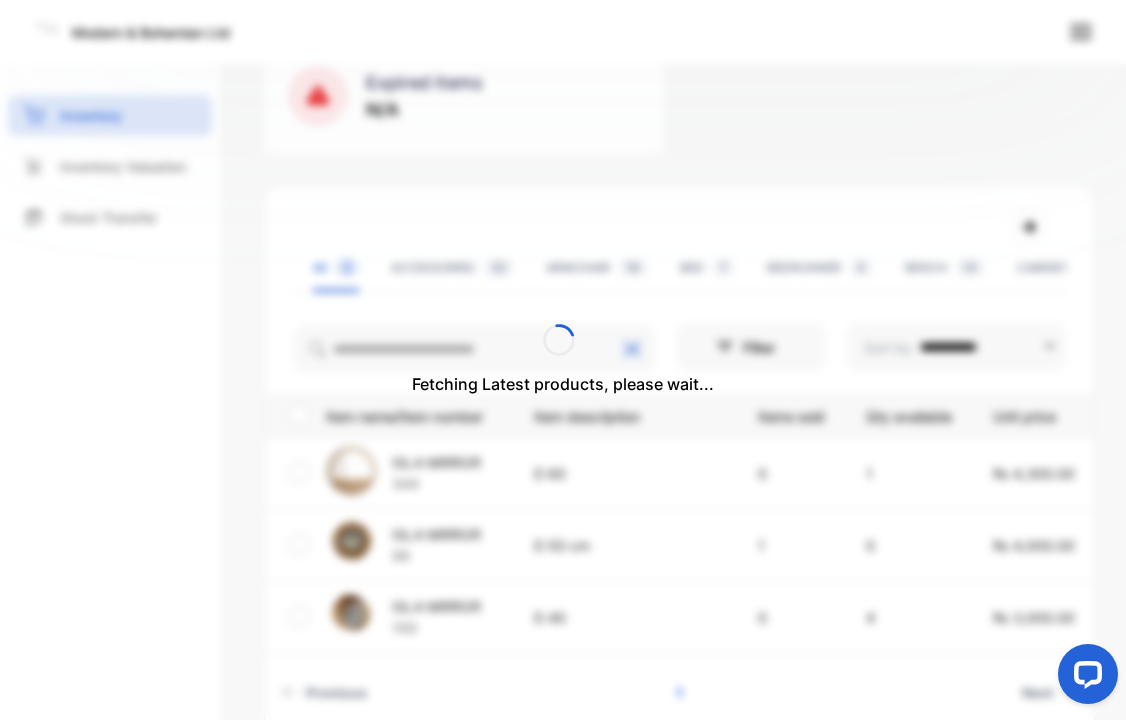click on "Fetching Latest products, please wait..." at bounding box center [563, 360] 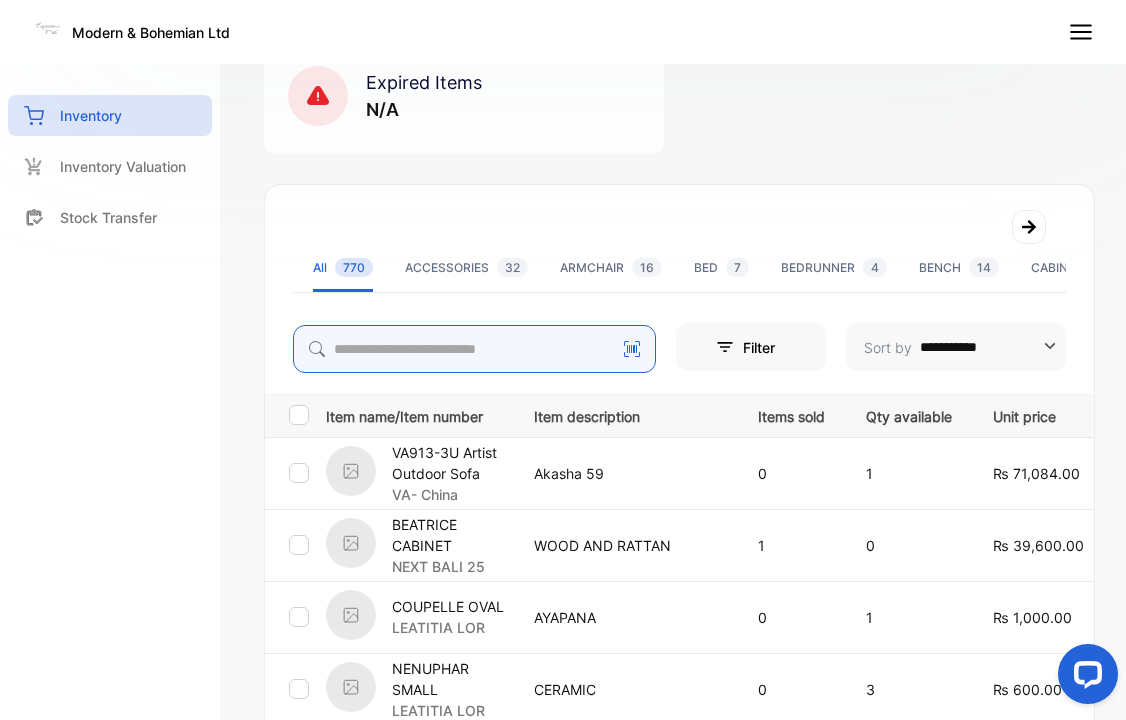 click at bounding box center (474, 349) 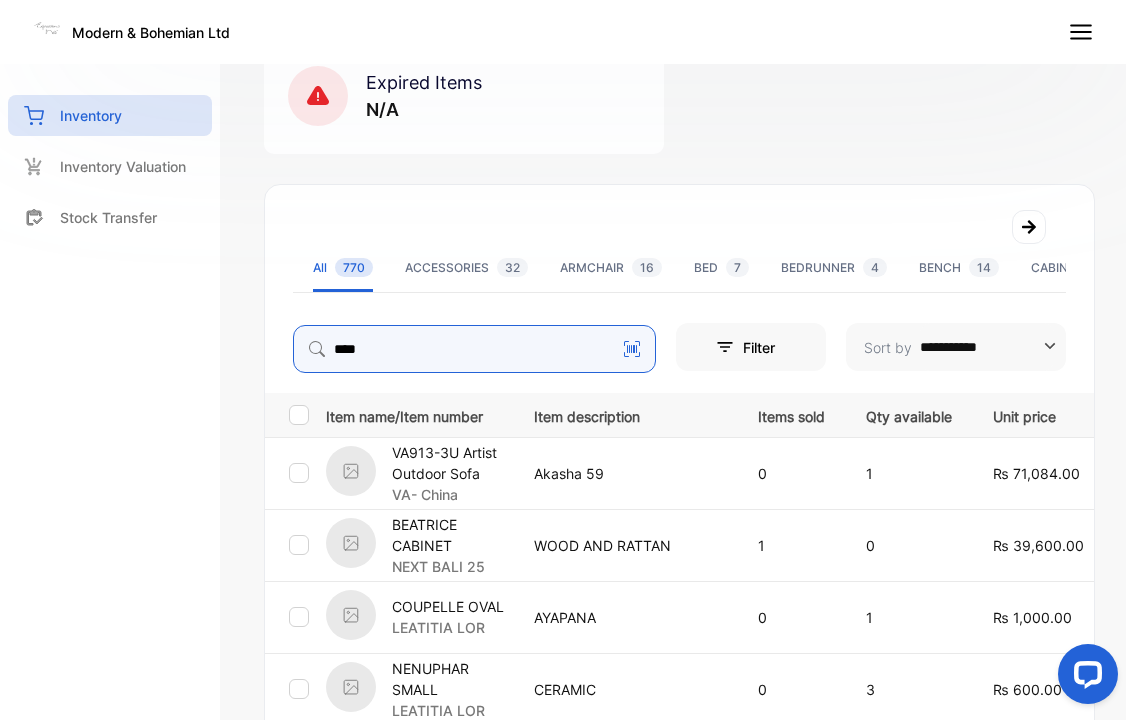 type on "****" 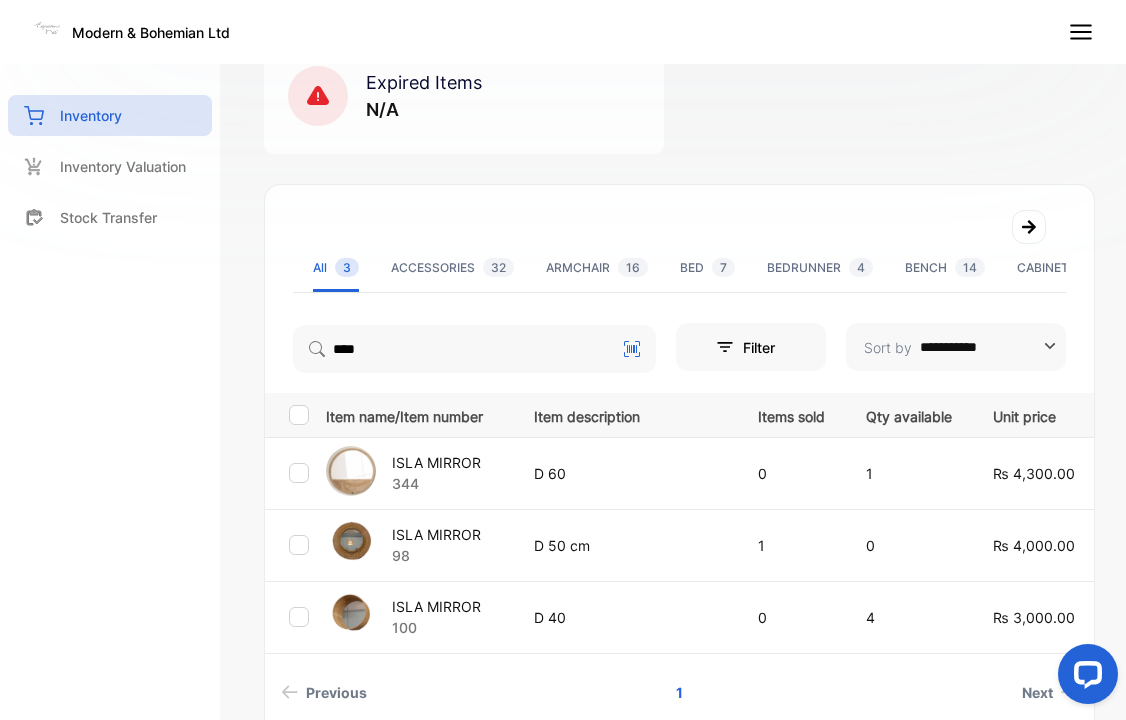 click on "344" at bounding box center [436, 483] 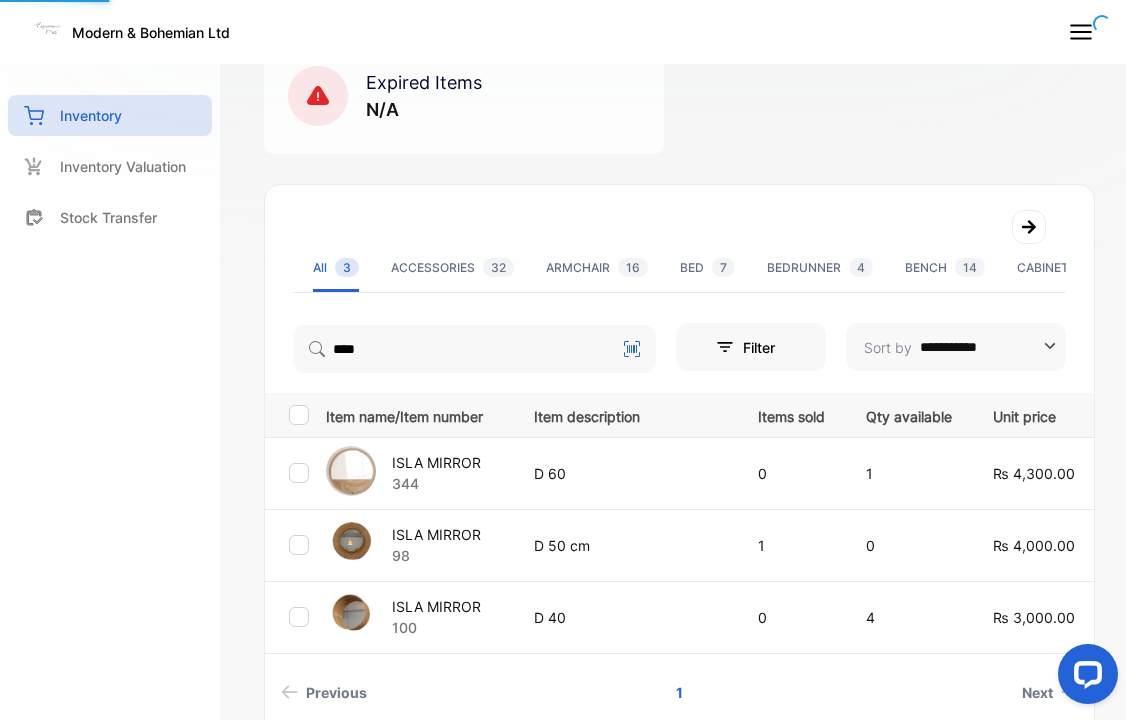 click on "344" at bounding box center [436, 483] 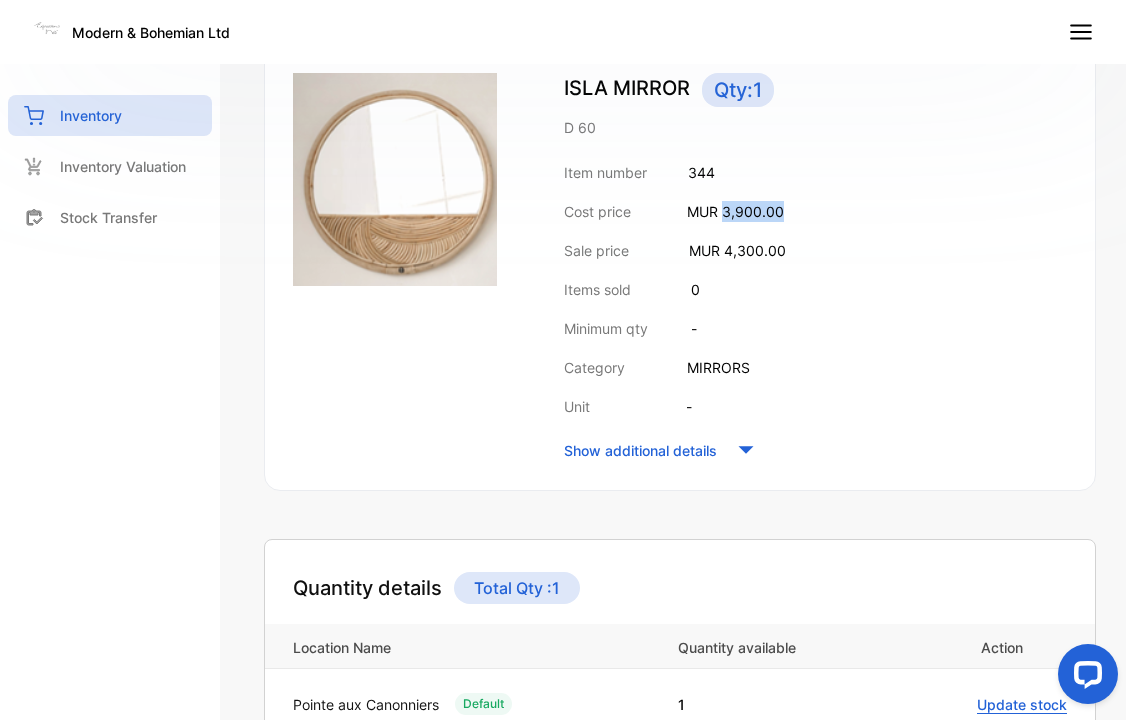 drag, startPoint x: 723, startPoint y: 211, endPoint x: 841, endPoint y: 203, distance: 118.270874 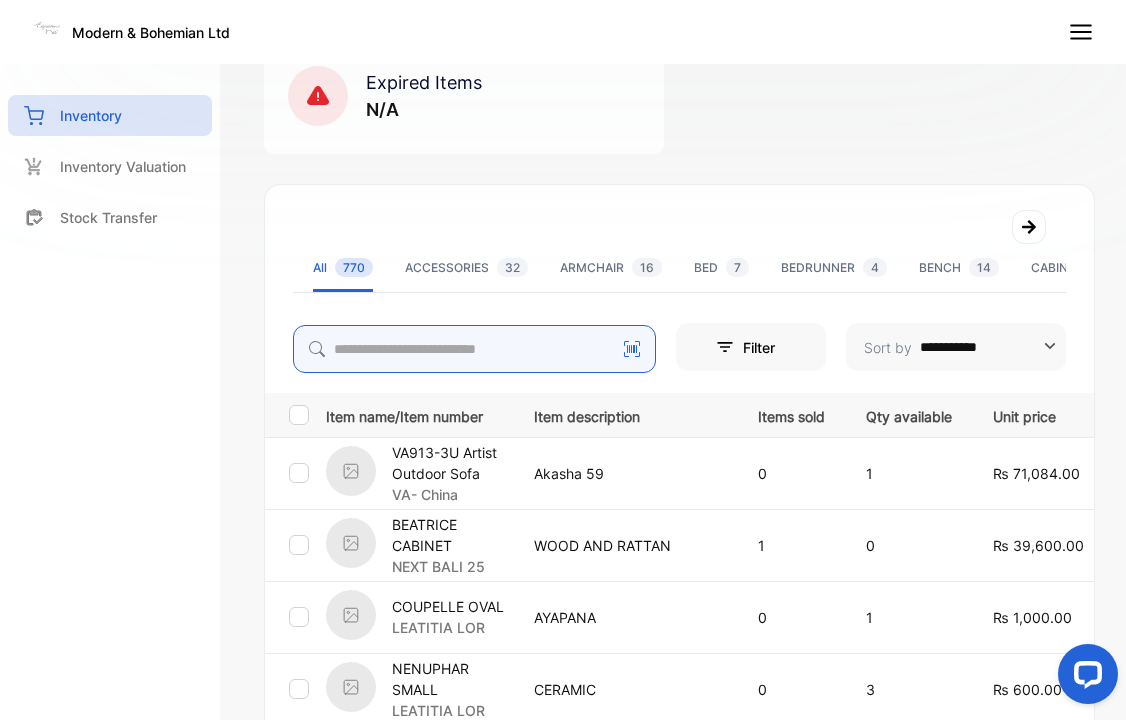 click at bounding box center [474, 349] 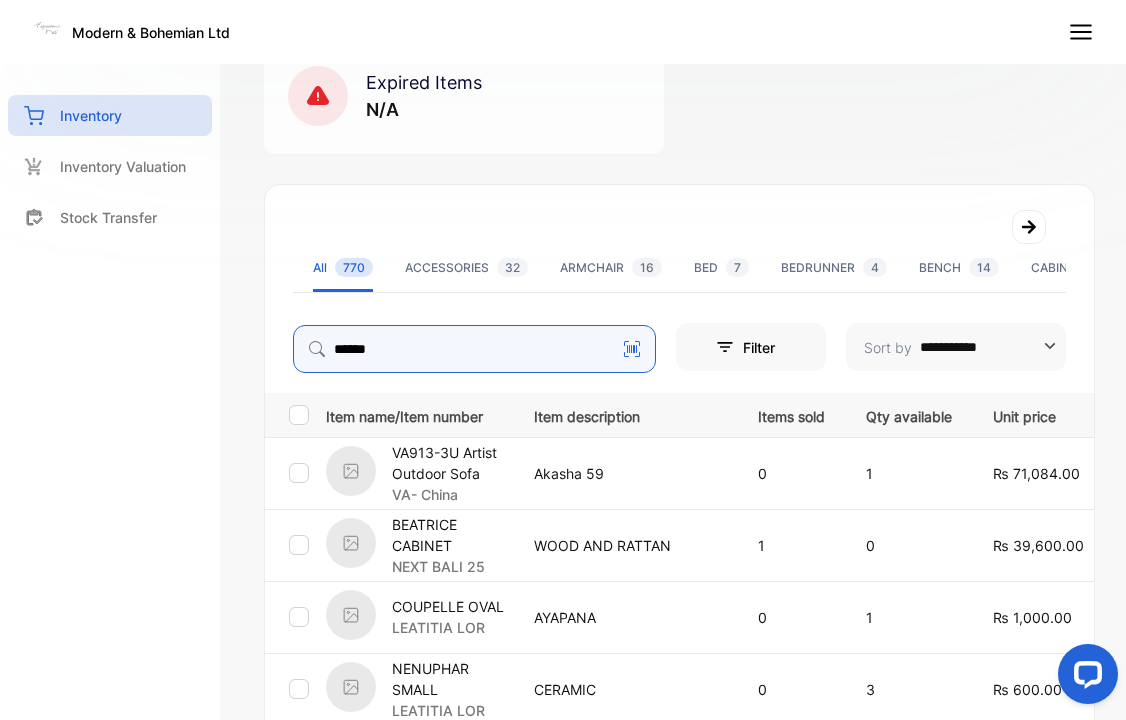type on "******" 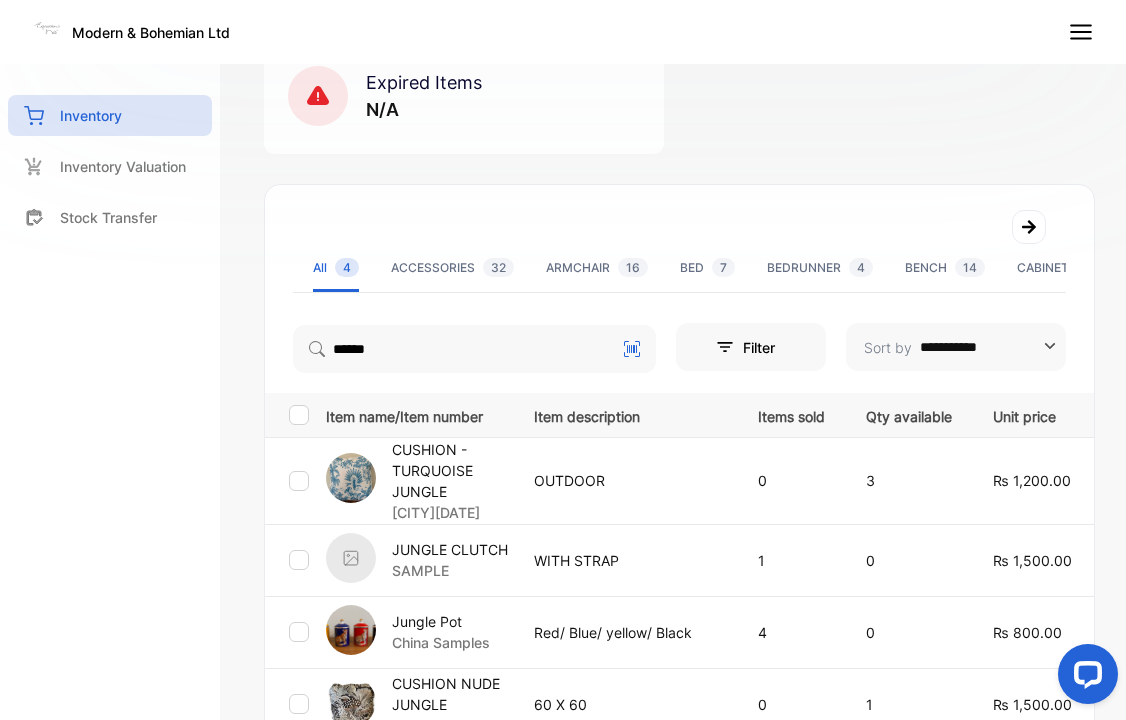 click on "JUNGLE CLUTCH" at bounding box center (450, 549) 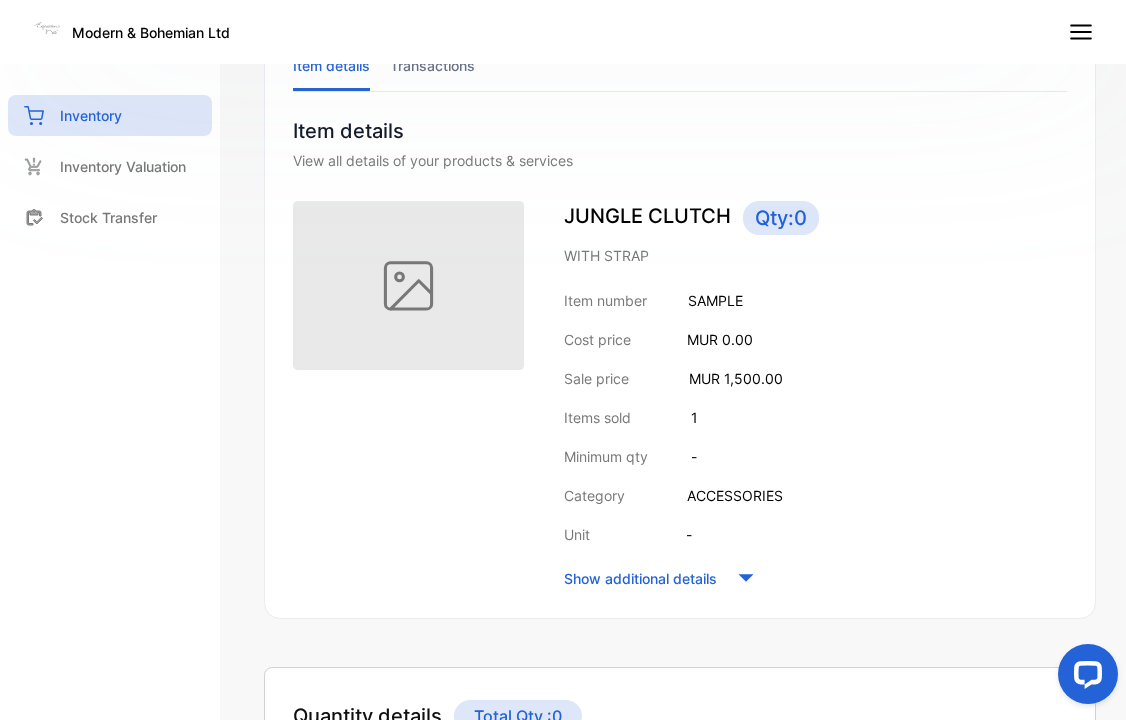 scroll, scrollTop: 0, scrollLeft: 0, axis: both 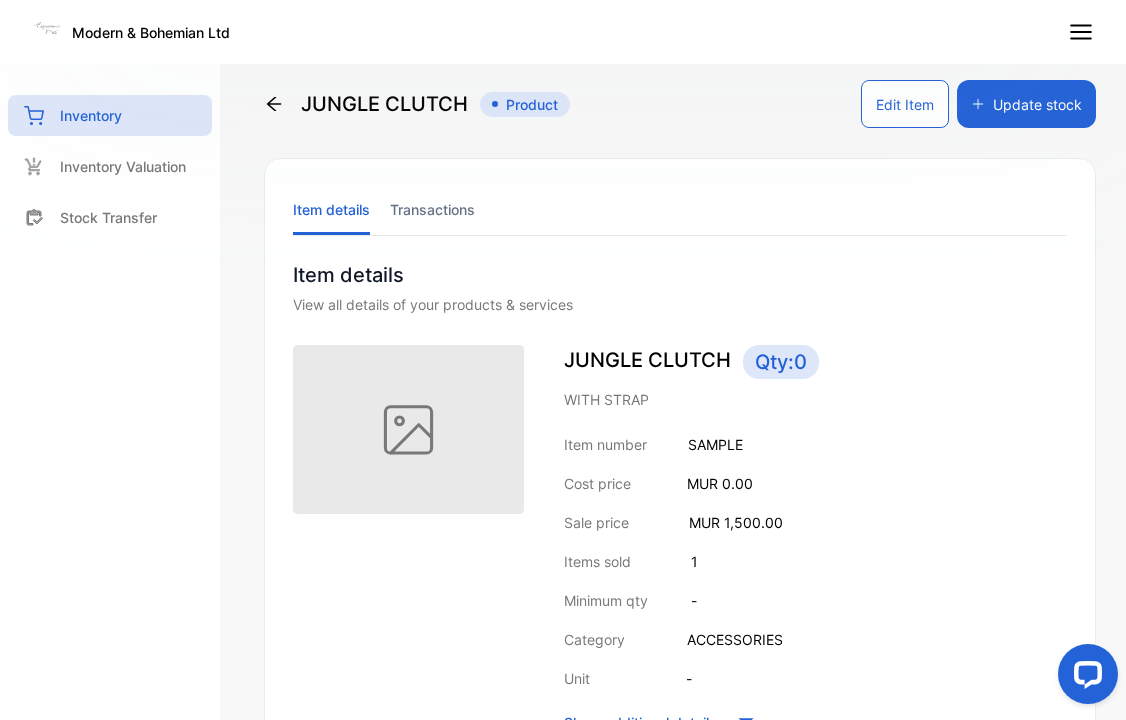 click on "Edit Item" at bounding box center (905, 104) 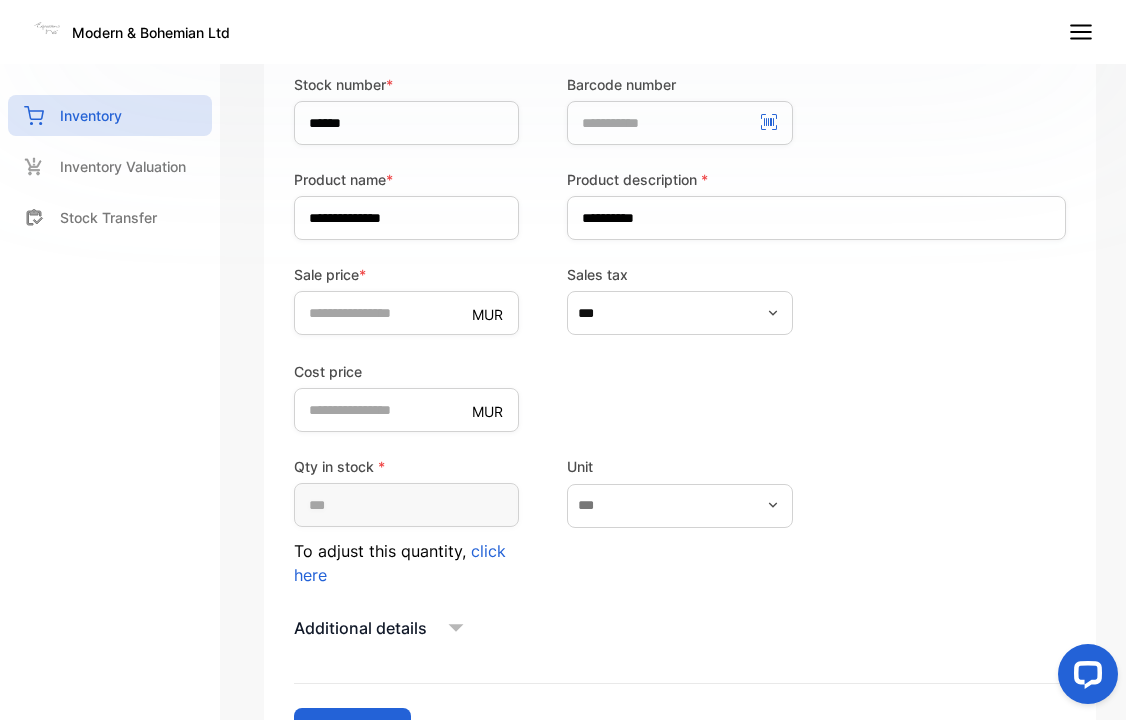scroll, scrollTop: 360, scrollLeft: 0, axis: vertical 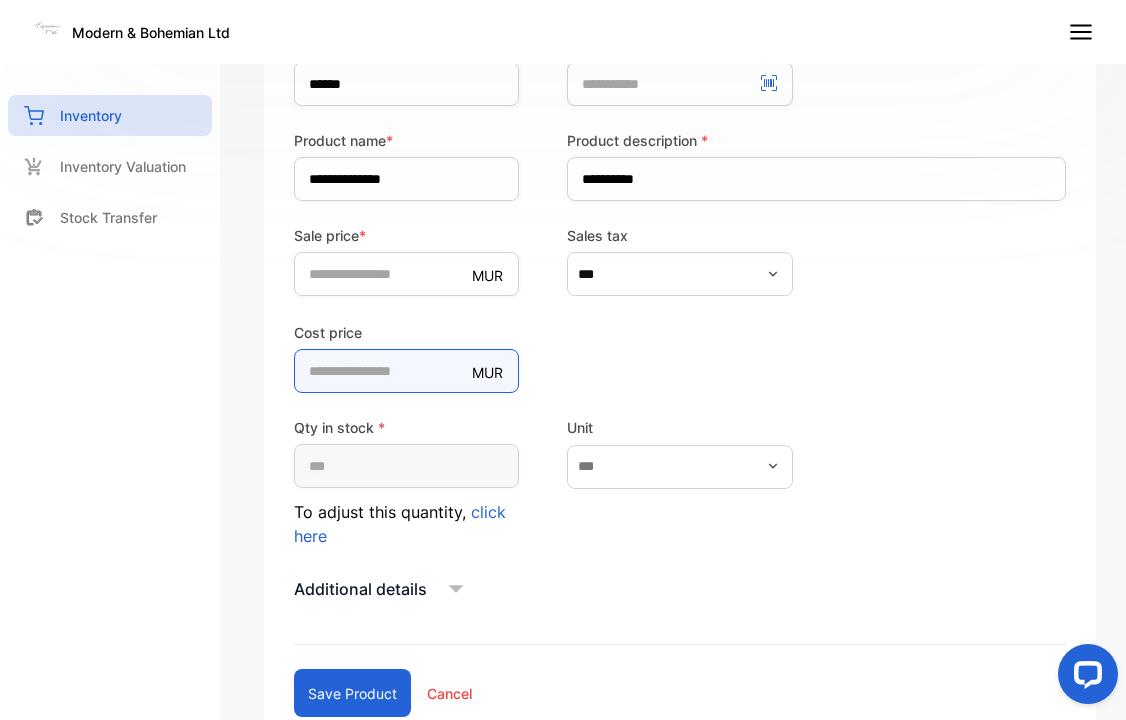 drag, startPoint x: 349, startPoint y: 367, endPoint x: 269, endPoint y: 367, distance: 80 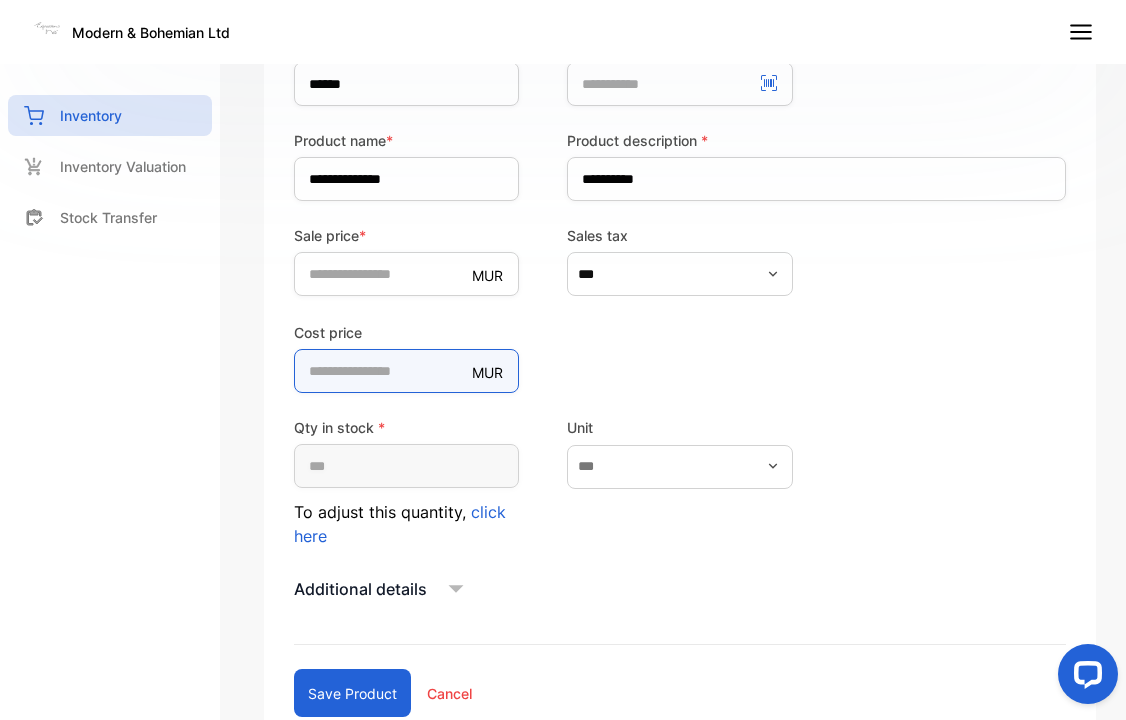 scroll, scrollTop: 499, scrollLeft: 0, axis: vertical 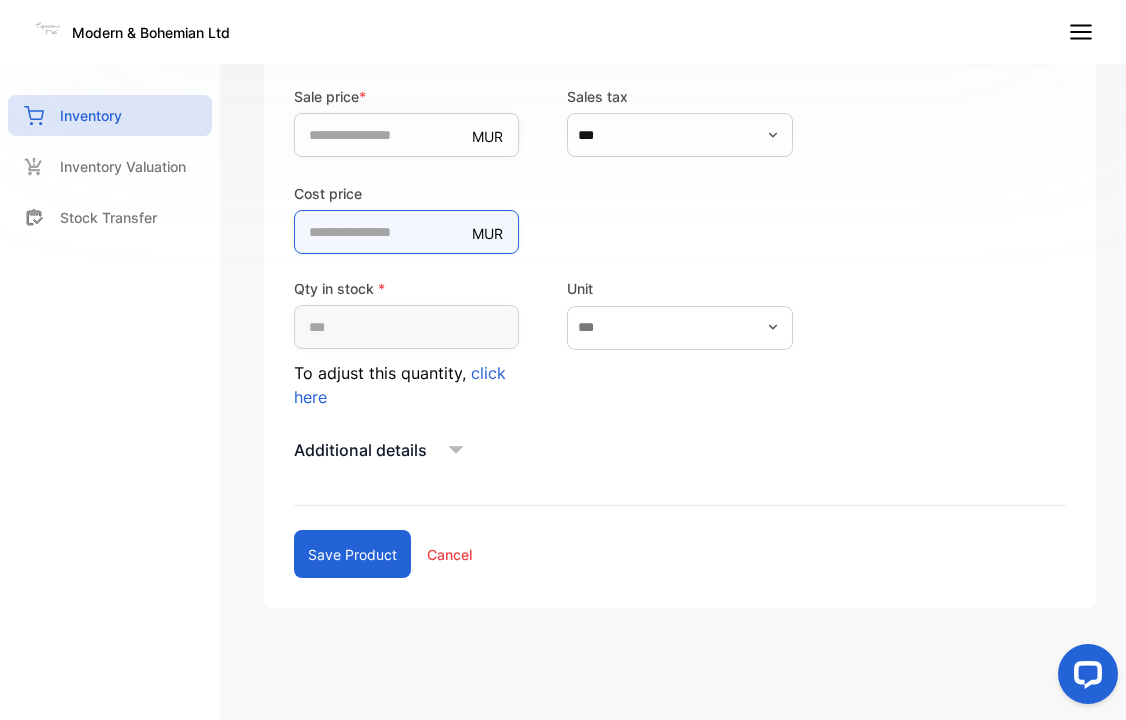 type on "***" 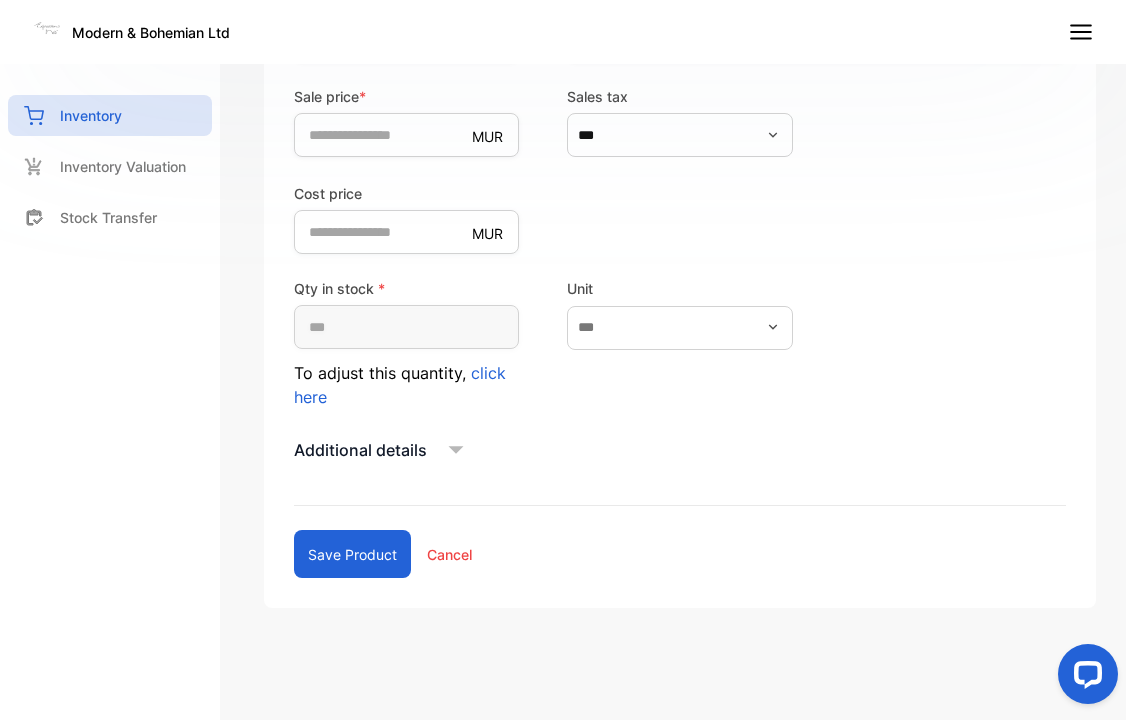 click on "Save product" at bounding box center (352, 554) 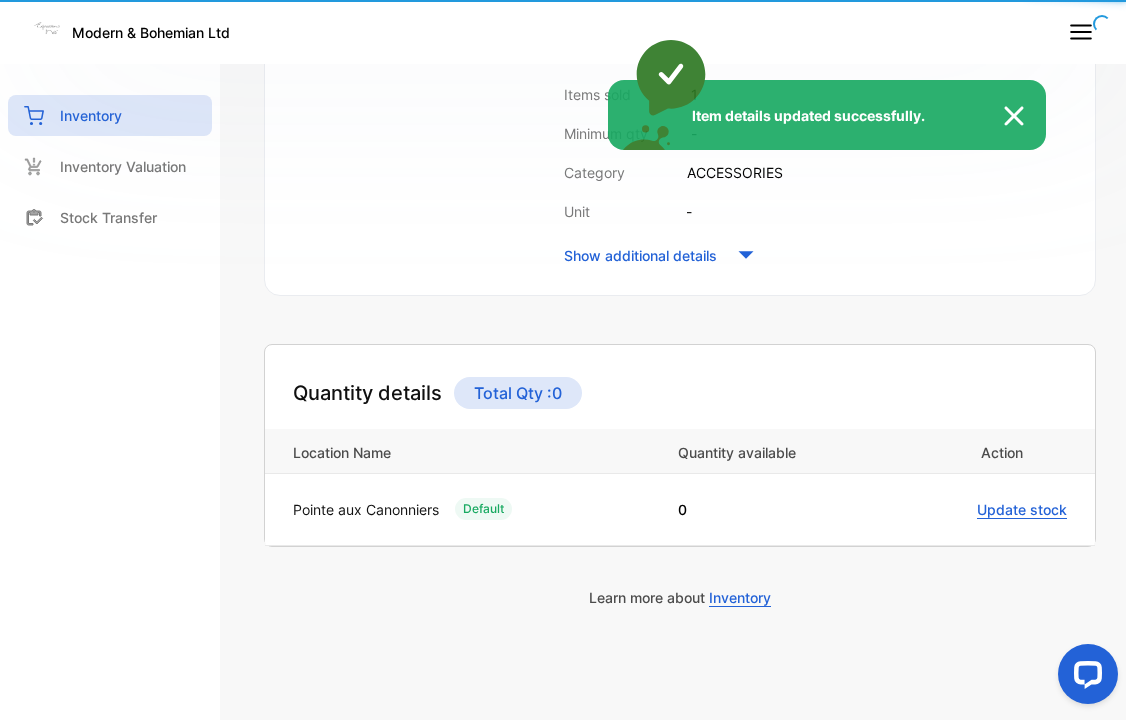 scroll, scrollTop: 466, scrollLeft: 0, axis: vertical 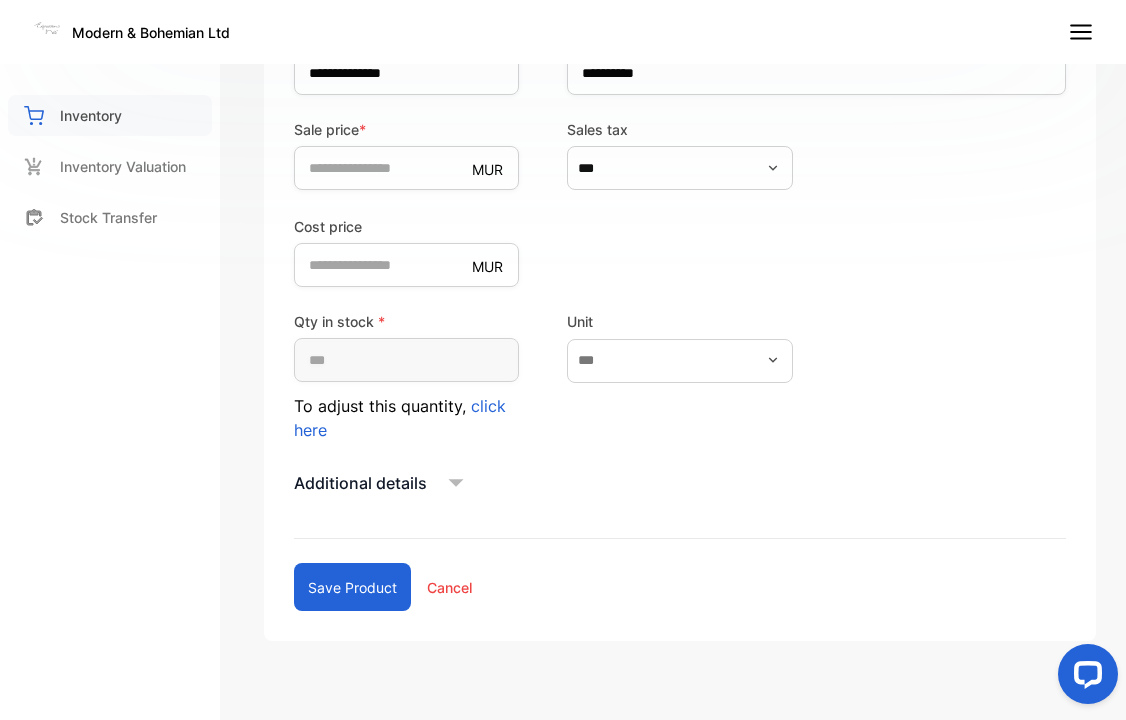 click on "Inventory" at bounding box center [110, 115] 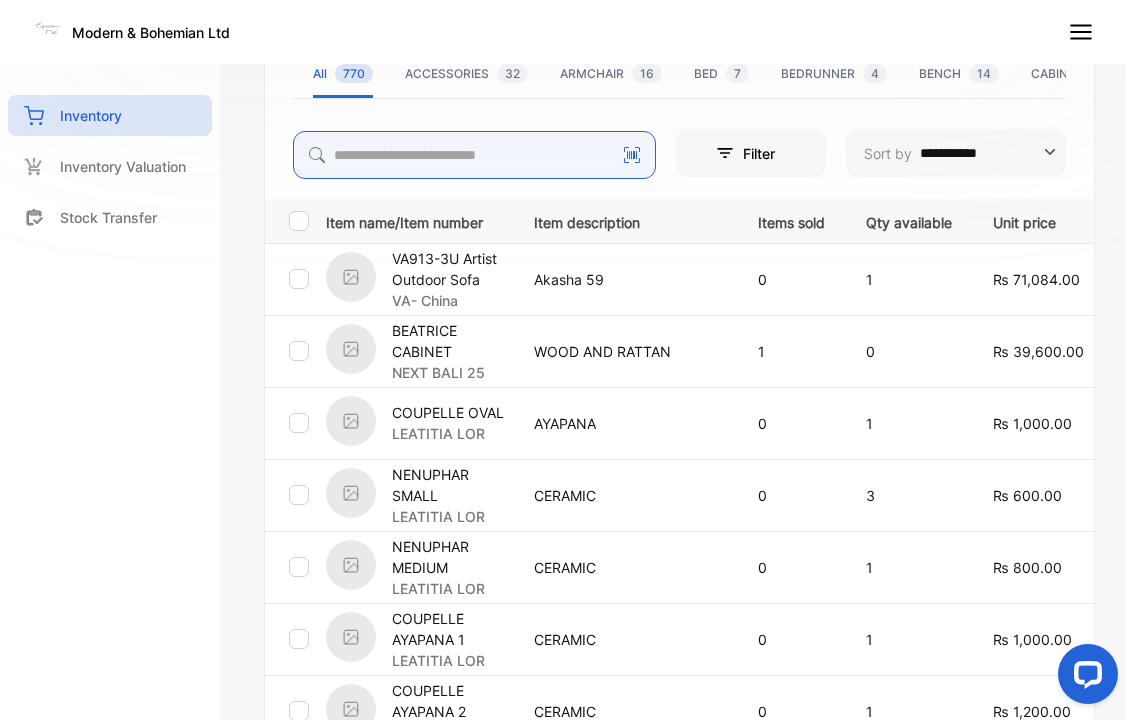 click at bounding box center [474, 155] 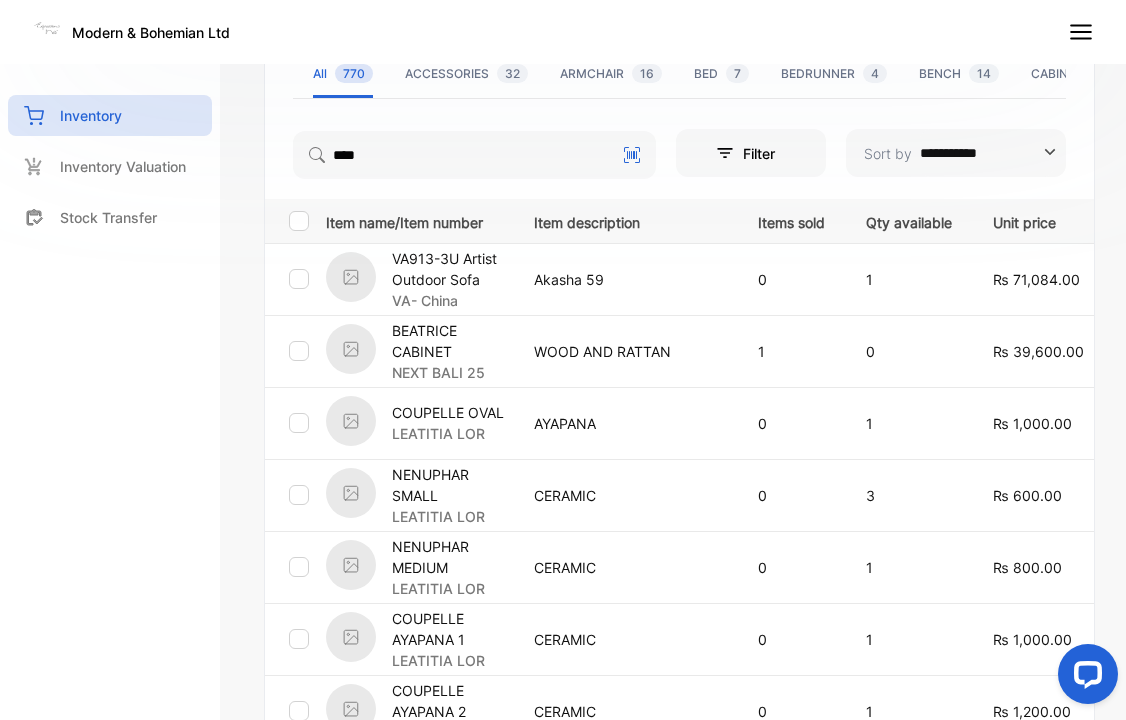 click on "**********" at bounding box center (680, 360) 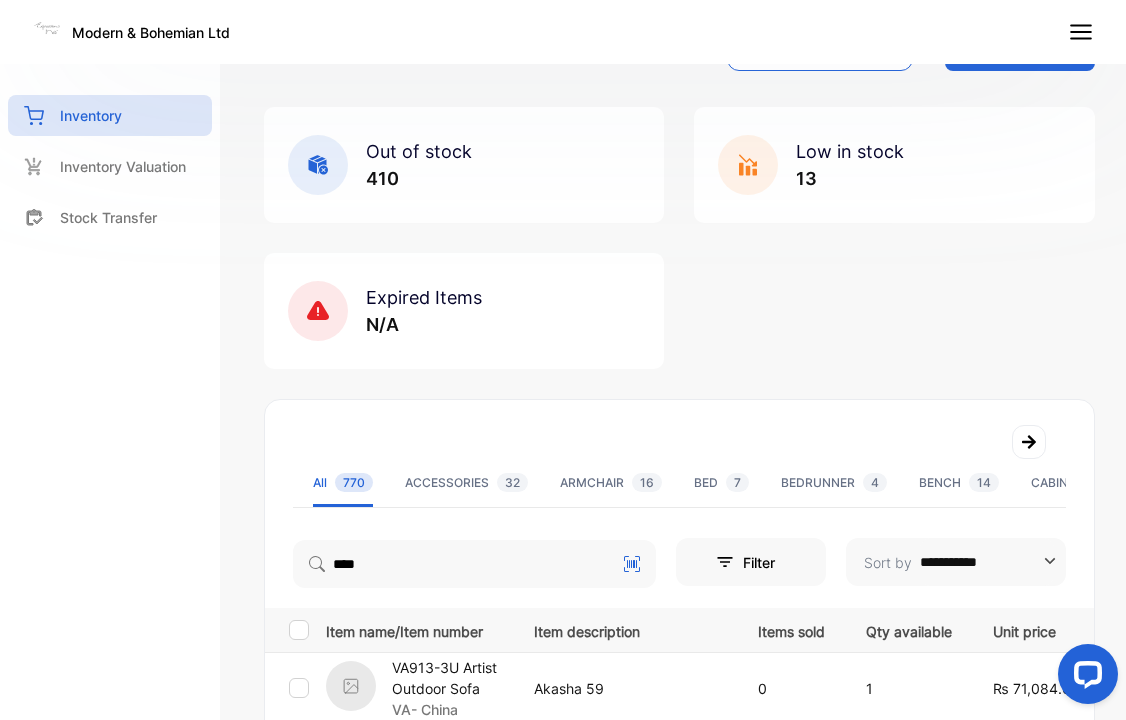scroll, scrollTop: 51, scrollLeft: 0, axis: vertical 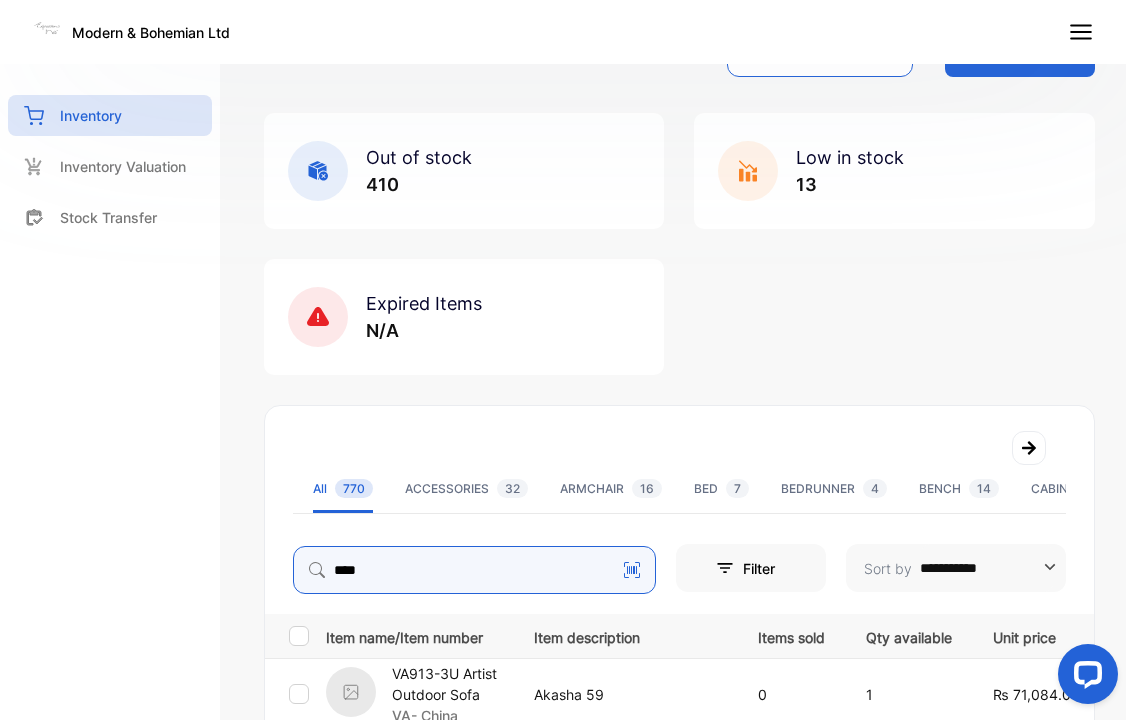 click on "****" at bounding box center [474, 570] 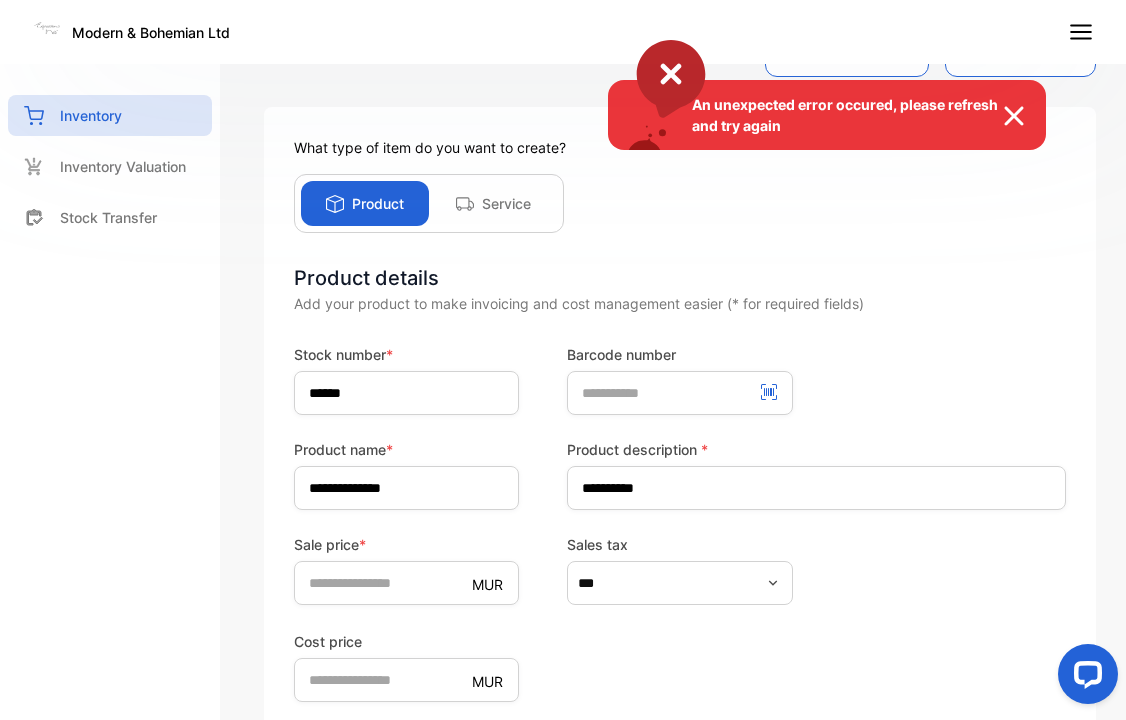 click on "An unexpected error occured, please refresh and try again" at bounding box center (563, 360) 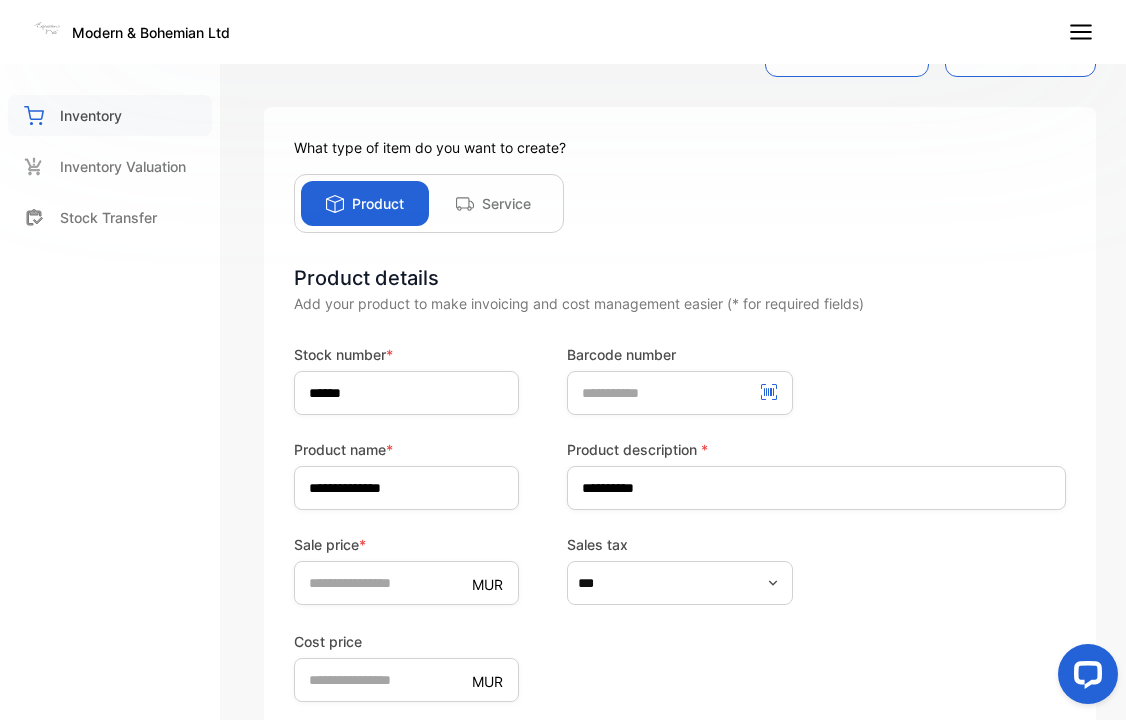 click on "Inventory" at bounding box center [91, 115] 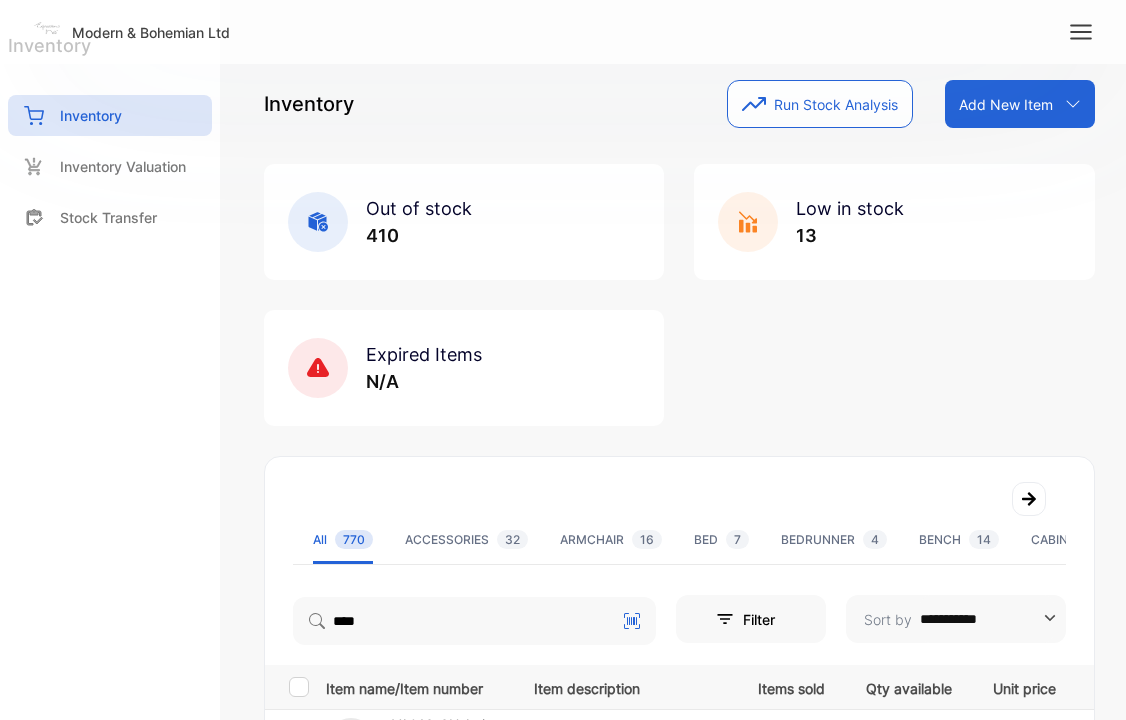 scroll, scrollTop: 0, scrollLeft: 0, axis: both 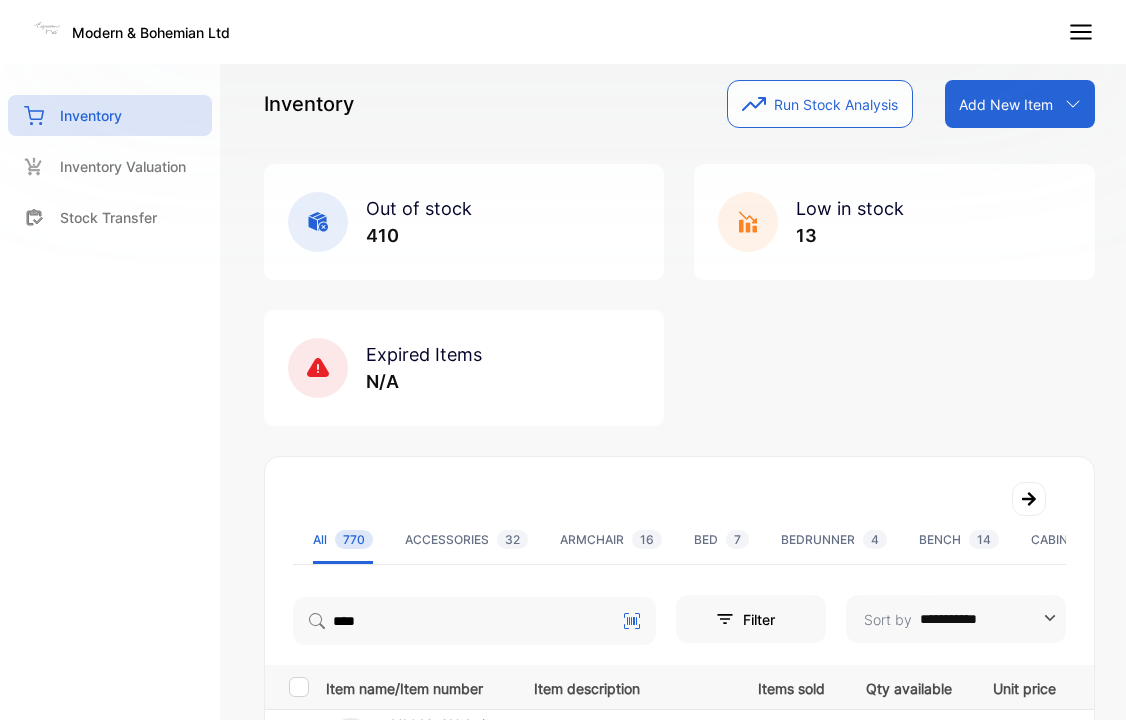 type on "****" 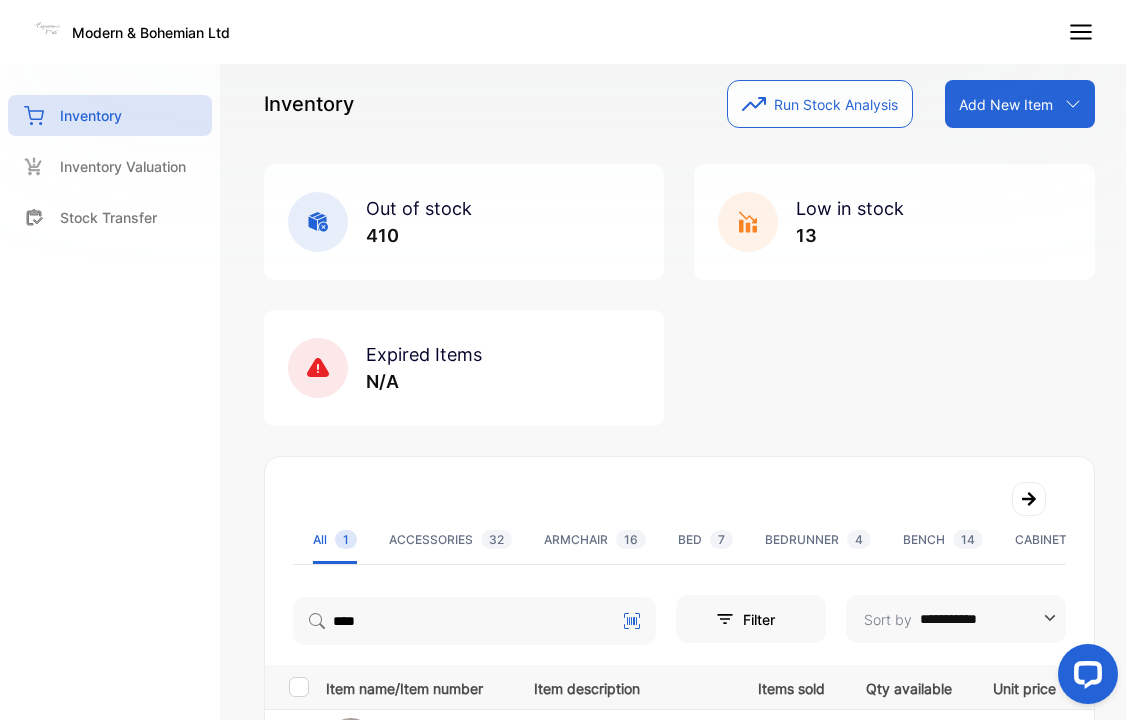scroll, scrollTop: 0, scrollLeft: 0, axis: both 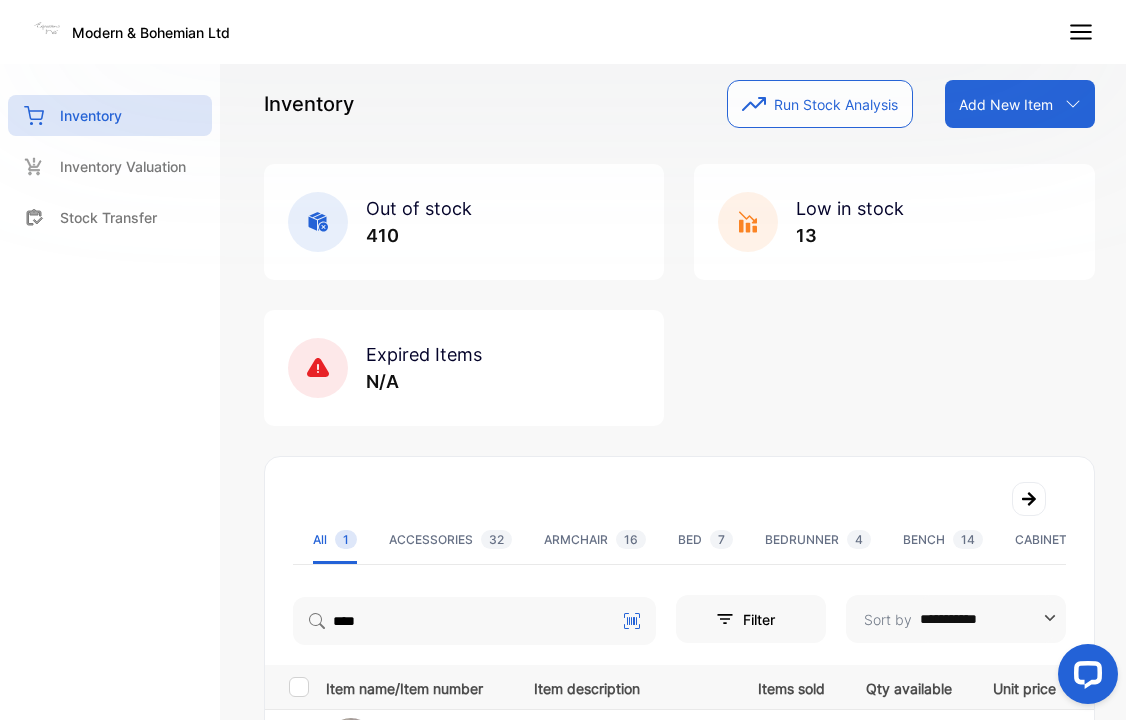 click on "Out of stock 410 Low in stock 13 Expired Items N/A" at bounding box center (679, 295) 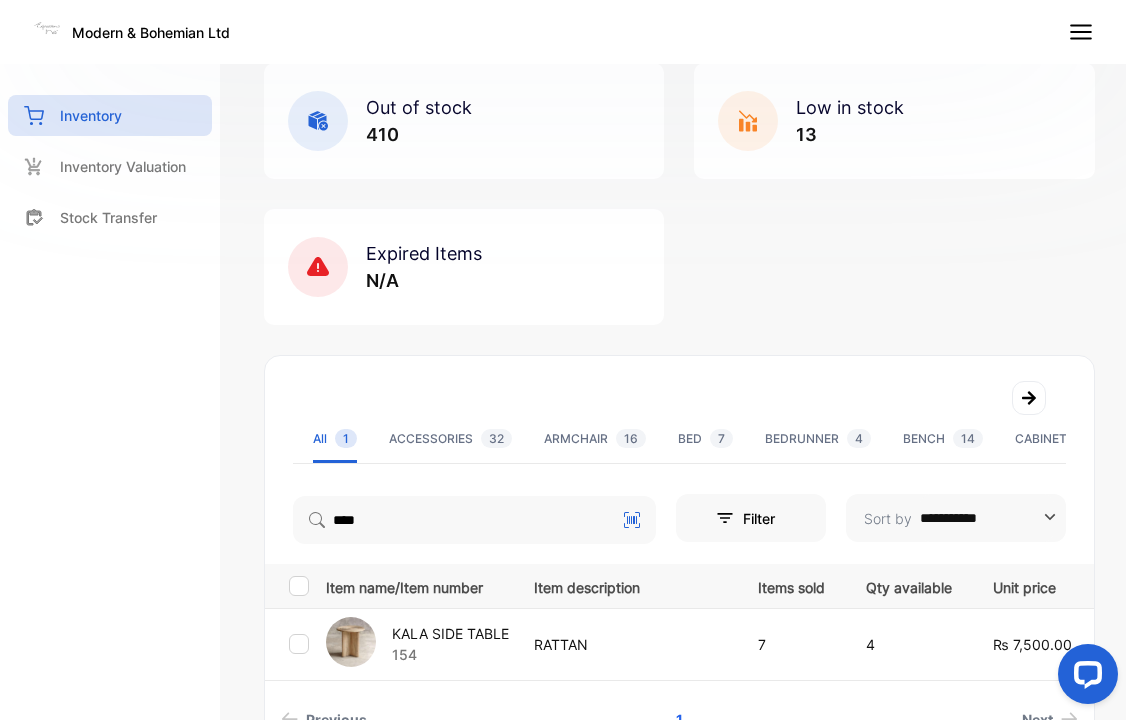 scroll, scrollTop: 309, scrollLeft: 0, axis: vertical 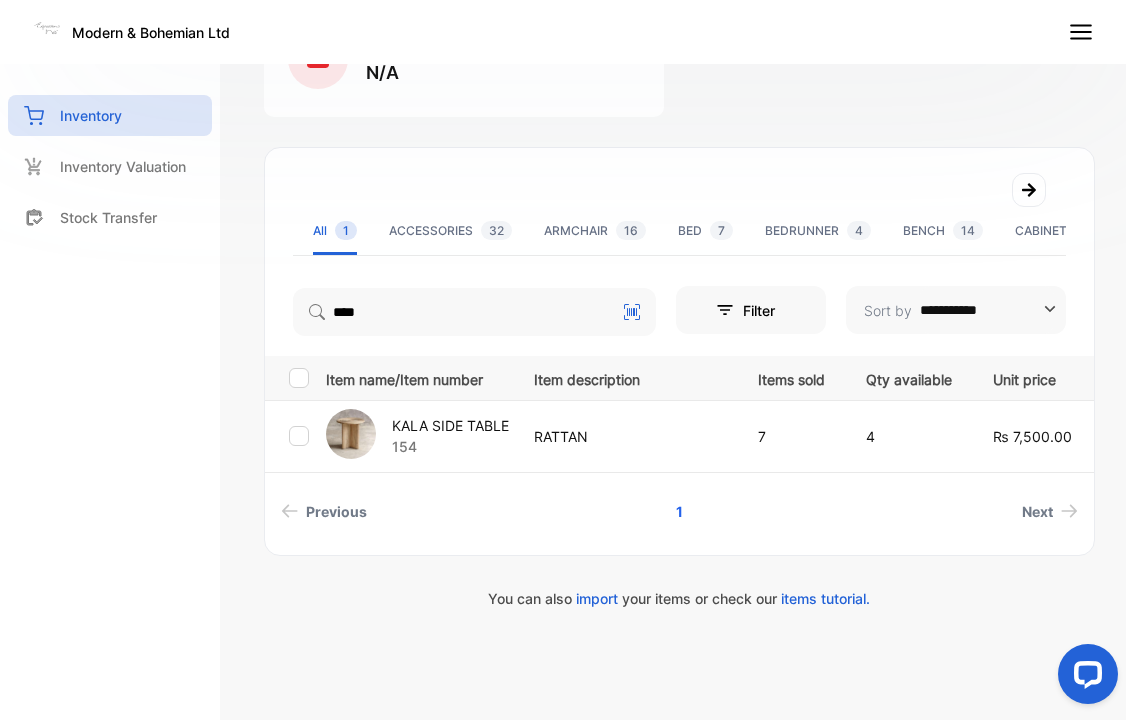 click on "KALA SIDE TABLE 154" at bounding box center [414, 436] 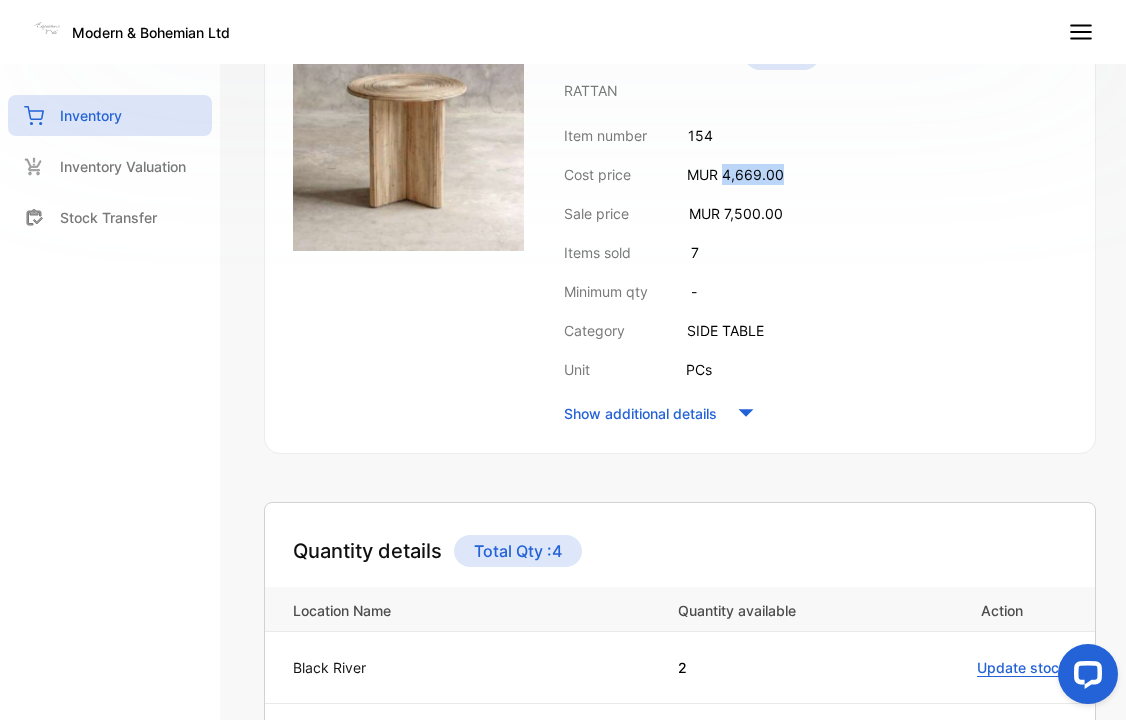 drag, startPoint x: 725, startPoint y: 174, endPoint x: 852, endPoint y: 175, distance: 127.00394 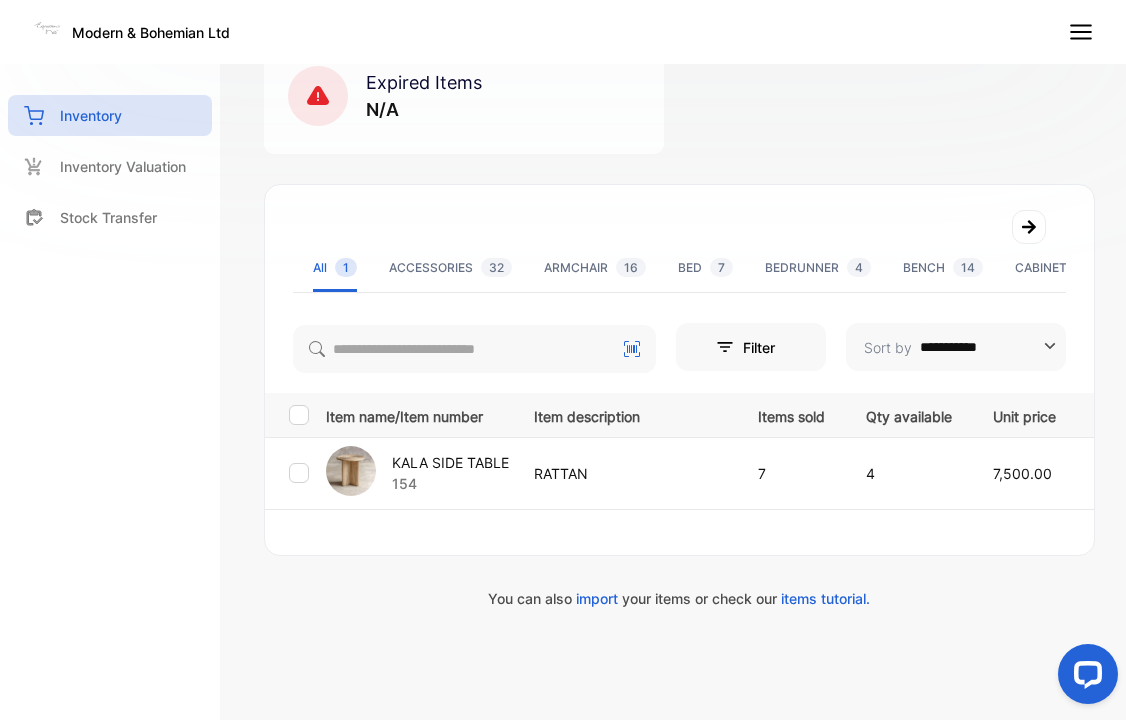 scroll, scrollTop: 309, scrollLeft: 0, axis: vertical 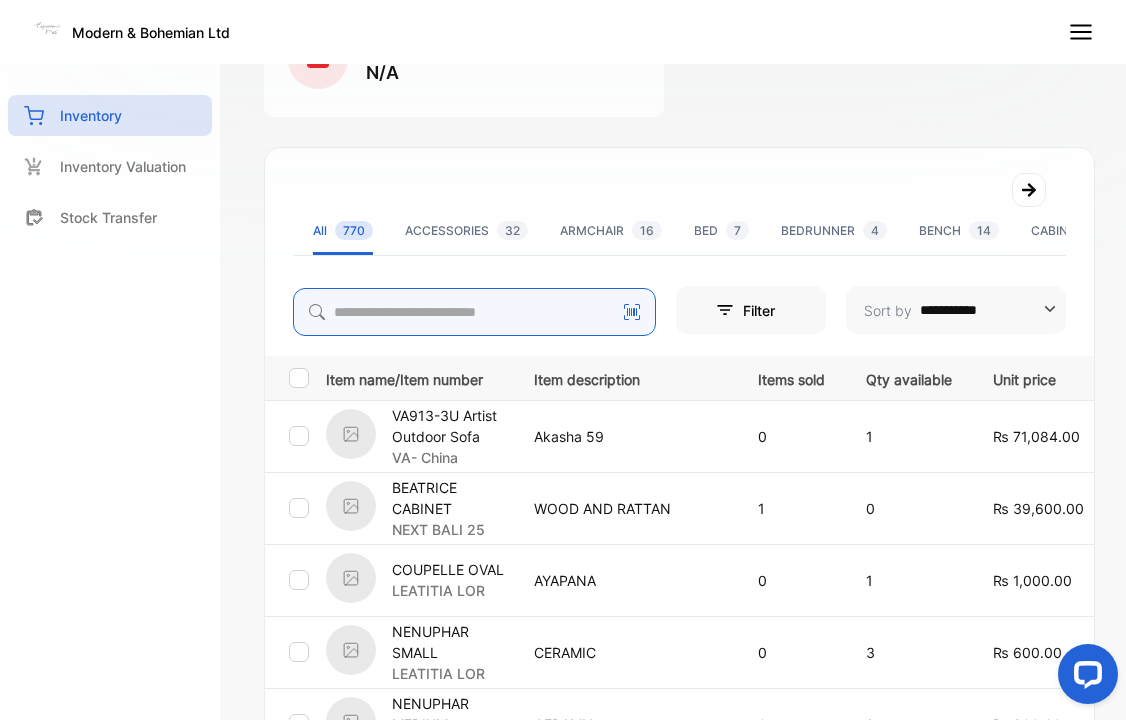 click at bounding box center [474, 312] 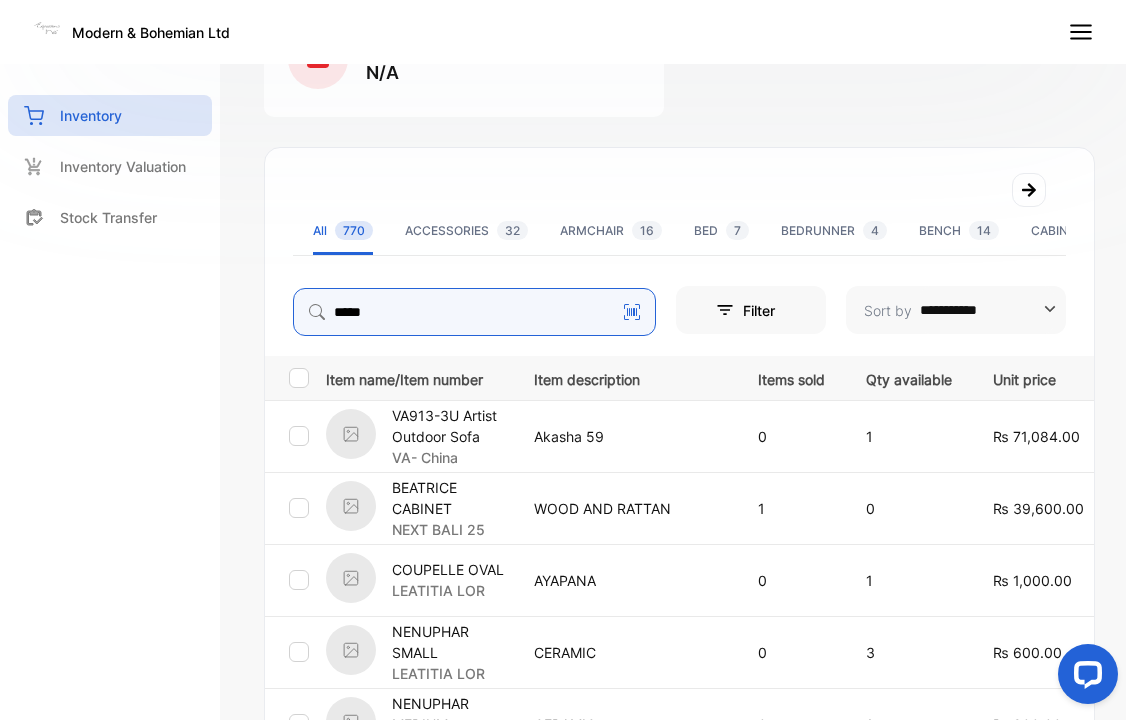 type on "*****" 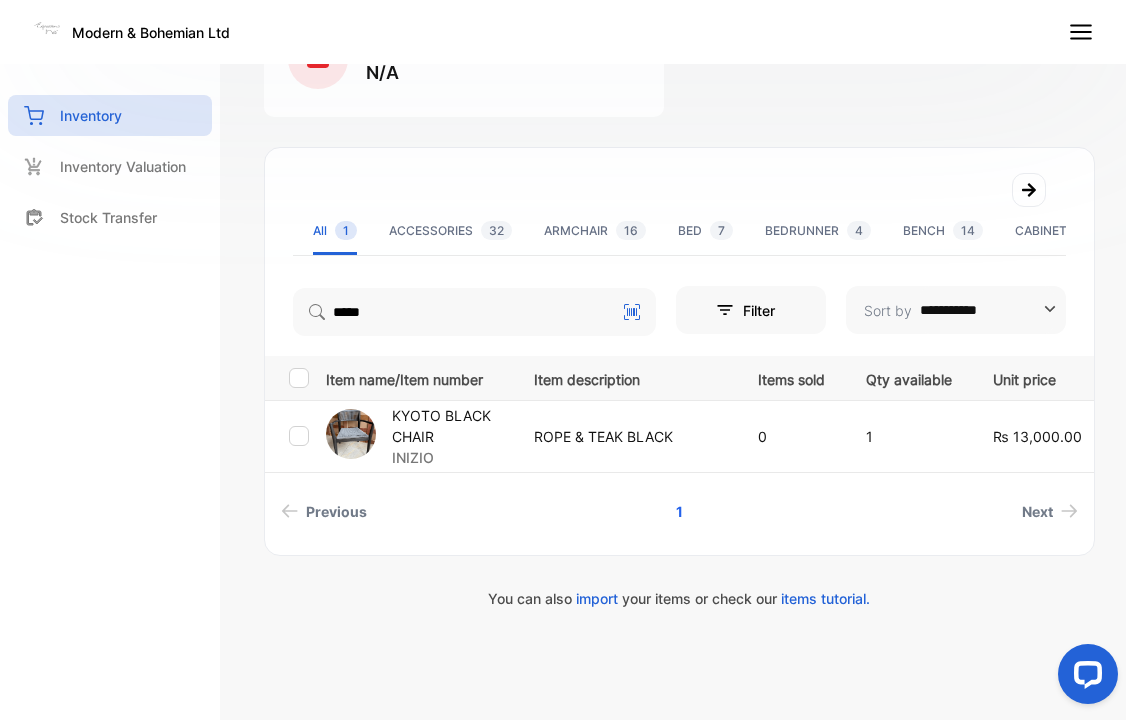 click on "KYOTO BLACK CHAIR" at bounding box center (450, 426) 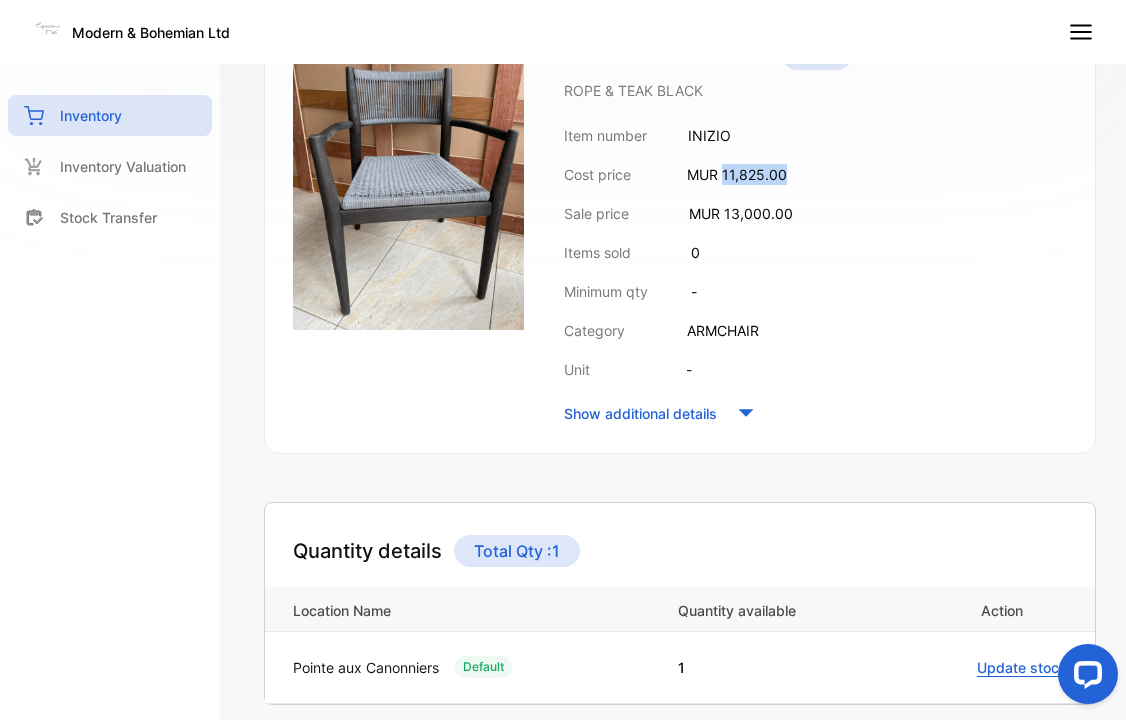 drag, startPoint x: 723, startPoint y: 172, endPoint x: 877, endPoint y: 174, distance: 154.01299 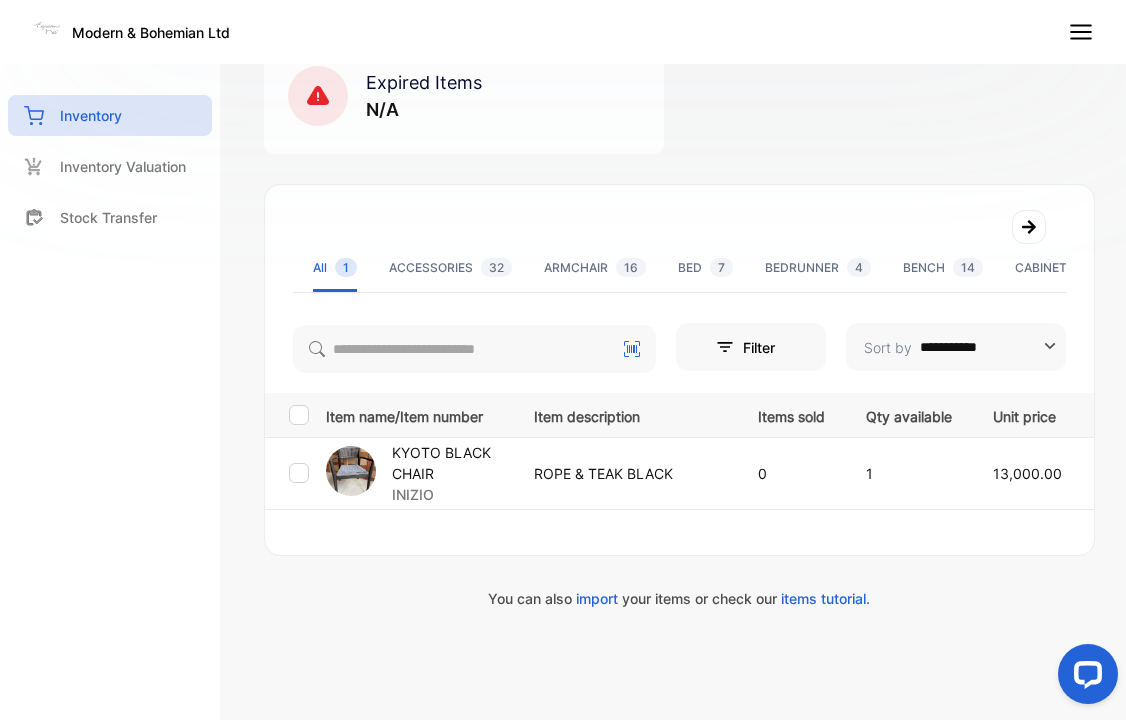 scroll, scrollTop: 309, scrollLeft: 0, axis: vertical 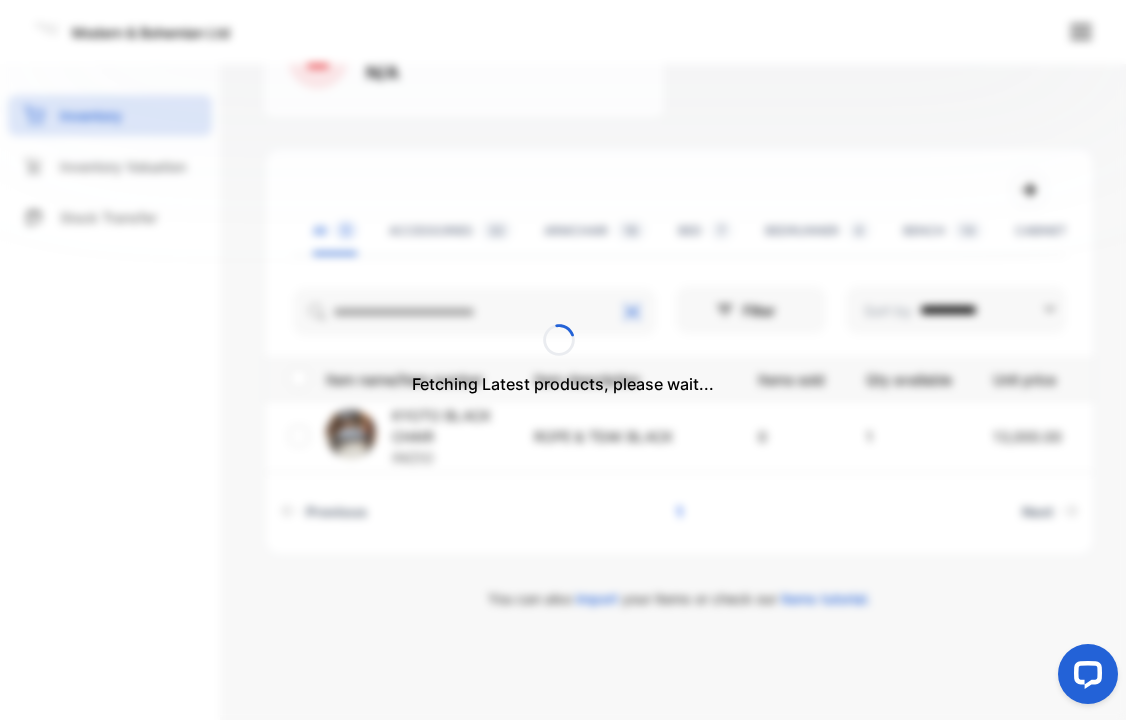 click on "Fetching Latest products, please wait..." at bounding box center (563, 360) 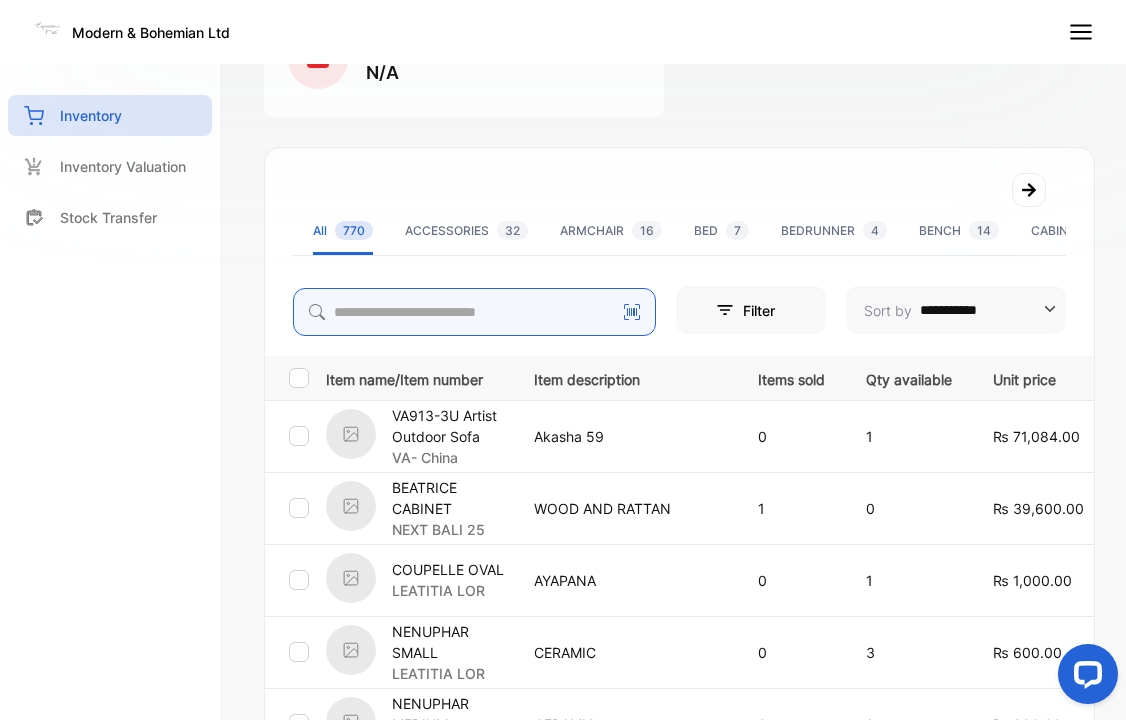 click at bounding box center (474, 312) 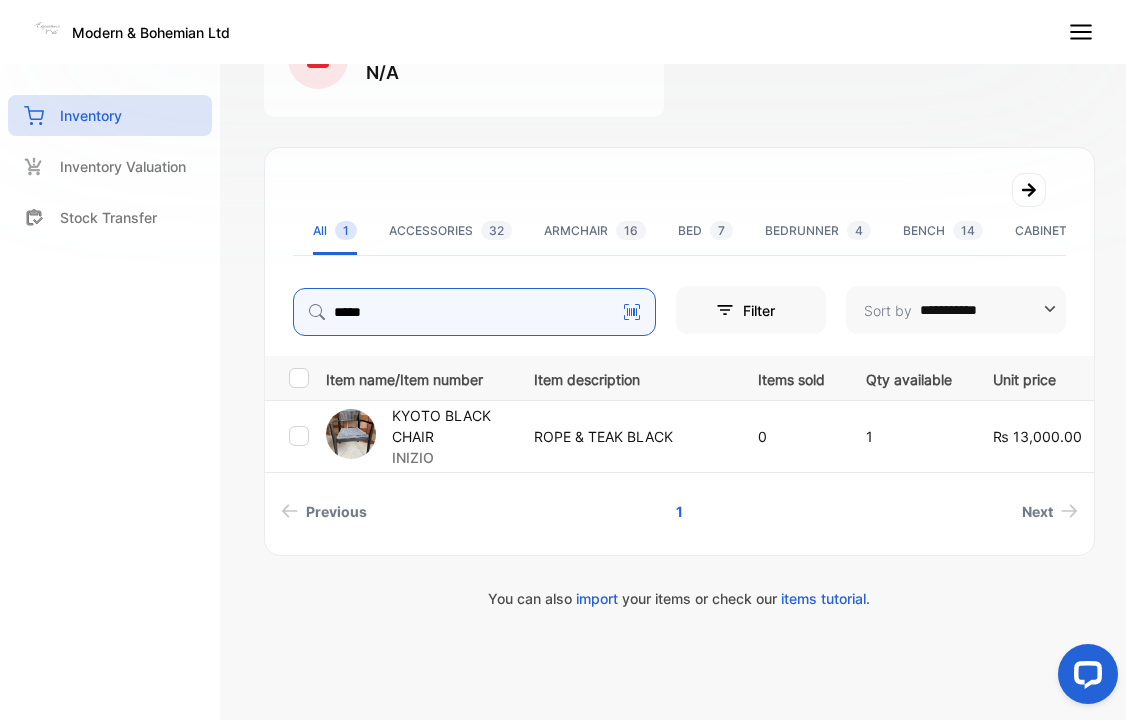 drag, startPoint x: 446, startPoint y: 316, endPoint x: 193, endPoint y: 262, distance: 258.69867 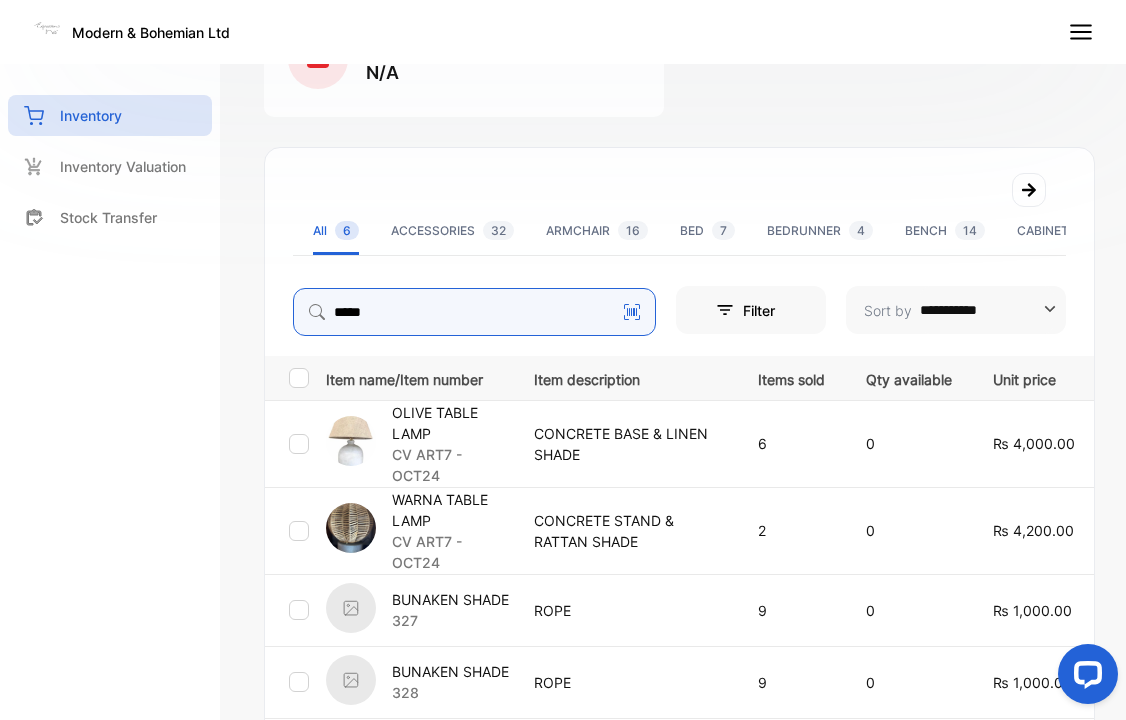 drag, startPoint x: 495, startPoint y: 311, endPoint x: 280, endPoint y: 303, distance: 215.14879 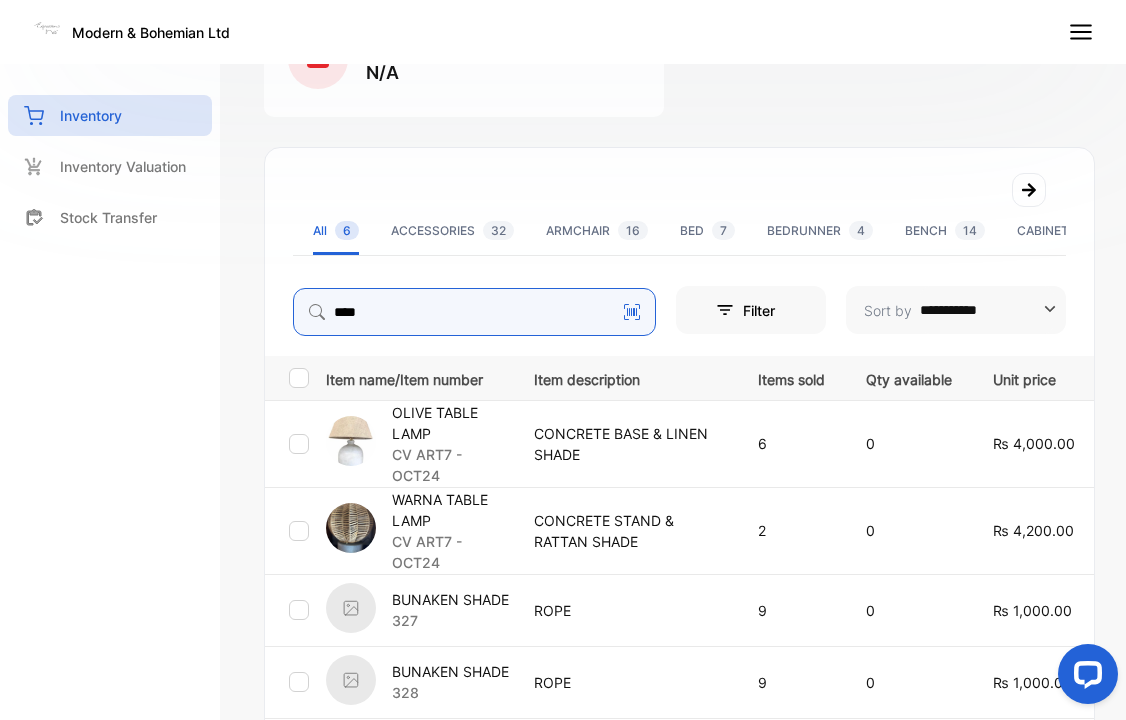 type on "****" 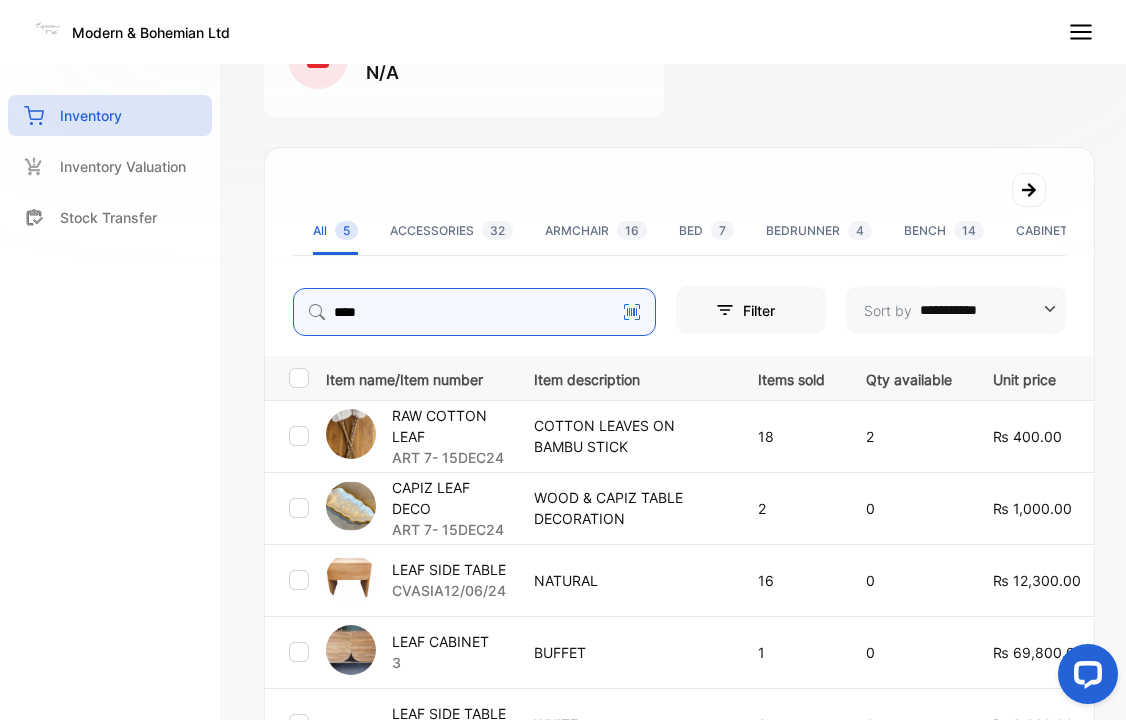 scroll, scrollTop: 364, scrollLeft: 0, axis: vertical 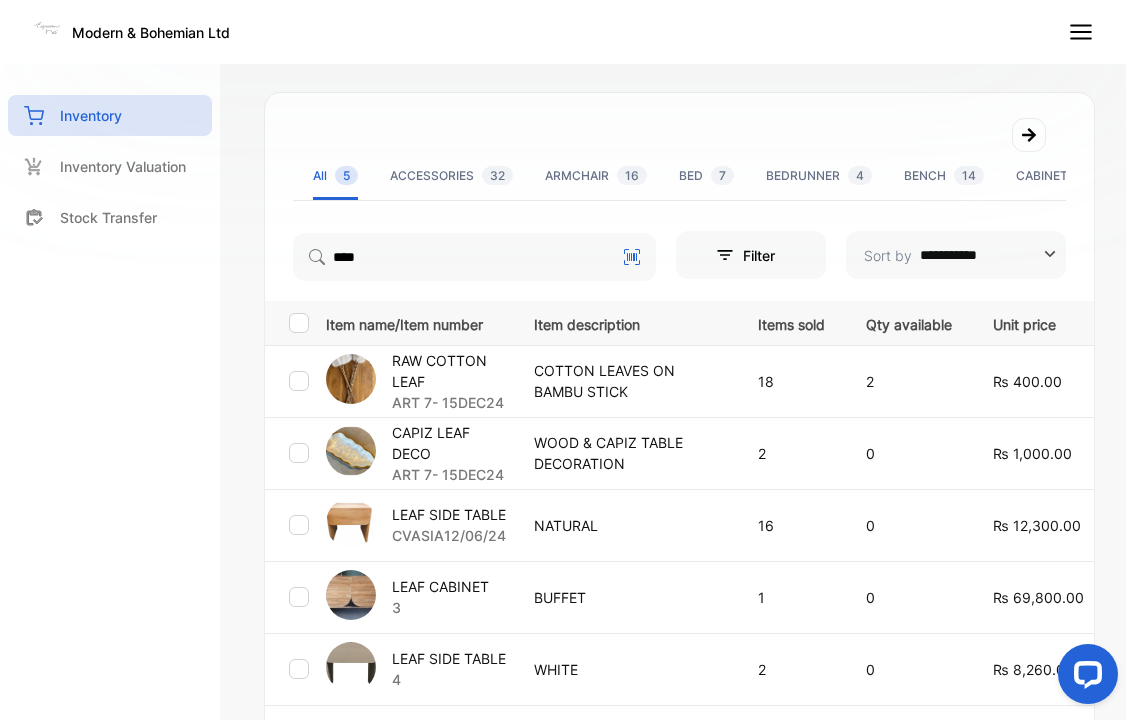 click on "CVASIA12/06/24" at bounding box center (449, 535) 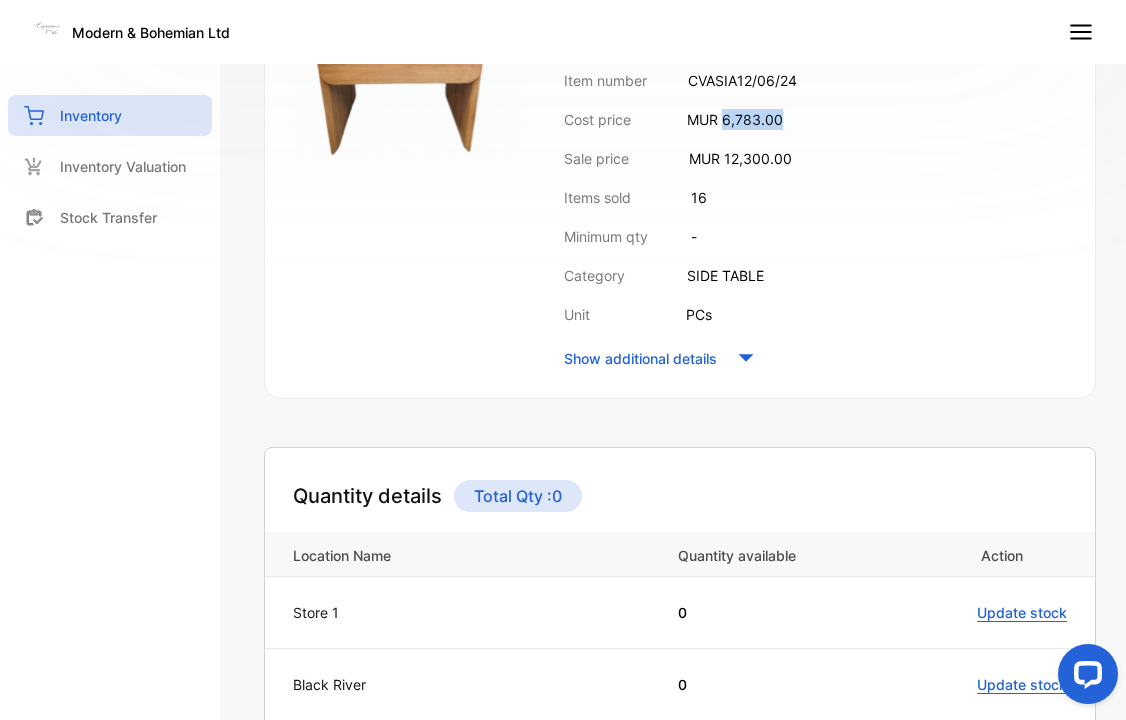 drag, startPoint x: 725, startPoint y: 123, endPoint x: 815, endPoint y: 123, distance: 90 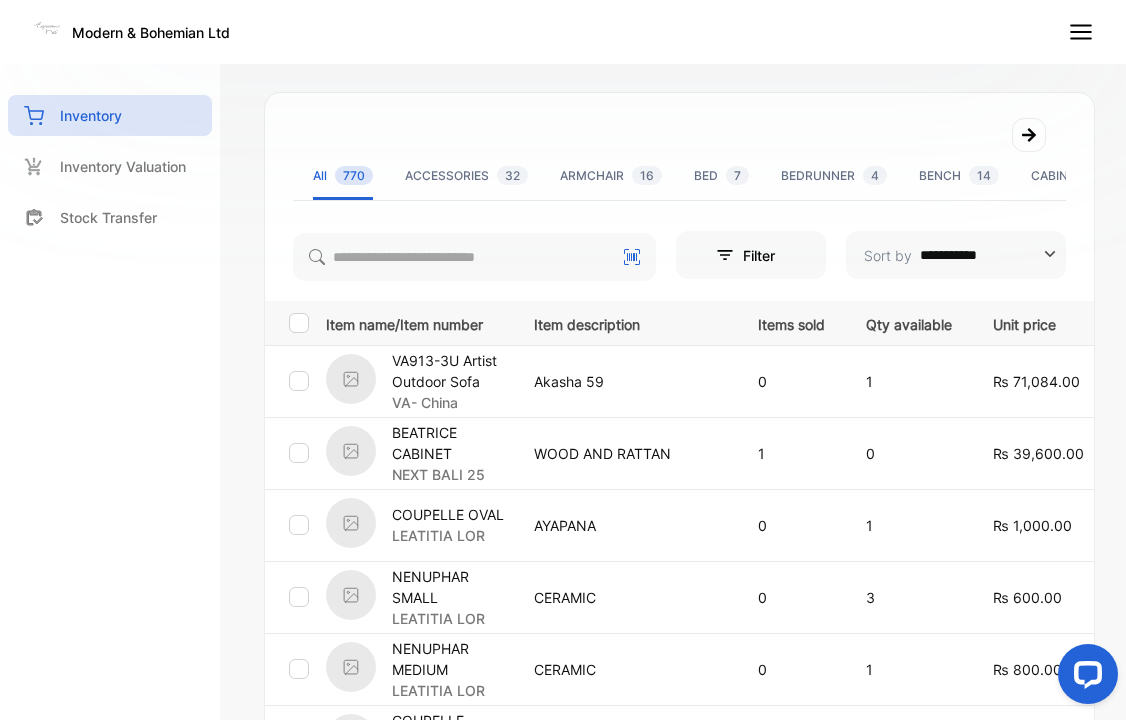 click on "**********" at bounding box center (679, 674) 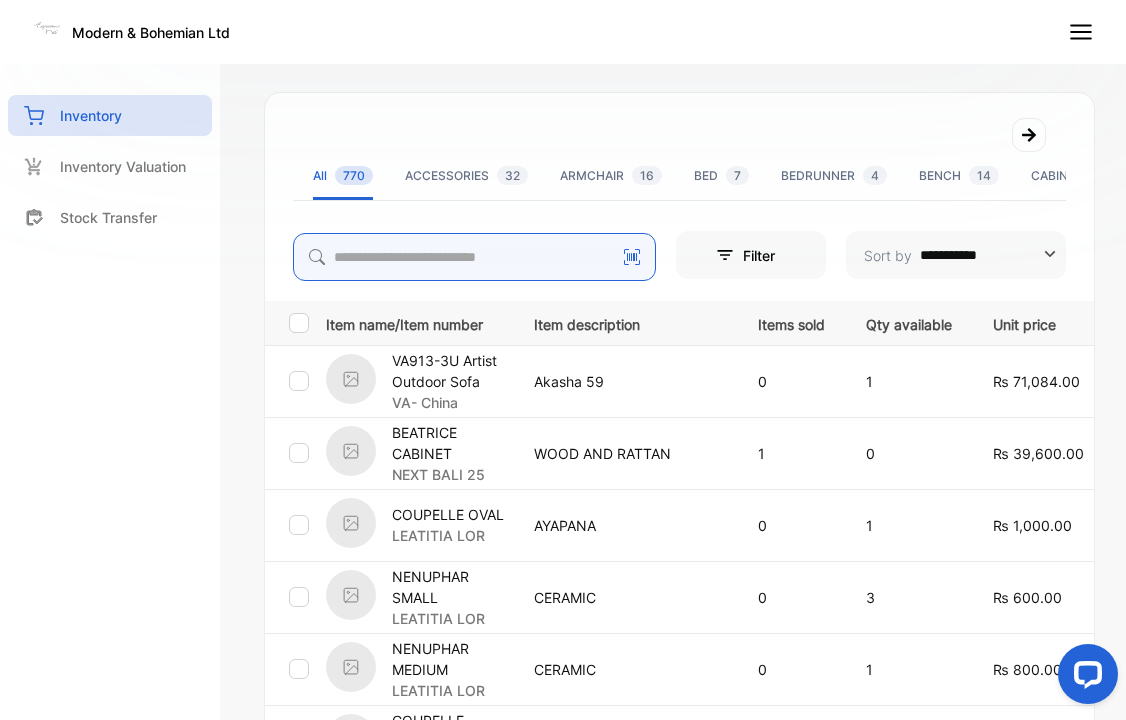 click at bounding box center (474, 257) 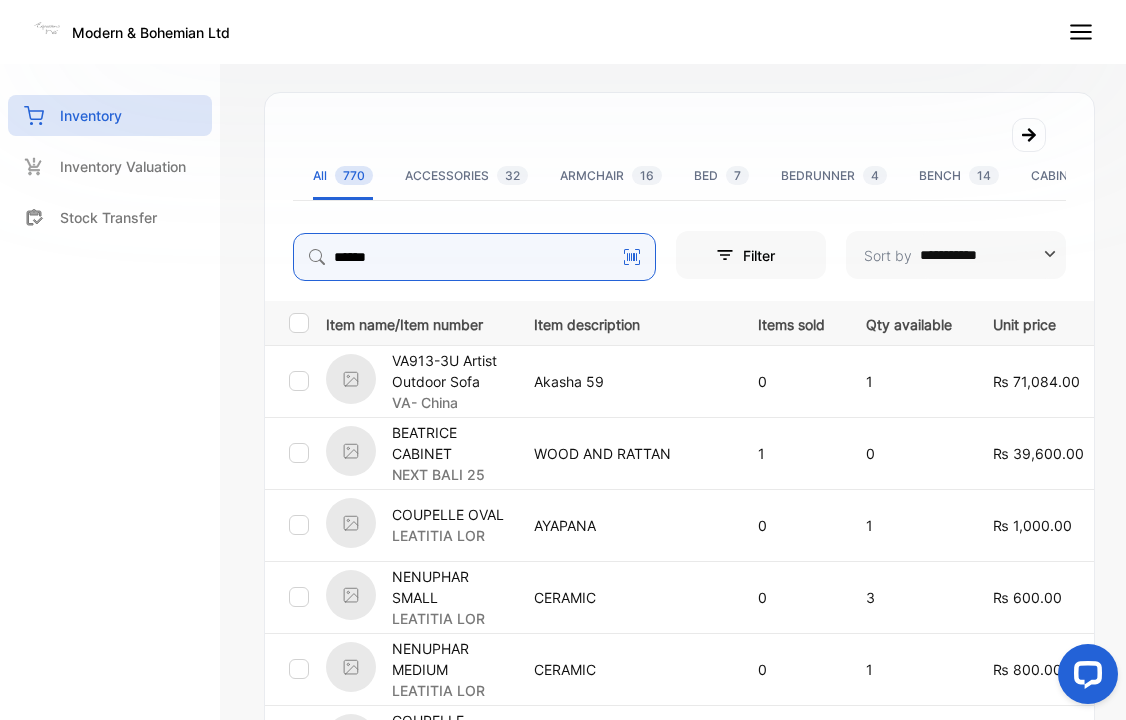 type on "******" 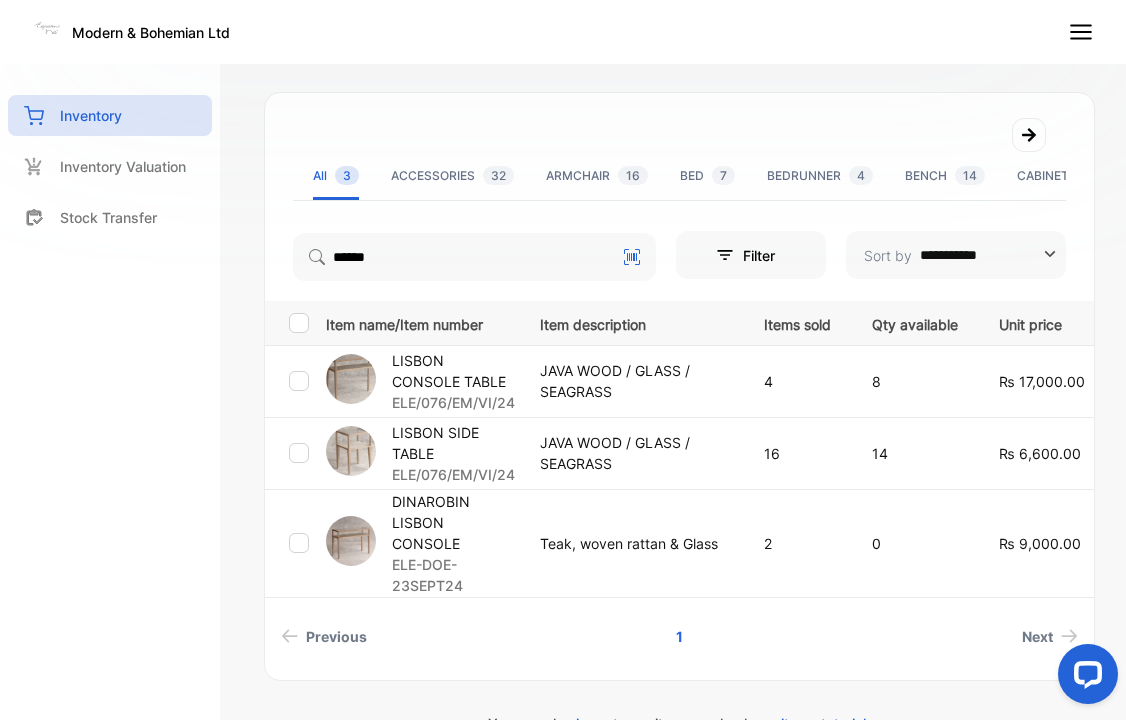 click on "**********" at bounding box center (679, 386) 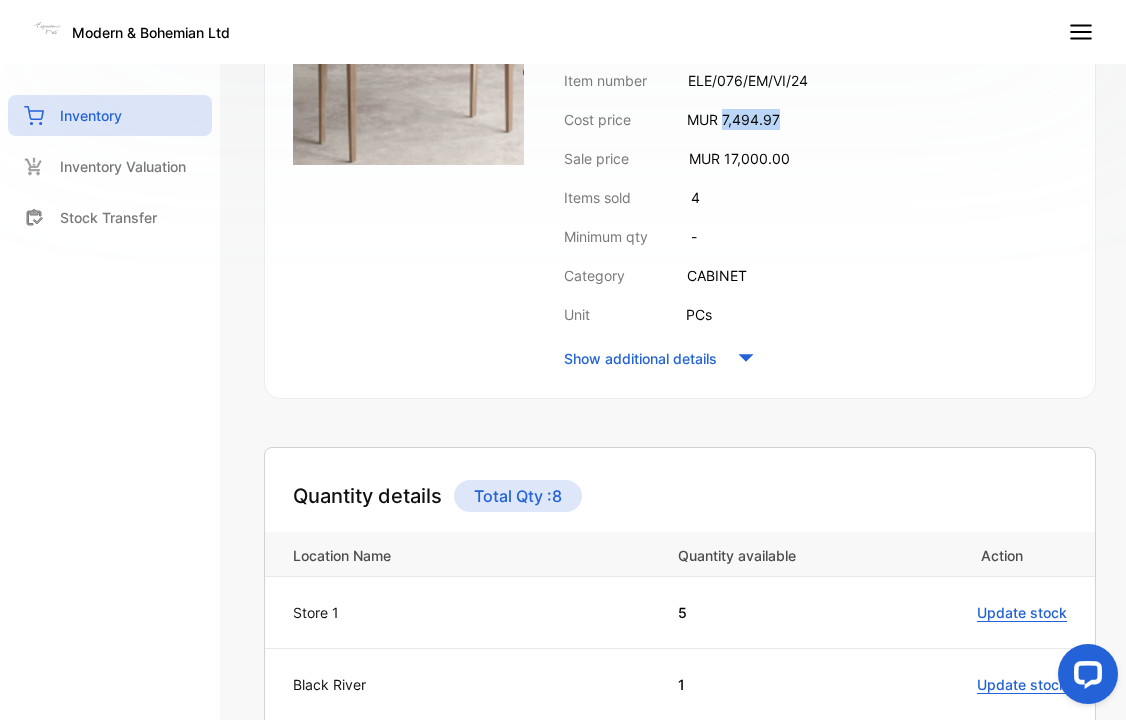 drag, startPoint x: 726, startPoint y: 119, endPoint x: 800, endPoint y: 121, distance: 74.02702 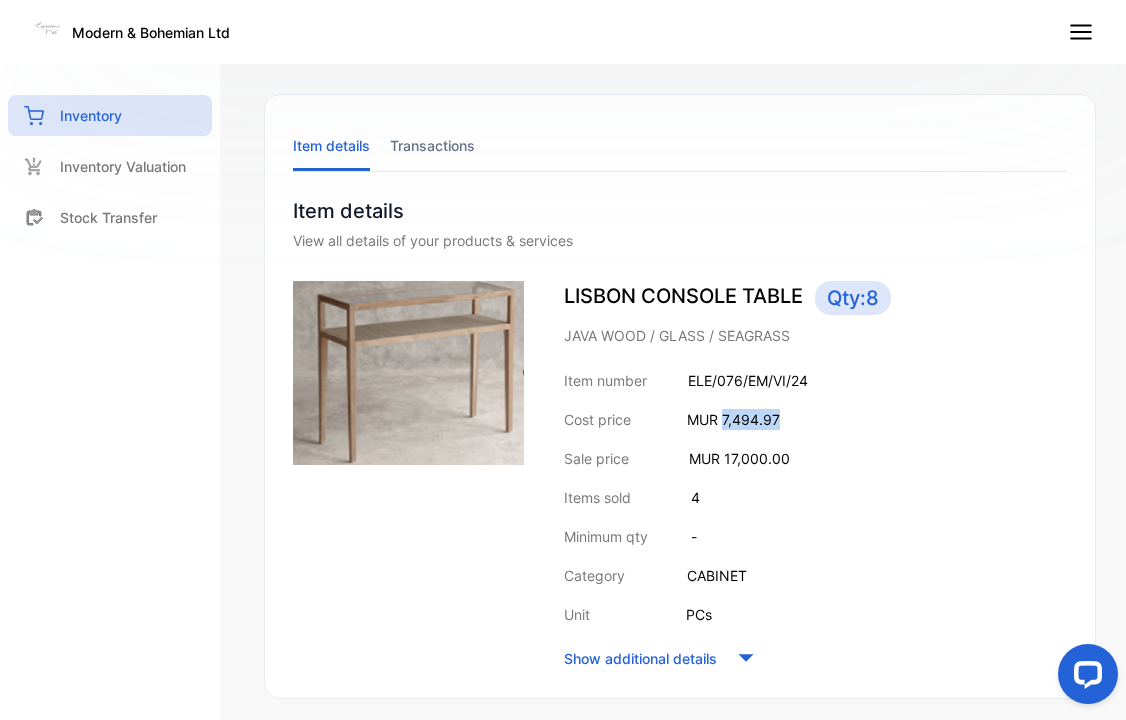 scroll, scrollTop: 0, scrollLeft: 0, axis: both 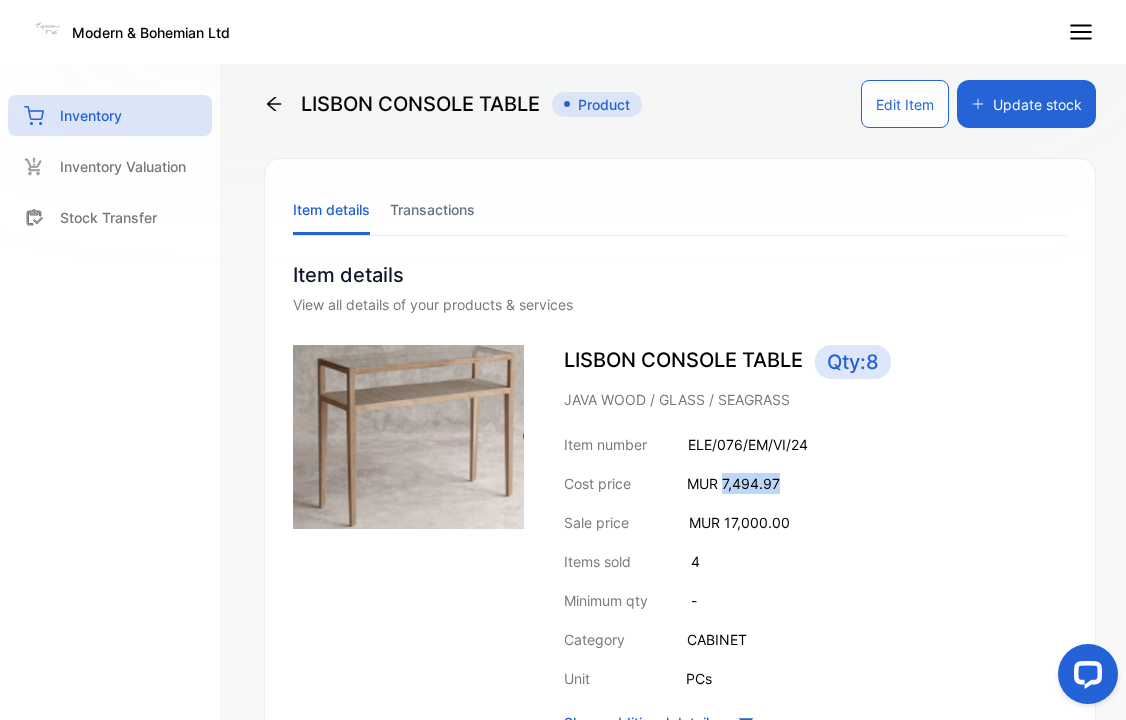 click 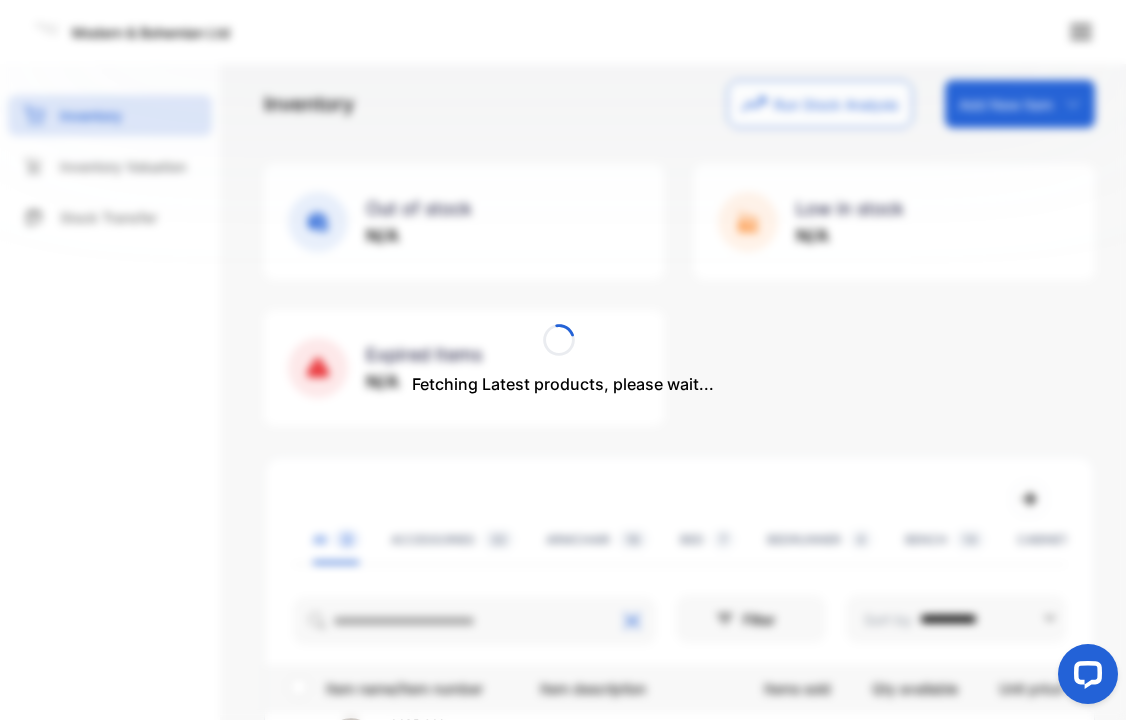 click on "Fetching Latest products, please wait..." at bounding box center (563, 360) 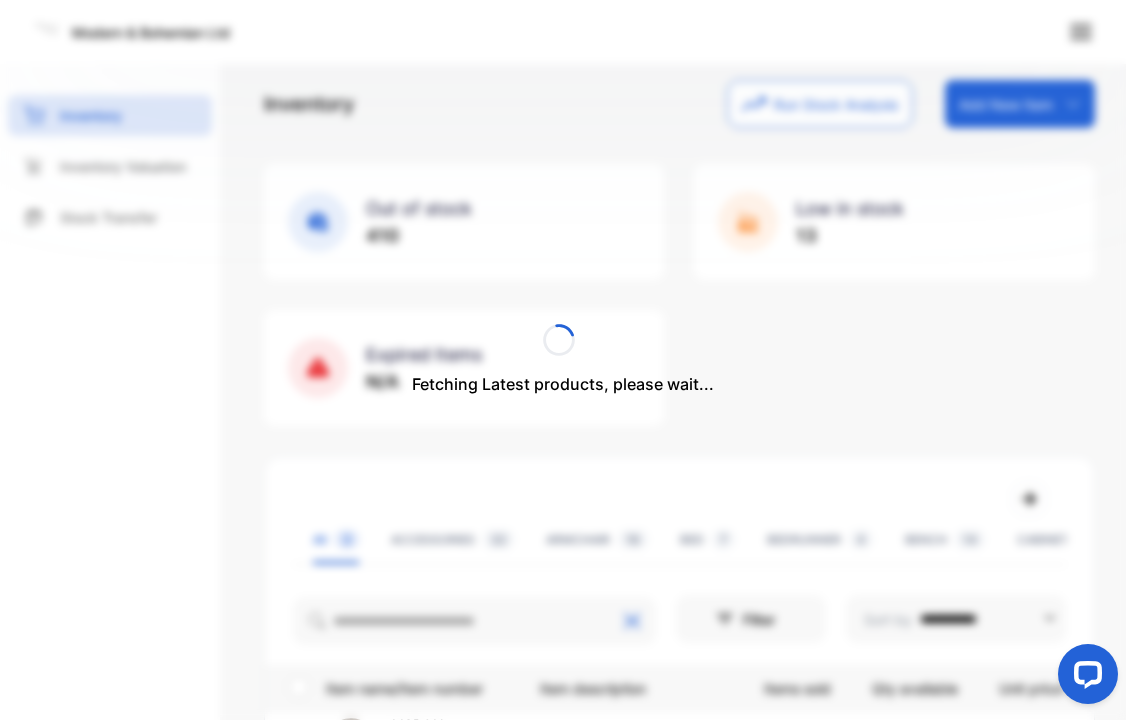 click on "Fetching Latest products, please wait..." at bounding box center [563, 360] 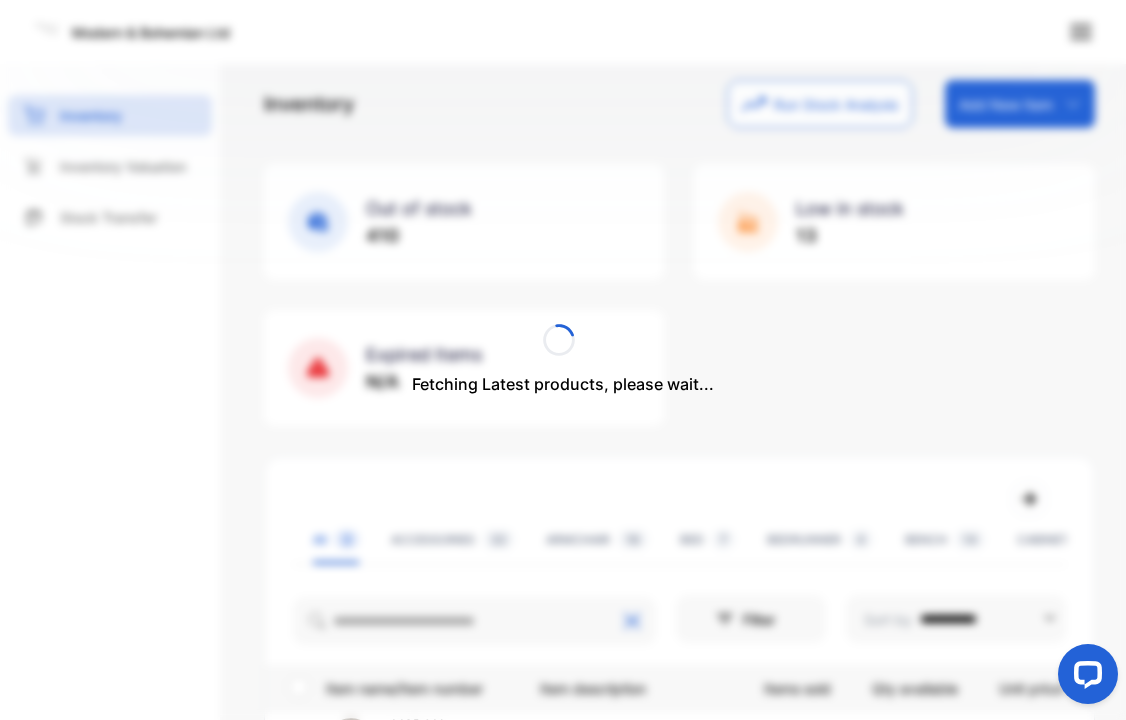 click on "Fetching Latest products, please wait..." at bounding box center (563, 360) 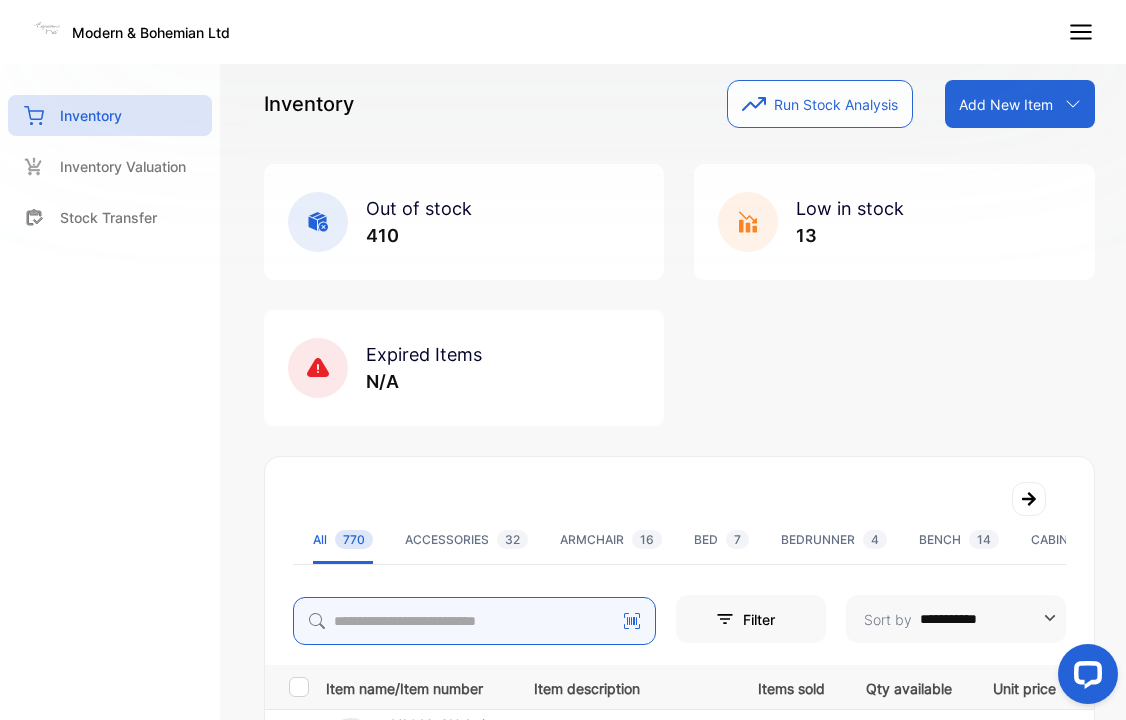click at bounding box center (474, 621) 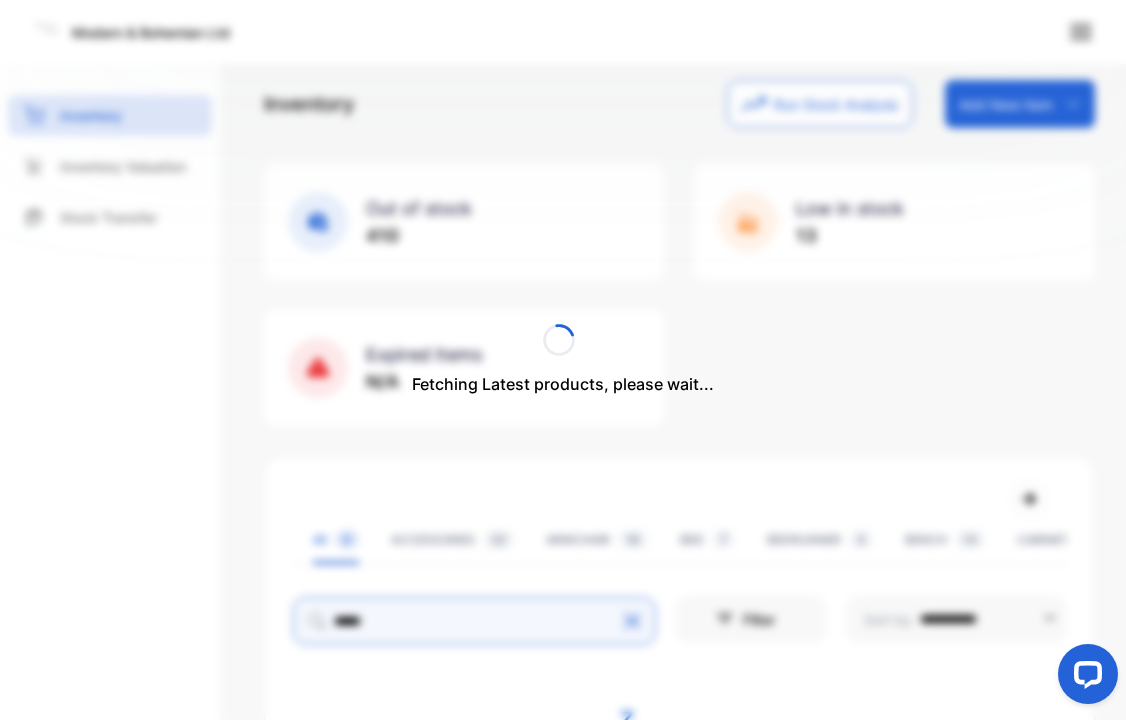type on "******" 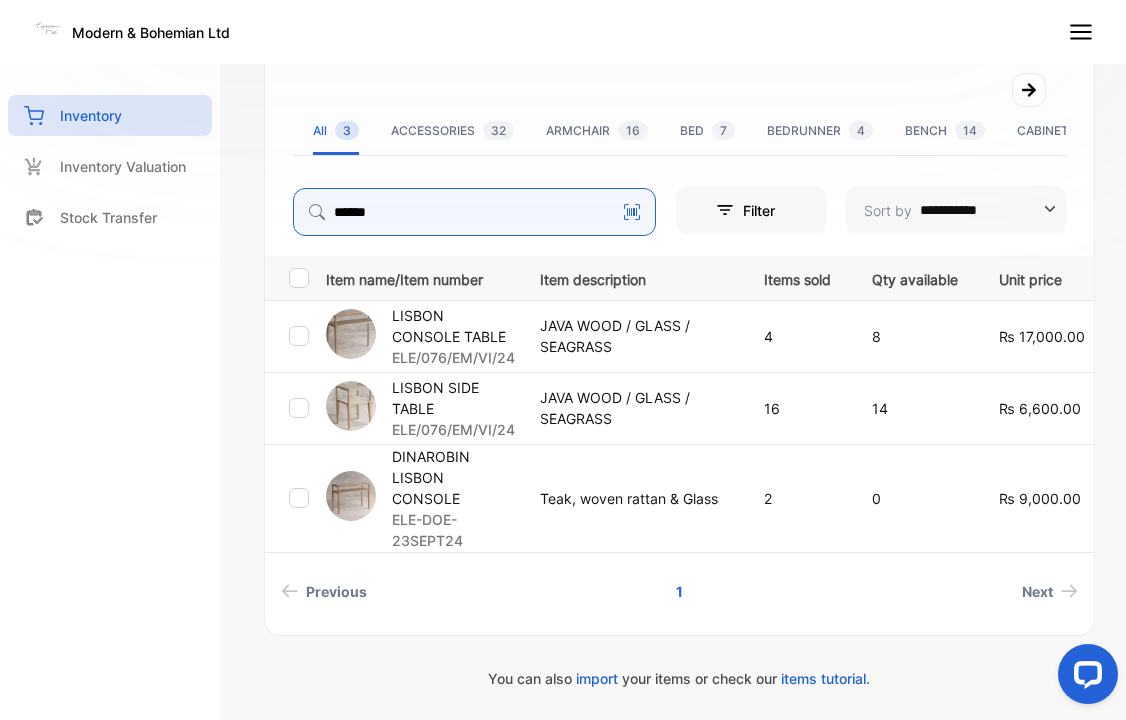 scroll, scrollTop: 468, scrollLeft: 0, axis: vertical 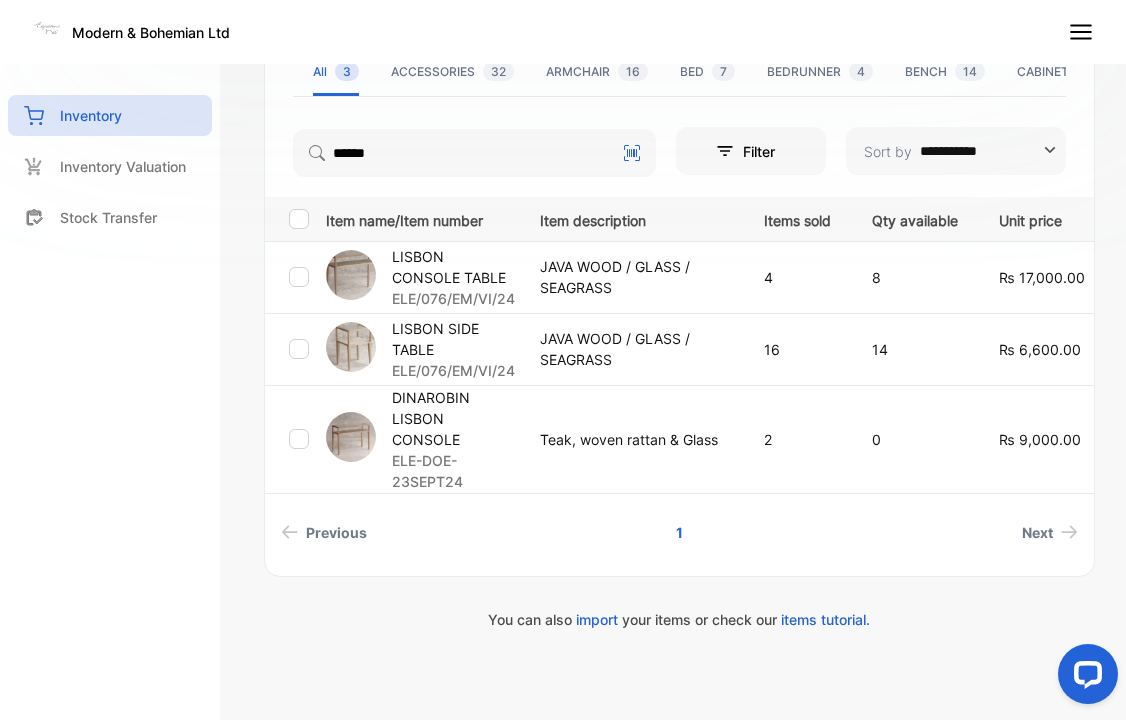 click on "LISBON SIDE TABLE" at bounding box center [453, 339] 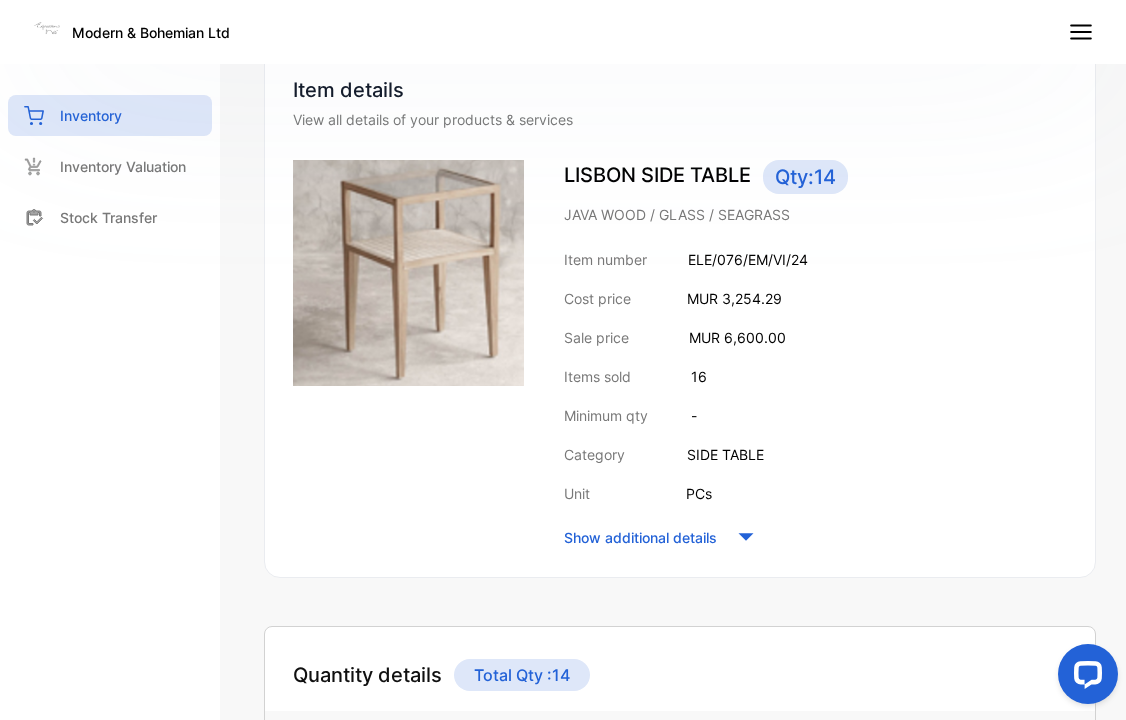 scroll, scrollTop: 0, scrollLeft: 0, axis: both 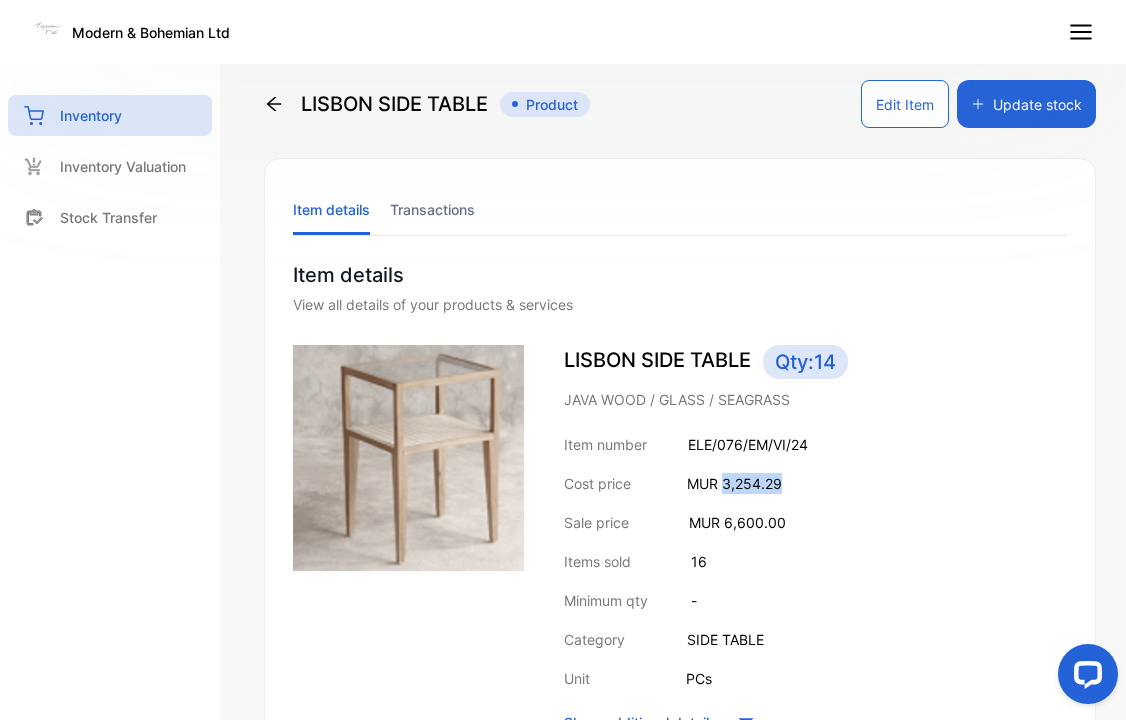 drag, startPoint x: 727, startPoint y: 484, endPoint x: 829, endPoint y: 476, distance: 102.31325 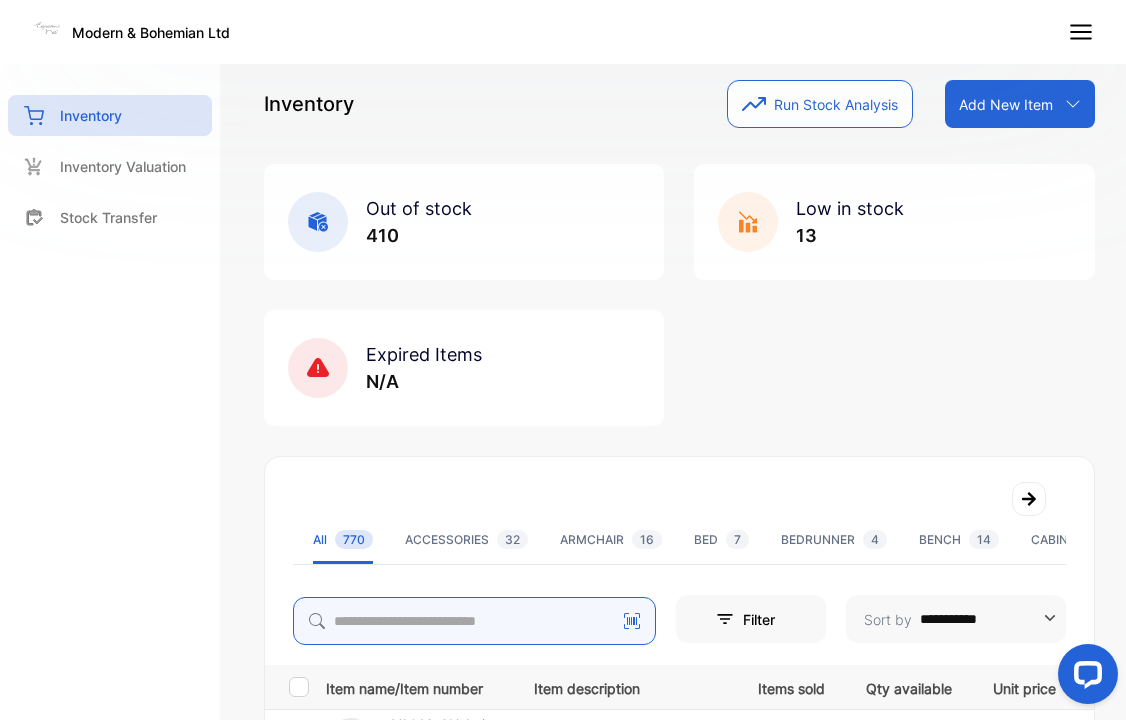 click at bounding box center (474, 621) 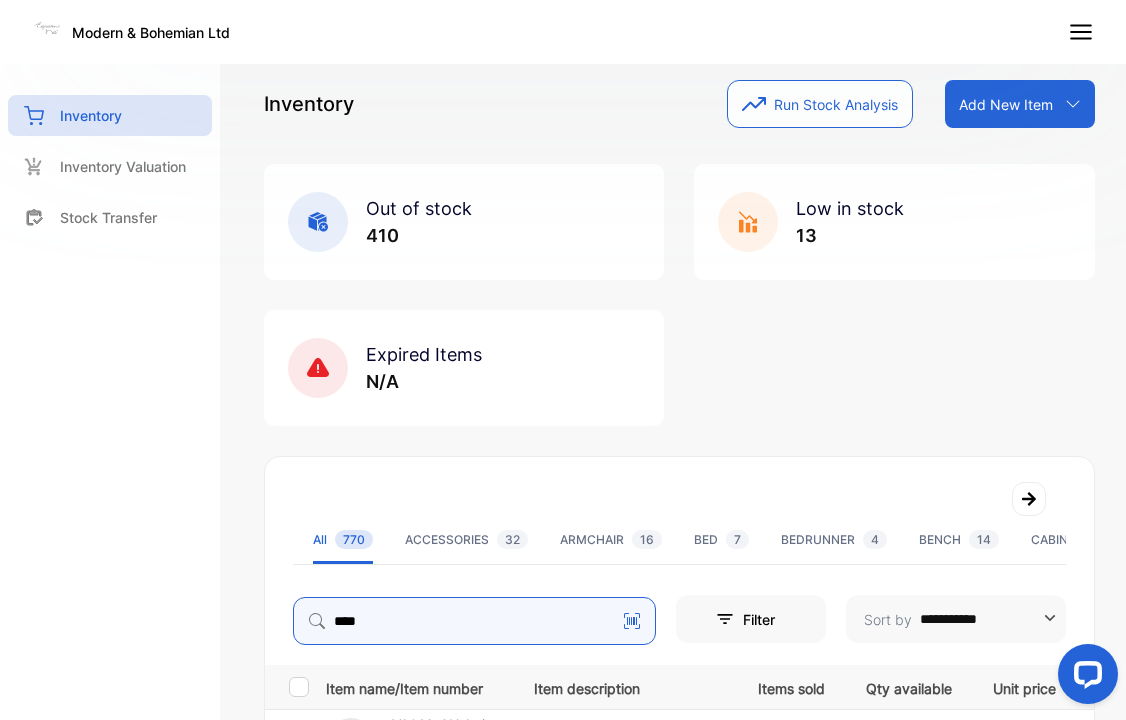 type on "****" 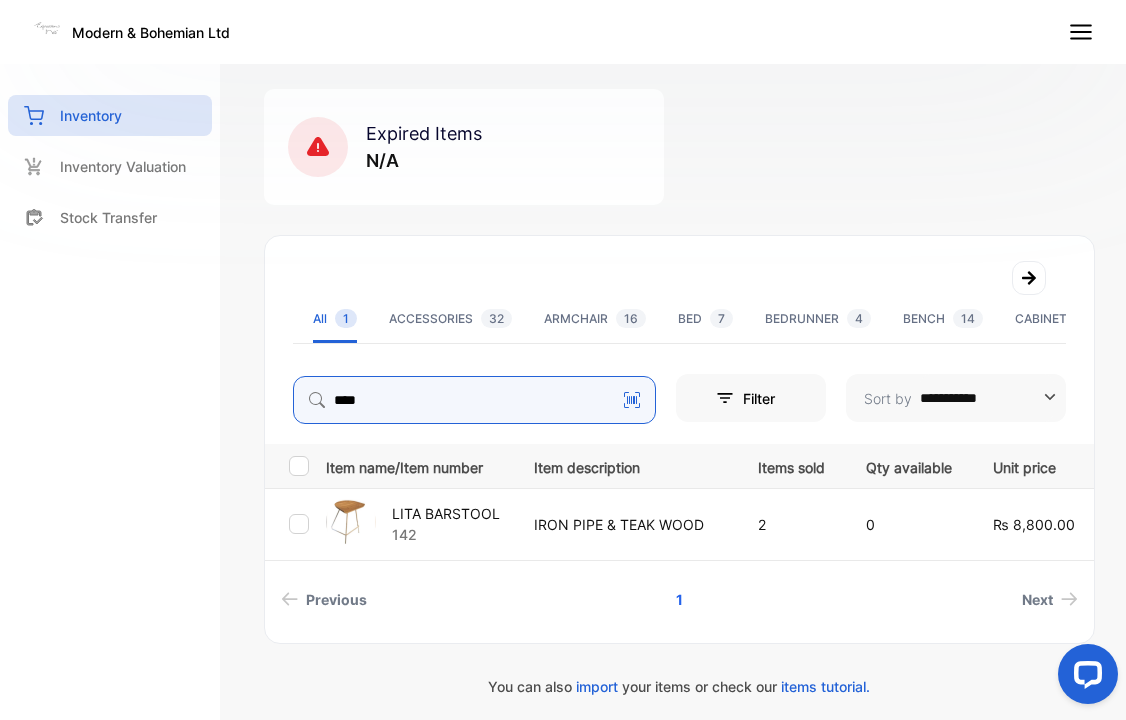 scroll, scrollTop: 309, scrollLeft: 0, axis: vertical 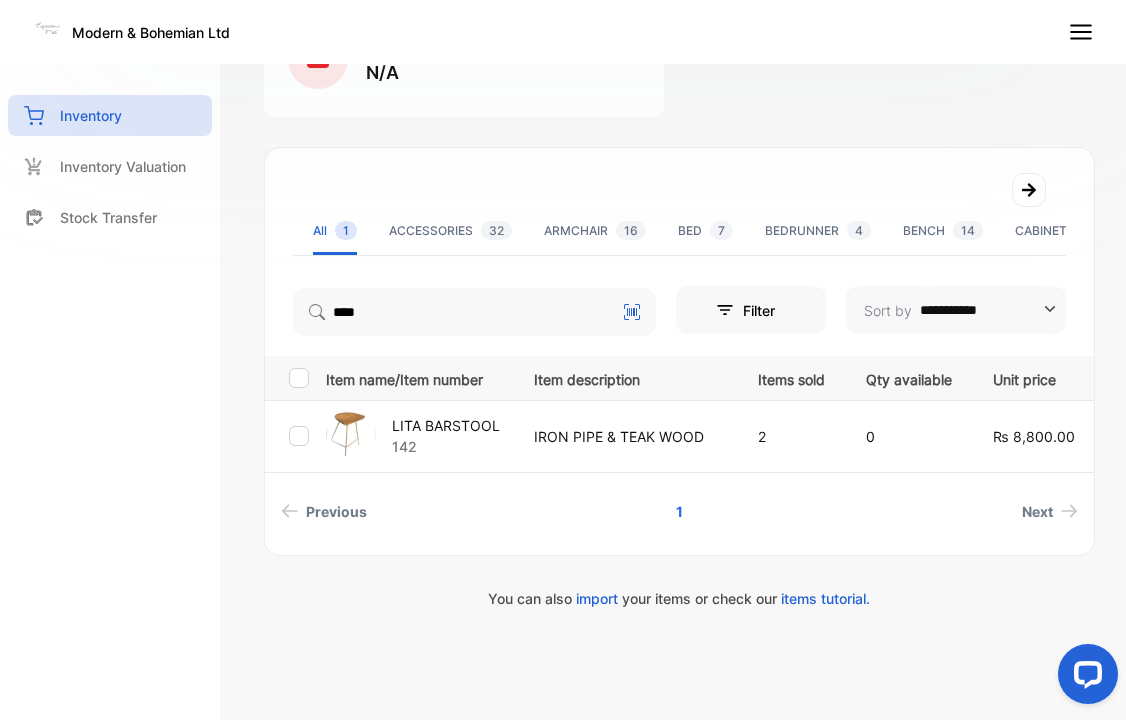 click on "LITA BARSTOOL" at bounding box center [446, 425] 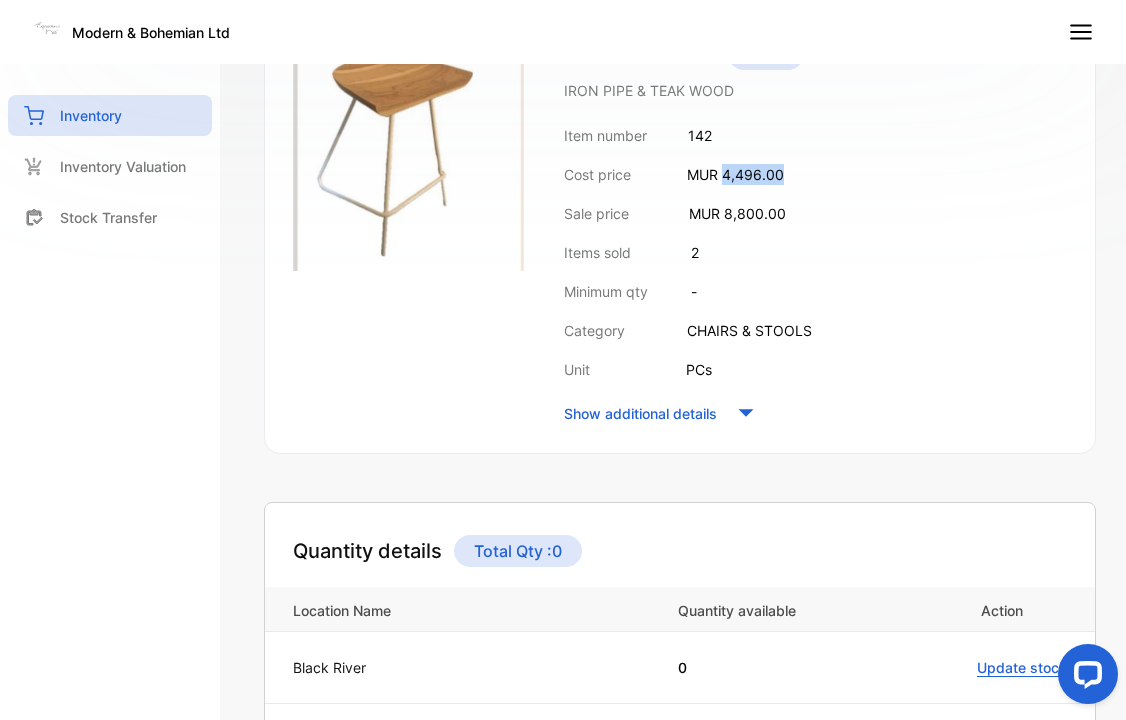 drag, startPoint x: 727, startPoint y: 178, endPoint x: 803, endPoint y: 177, distance: 76.00658 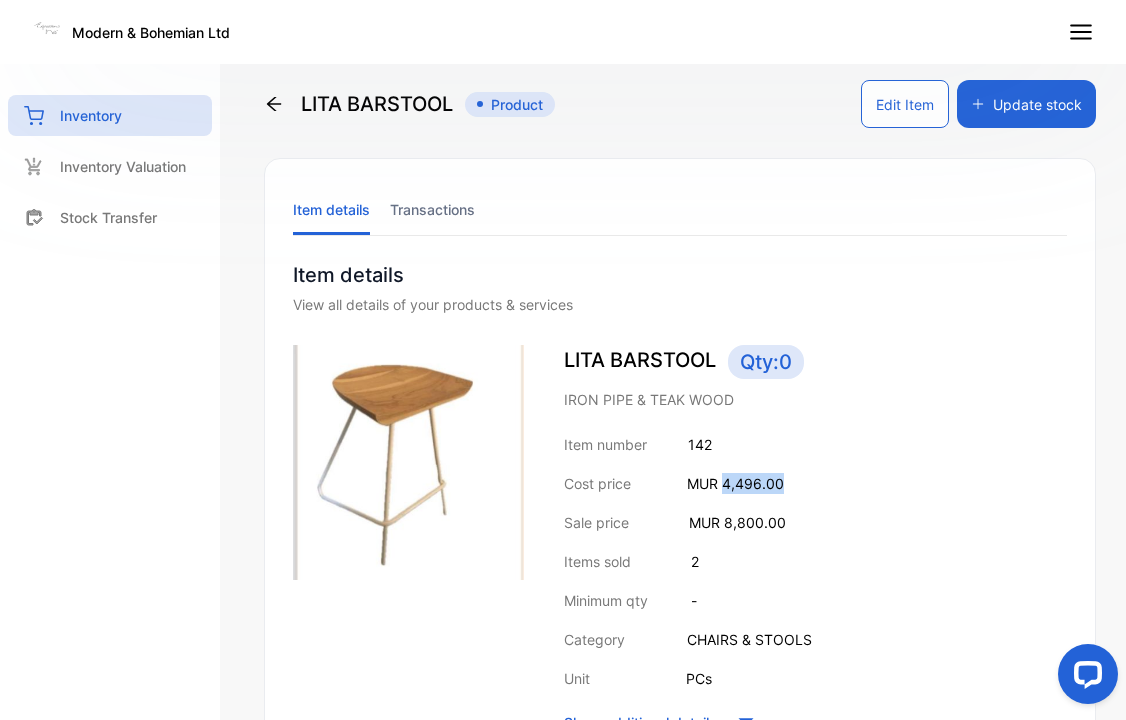 click 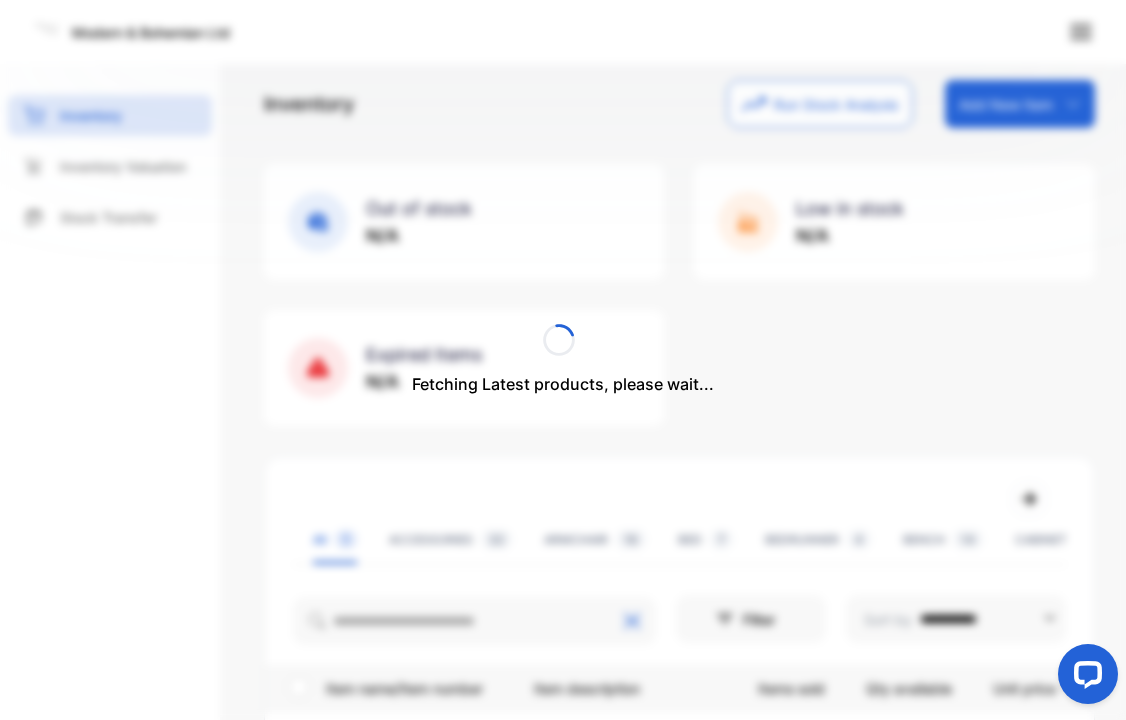 click on "Fetching Latest products, please wait..." at bounding box center [563, 360] 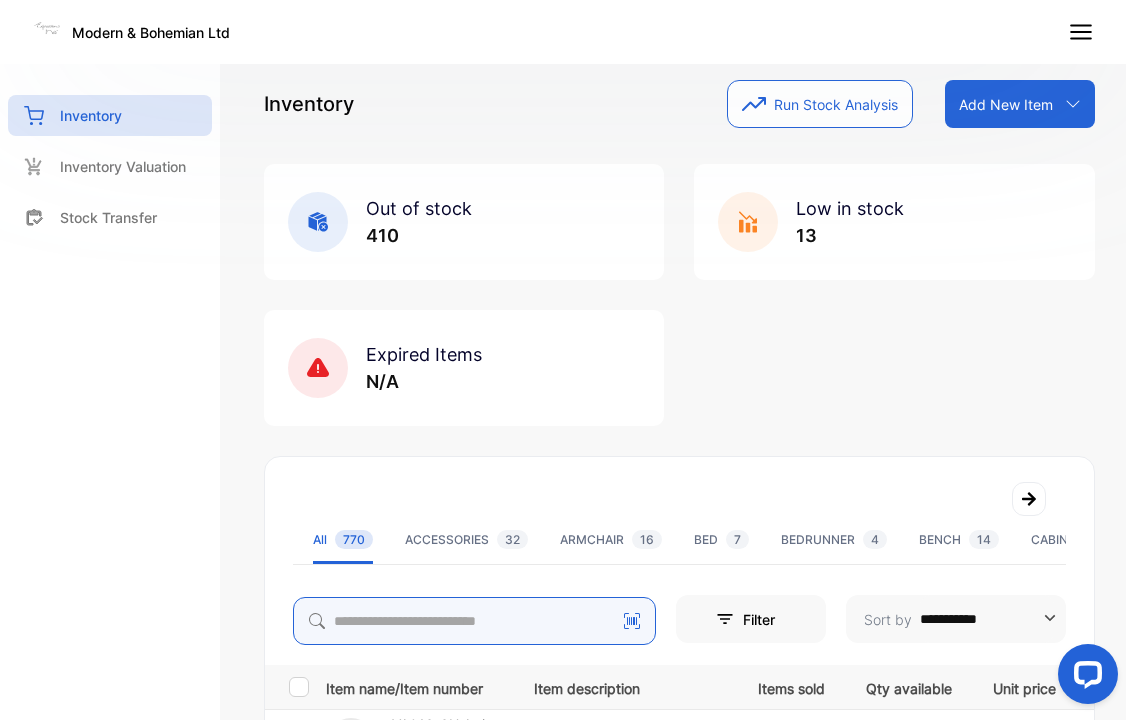 click at bounding box center (474, 621) 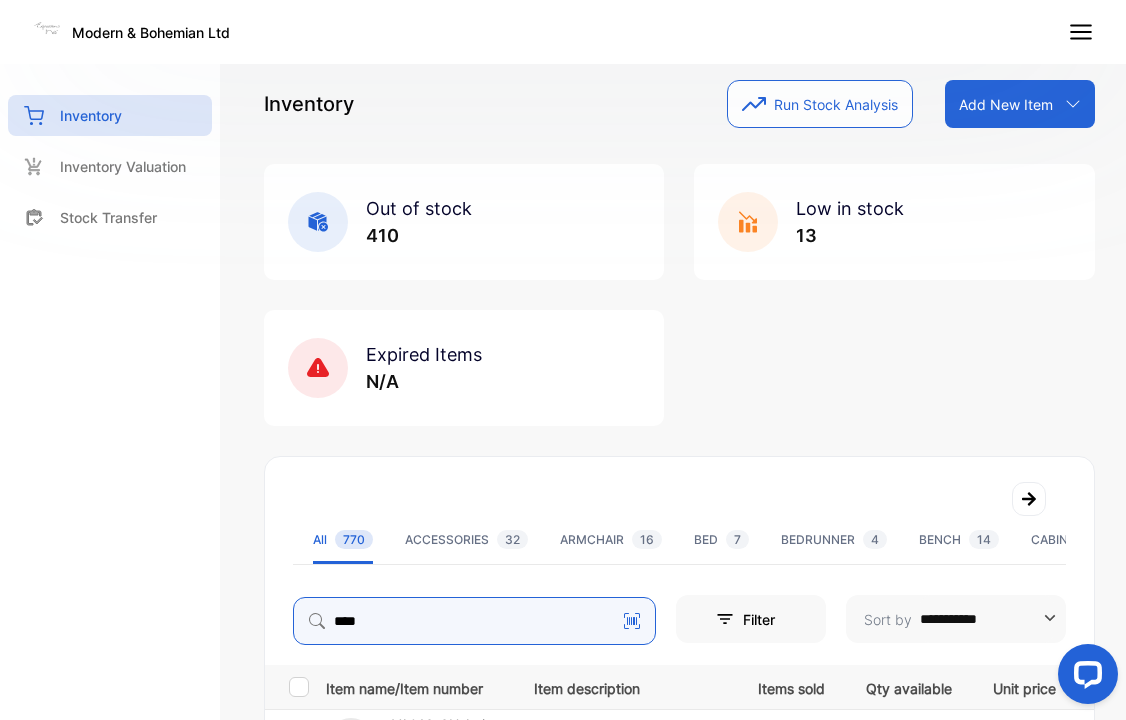type on "****" 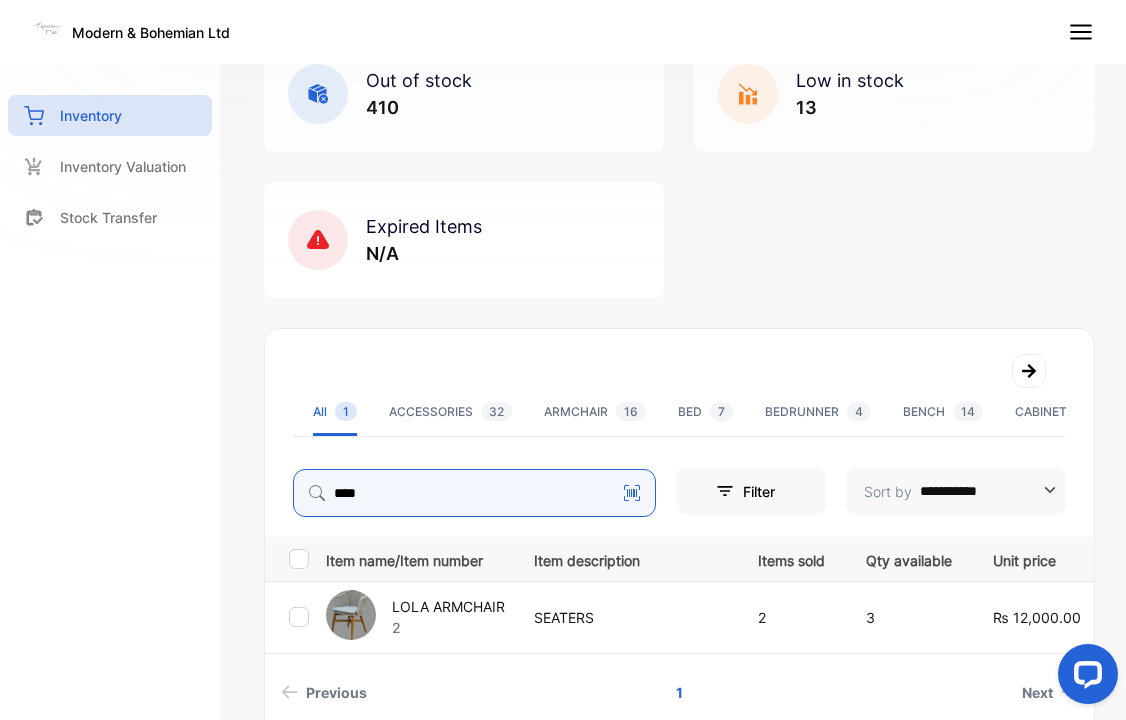 scroll, scrollTop: 208, scrollLeft: 0, axis: vertical 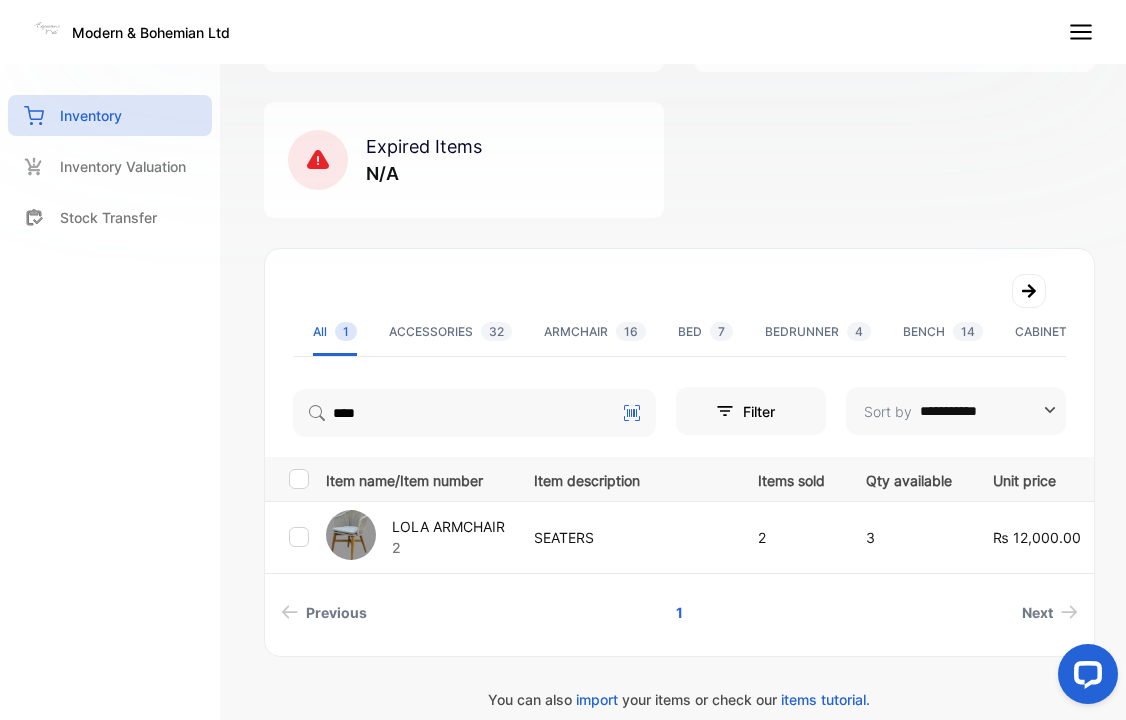 click on "**********" at bounding box center [679, 452] 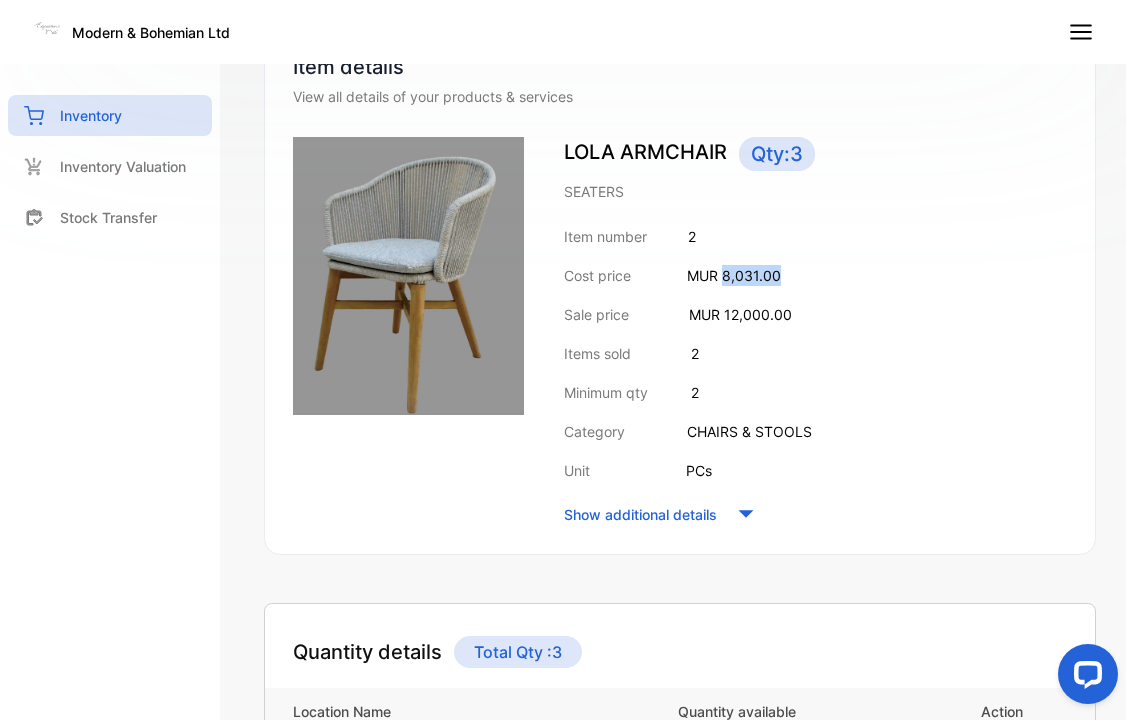 drag, startPoint x: 723, startPoint y: 273, endPoint x: 794, endPoint y: 268, distance: 71.17584 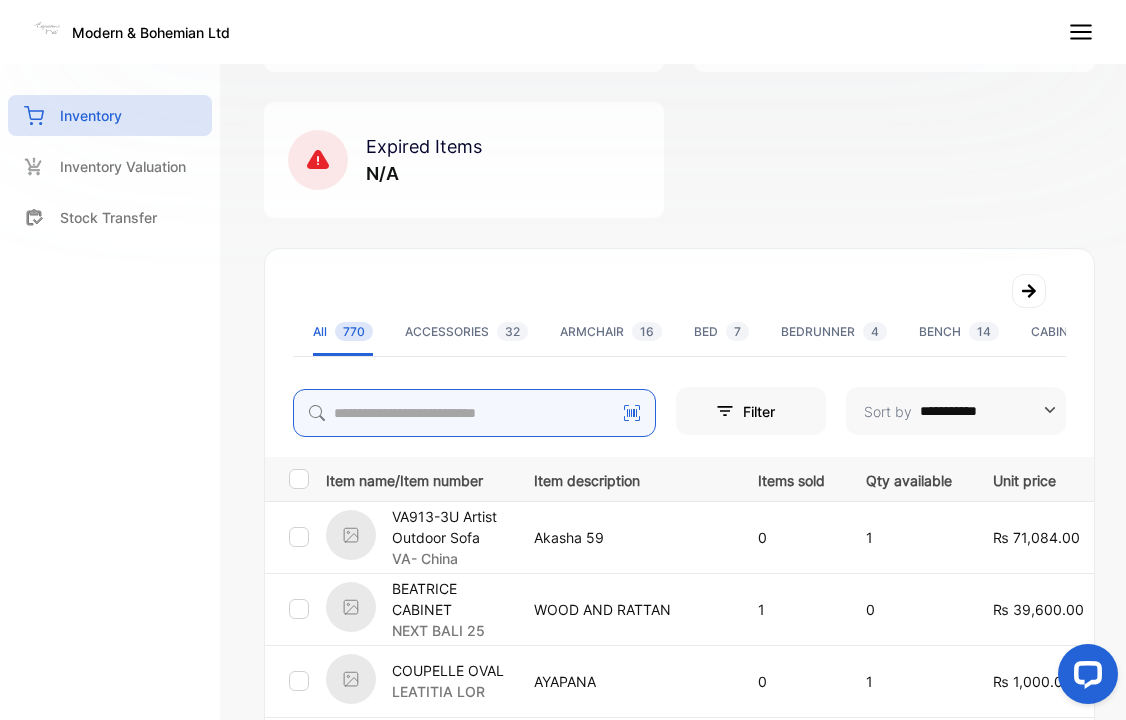 click at bounding box center (474, 413) 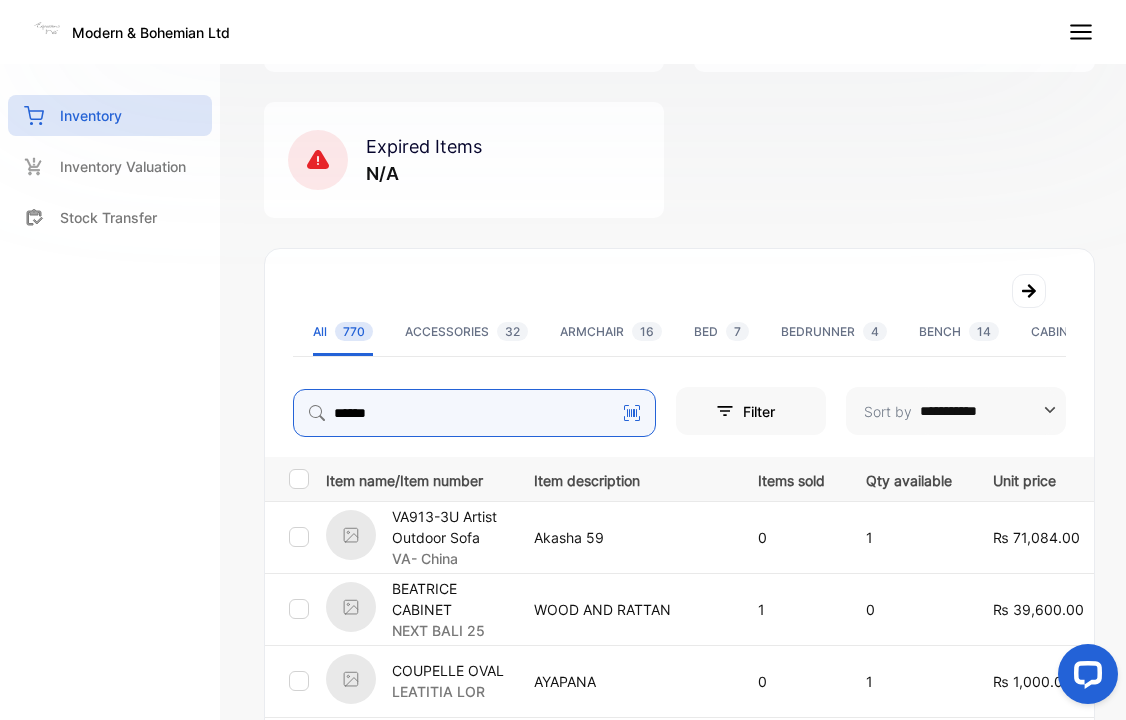 type on "******" 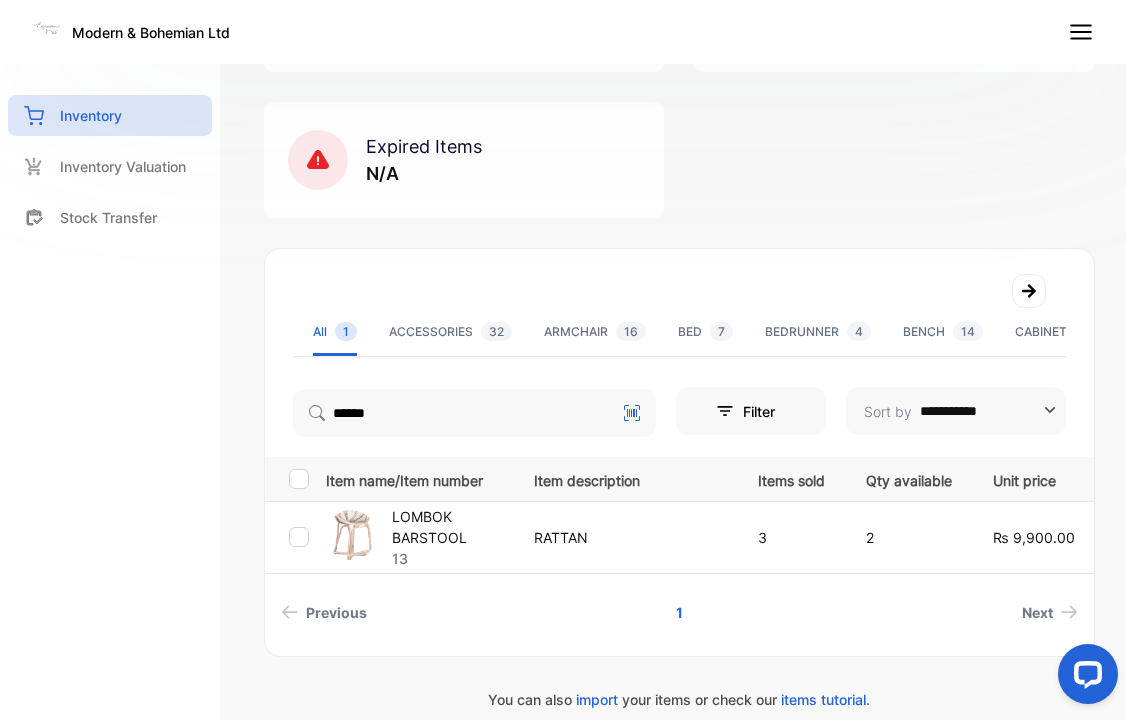 click on "LOMBOK BARSTOOL" at bounding box center (450, 527) 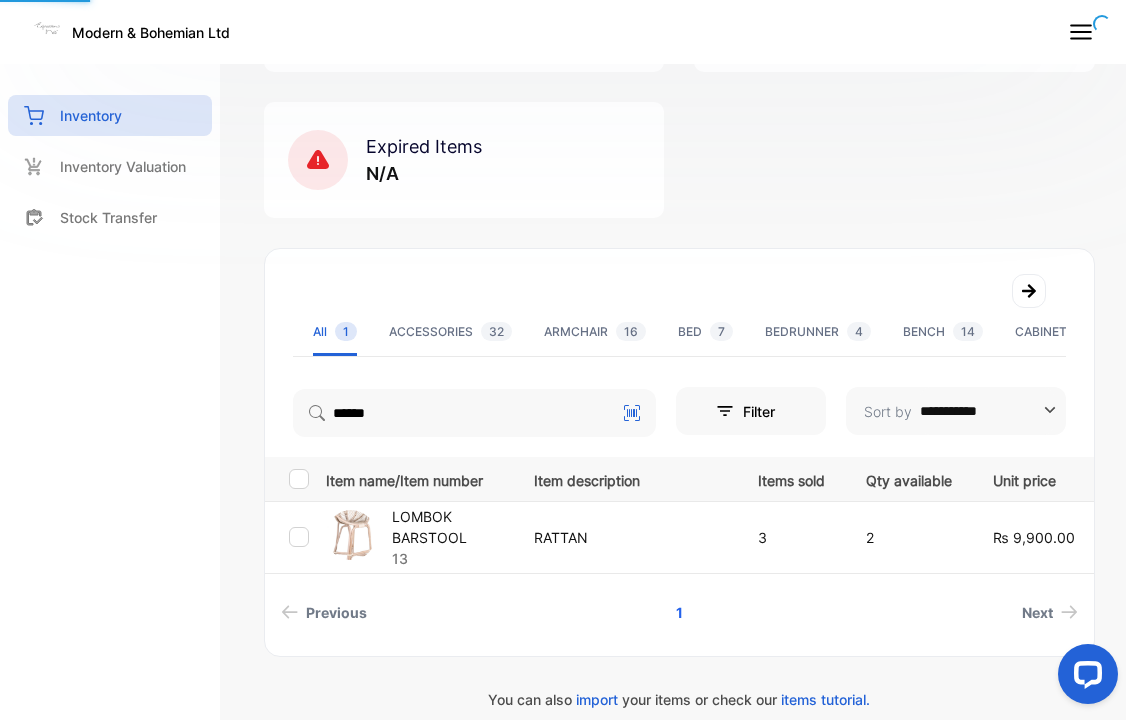 click on "LOMBOK BARSTOOL" at bounding box center [450, 527] 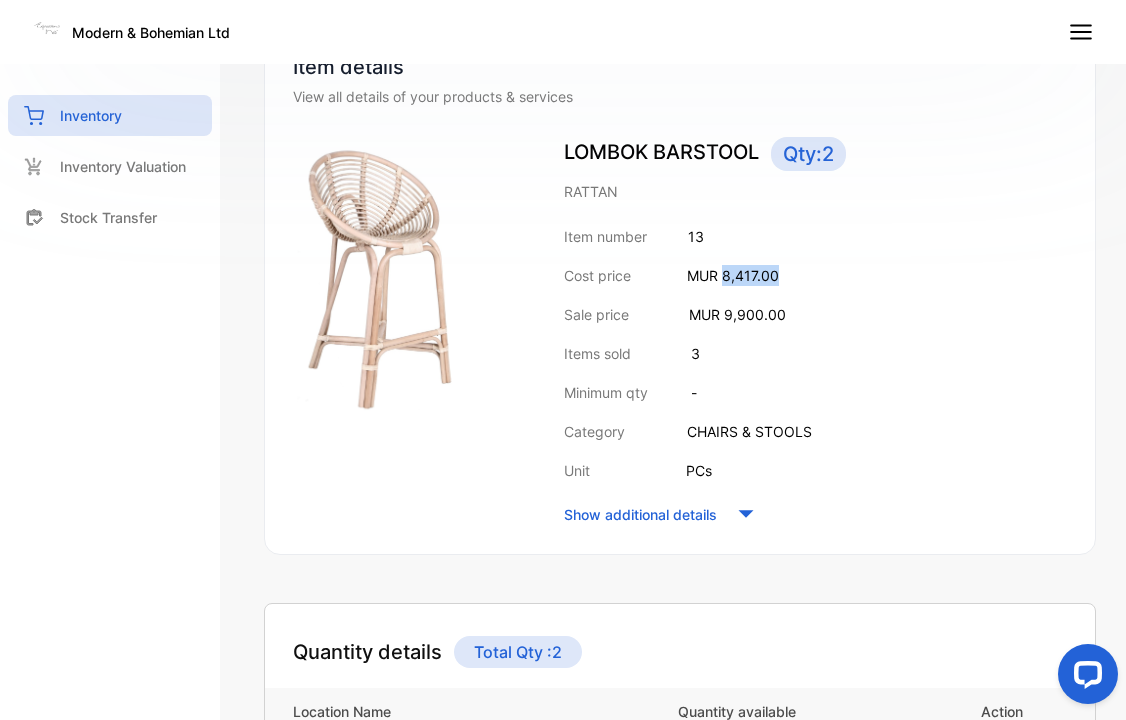 drag, startPoint x: 724, startPoint y: 277, endPoint x: 847, endPoint y: 274, distance: 123.03658 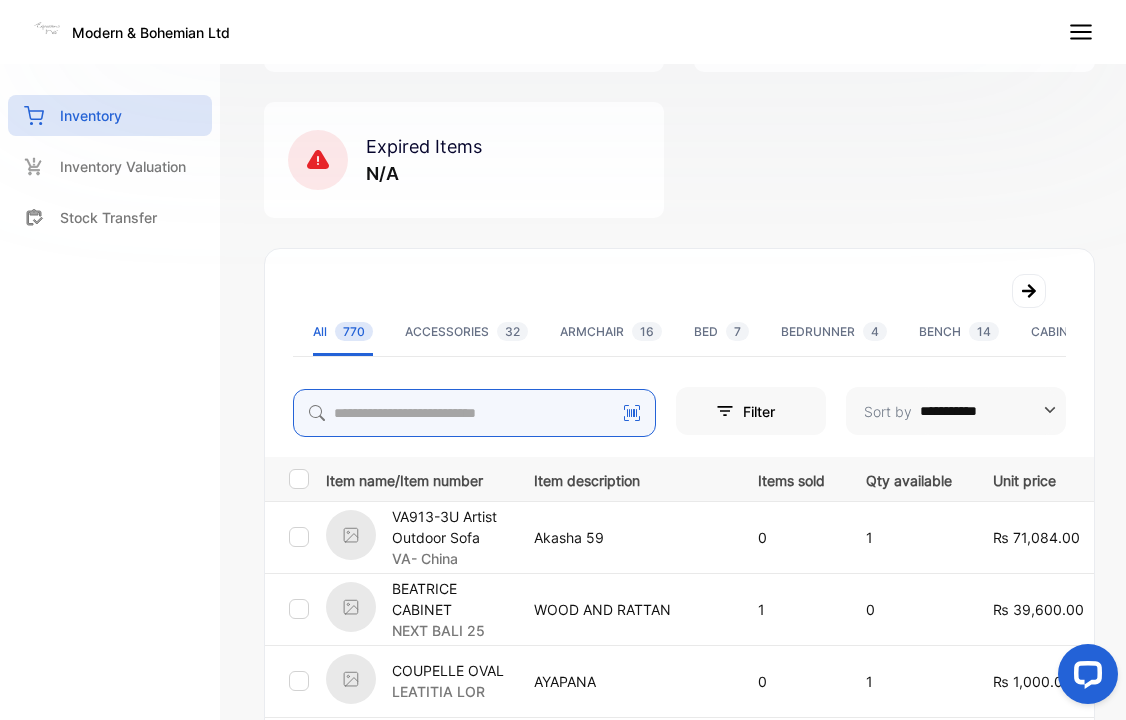click at bounding box center [474, 413] 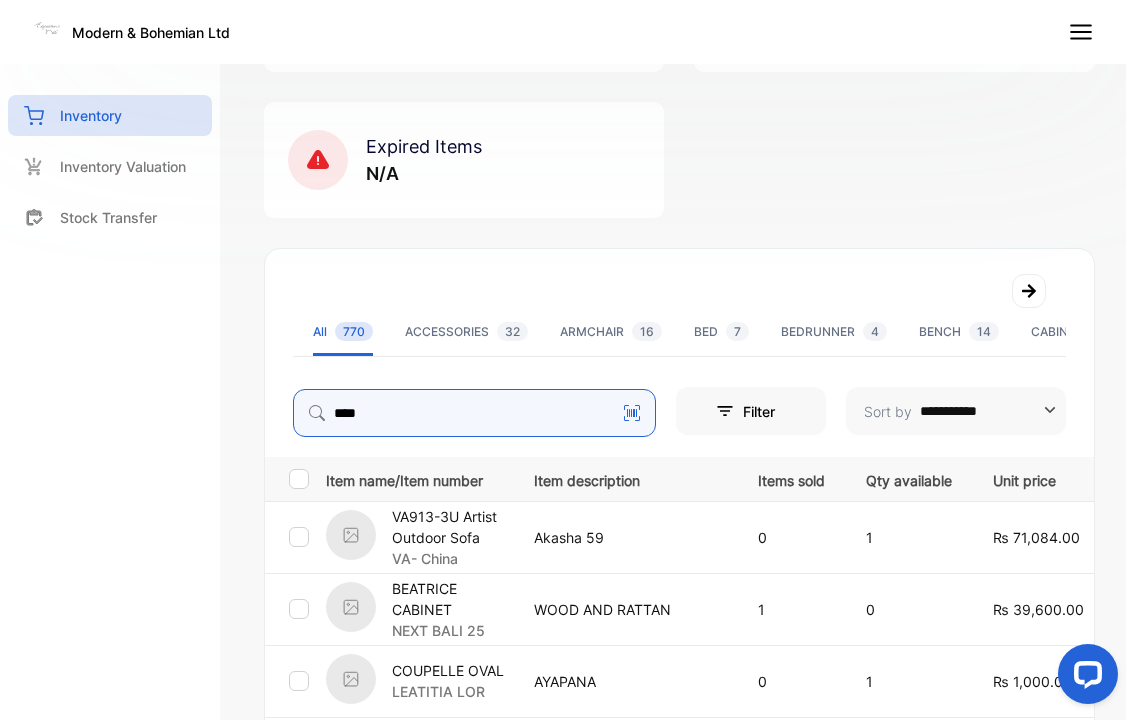 type on "****" 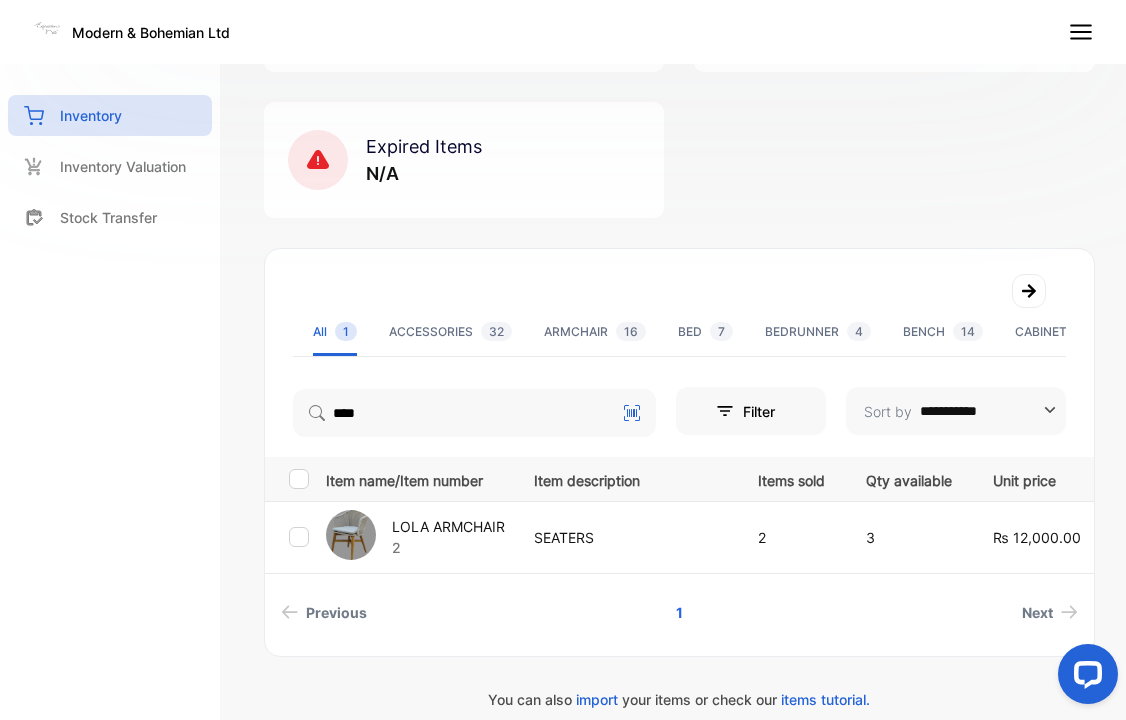 click on "2" at bounding box center [448, 547] 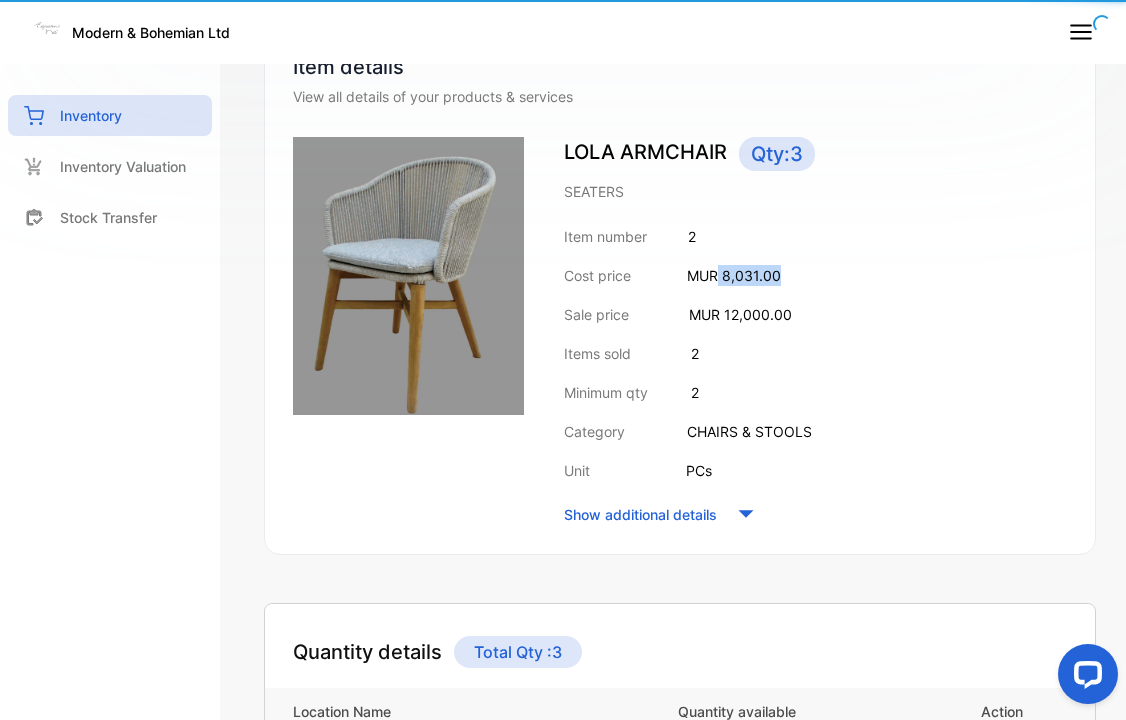 drag, startPoint x: 721, startPoint y: 276, endPoint x: 810, endPoint y: 271, distance: 89.140335 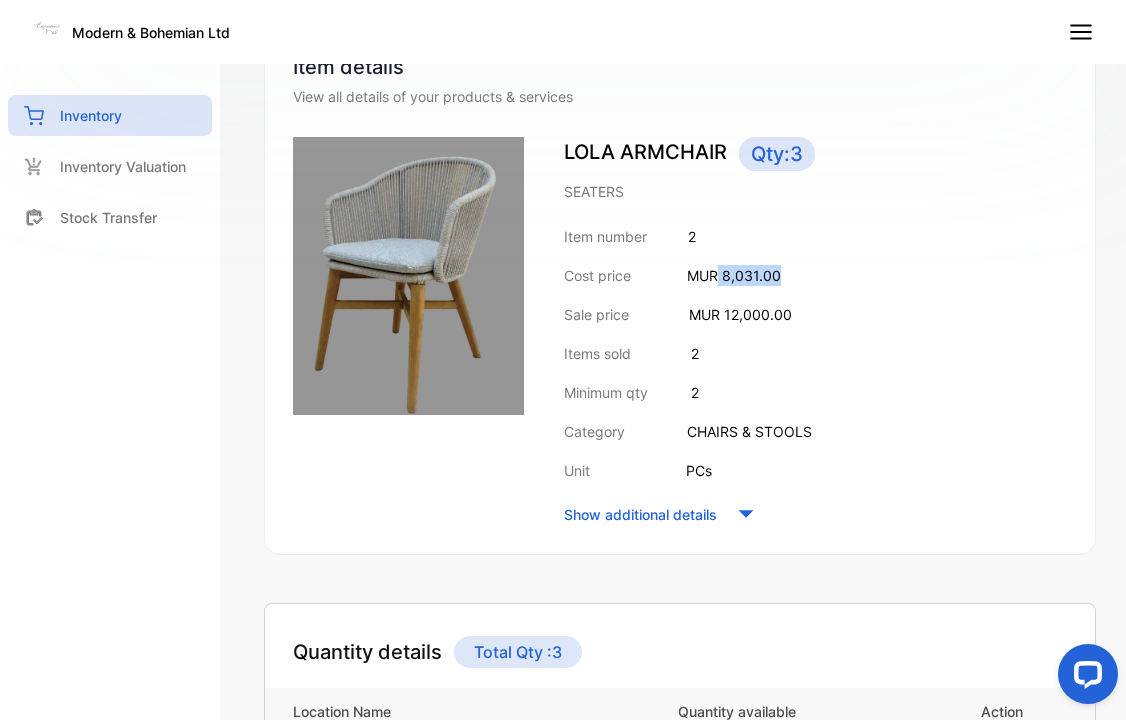copy on "8,031.00" 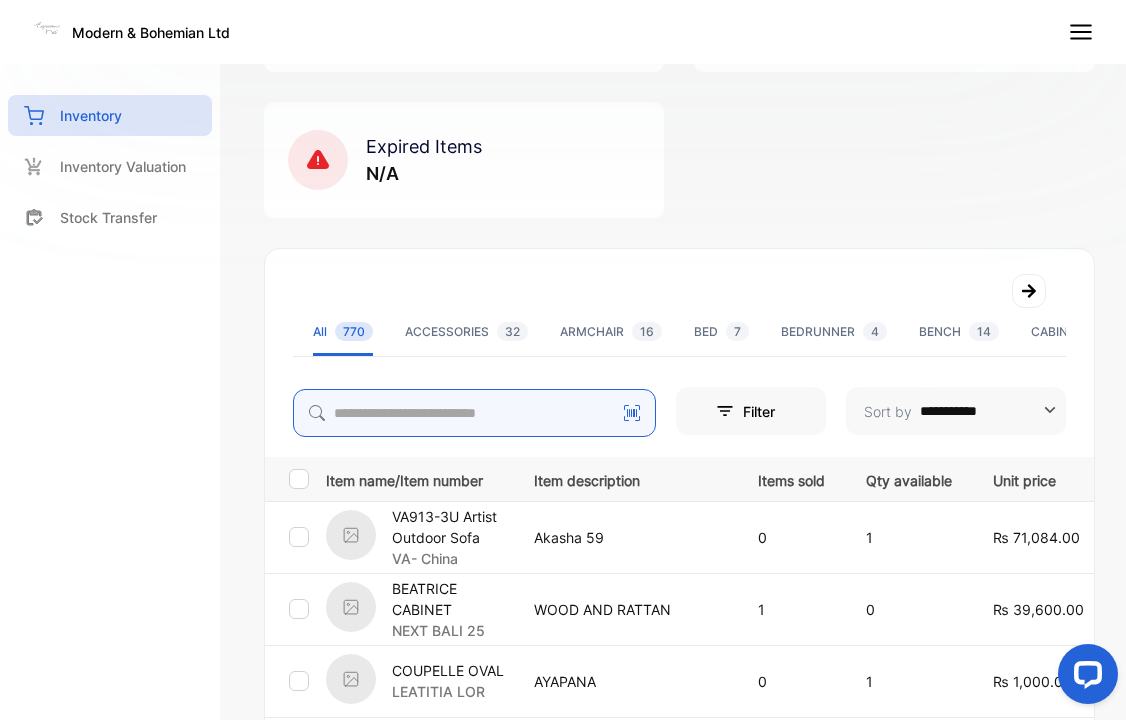 click at bounding box center (474, 413) 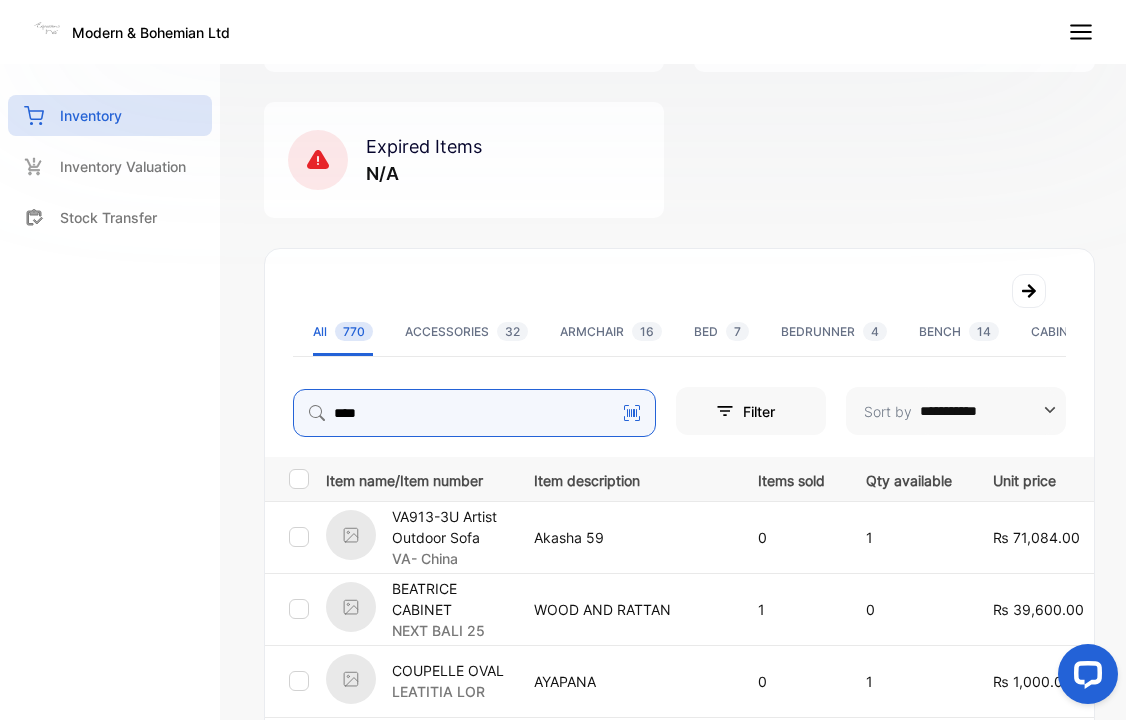 type on "****" 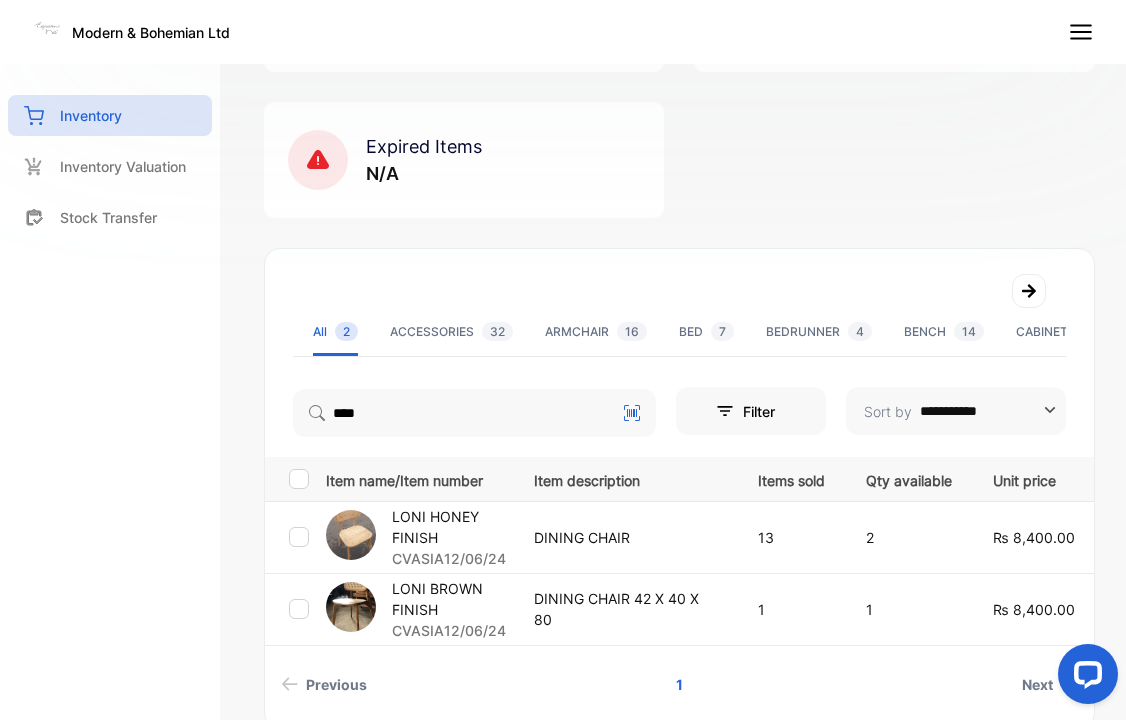 click on "CVASIA12/06/24" at bounding box center [450, 558] 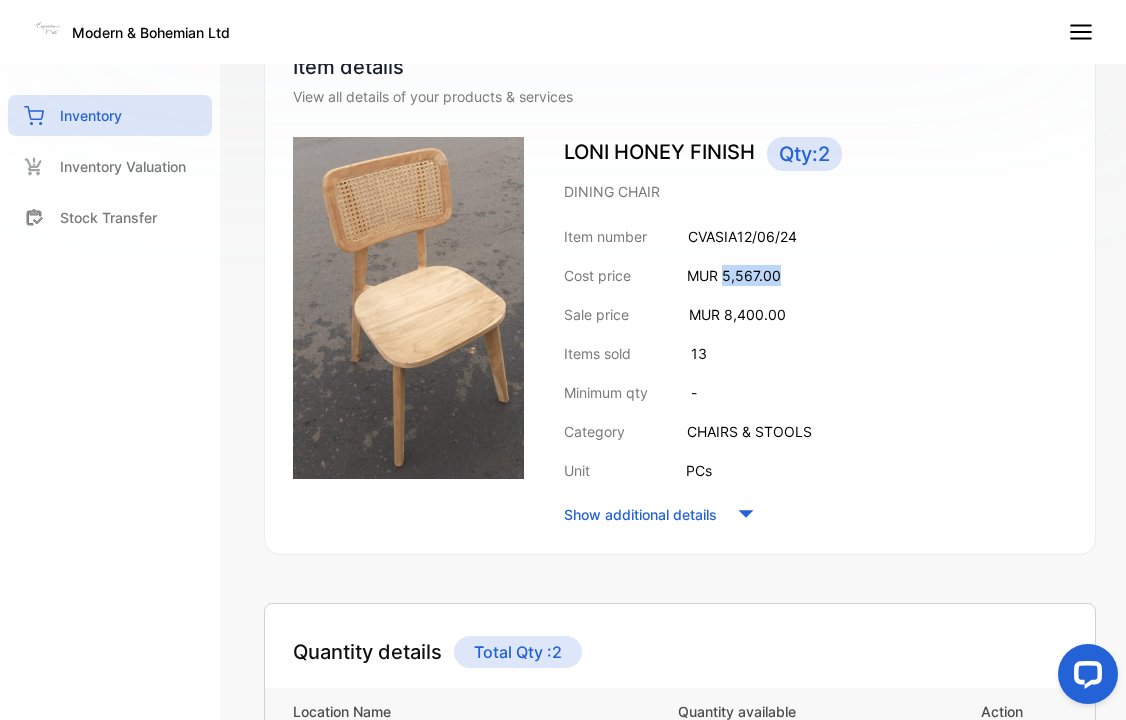 drag, startPoint x: 726, startPoint y: 277, endPoint x: 788, endPoint y: 277, distance: 62 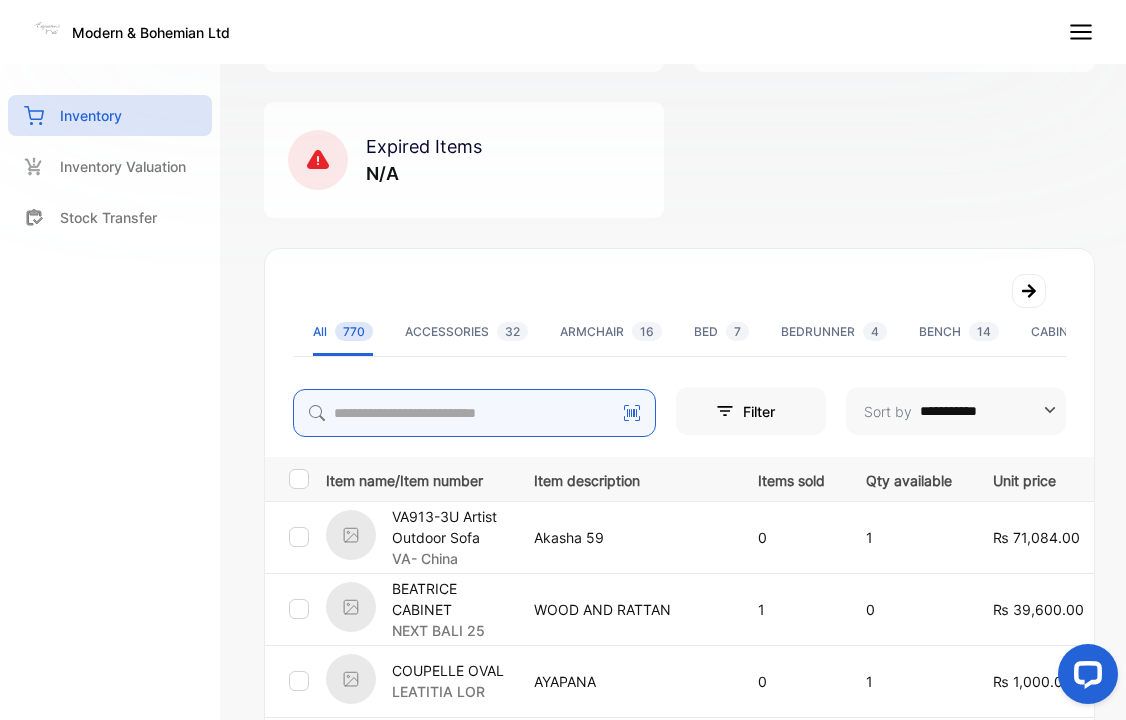 click at bounding box center (474, 413) 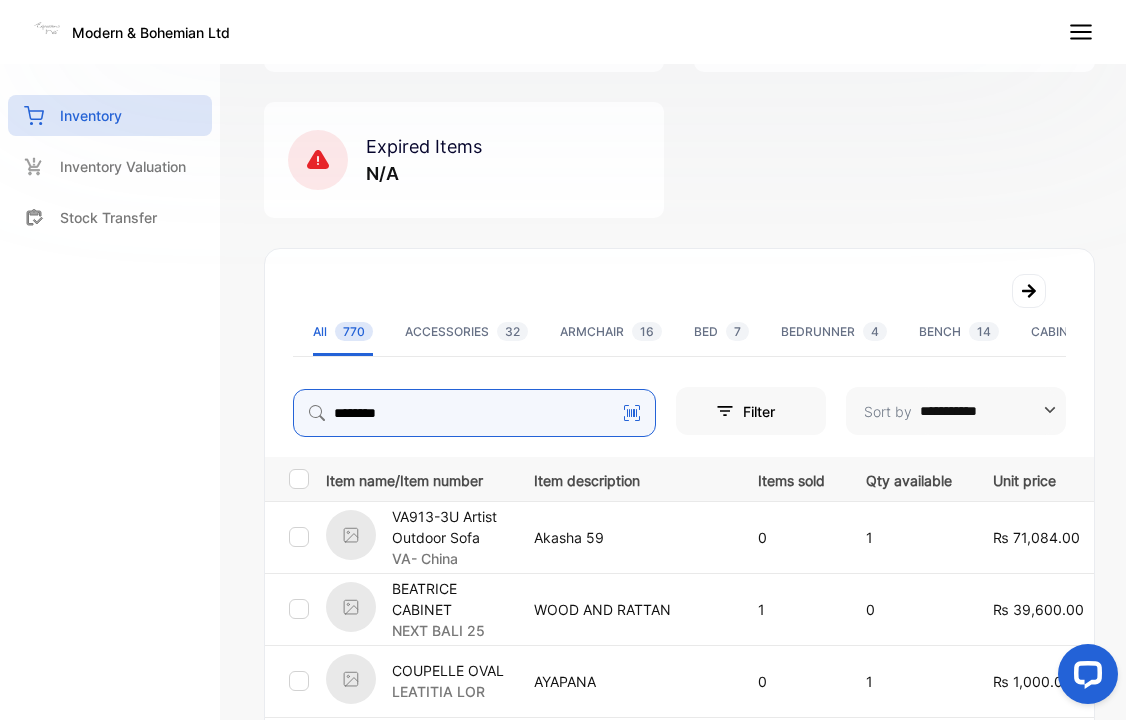 type on "*******" 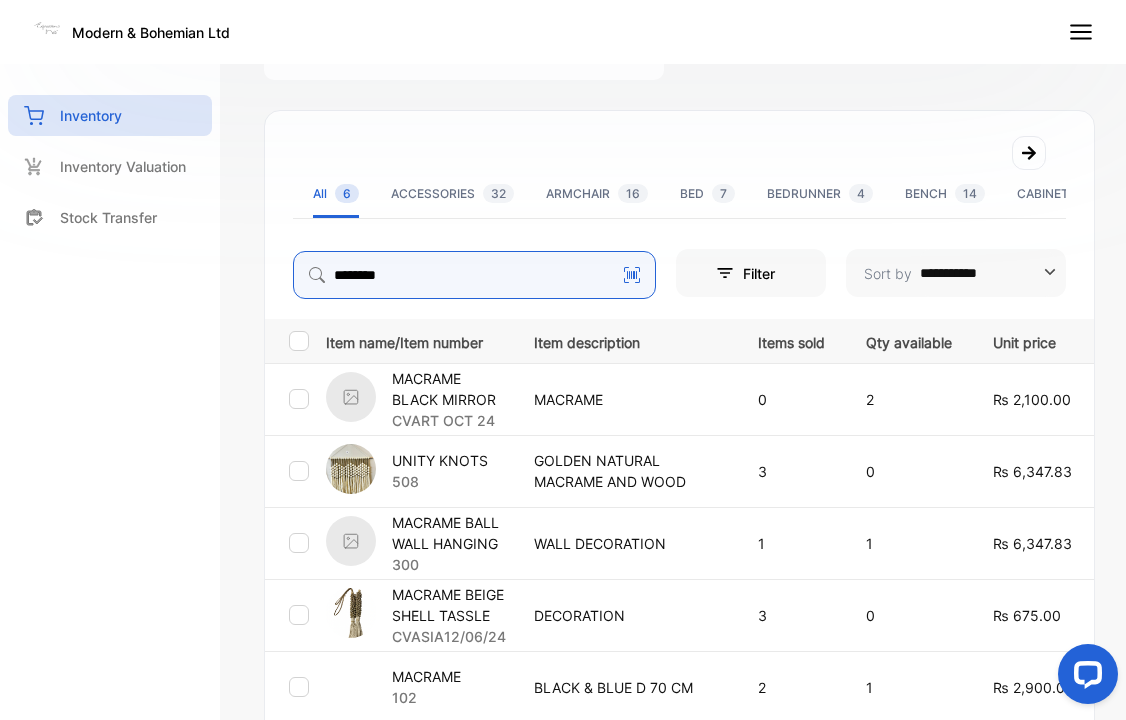 scroll, scrollTop: 235, scrollLeft: 0, axis: vertical 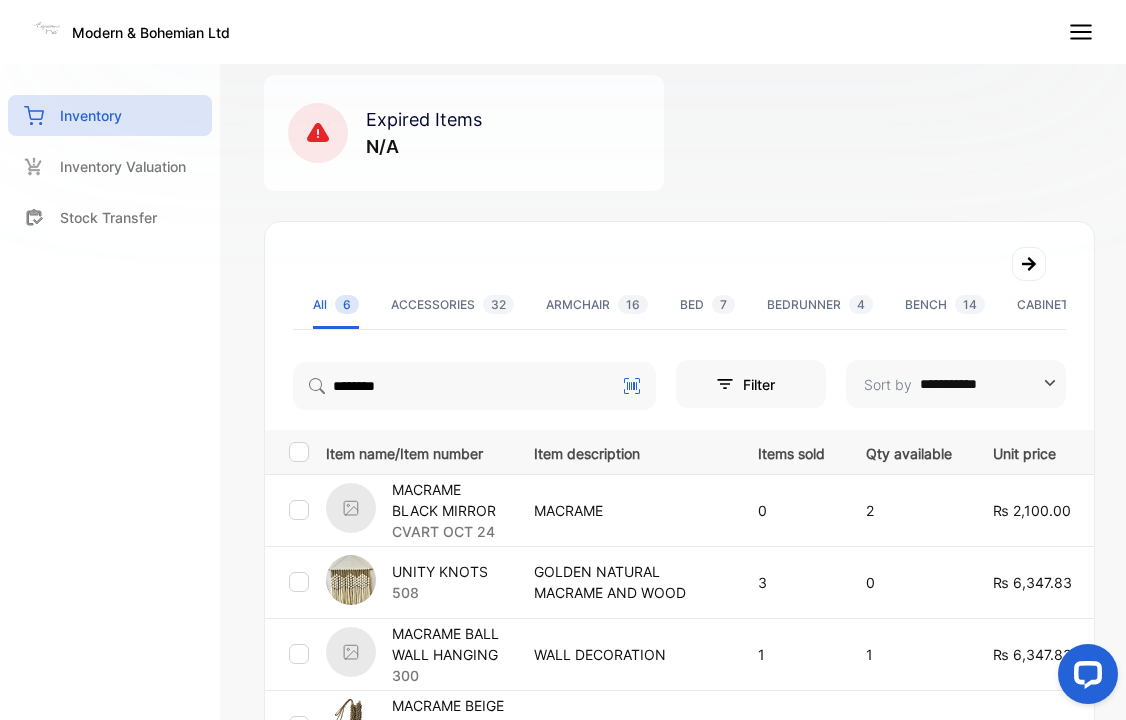 click on "CVART OCT 24" at bounding box center (450, 531) 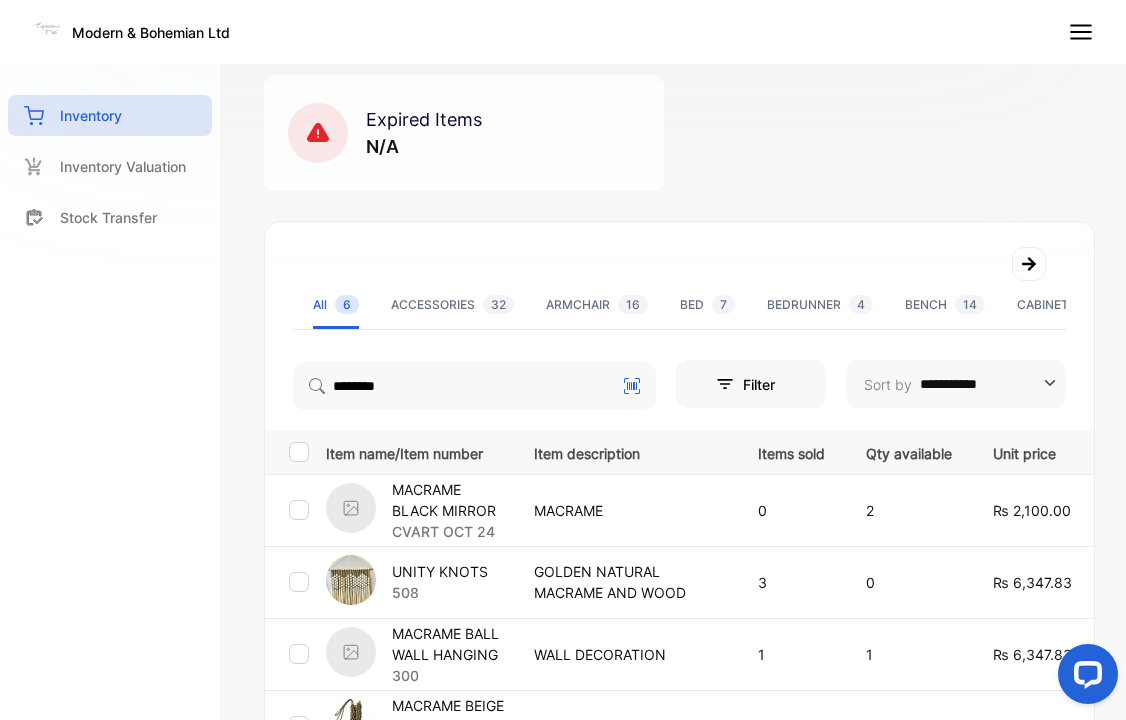 click on "CVART OCT 24" at bounding box center (450, 531) 